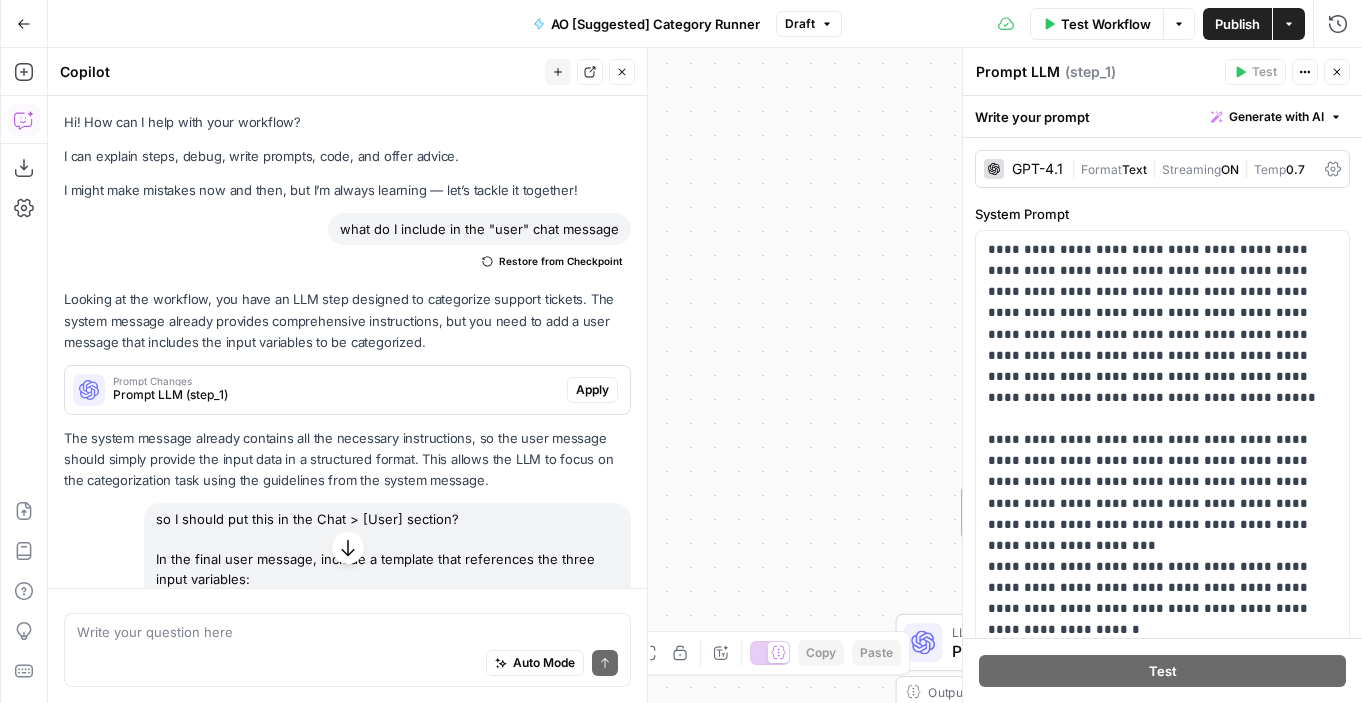 scroll, scrollTop: 0, scrollLeft: 0, axis: both 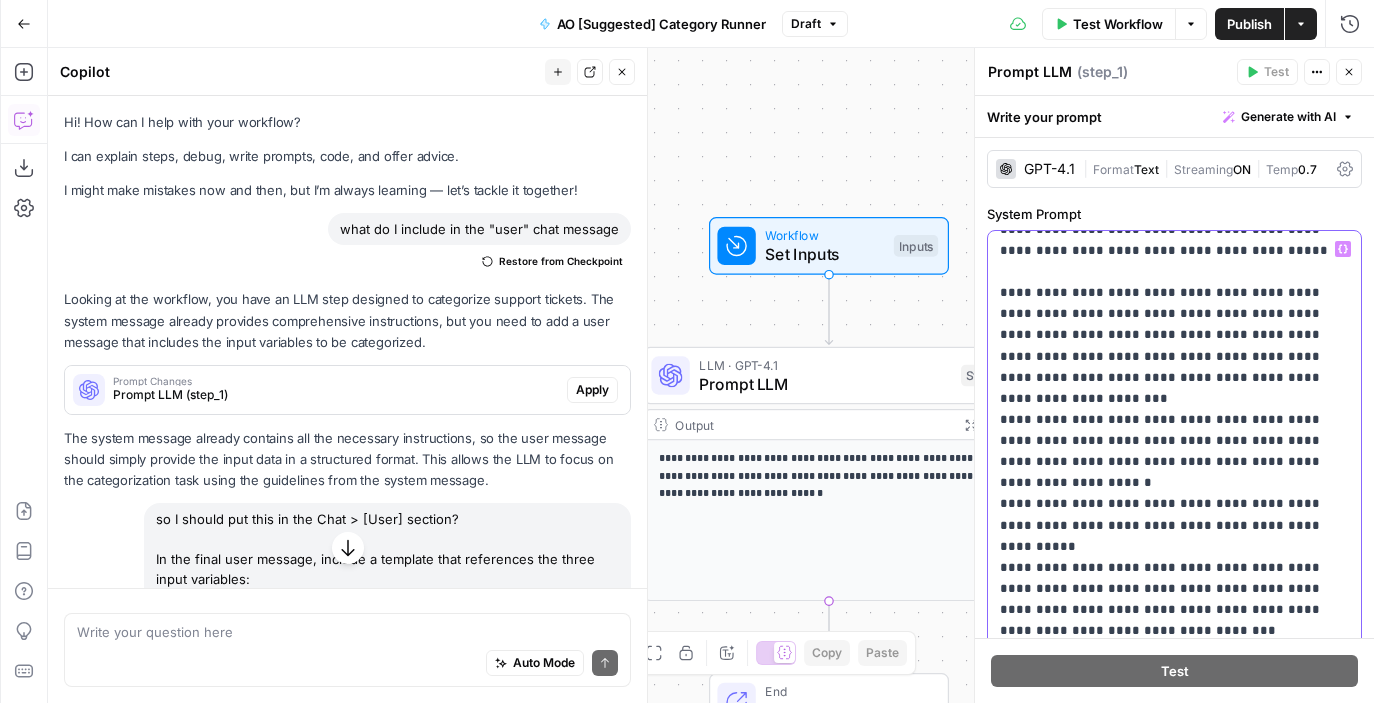 click on "**********" at bounding box center [1174, 2363] 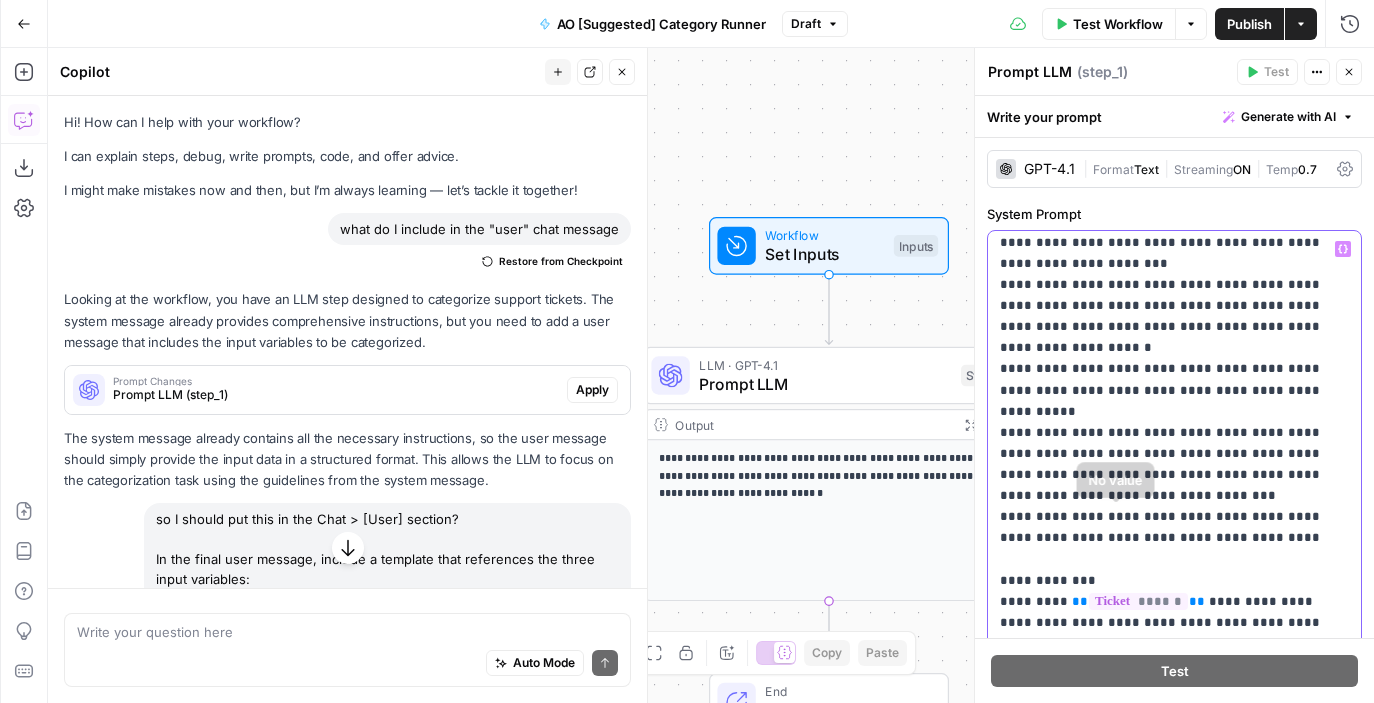 scroll, scrollTop: 233, scrollLeft: 0, axis: vertical 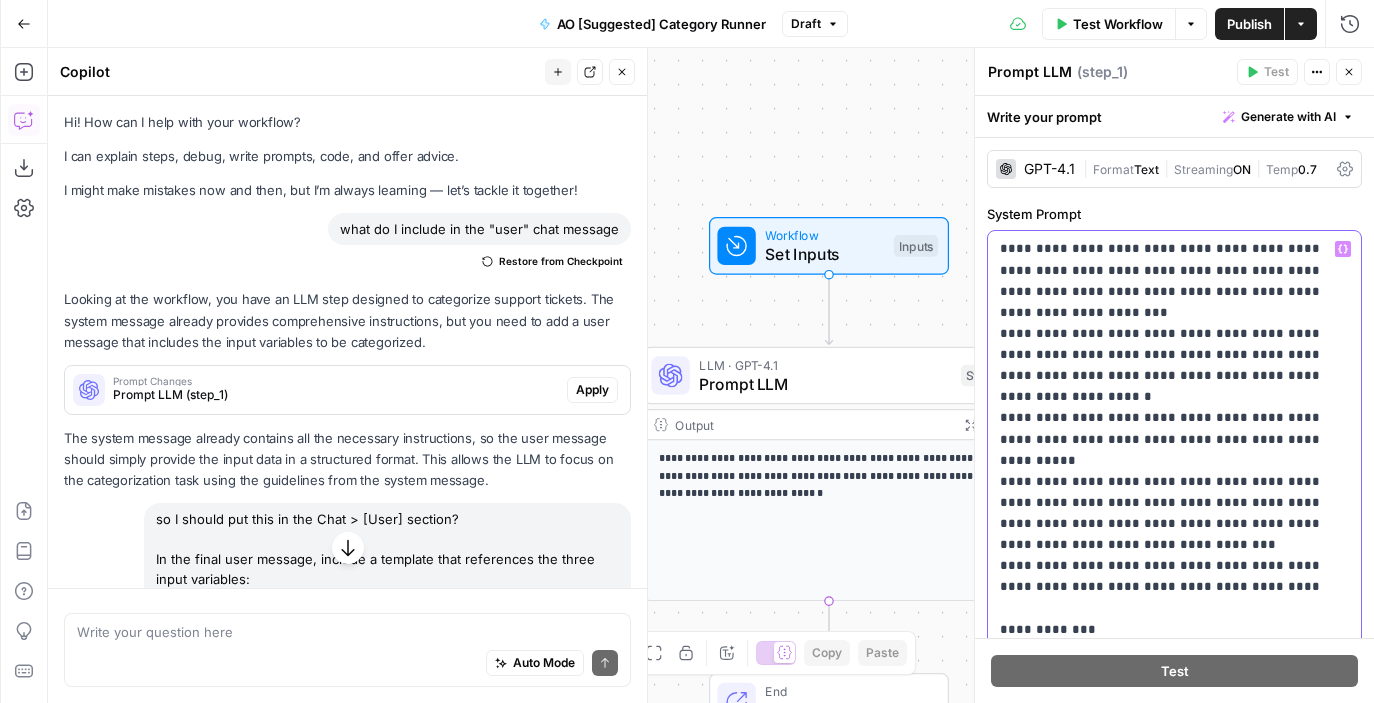 click on "**********" at bounding box center [1174, 2277] 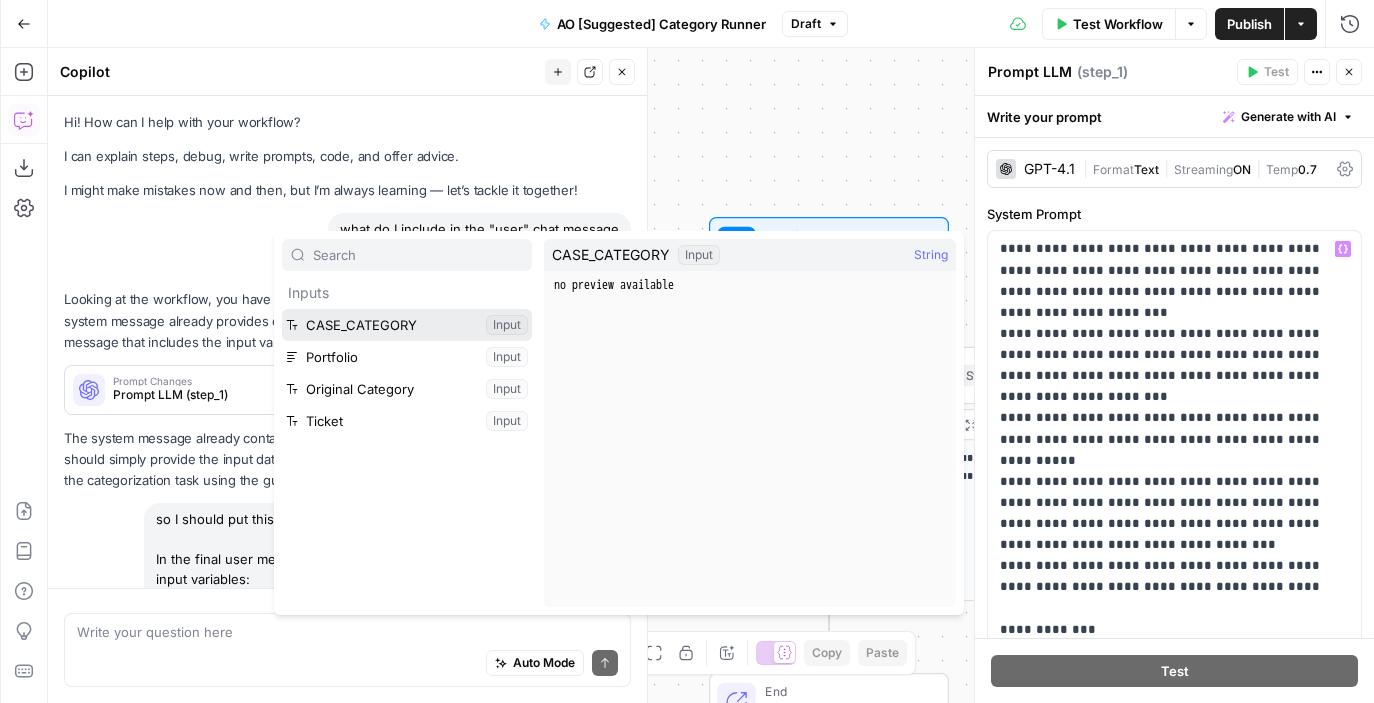 click at bounding box center [407, 325] 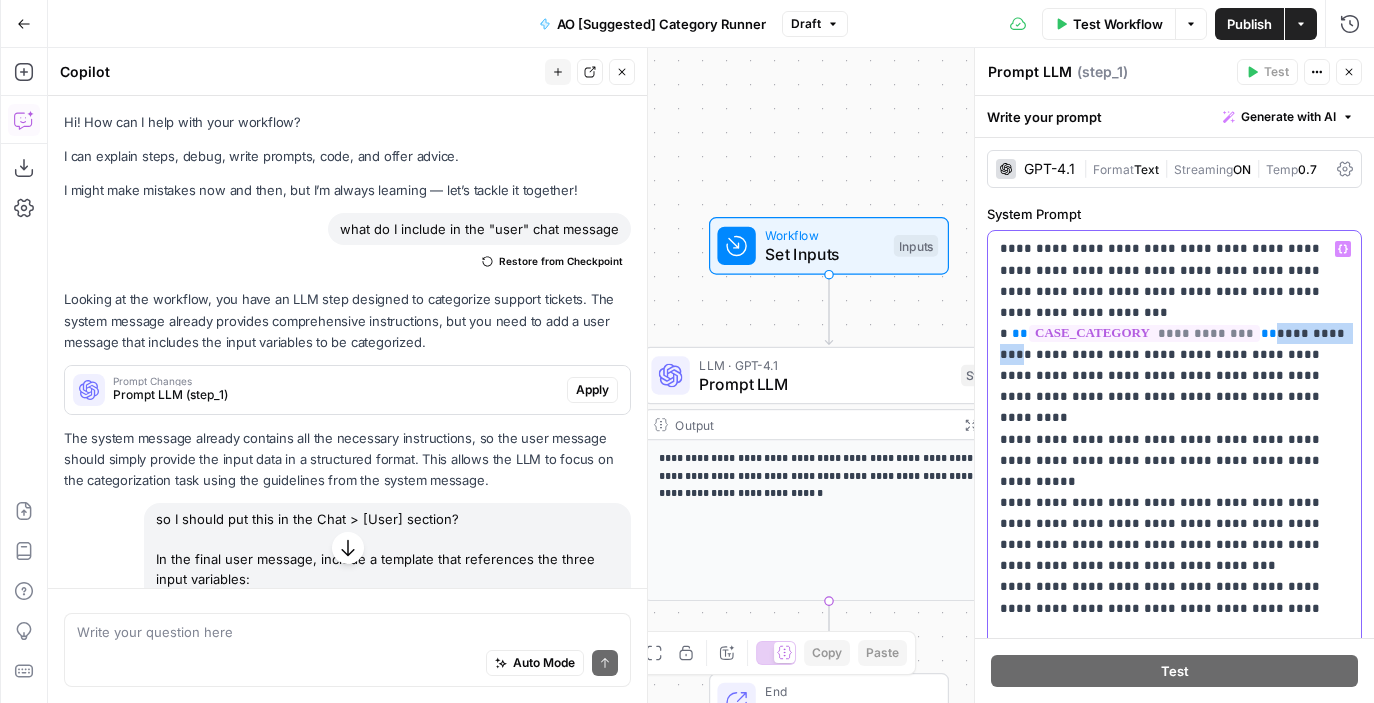 drag, startPoint x: 1240, startPoint y: 307, endPoint x: 1349, endPoint y: 307, distance: 109 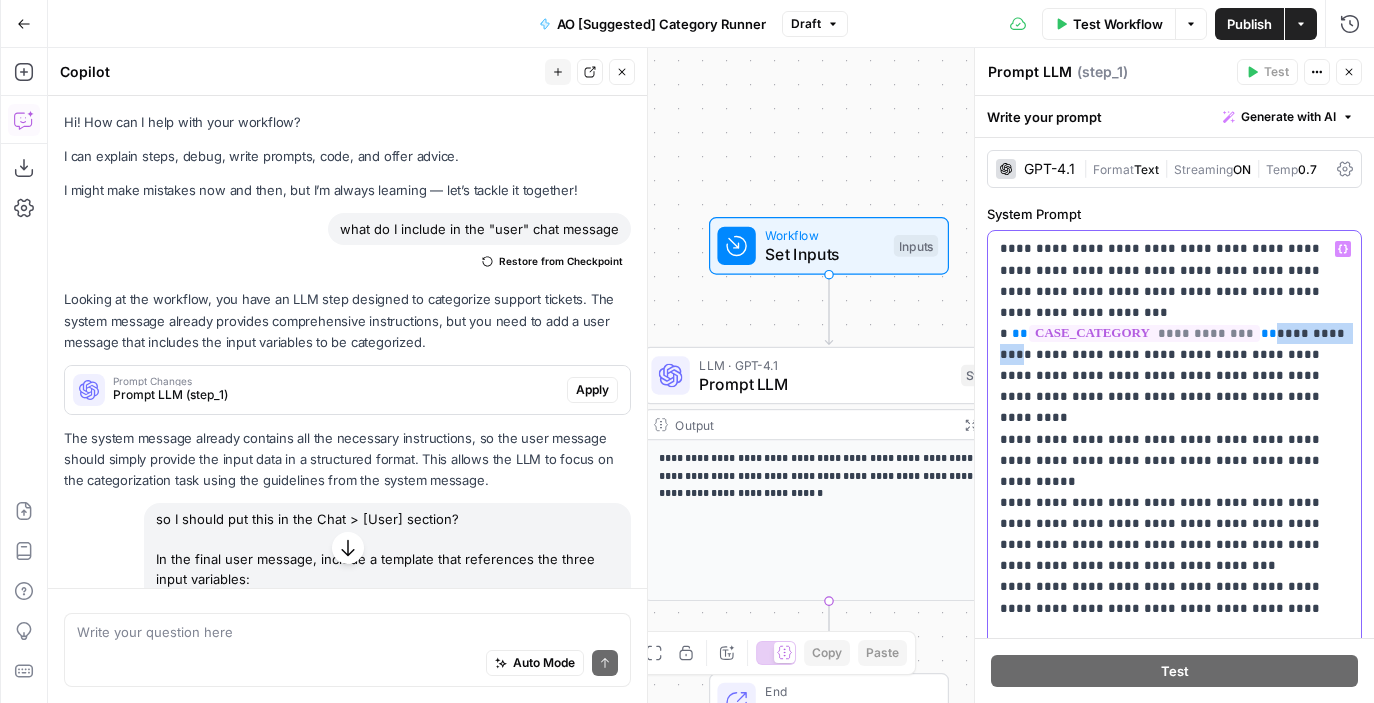 click on "**********" at bounding box center [1174, 638] 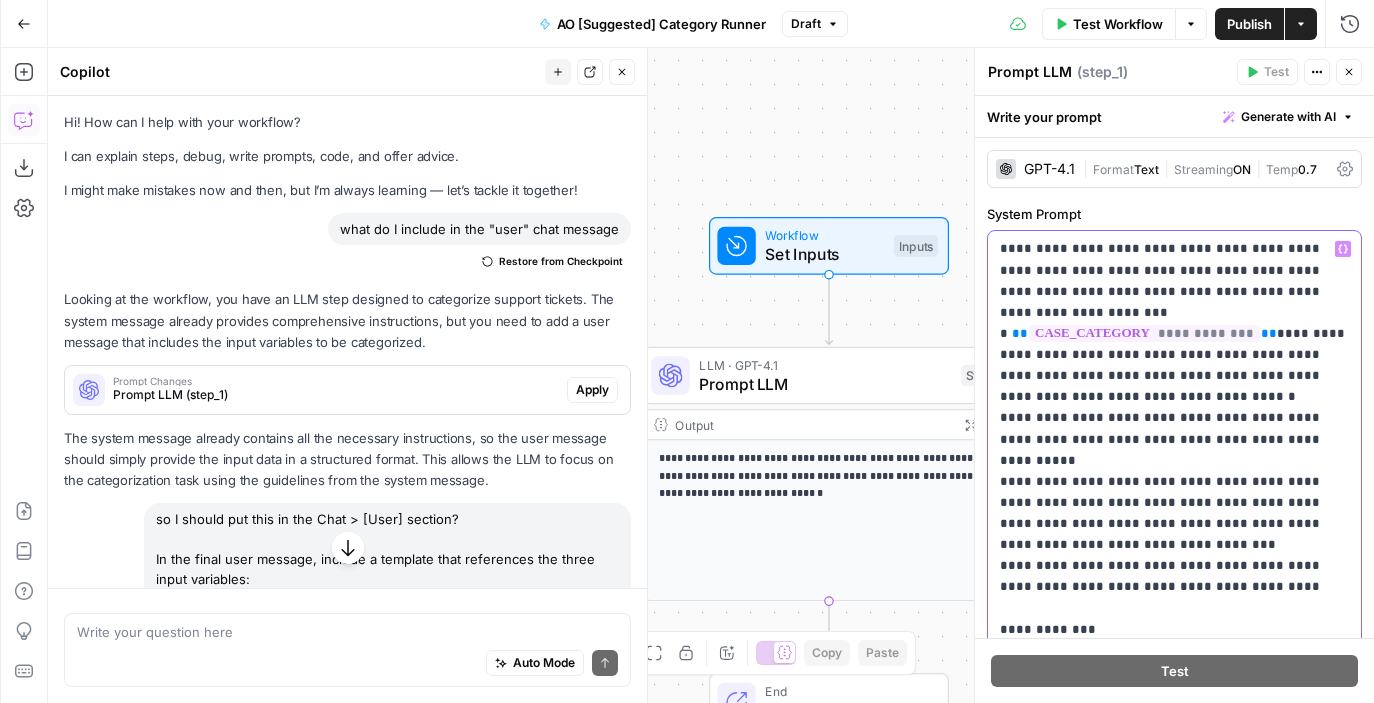 click on "**********" at bounding box center (1174, 2287) 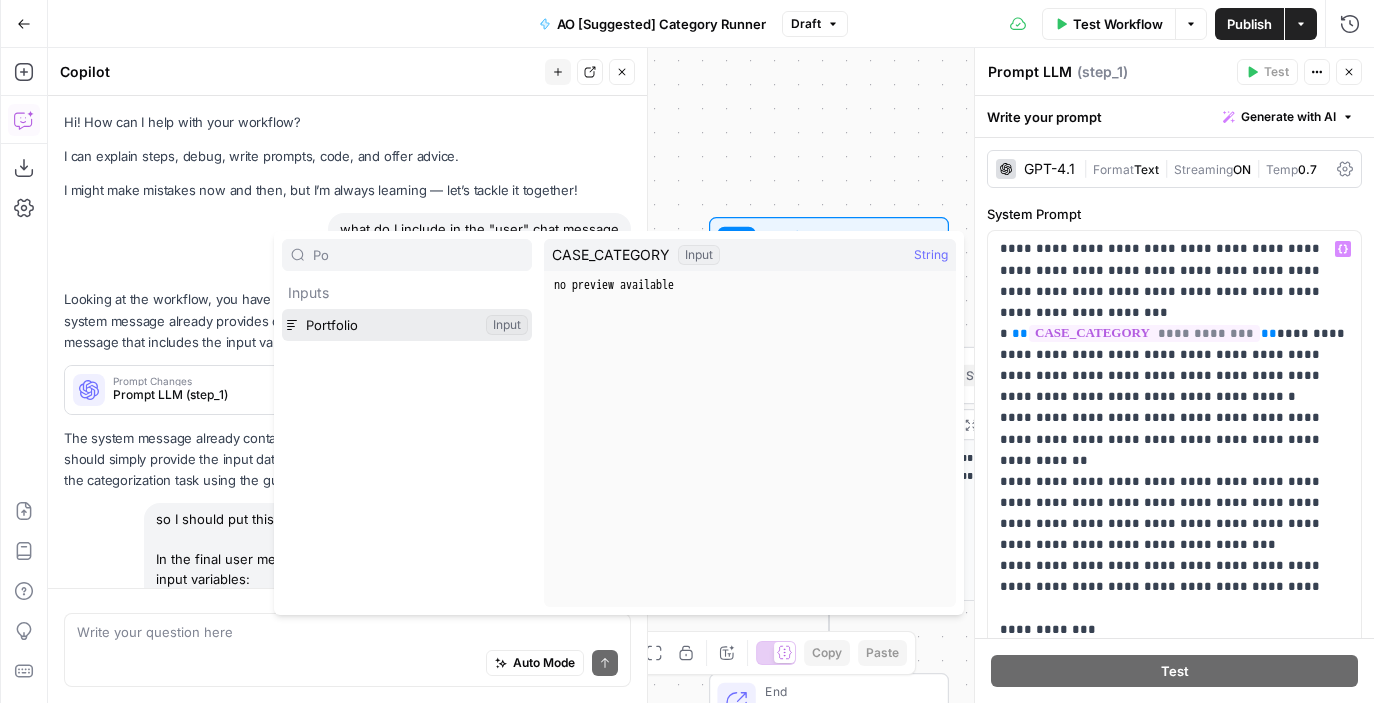 type on "Po" 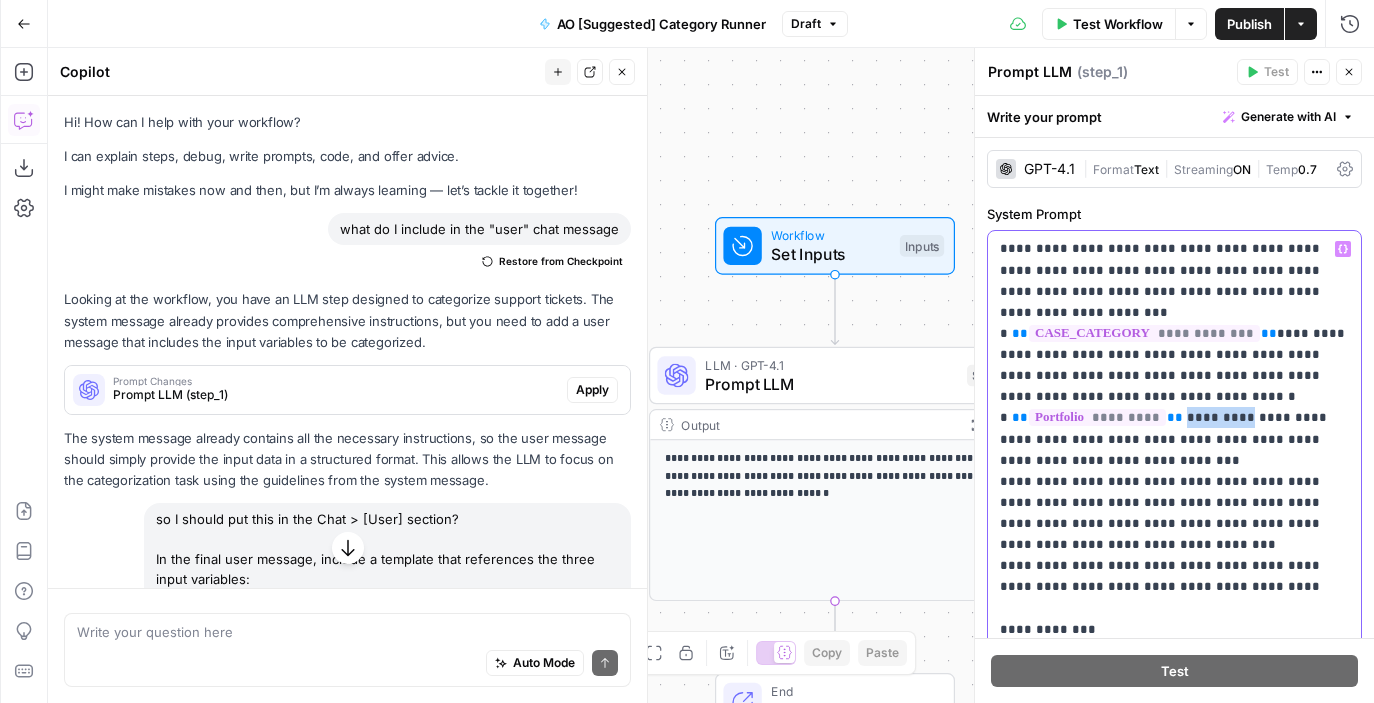 drag, startPoint x: 1159, startPoint y: 375, endPoint x: 1208, endPoint y: 377, distance: 49.0408 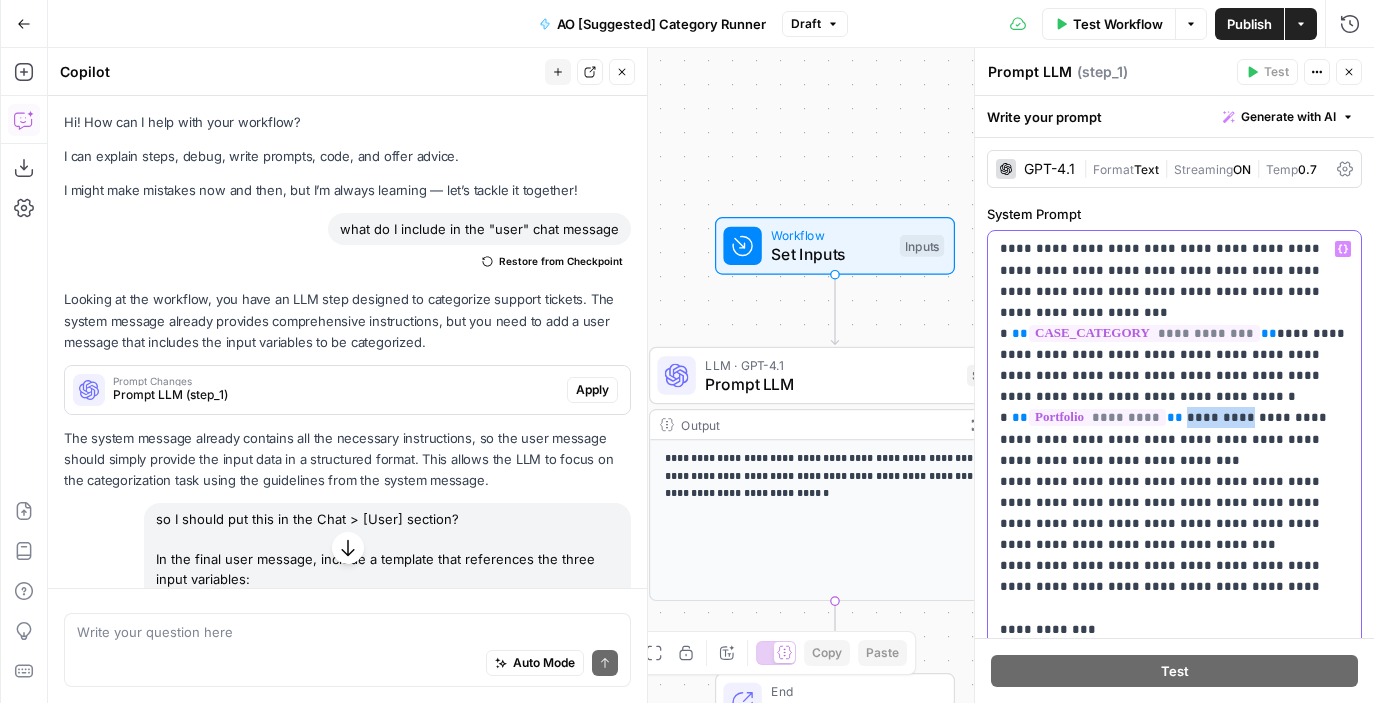 click on "**********" at bounding box center [1174, 2298] 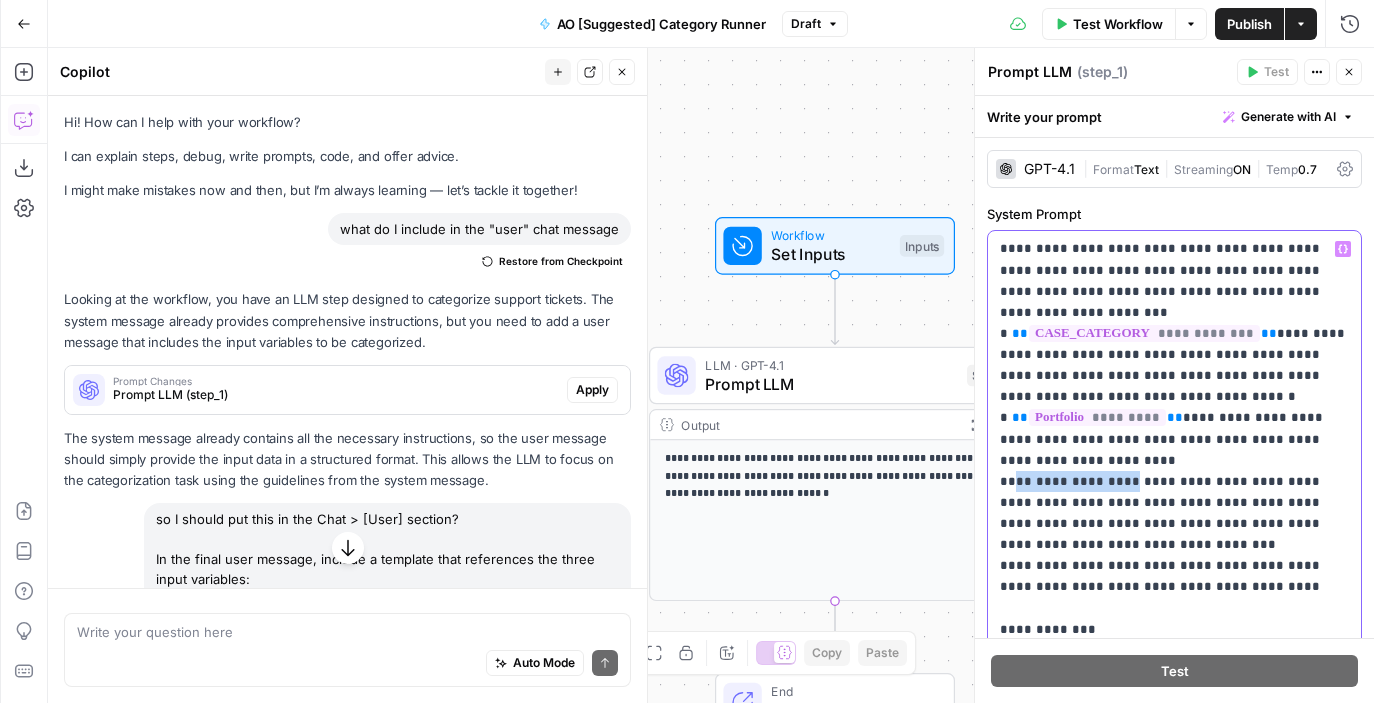 drag, startPoint x: 1009, startPoint y: 439, endPoint x: 1113, endPoint y: 440, distance: 104.00481 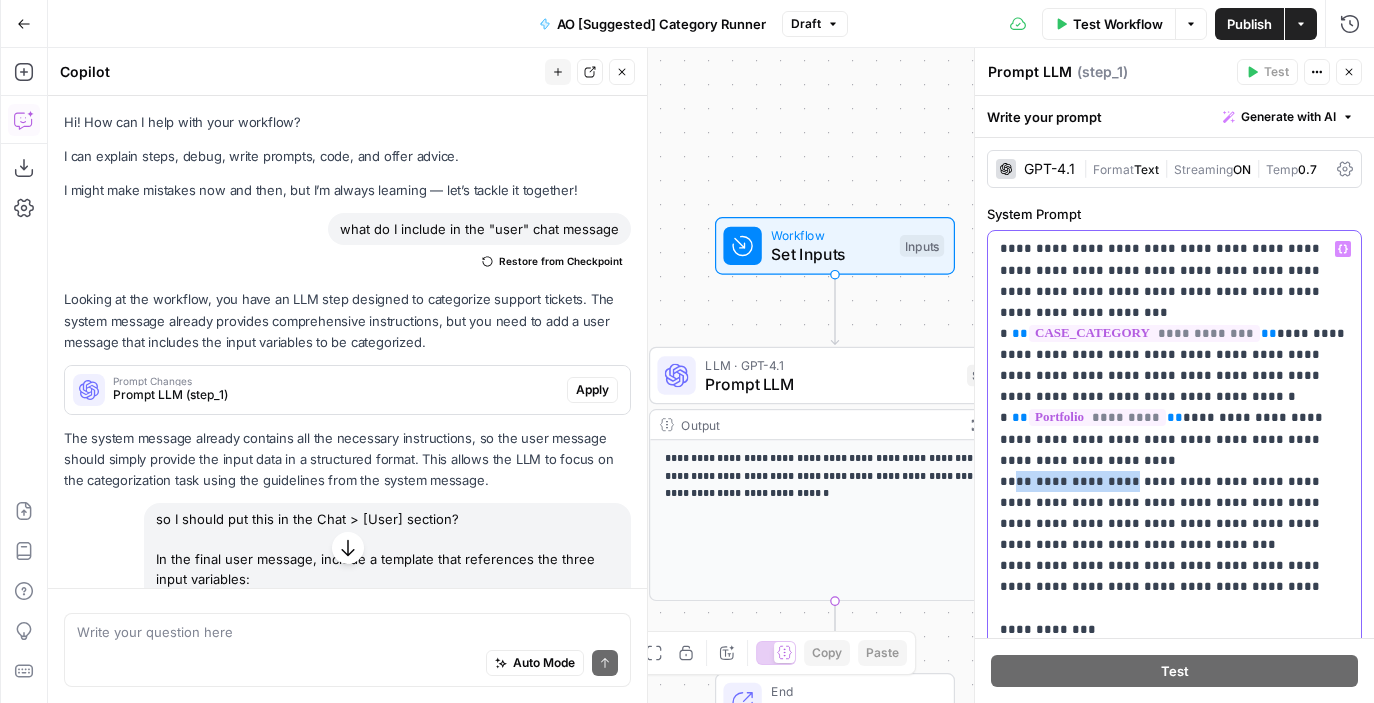 click on "**********" at bounding box center [1174, 2298] 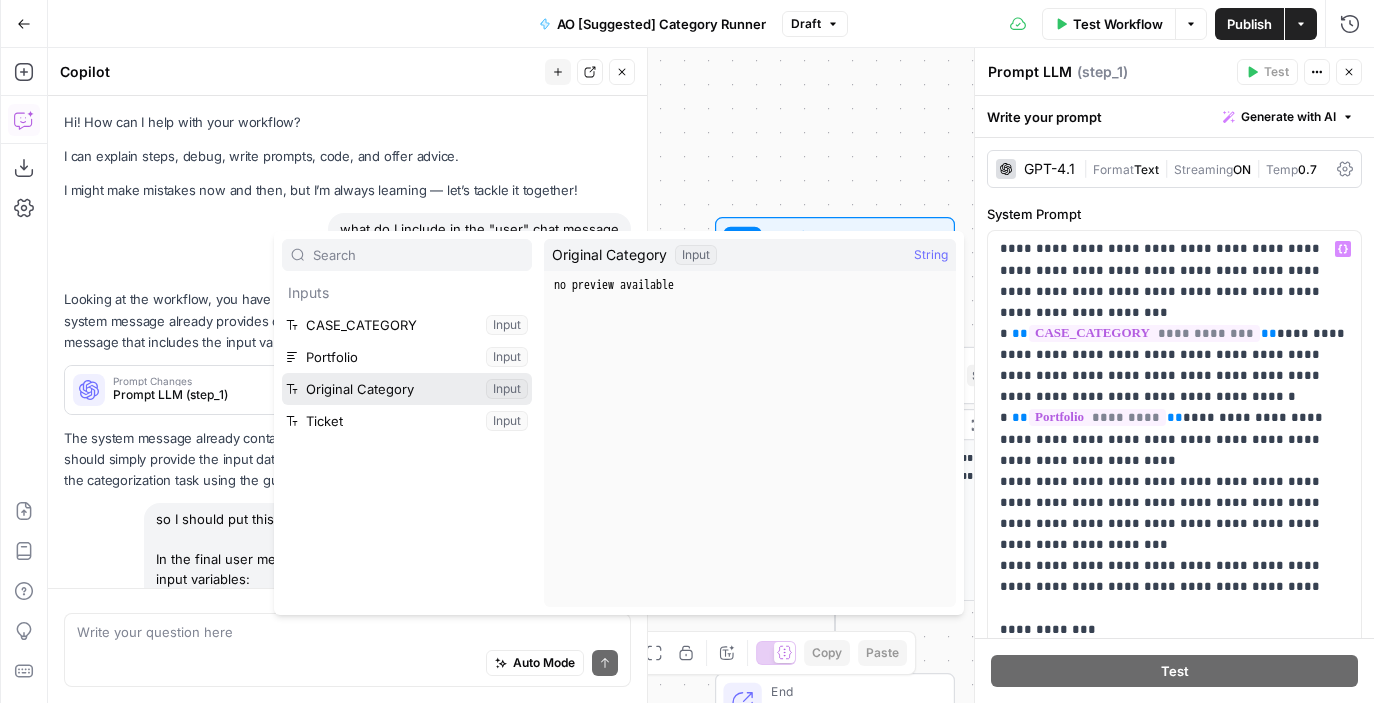 click at bounding box center (407, 389) 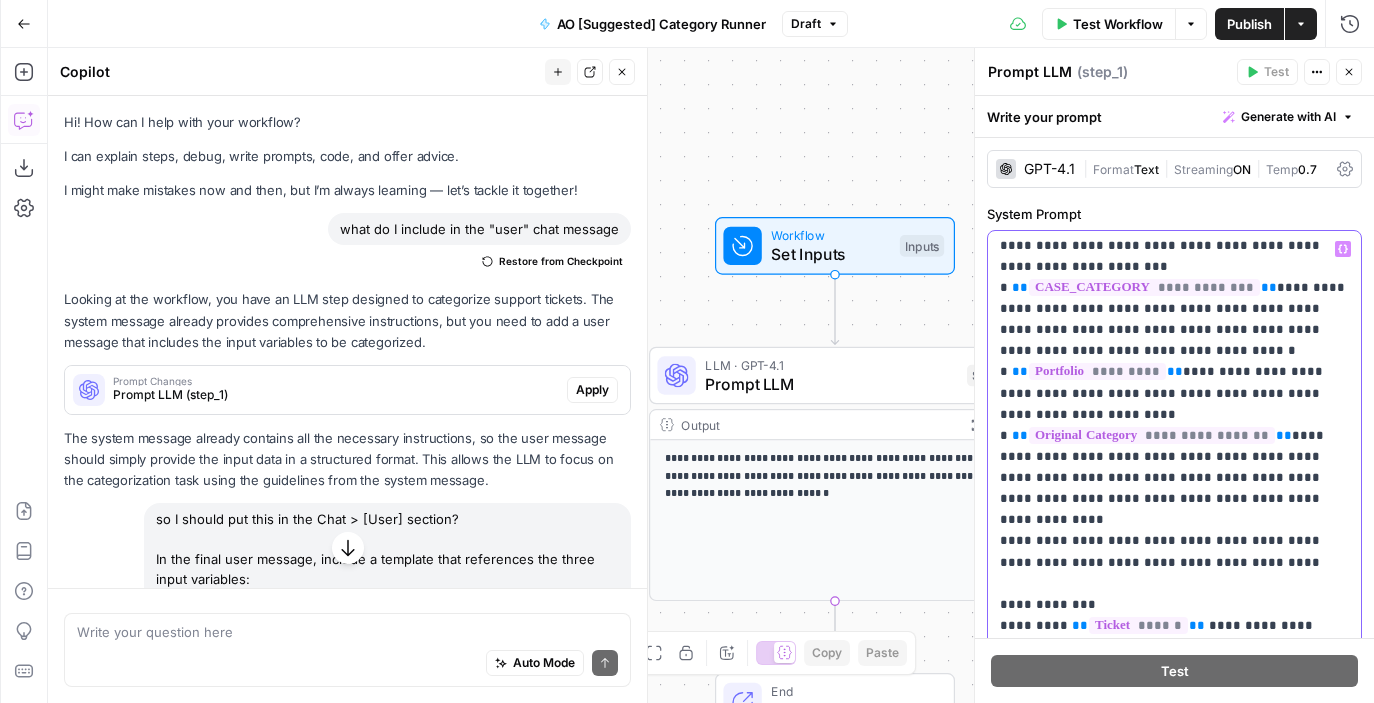 scroll, scrollTop: 281, scrollLeft: 0, axis: vertical 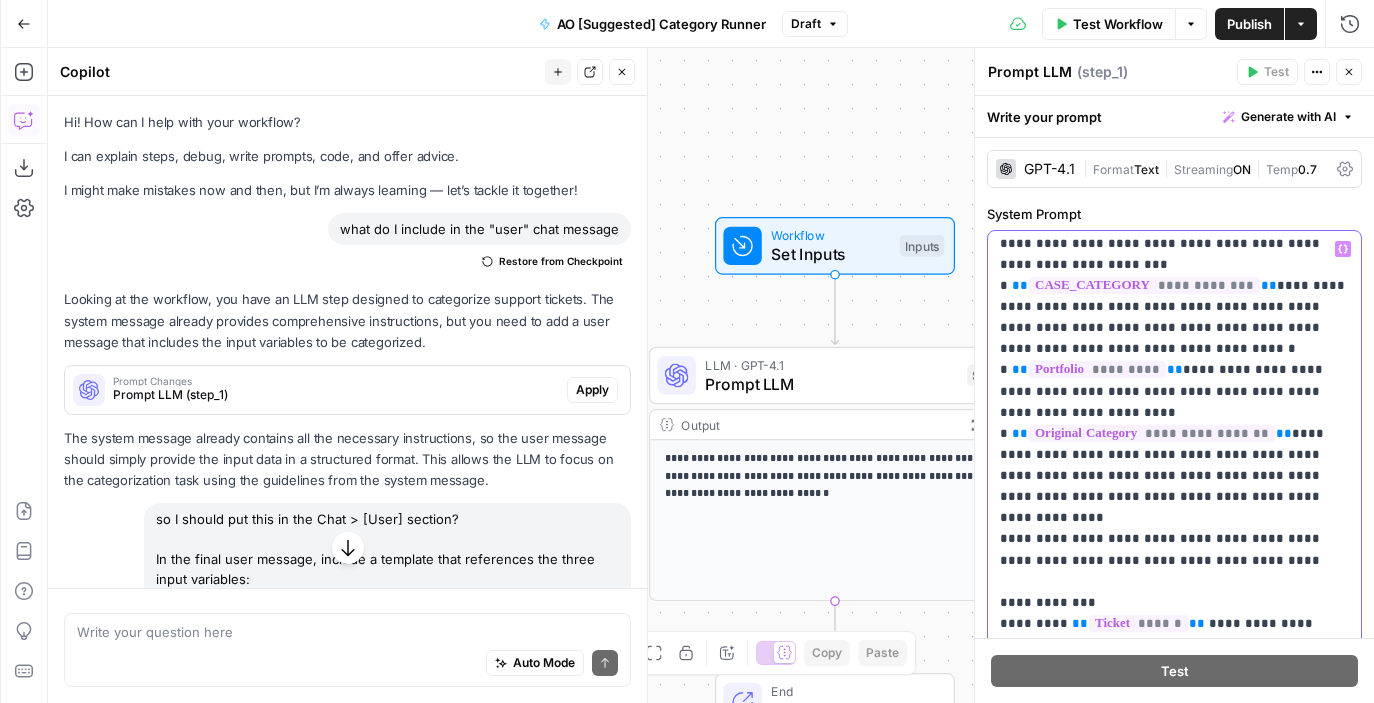 click on "**********" at bounding box center [1174, 2250] 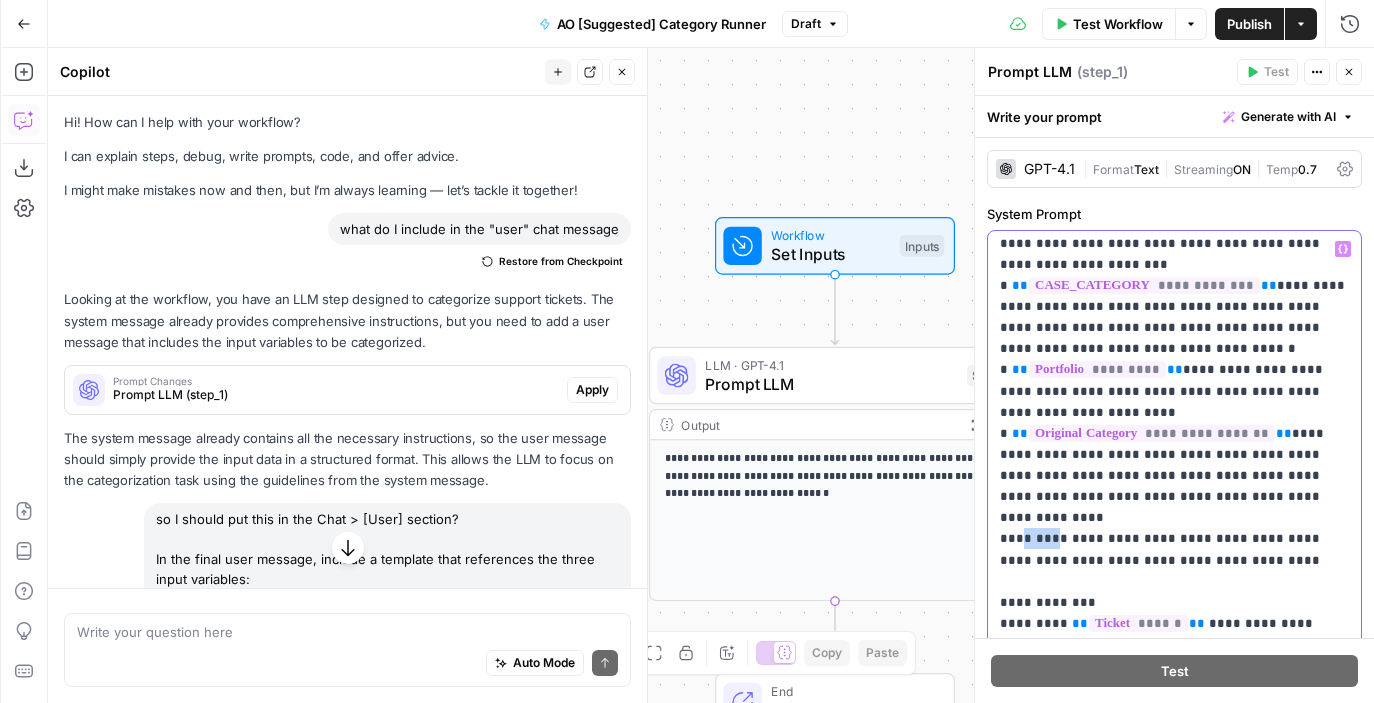 drag, startPoint x: 1045, startPoint y: 477, endPoint x: 1013, endPoint y: 478, distance: 32.01562 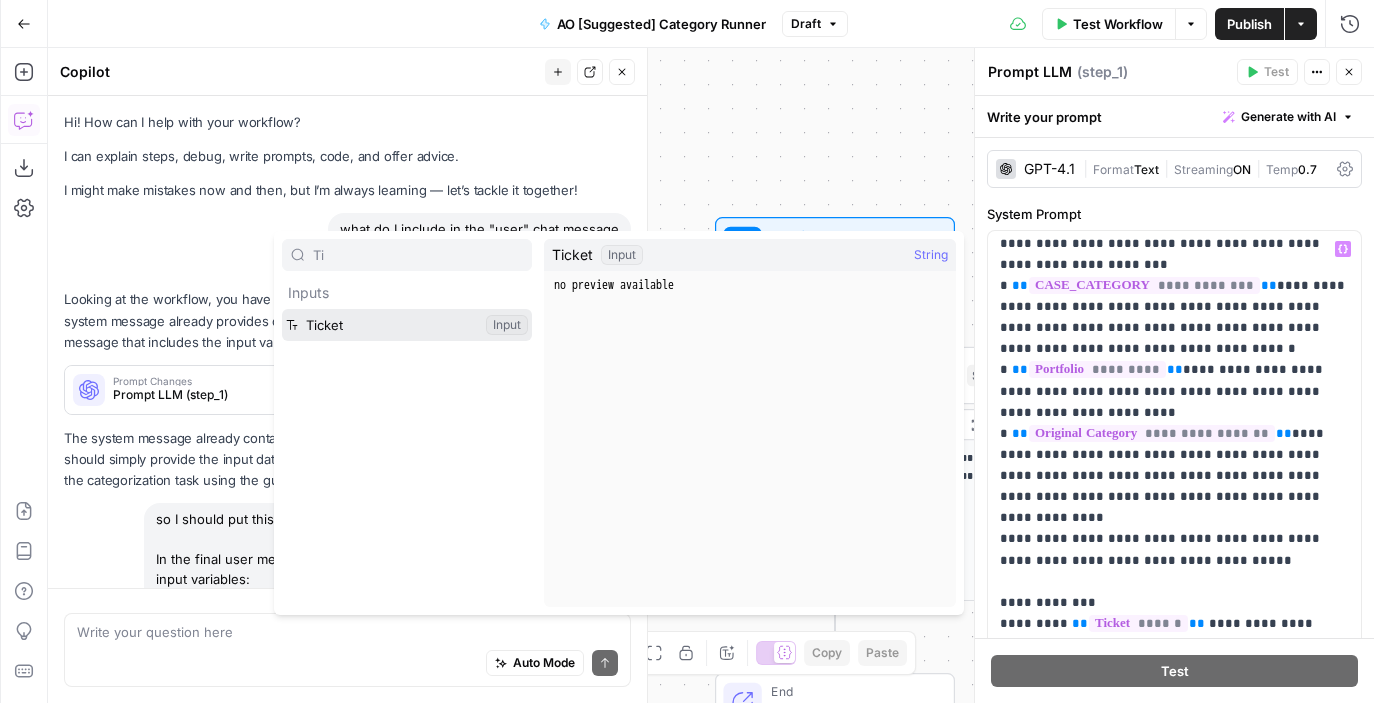 type on "Ti" 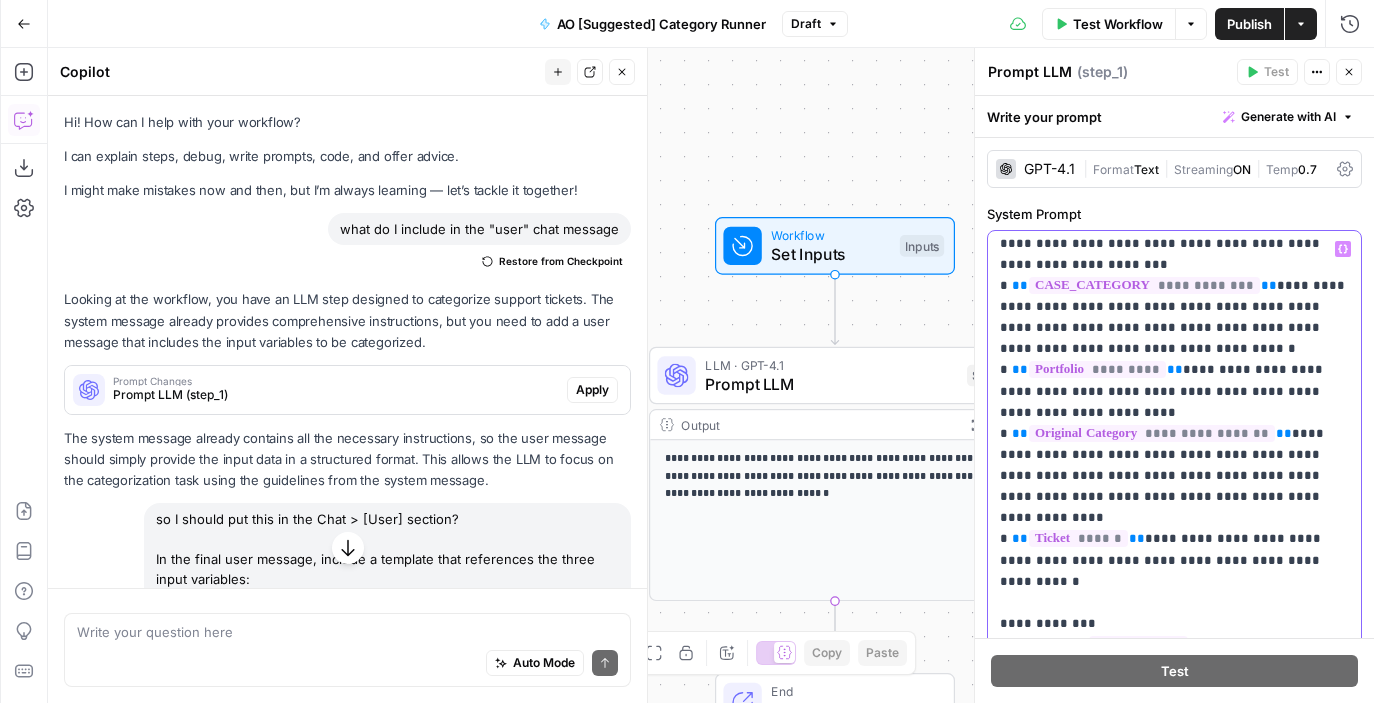 click on "**********" at bounding box center [1174, 2250] 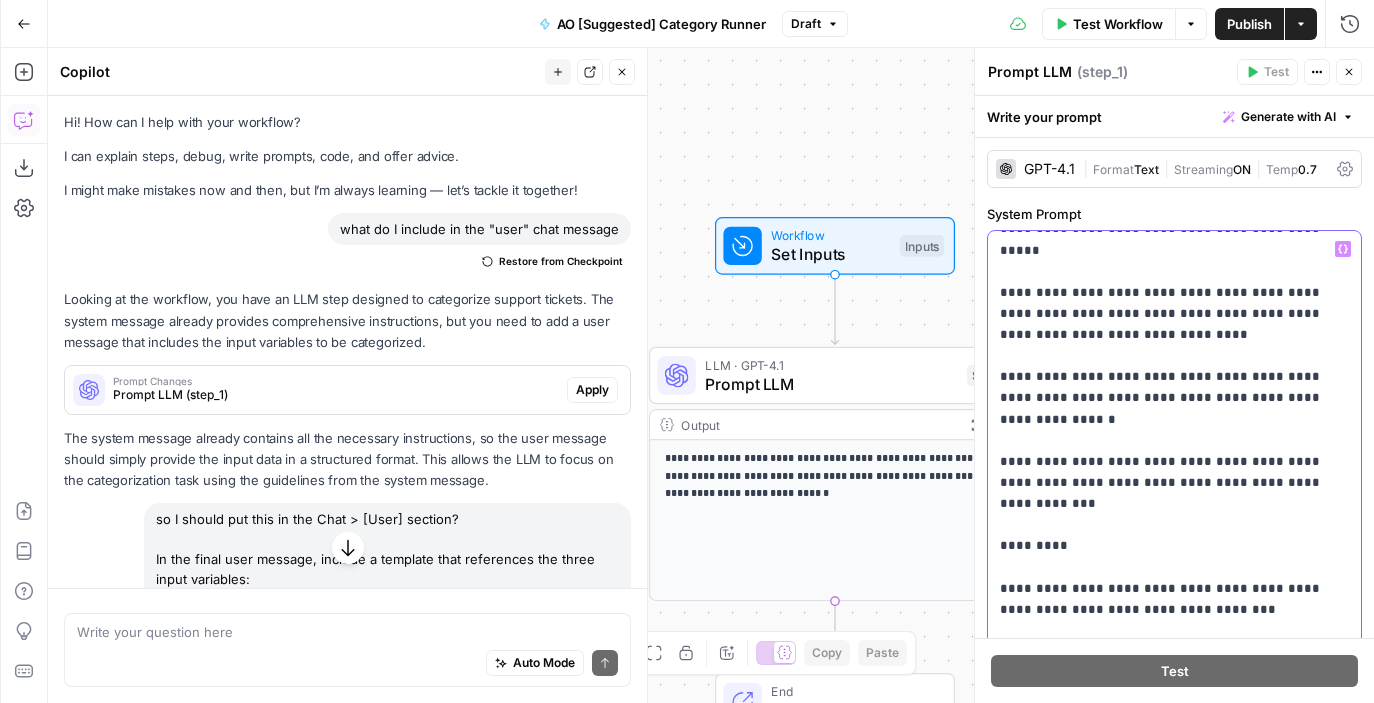 scroll, scrollTop: 3066, scrollLeft: 0, axis: vertical 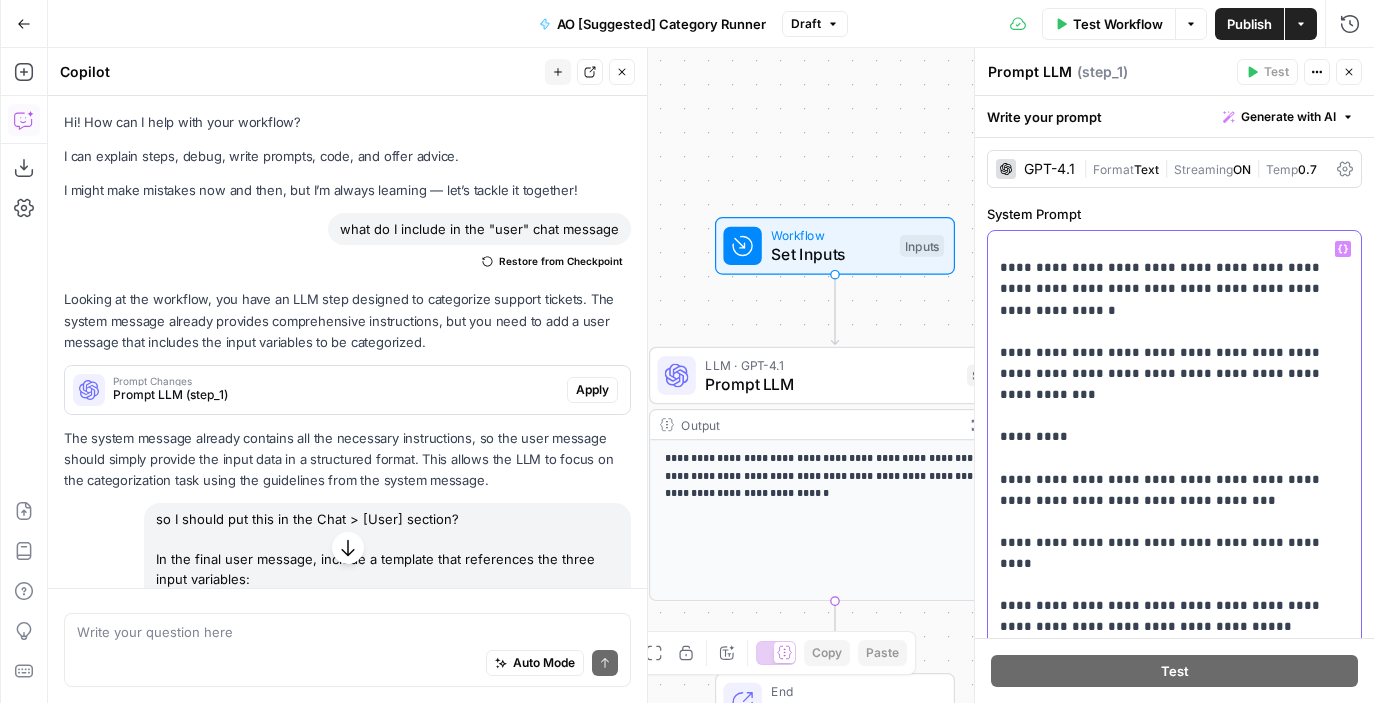 click on "**********" at bounding box center (1174, -535) 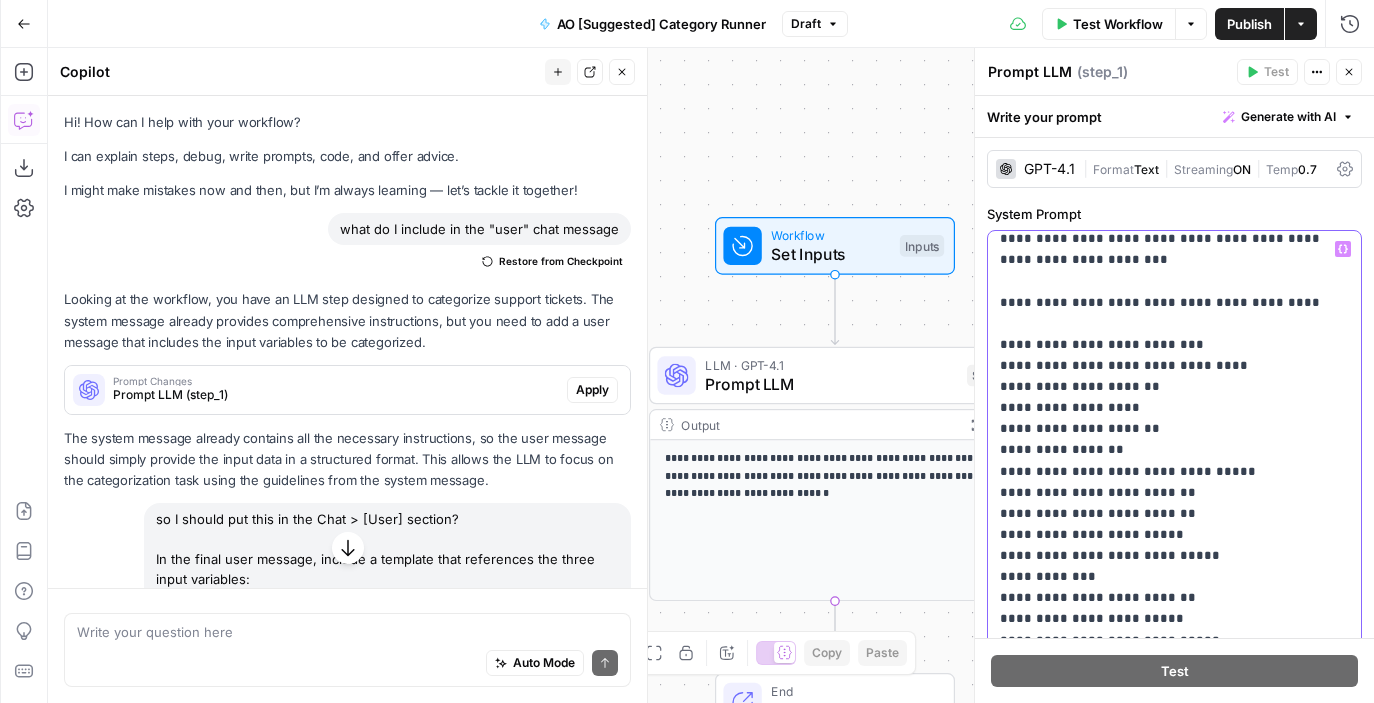scroll, scrollTop: 3785, scrollLeft: 0, axis: vertical 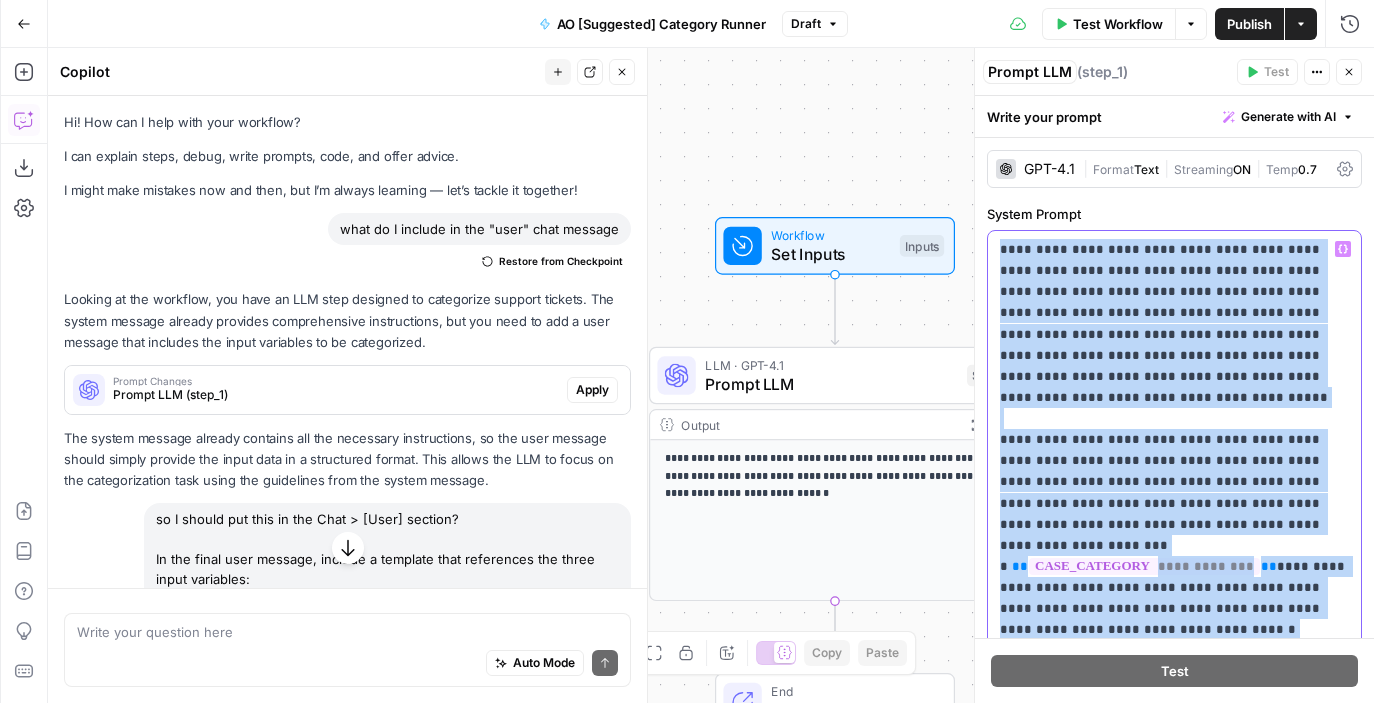 drag, startPoint x: 1122, startPoint y: 623, endPoint x: 1019, endPoint y: 69, distance: 563.4936 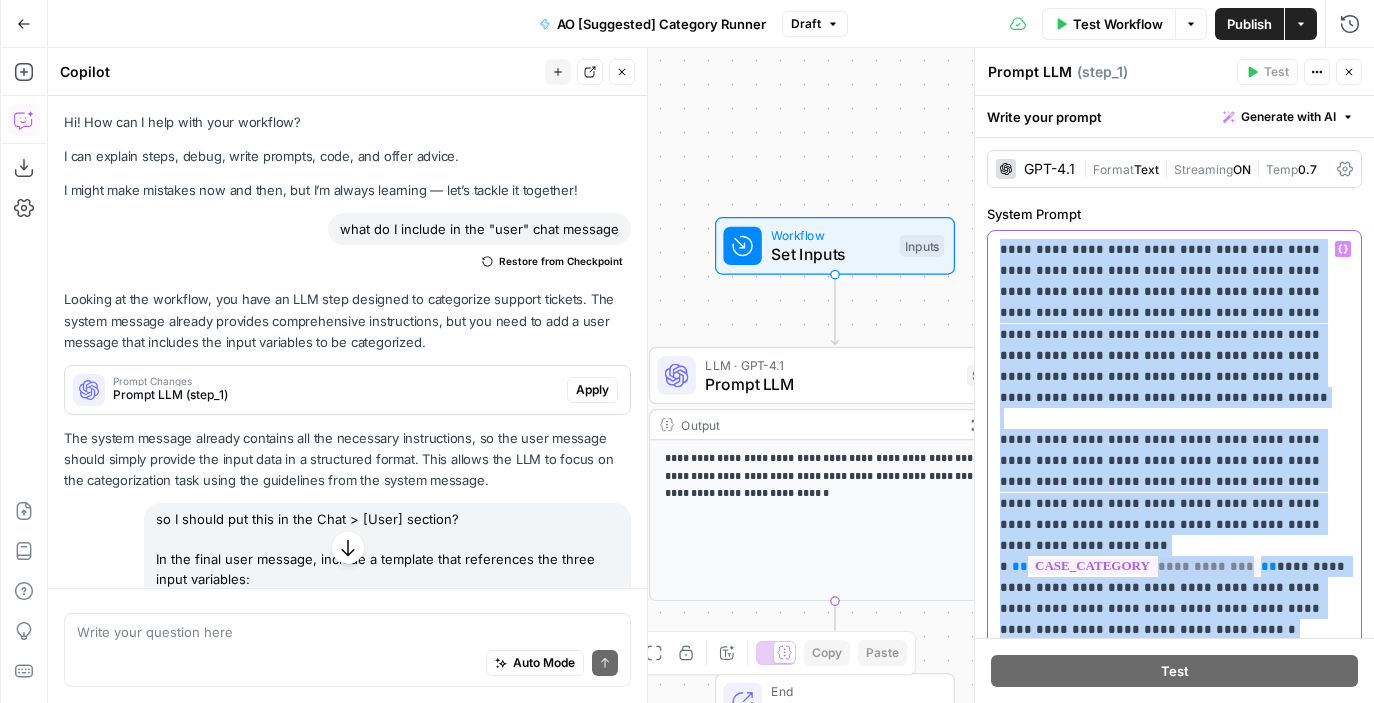 copy on "**********" 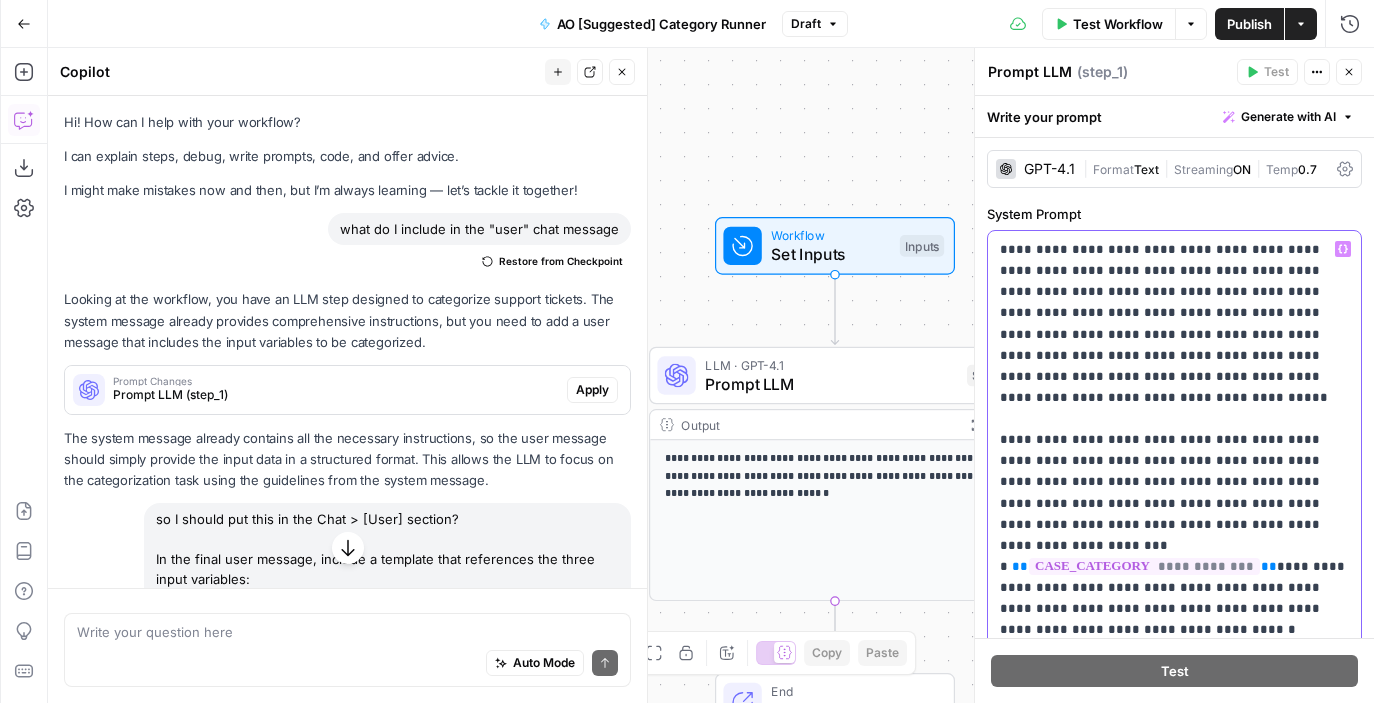 click on "**********" at bounding box center [1174, 2531] 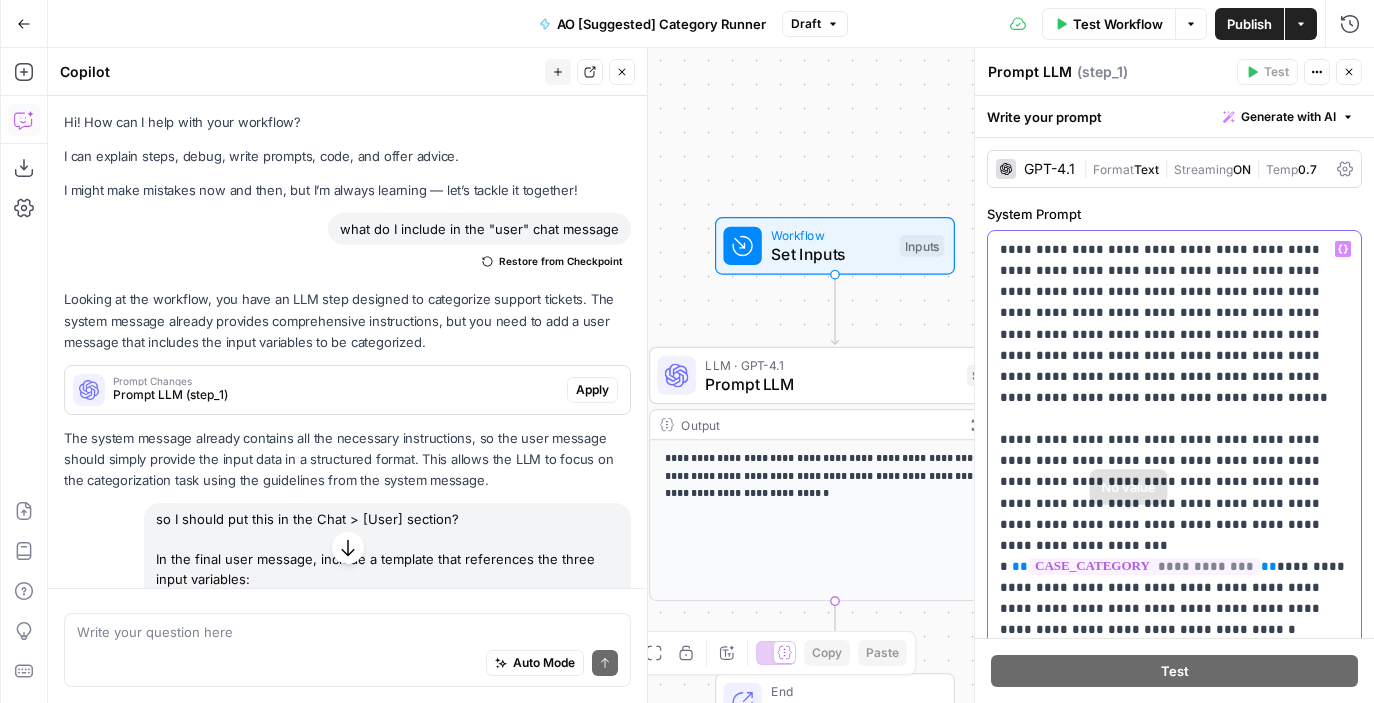 click on "**********" at bounding box center [1174, 2531] 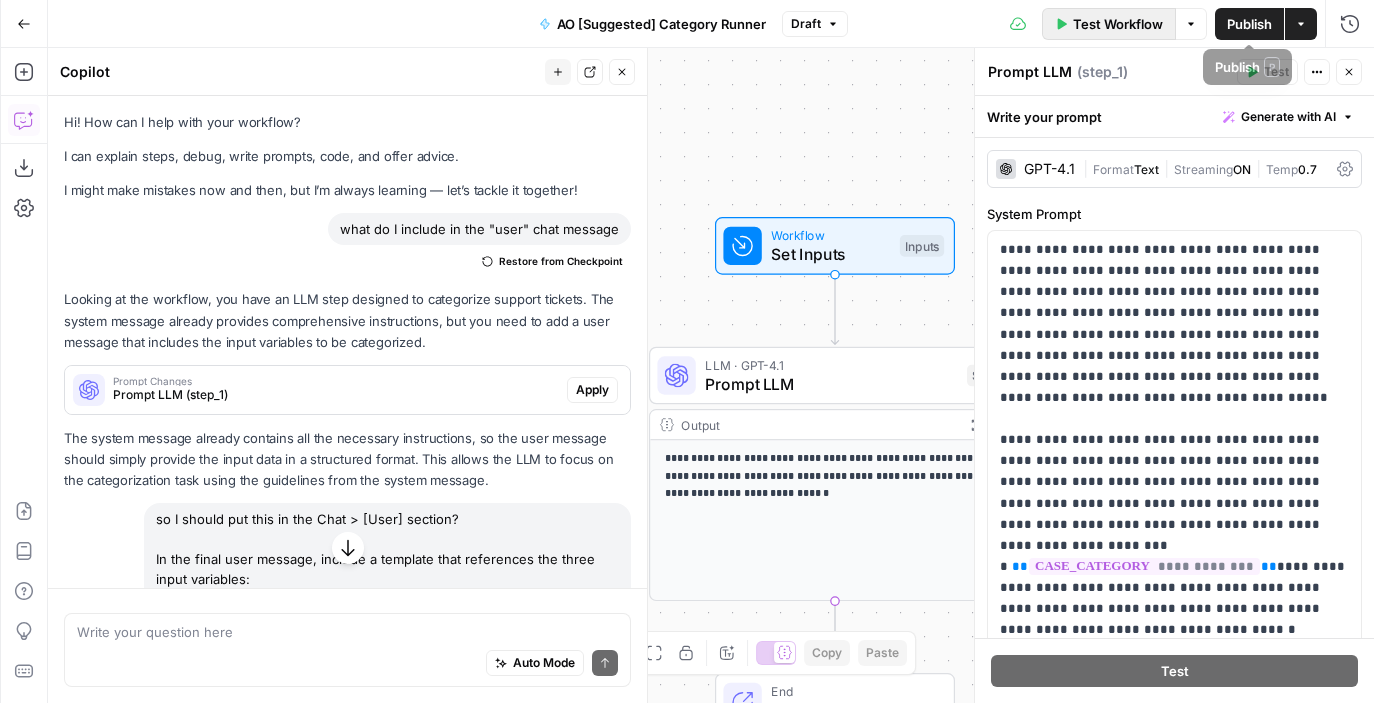 click on "Test Workflow" at bounding box center [1118, 24] 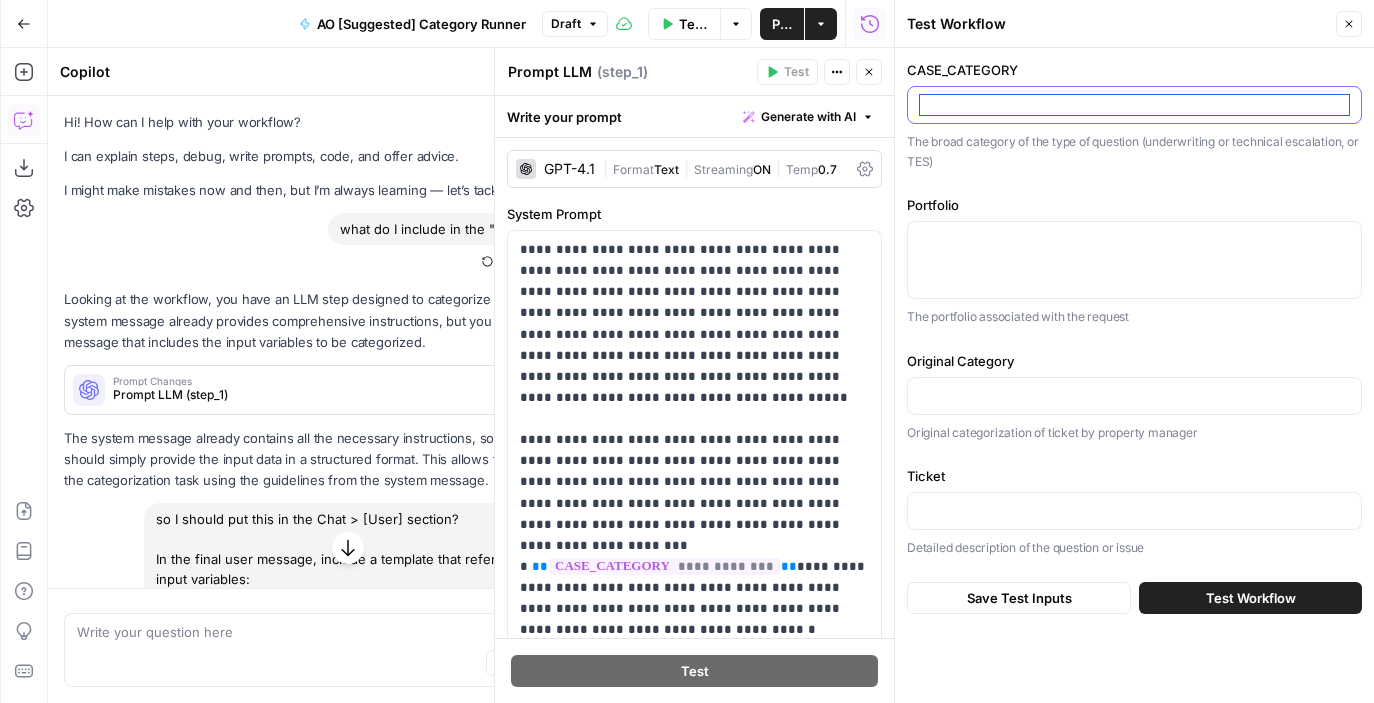 click on "CASE_CATEGORY" at bounding box center (1134, 105) 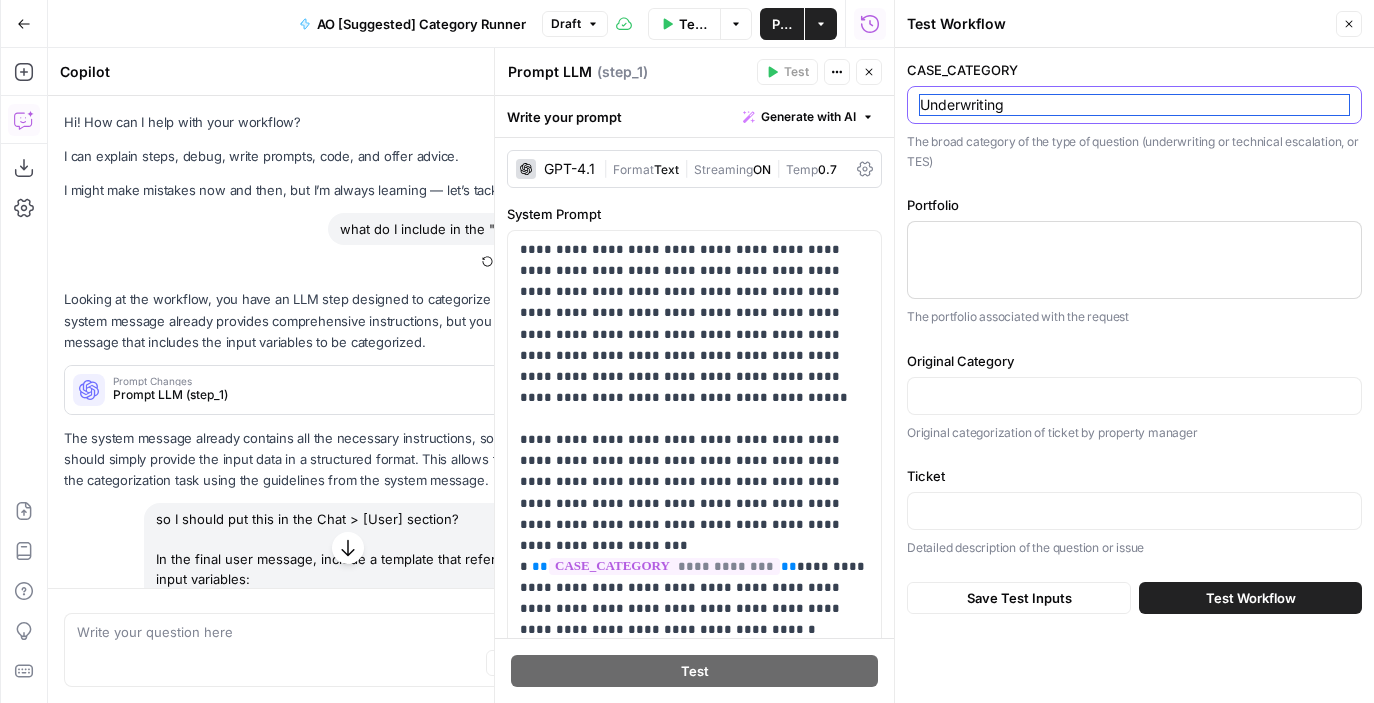 type on "Underwriting" 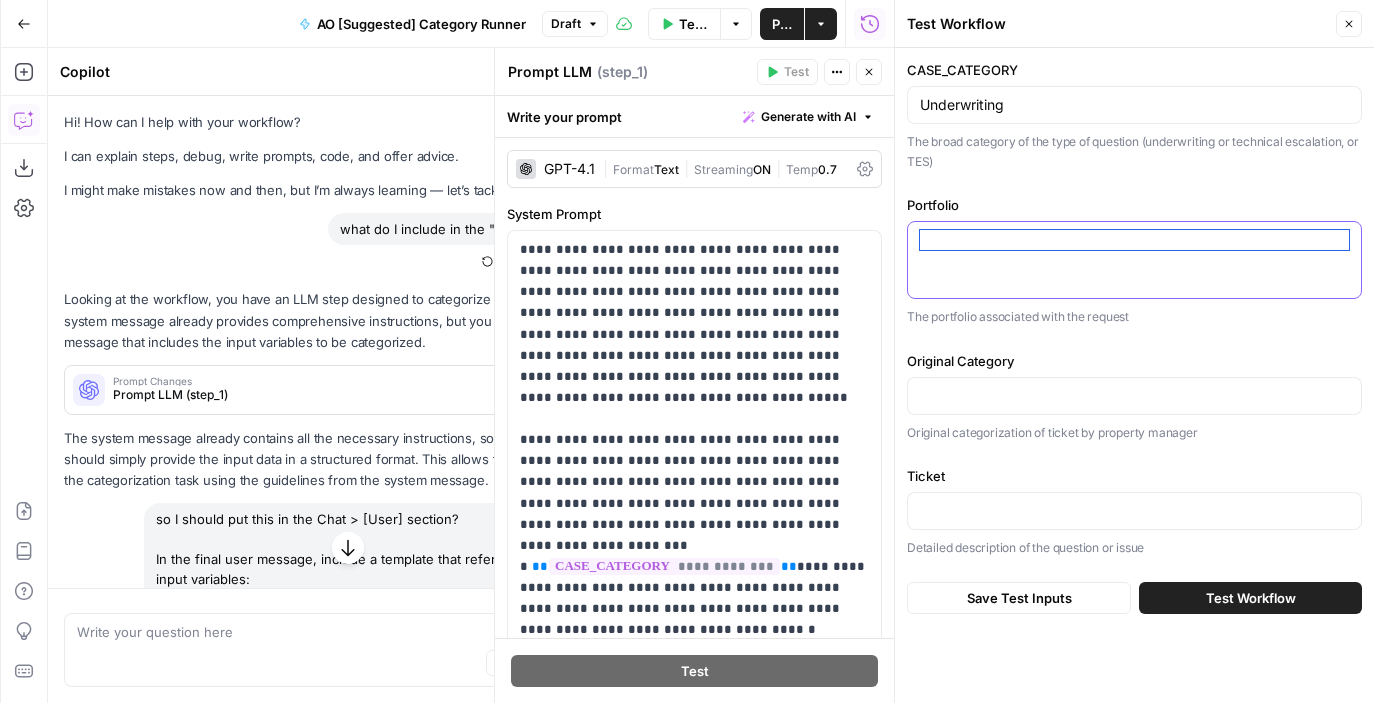click on "Portfolio" at bounding box center [1134, 240] 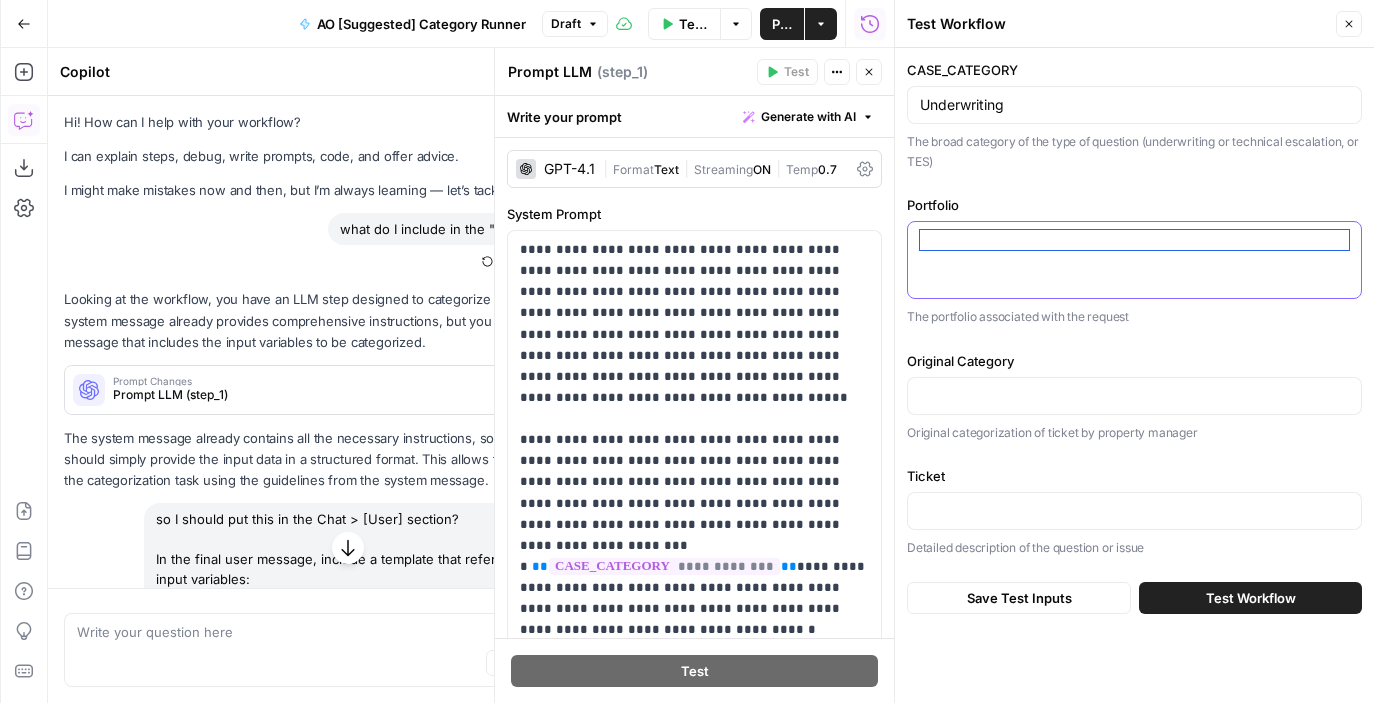 paste on "The Heritage at Boca Raton" 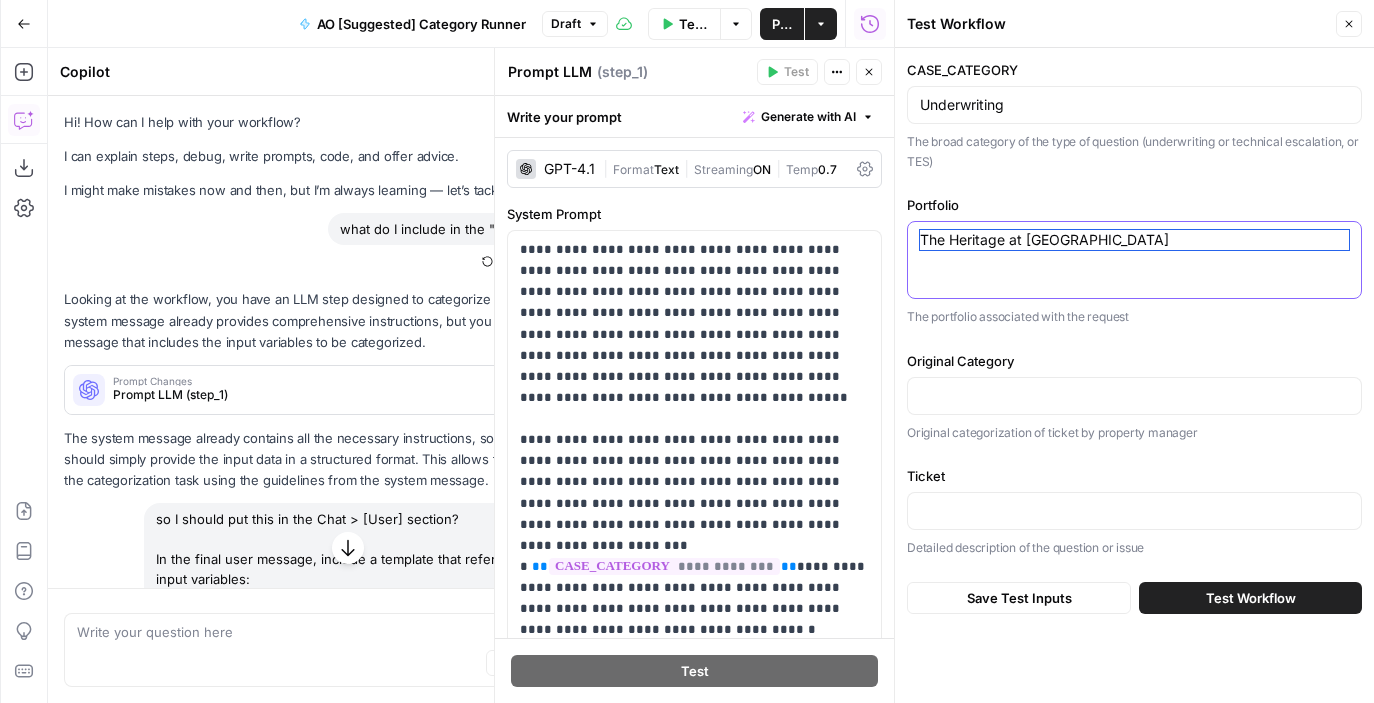 type on "The Heritage at Boca Raton" 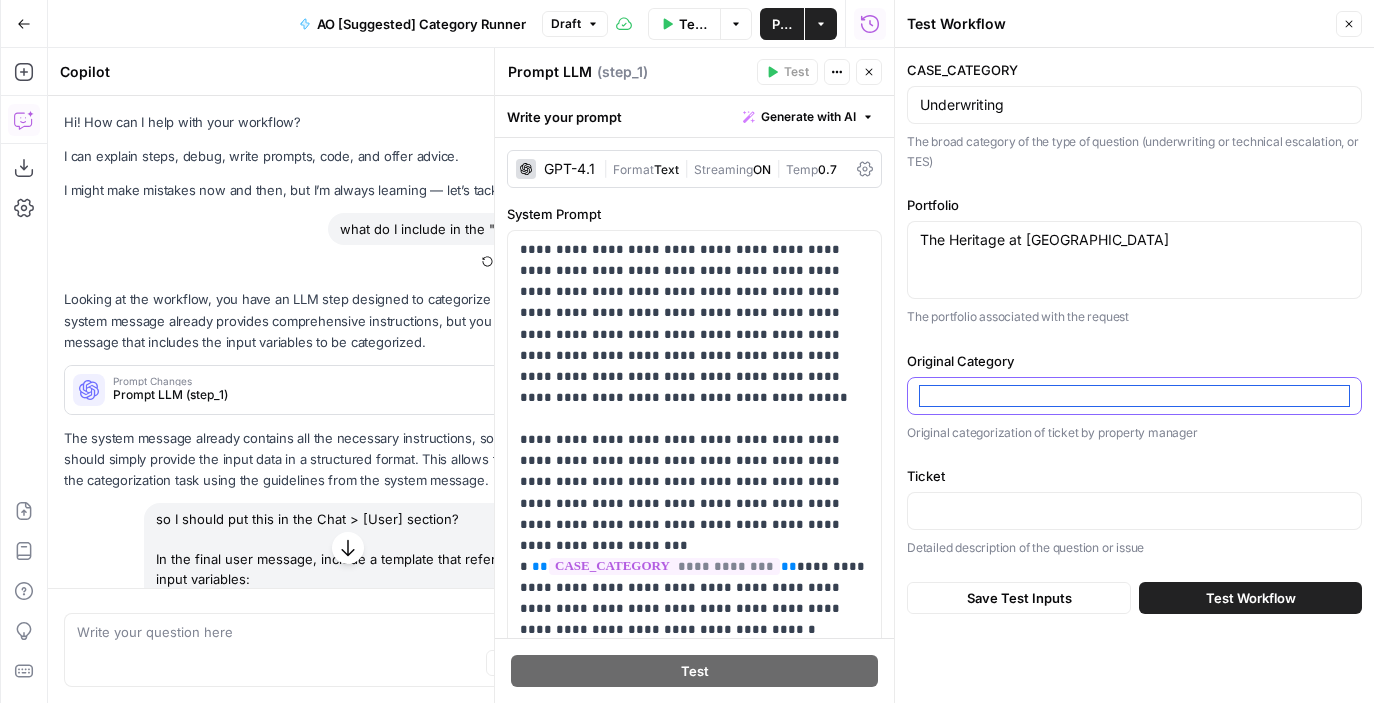 click on "Original Category" at bounding box center (1134, 396) 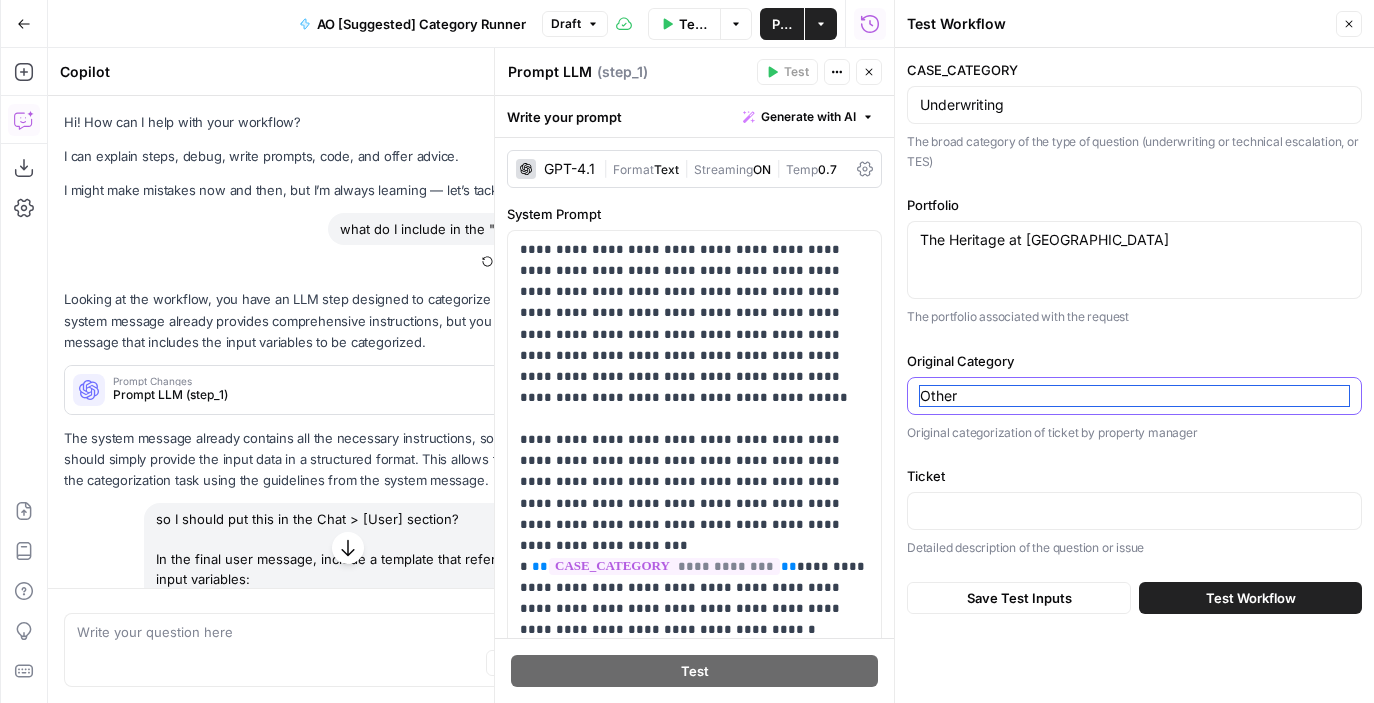 type on "Other" 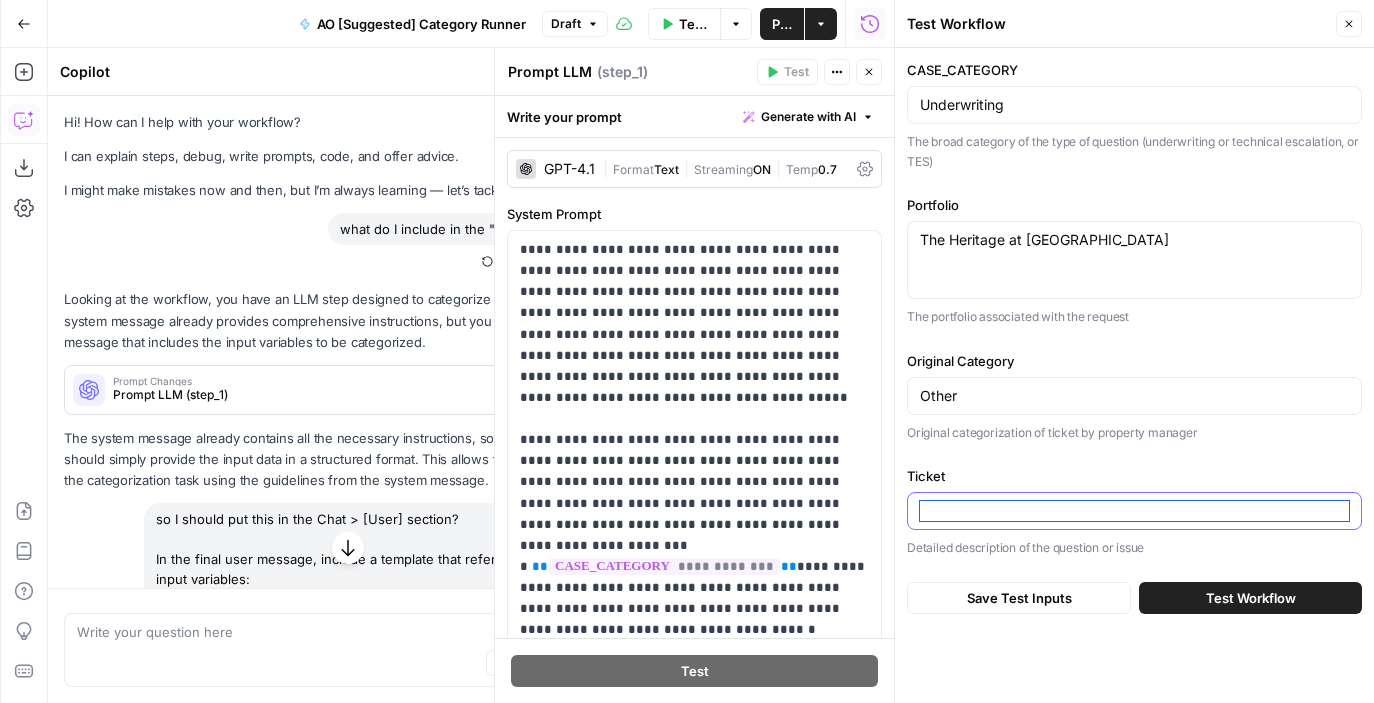 click on "Ticket" at bounding box center (1134, 511) 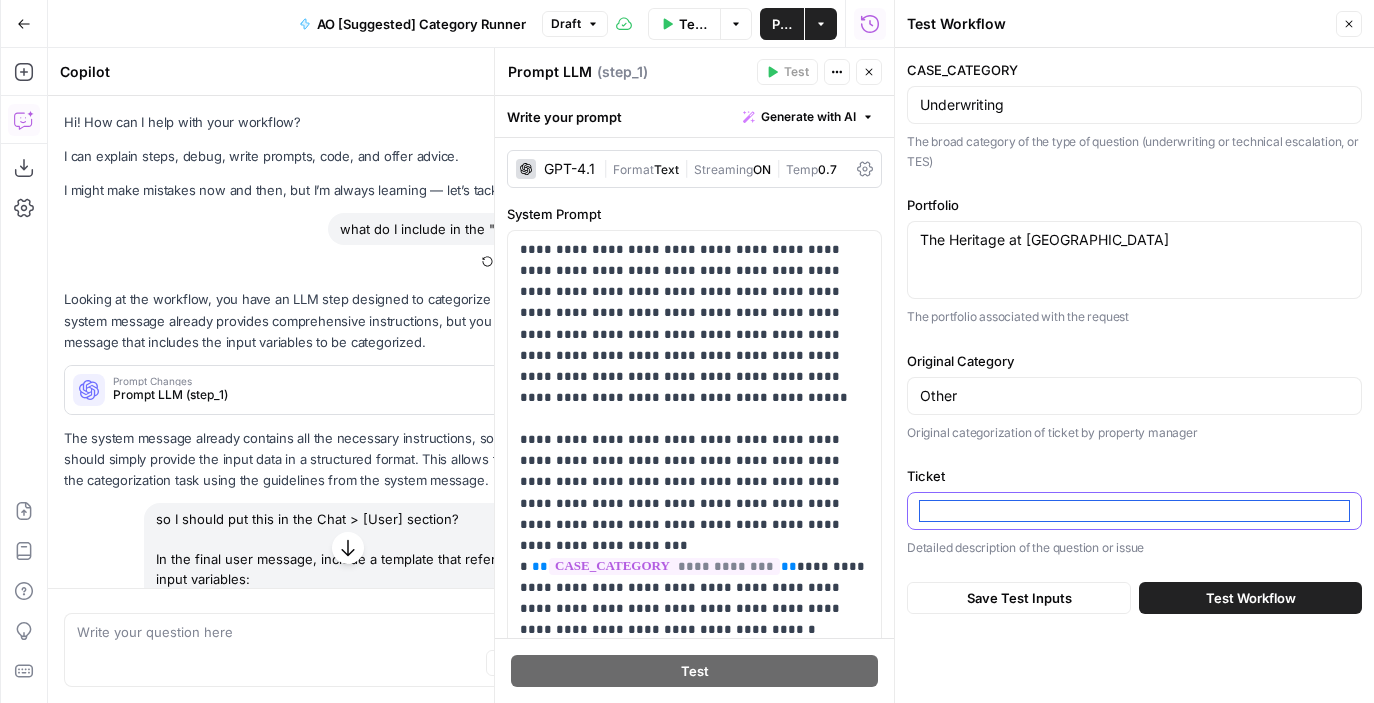 paste on "A-409 was taken off the market for a futre employee moving onsite next week for Oumattie Bachoon.  This unit shouldn't have been open to apply for." 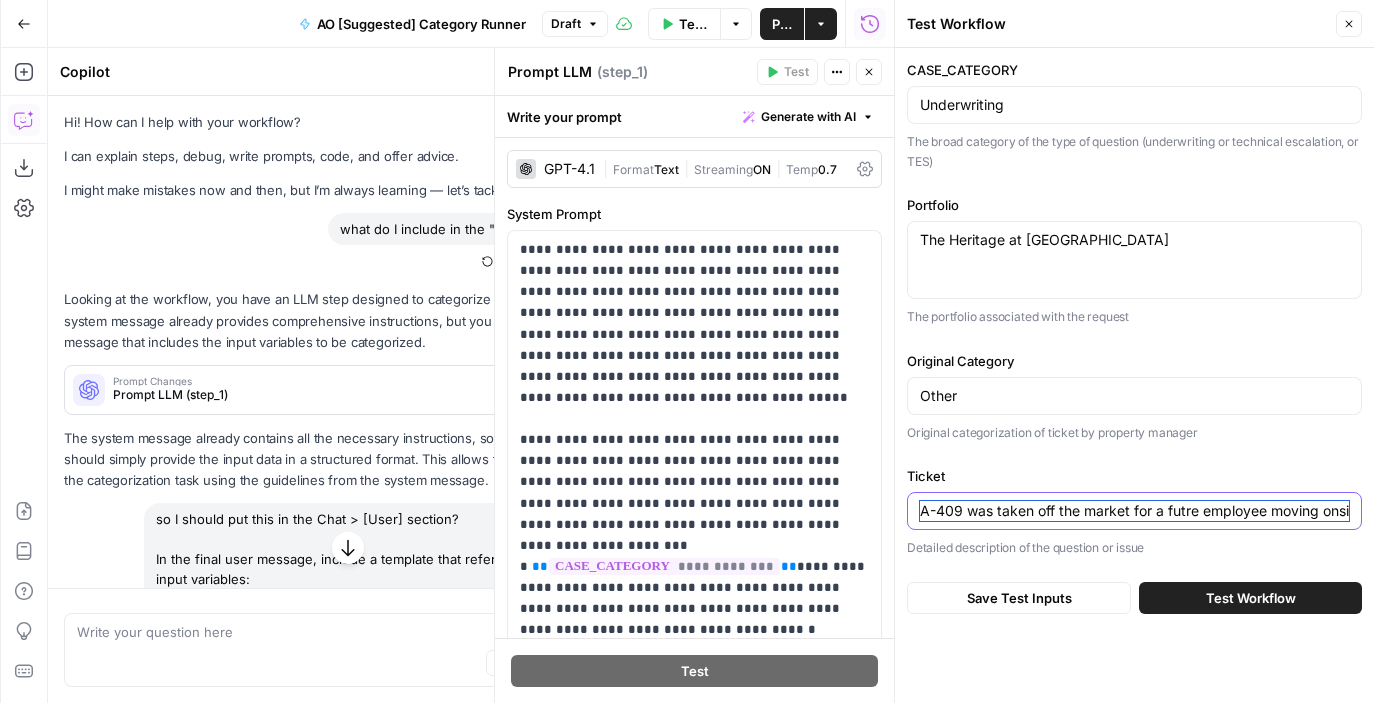 scroll, scrollTop: 0, scrollLeft: 561, axis: horizontal 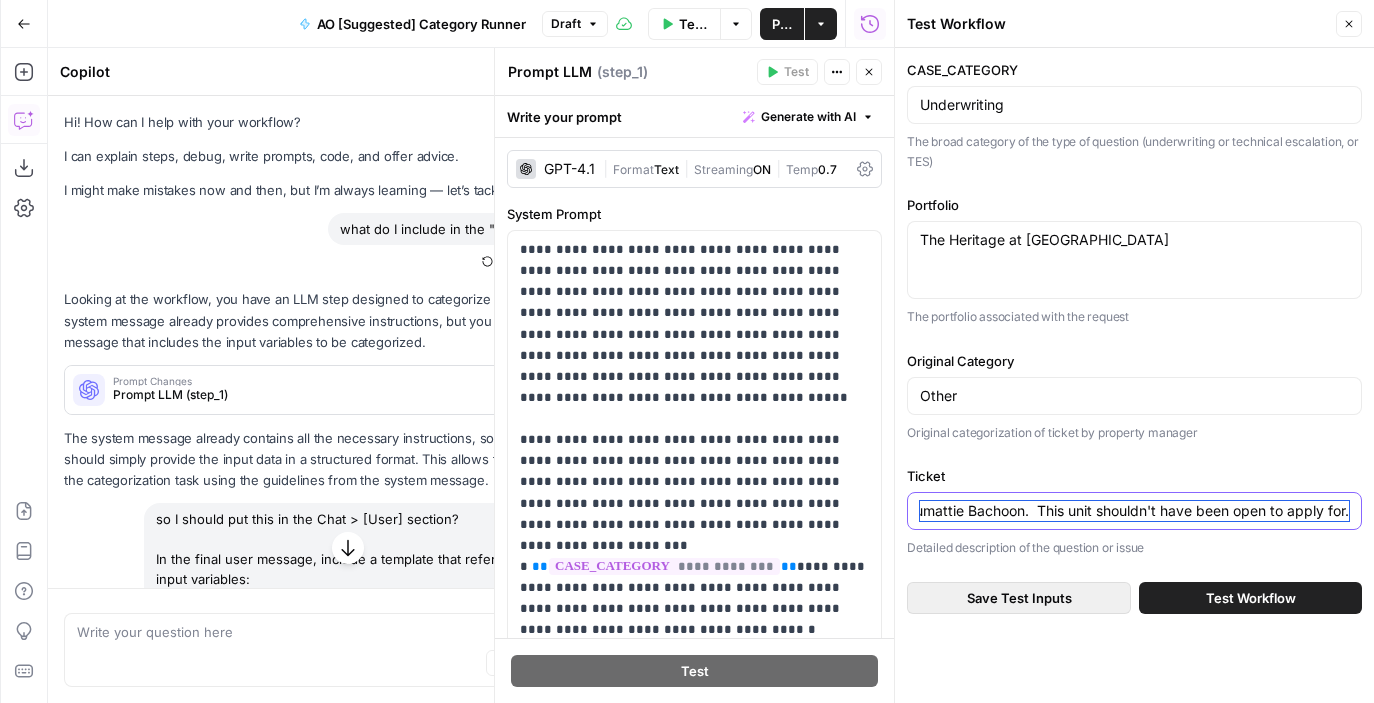 type on "A-409 was taken off the market for a futre employee moving onsite next week for Oumattie Bachoon.  This unit shouldn't have been open to apply for." 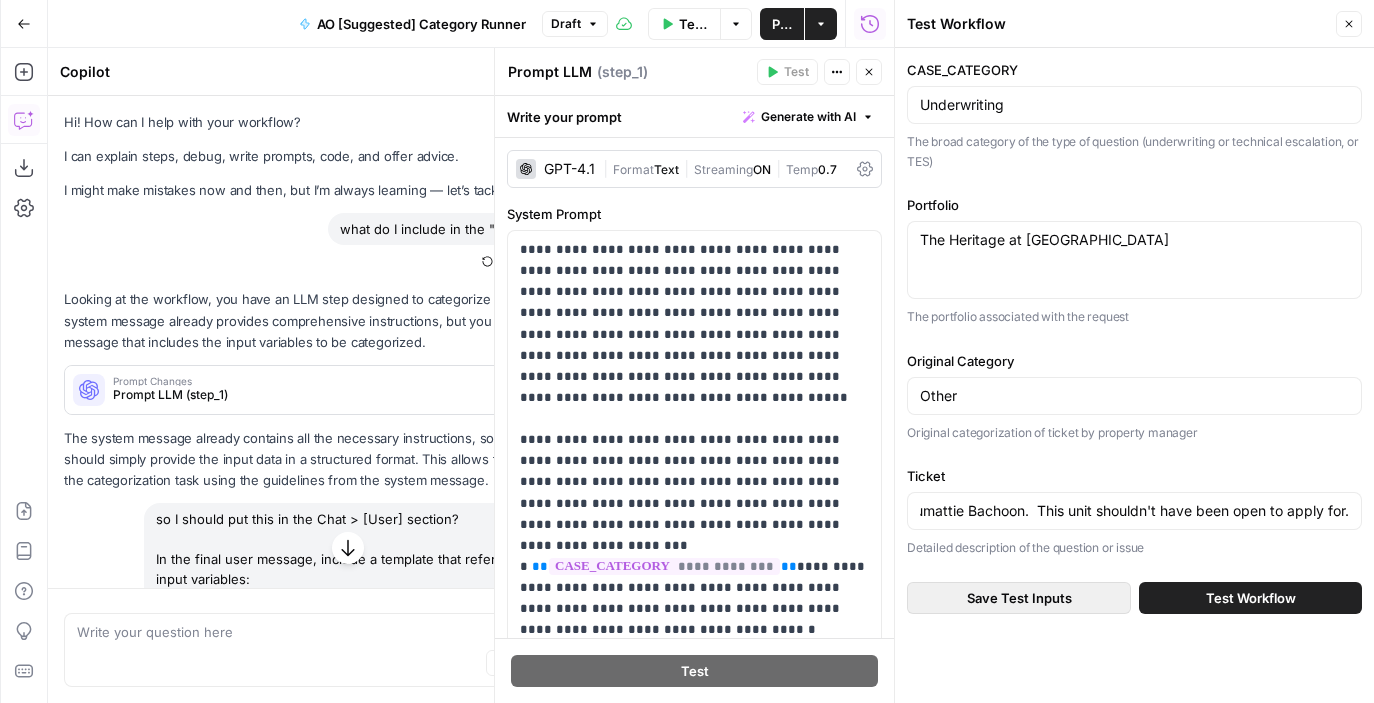 scroll, scrollTop: 0, scrollLeft: 0, axis: both 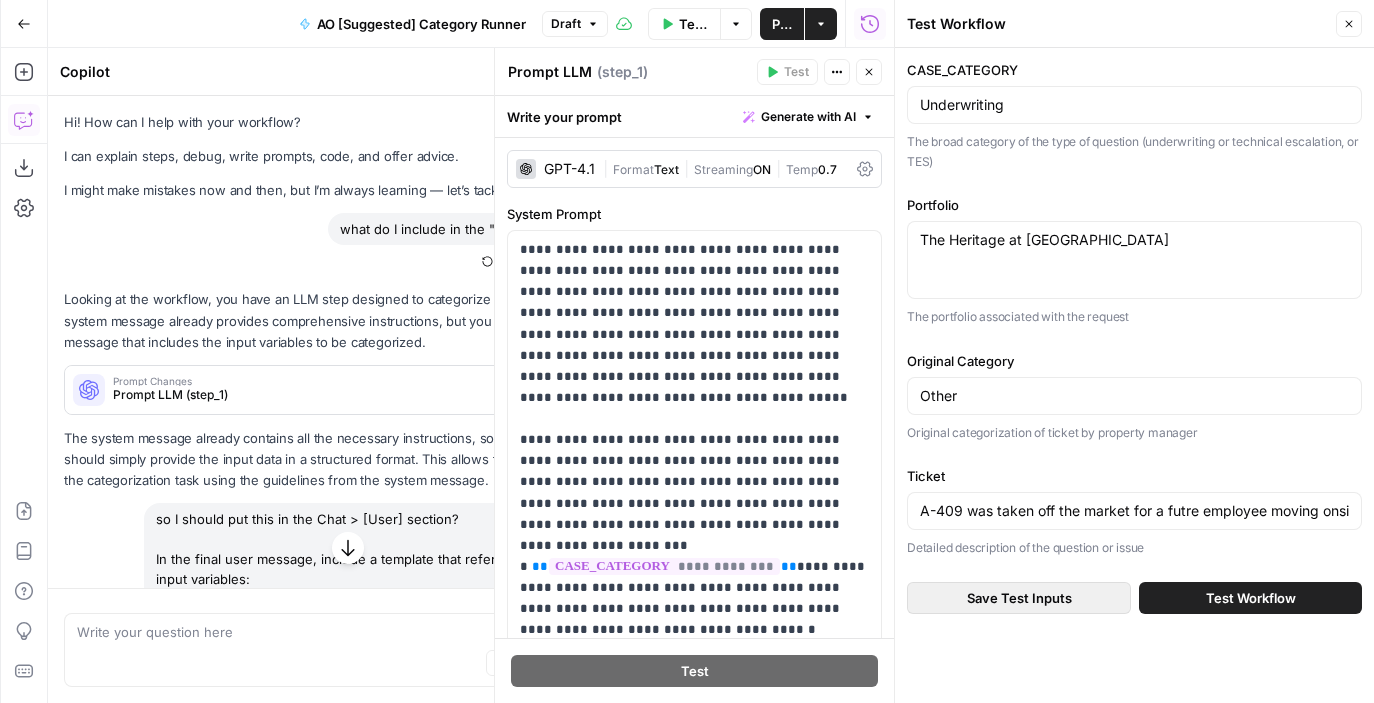 click on "Save Test Inputs" at bounding box center (1019, 598) 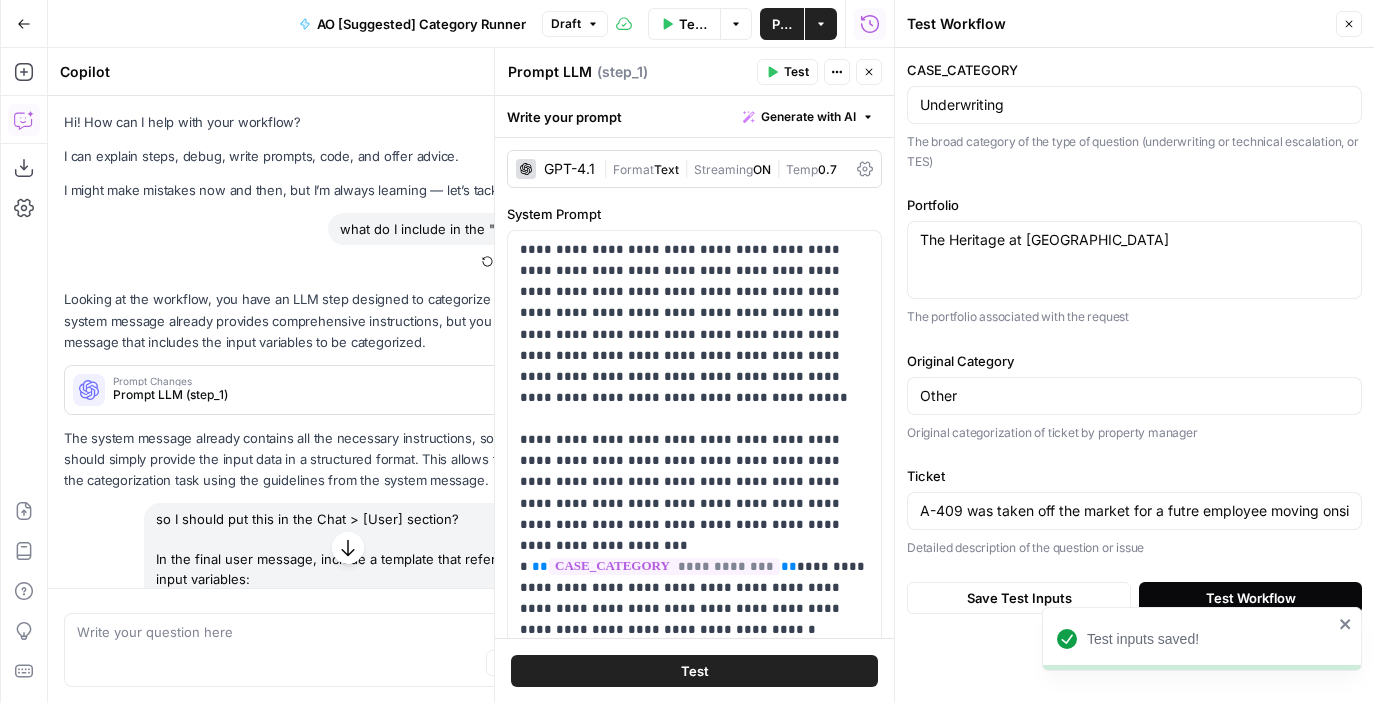click on "Test Workflow" at bounding box center [1250, 598] 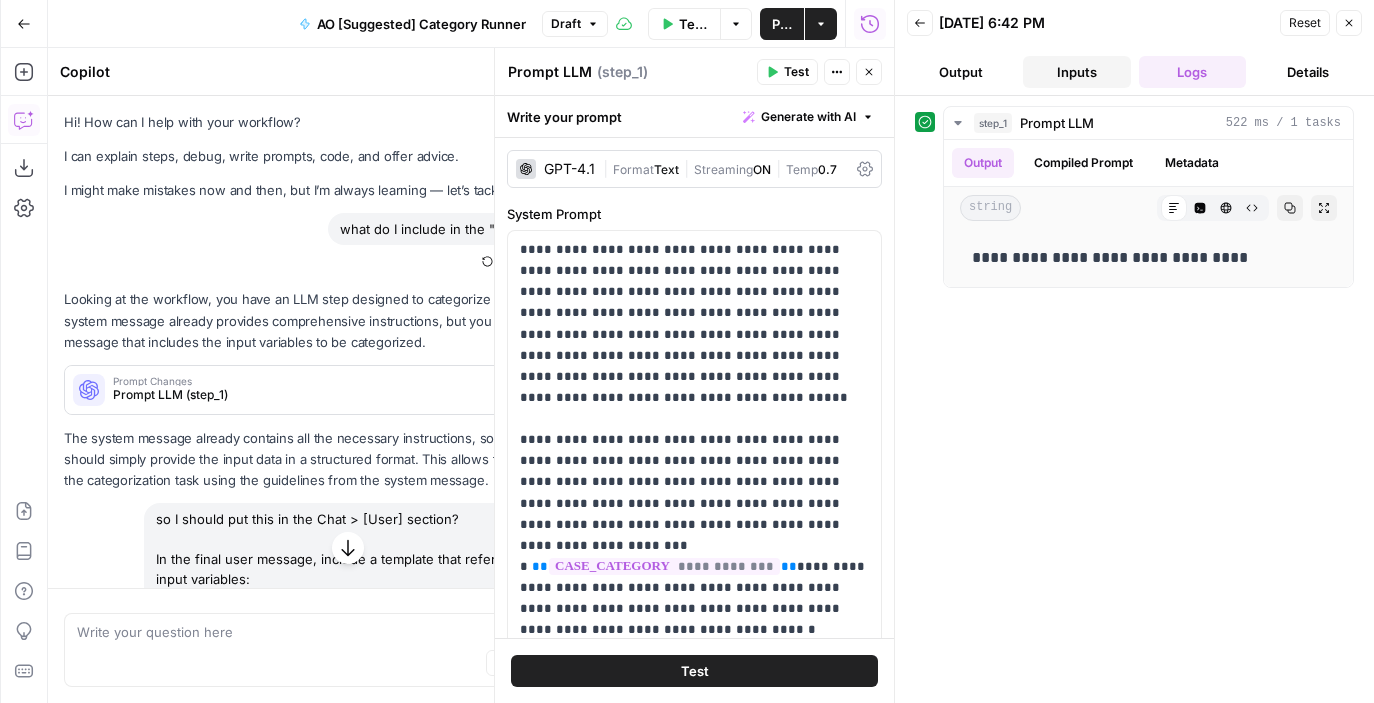 click on "Inputs" at bounding box center [1077, 72] 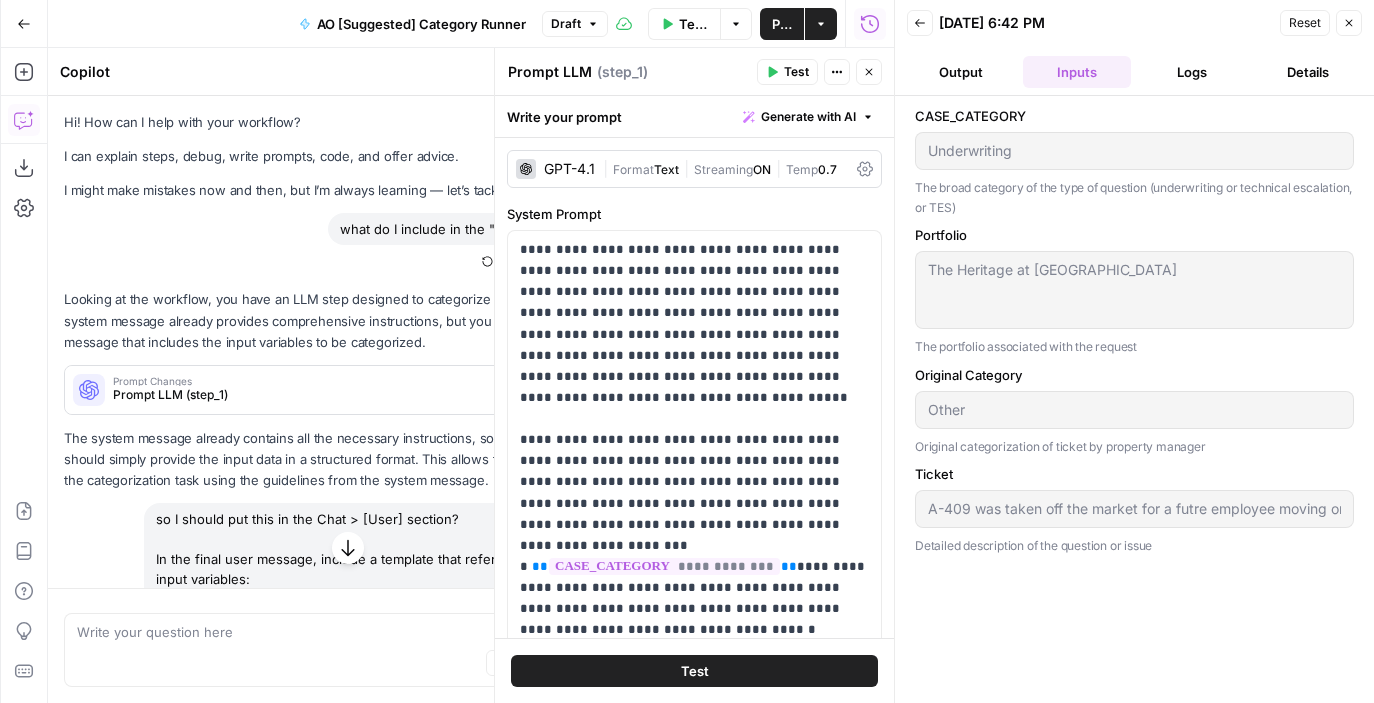 click on "Original Category" at bounding box center (1134, 375) 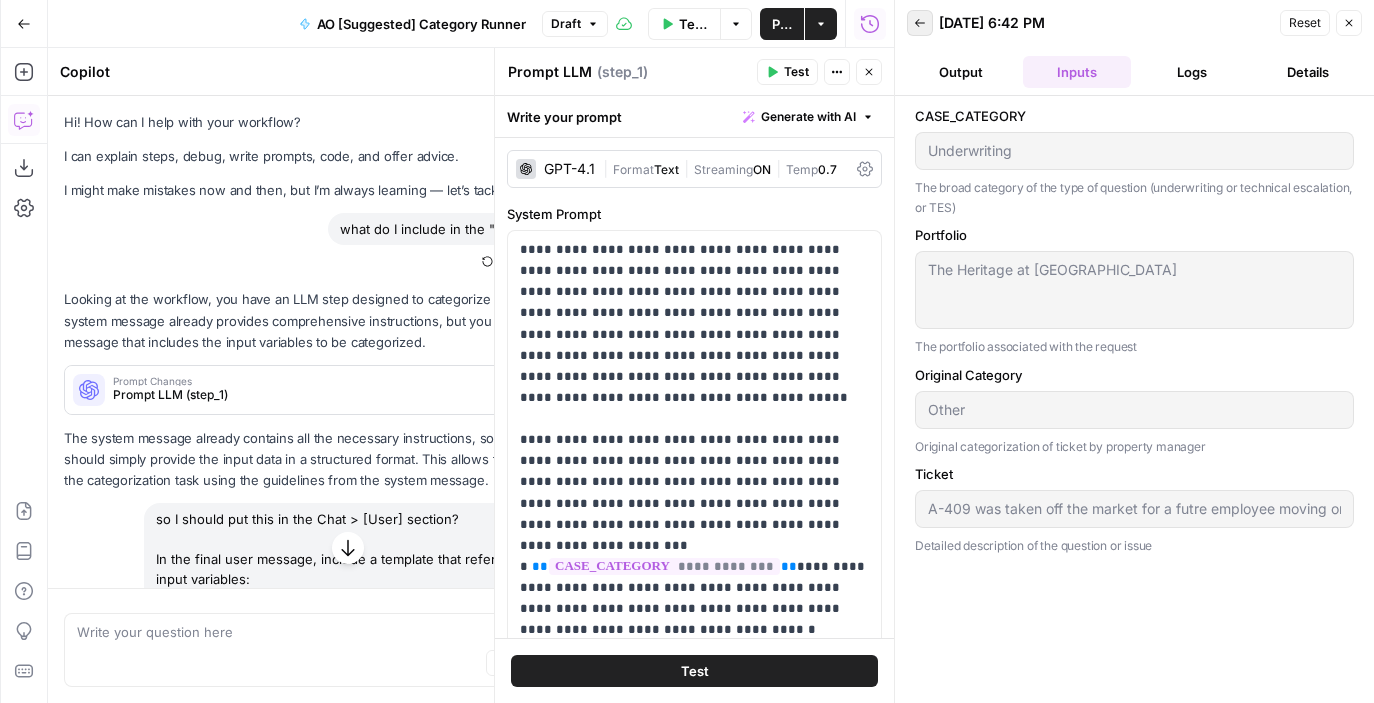 click on "Back" at bounding box center (920, 23) 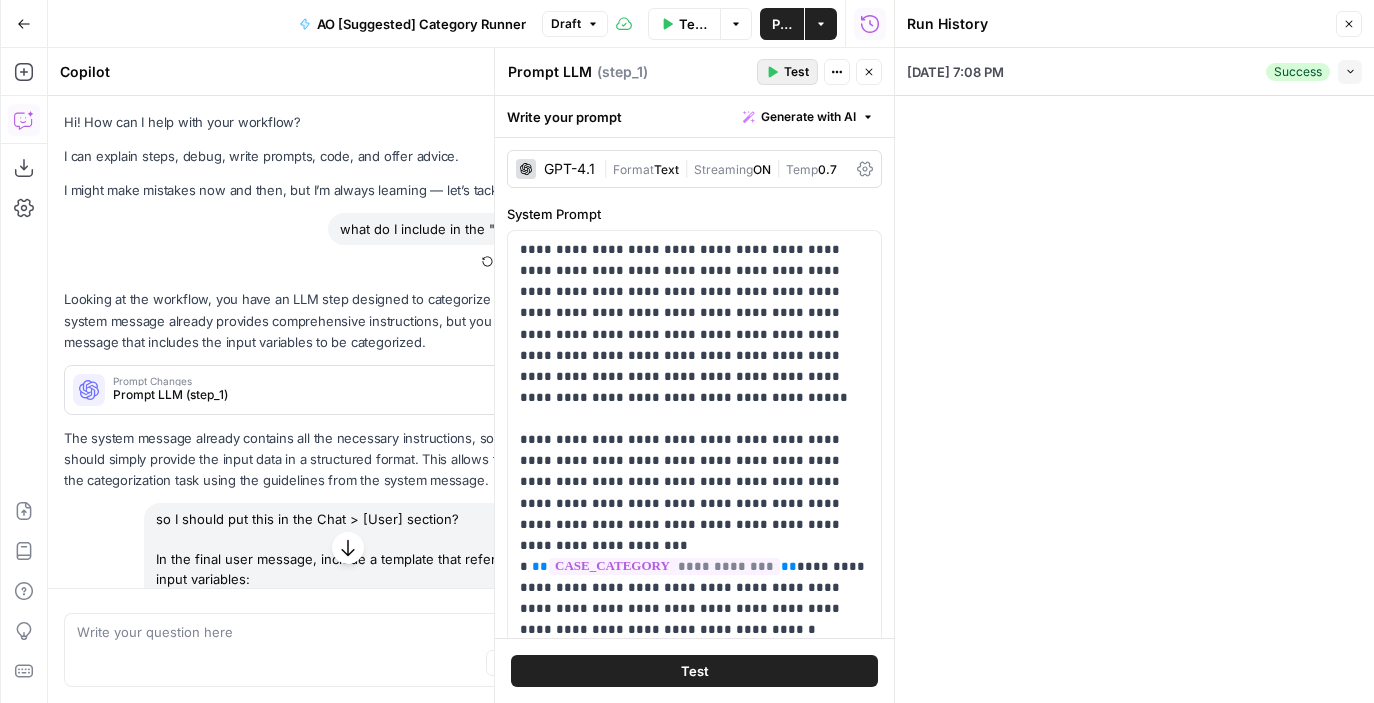 click on "Test" at bounding box center [796, 72] 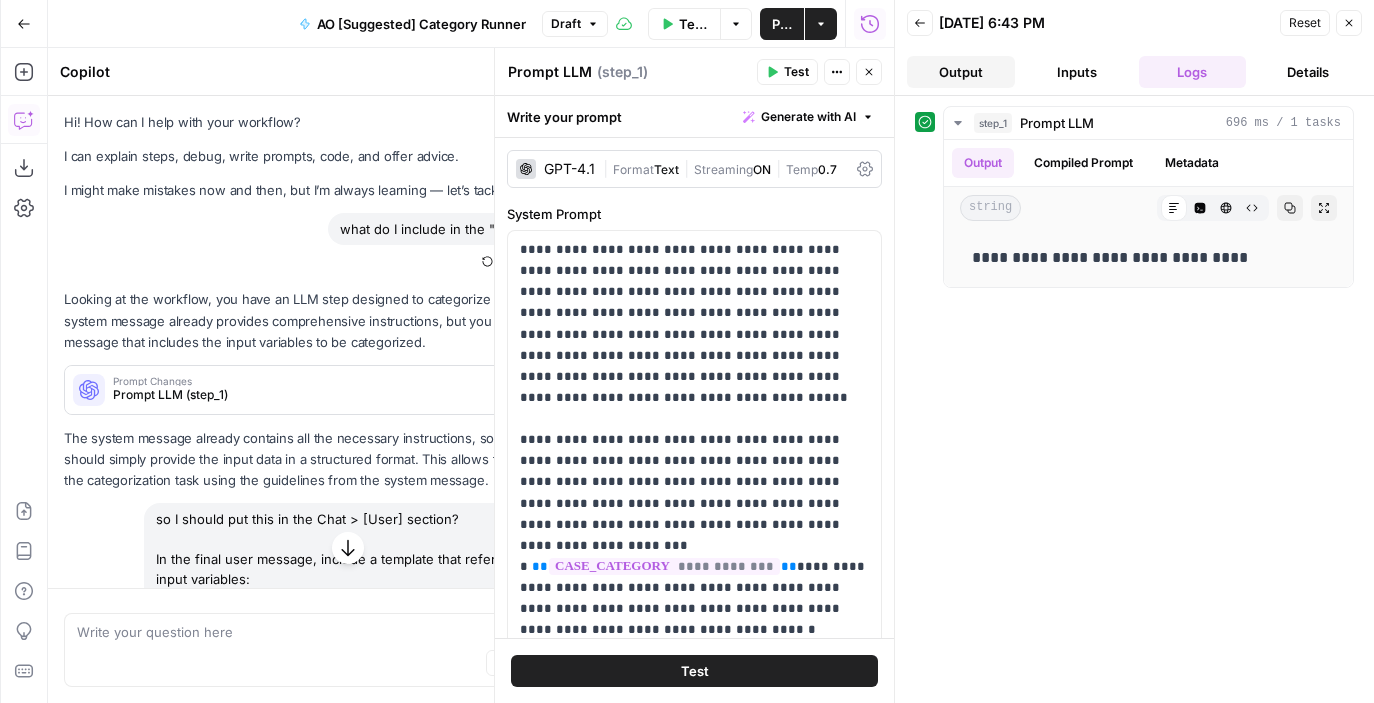 click on "Output" at bounding box center [961, 72] 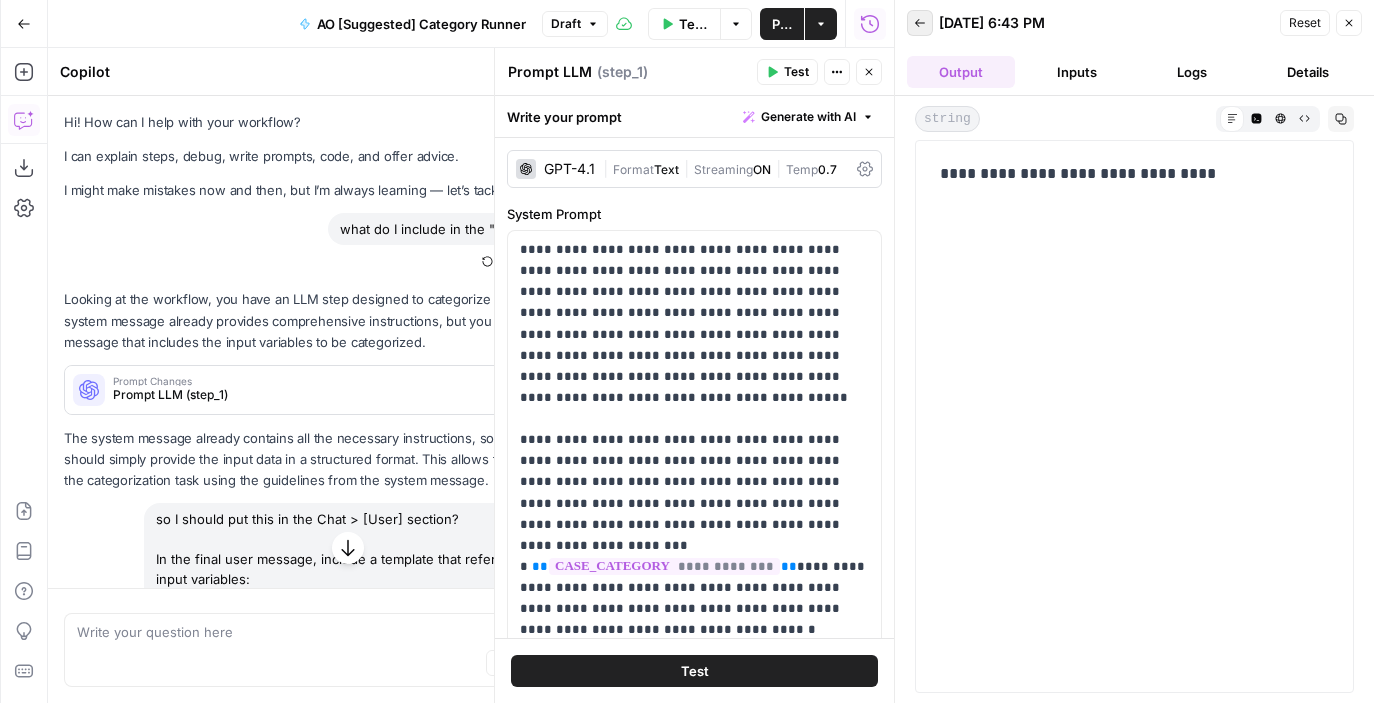 click on "Back" at bounding box center (920, 23) 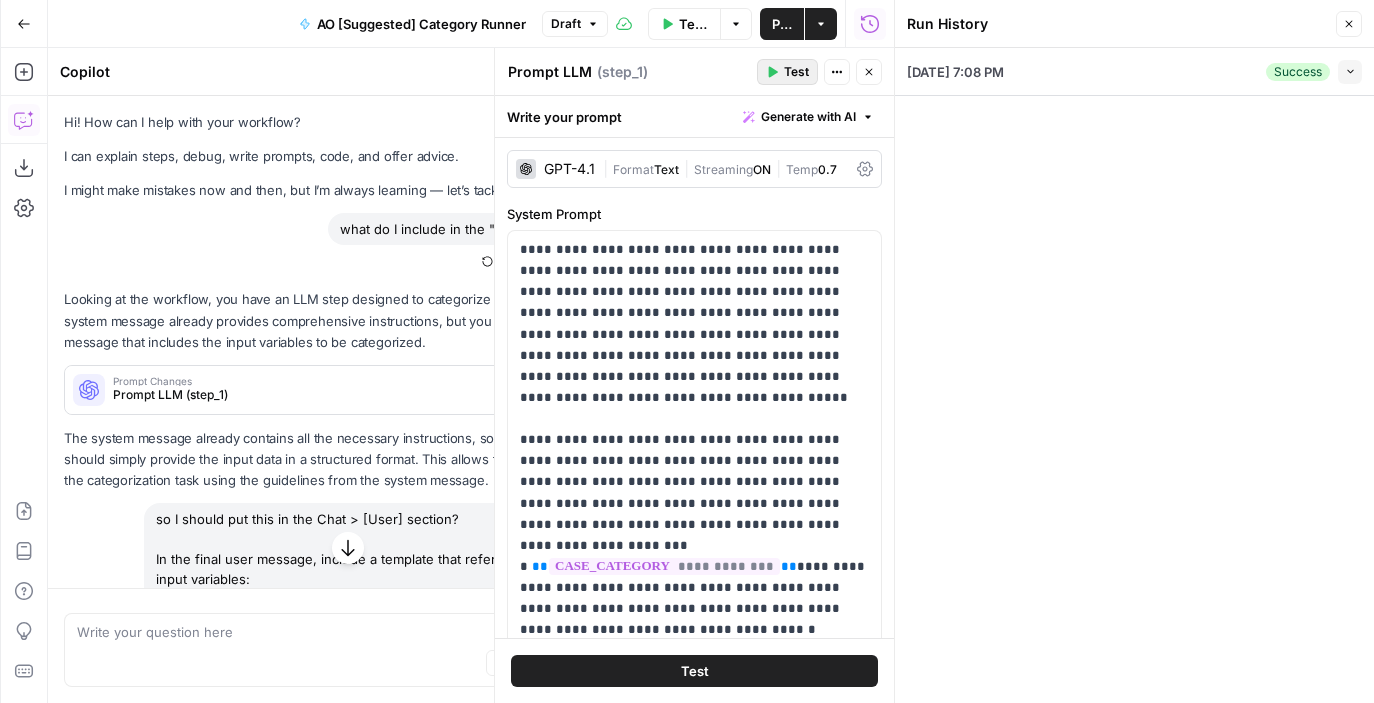 click on "Test" at bounding box center [796, 72] 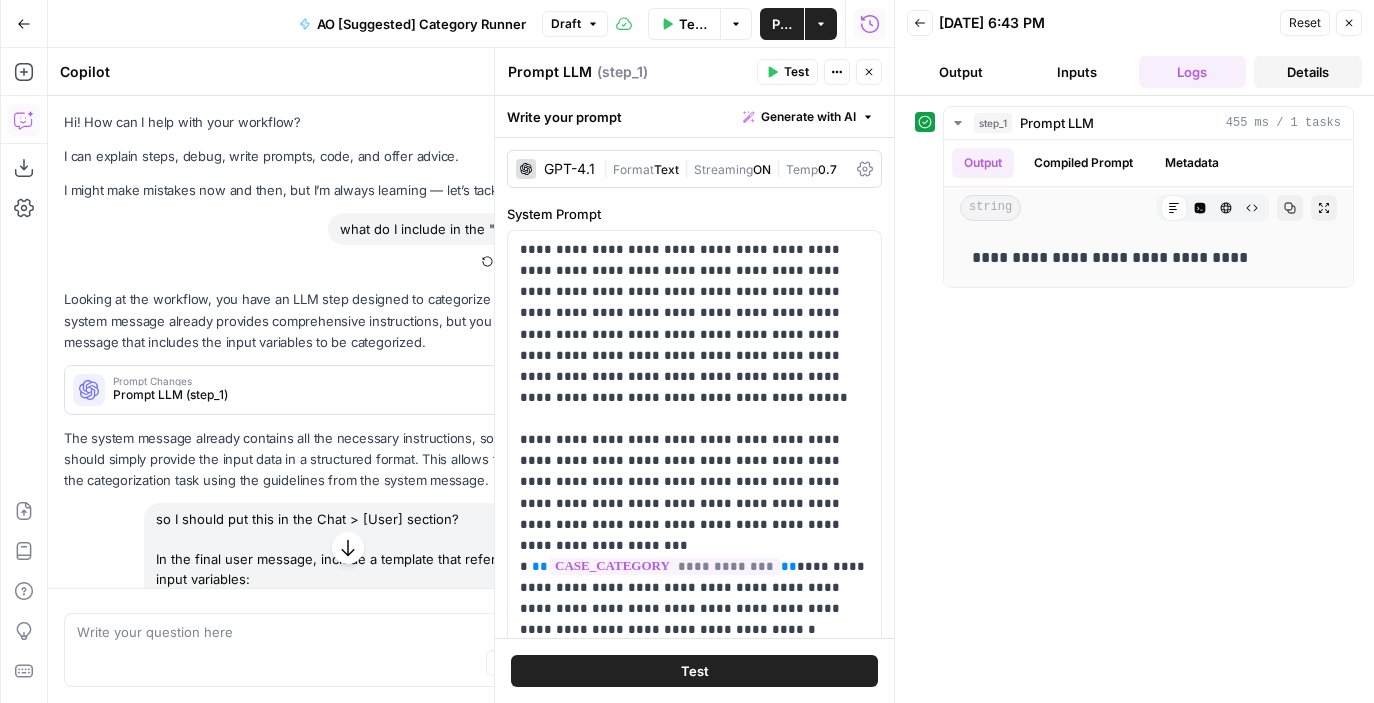 click on "Details" at bounding box center [1308, 72] 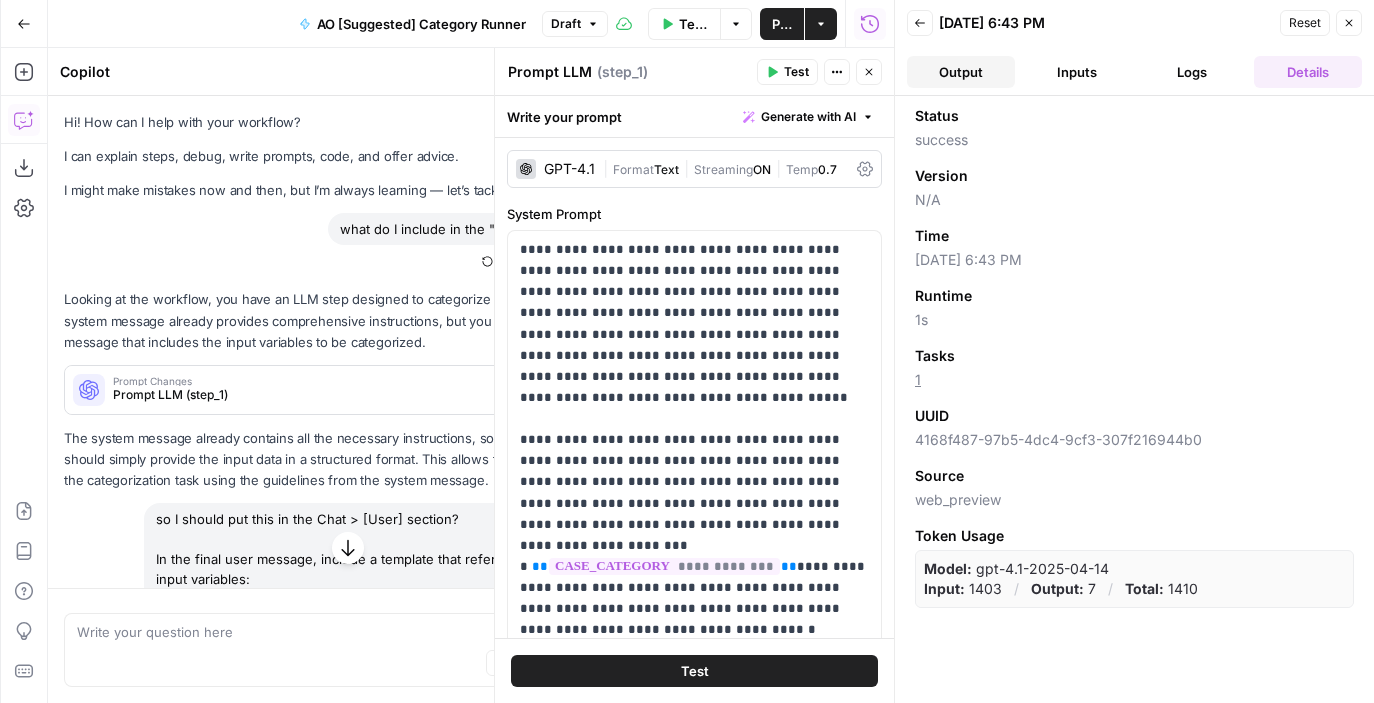 click on "Output" at bounding box center [961, 72] 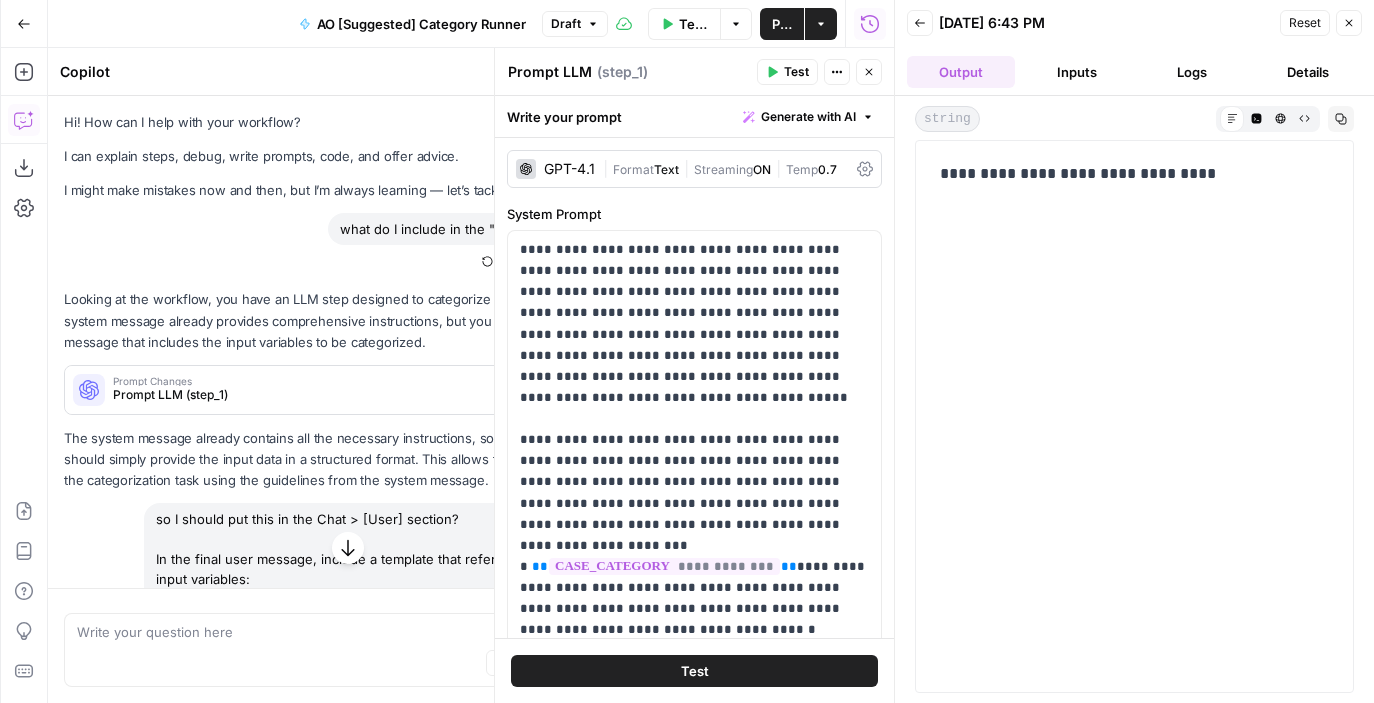 click on "**********" at bounding box center (1134, 174) 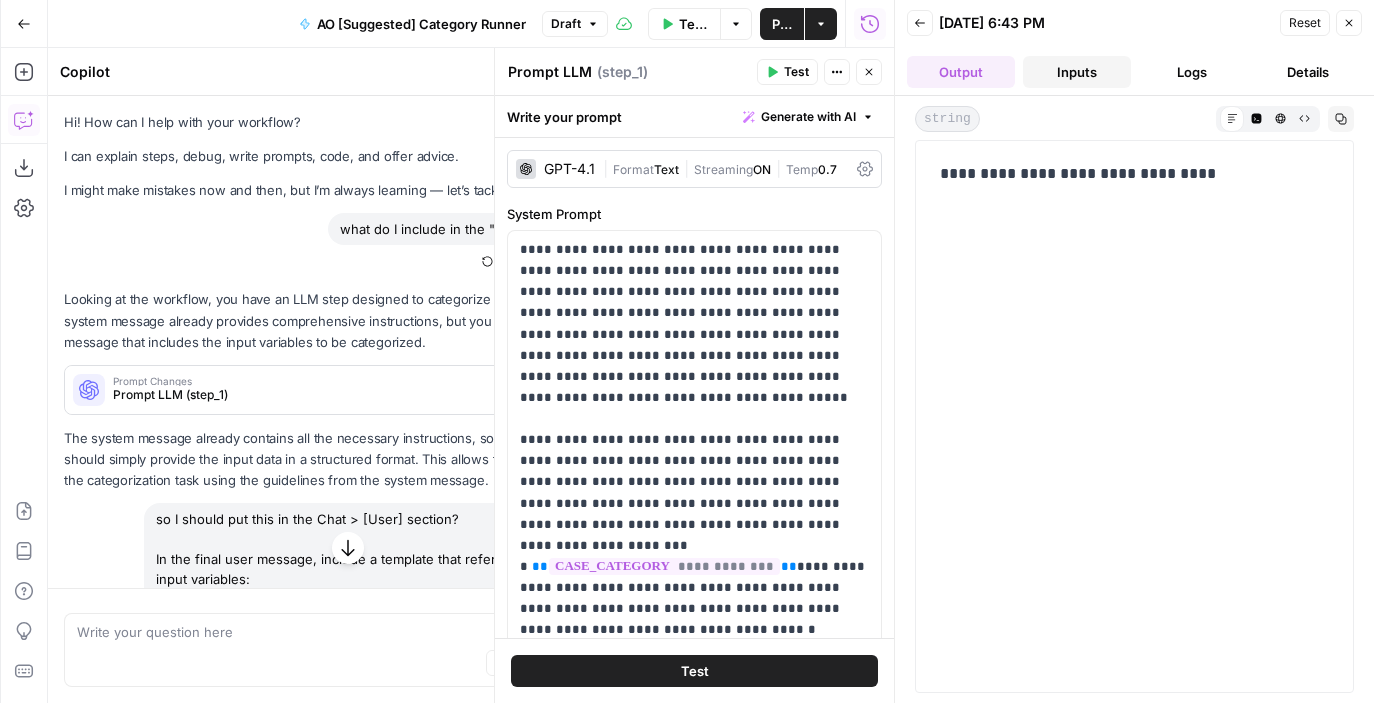 click on "Inputs" at bounding box center [1077, 72] 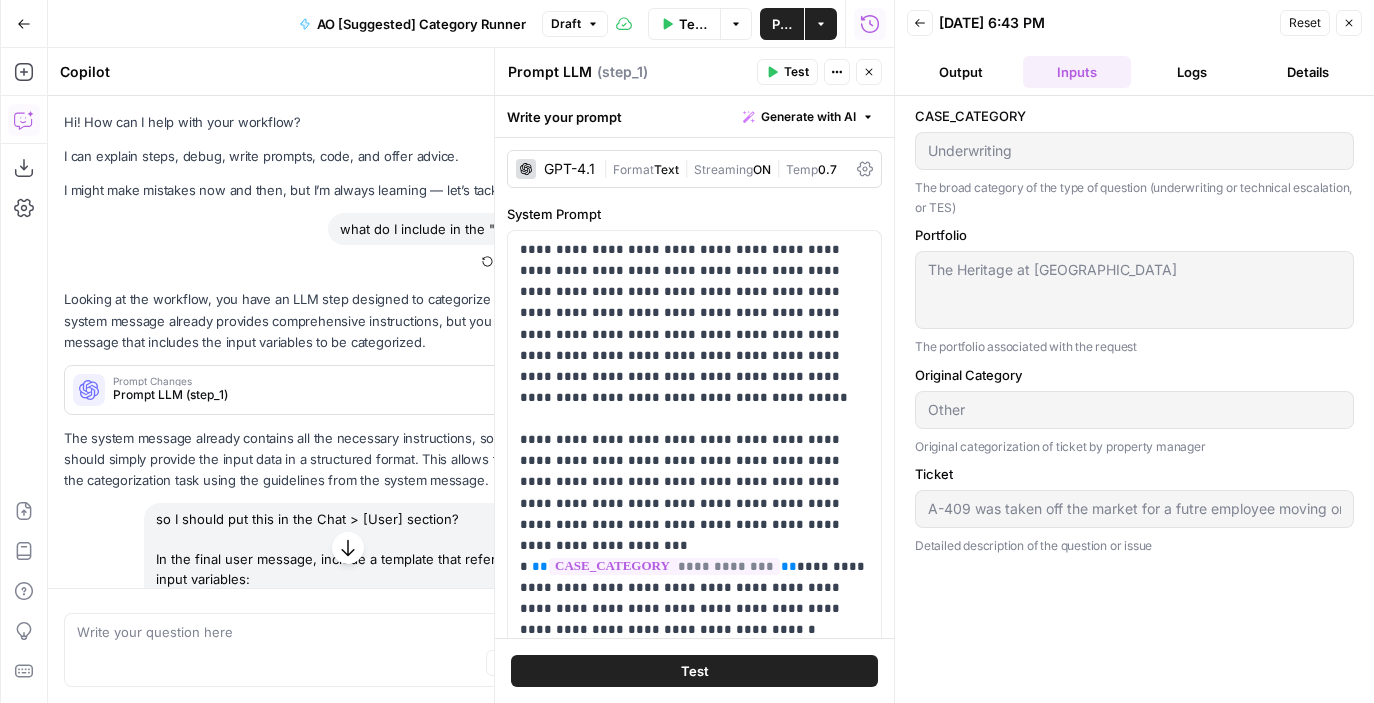 click on "Ticket A-409 was taken off the market for a futre employee moving onsite next week for Oumattie Bachoon.  This unit shouldn't have been open to apply for. Detailed description of the question or issue" at bounding box center (1134, 510) 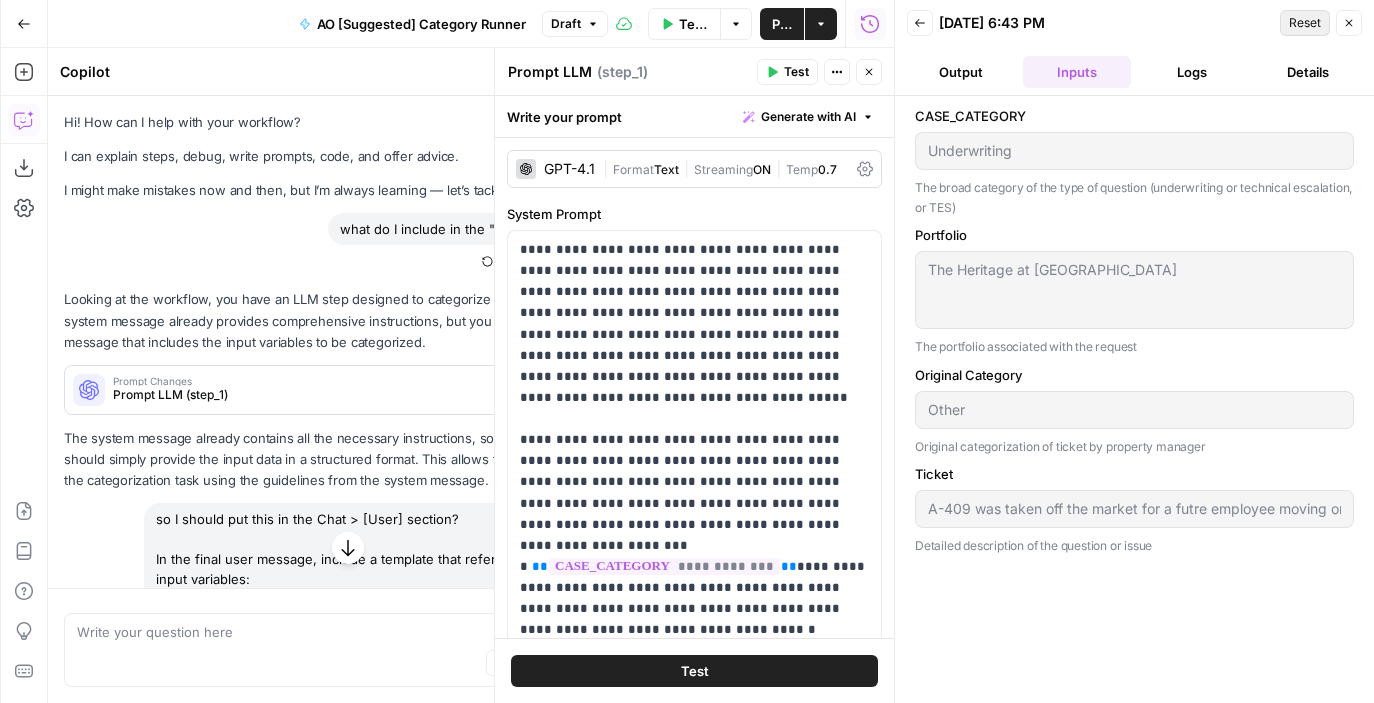 click on "Reset" at bounding box center (1305, 23) 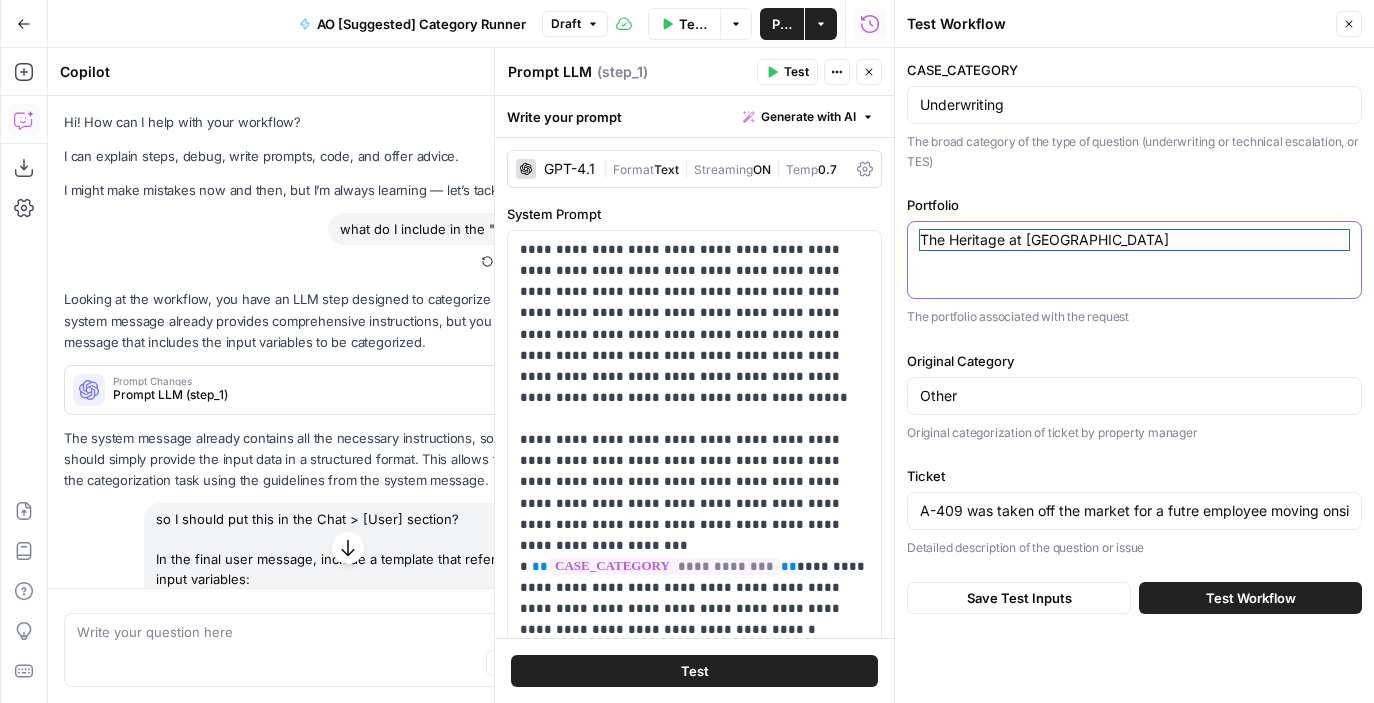 click on "The Heritage at Boca Raton" at bounding box center (1134, 240) 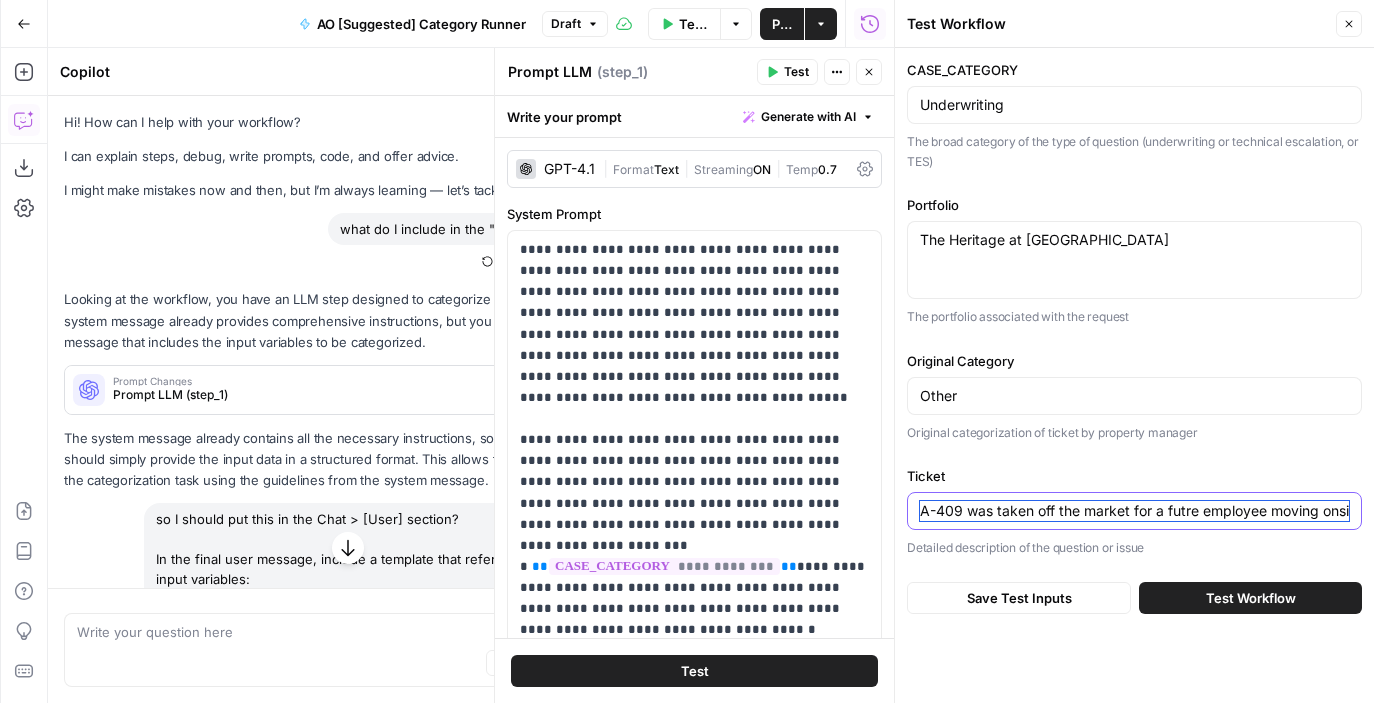 click on "A-409 was taken off the market for a futre employee moving onsite next week for Oumattie Bachoon.  This unit shouldn't have been open to apply for." at bounding box center (1134, 511) 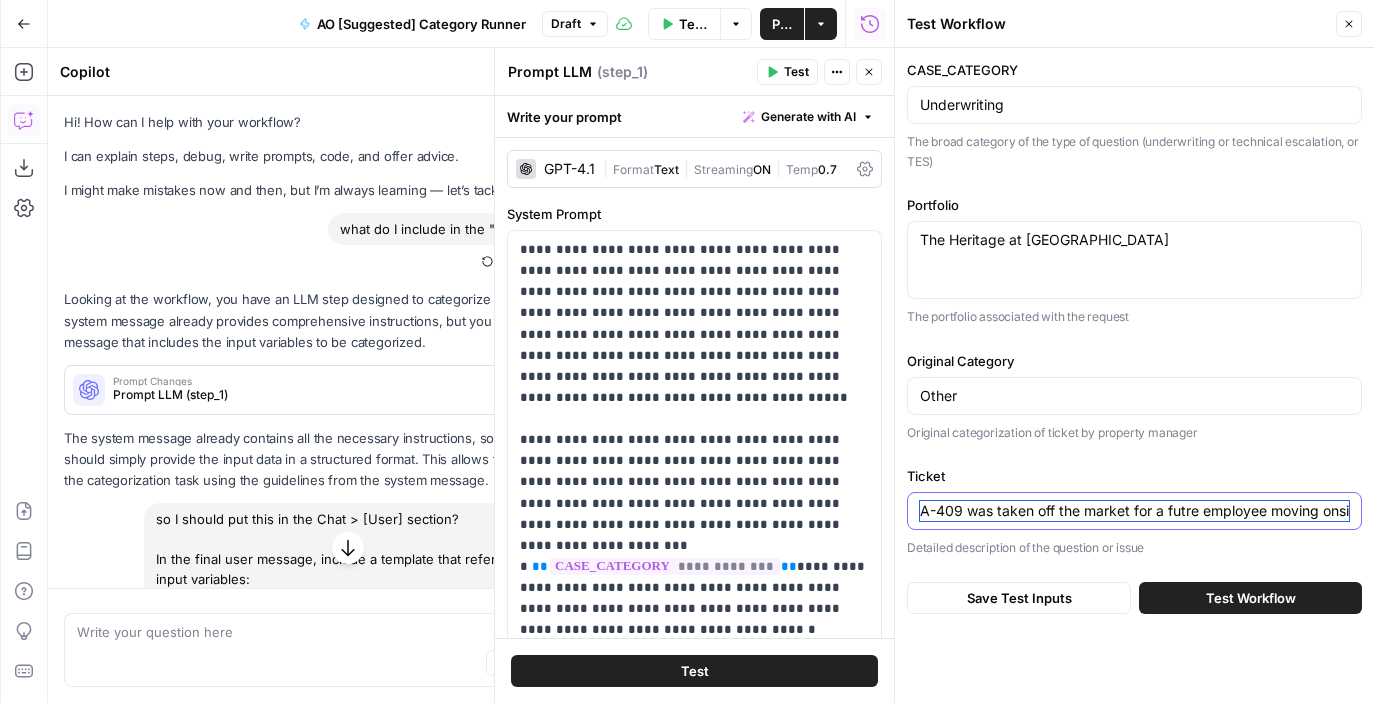 paste on ""Hi, I have uploaded Mr. Perlman brokerage statement for Feb -April."" 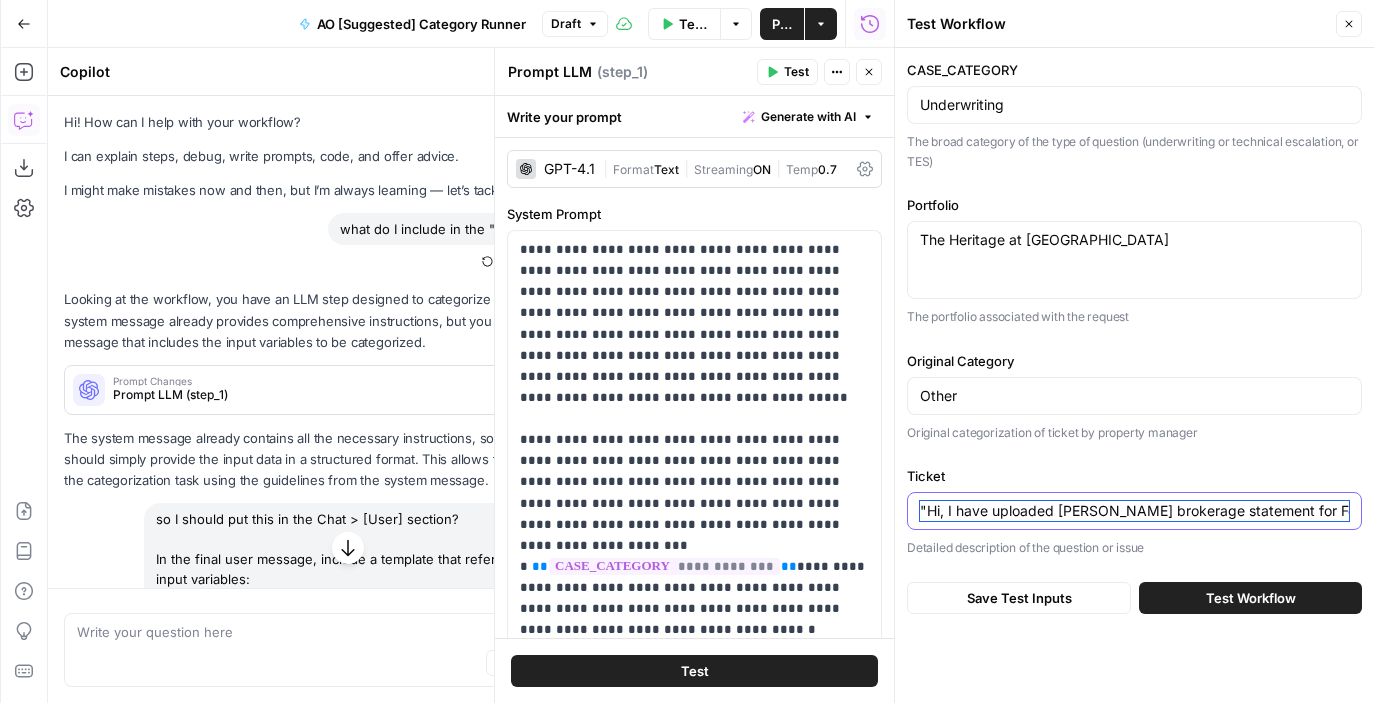 scroll, scrollTop: 0, scrollLeft: 29, axis: horizontal 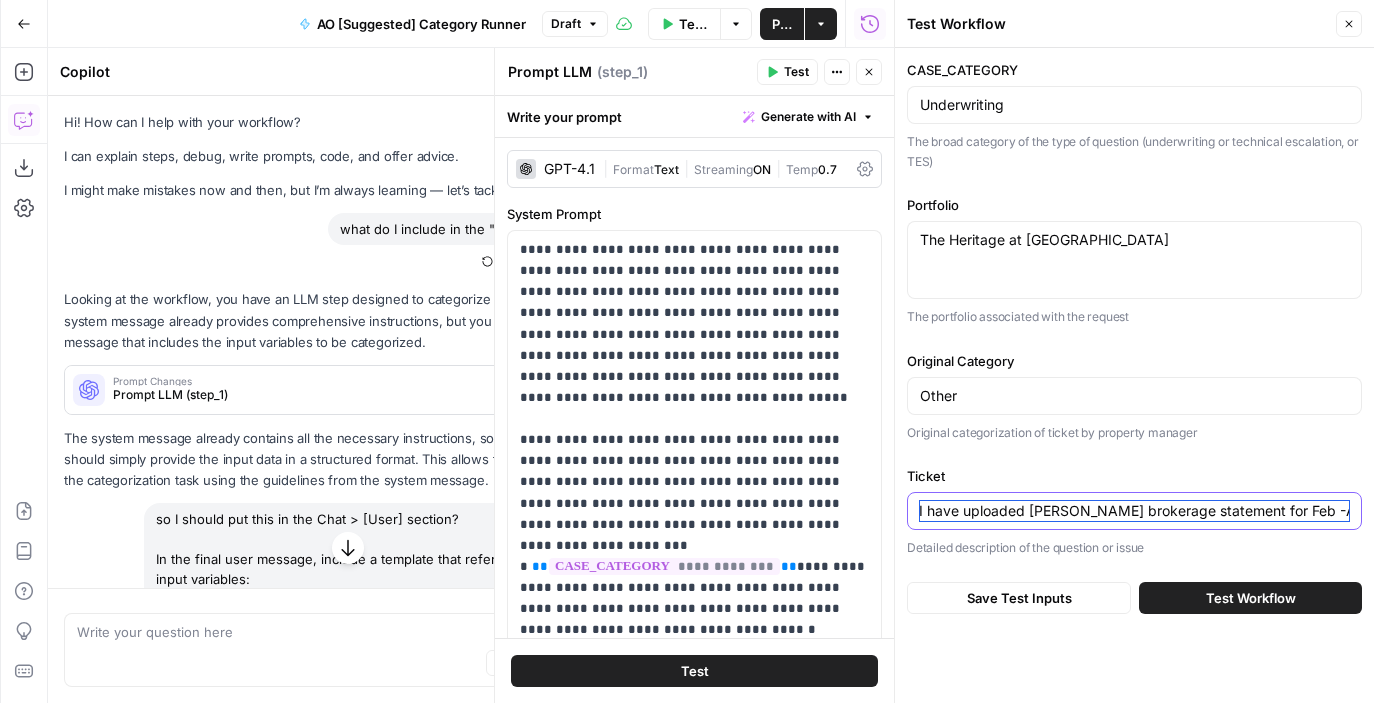 type on ""Hi, I have uploaded Mr. Perlman brokerage statement for Feb -April."" 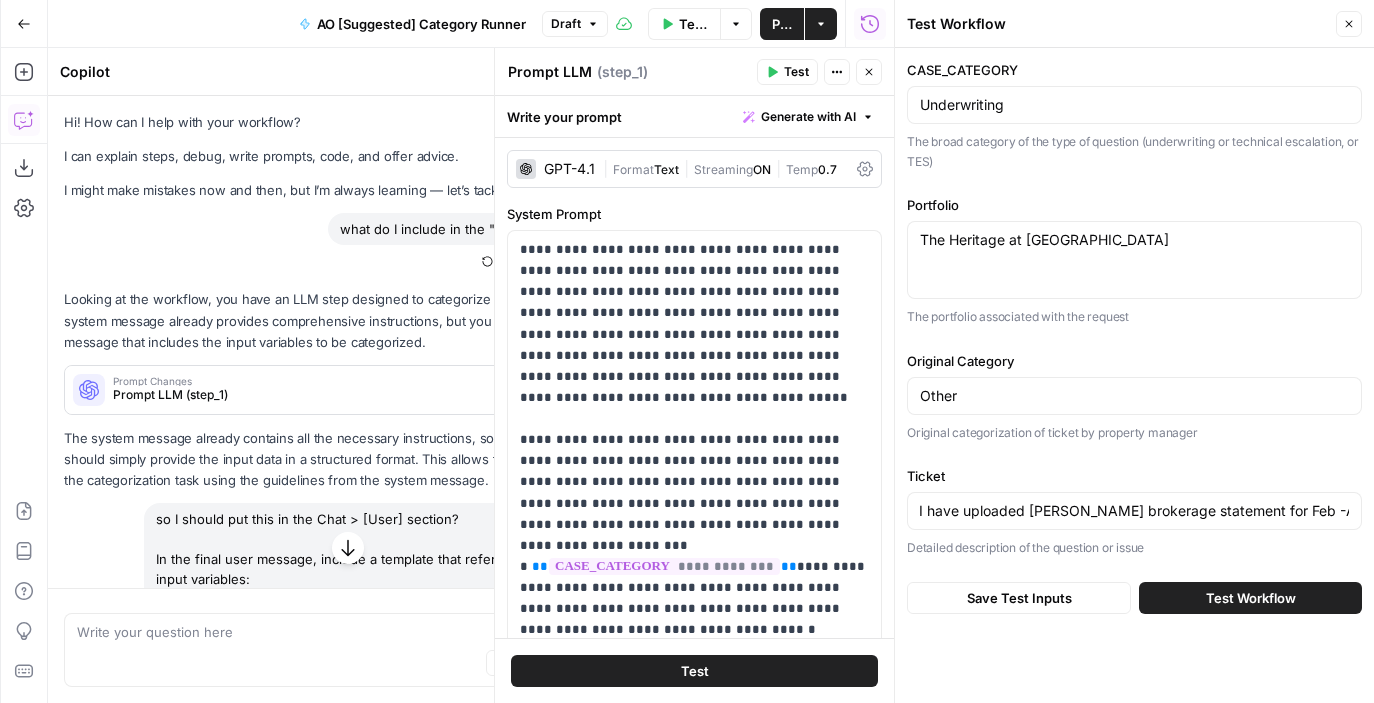 scroll, scrollTop: 0, scrollLeft: 0, axis: both 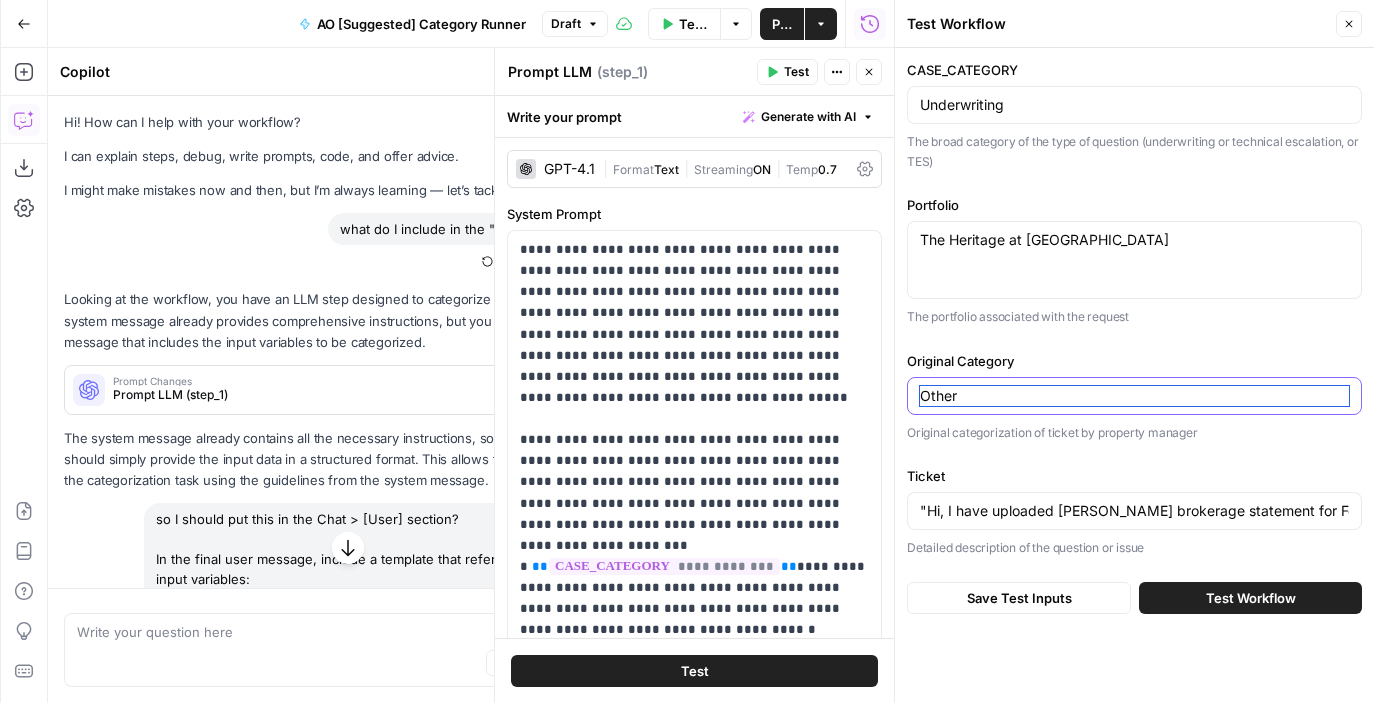 click on "Other" at bounding box center (1134, 396) 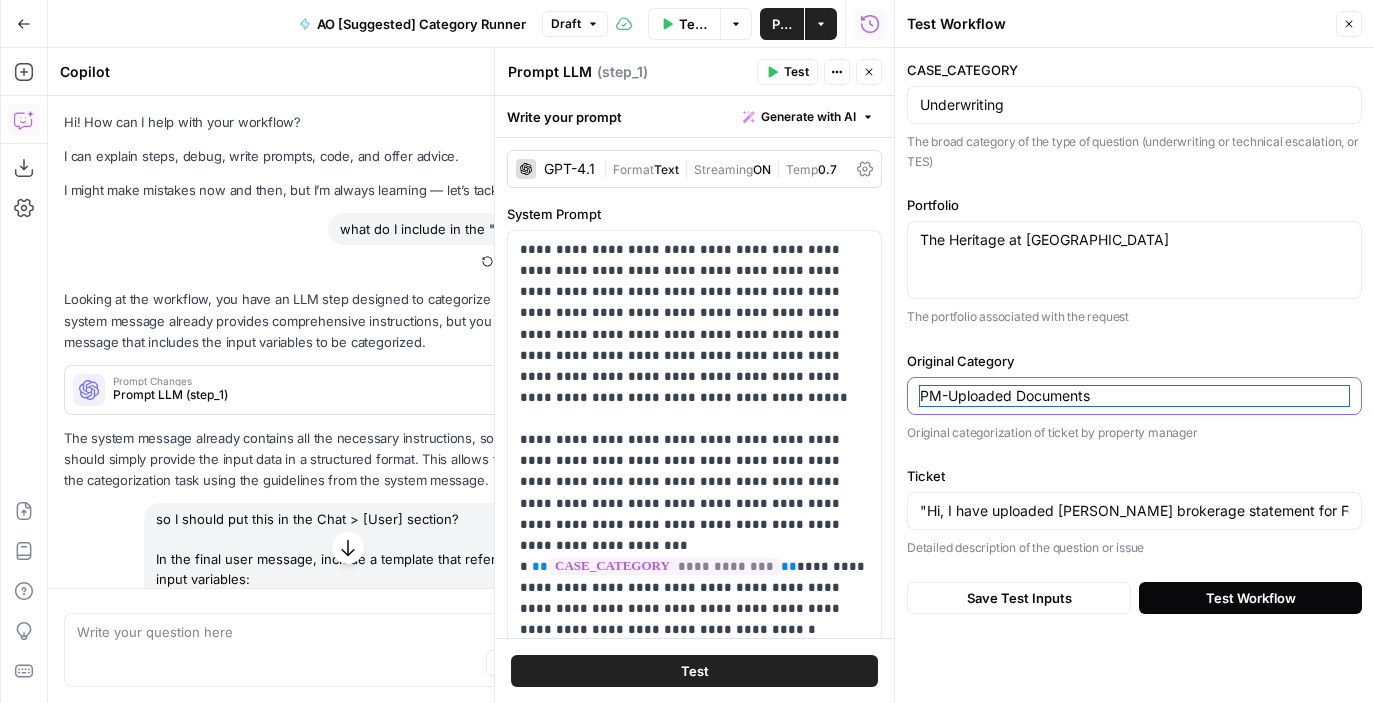 type on "PM-Uploaded Documents" 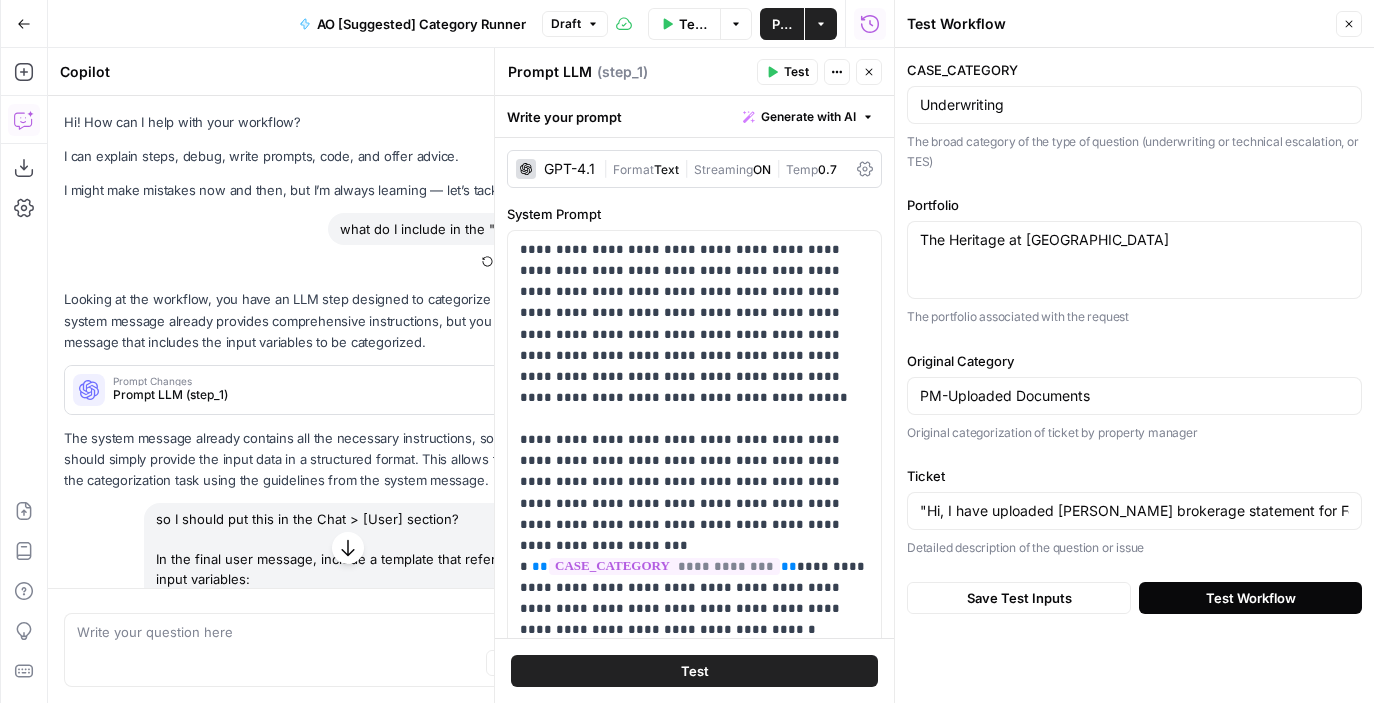 click on "Test Workflow" at bounding box center [1251, 598] 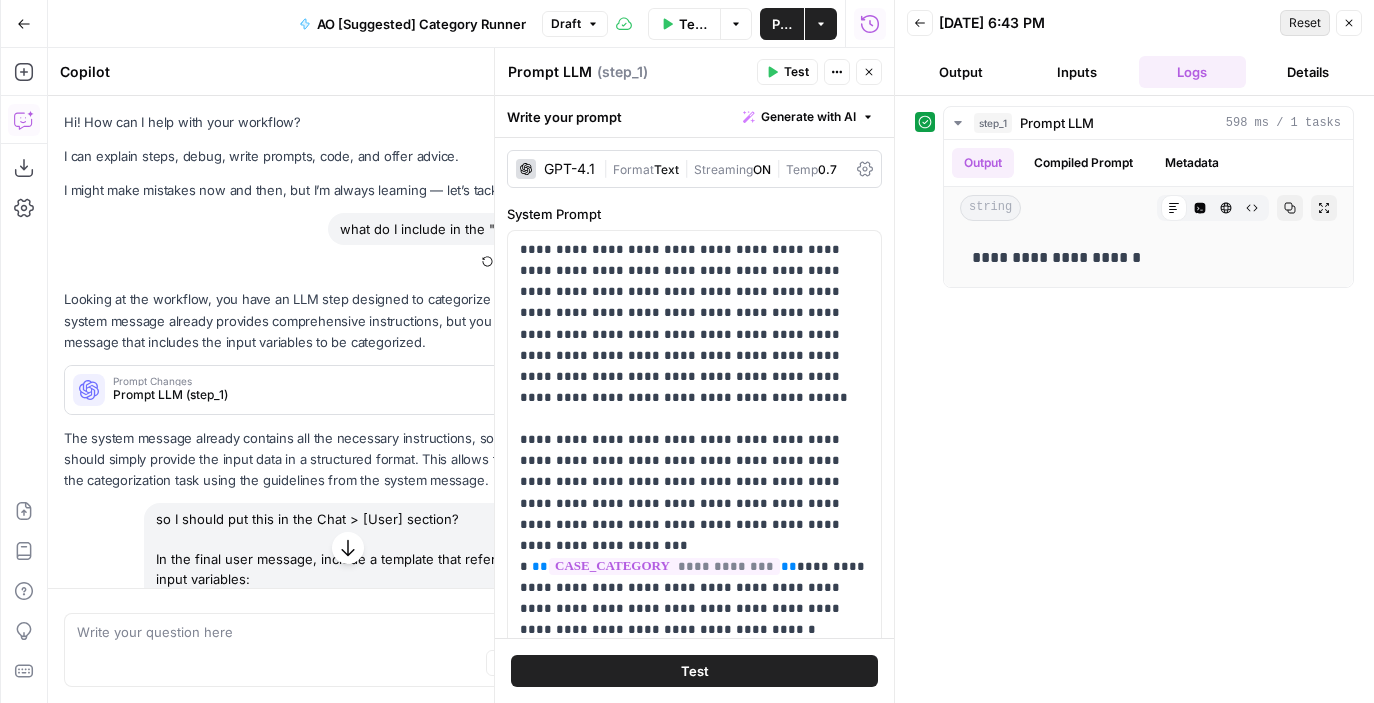 click on "Reset" at bounding box center (1305, 23) 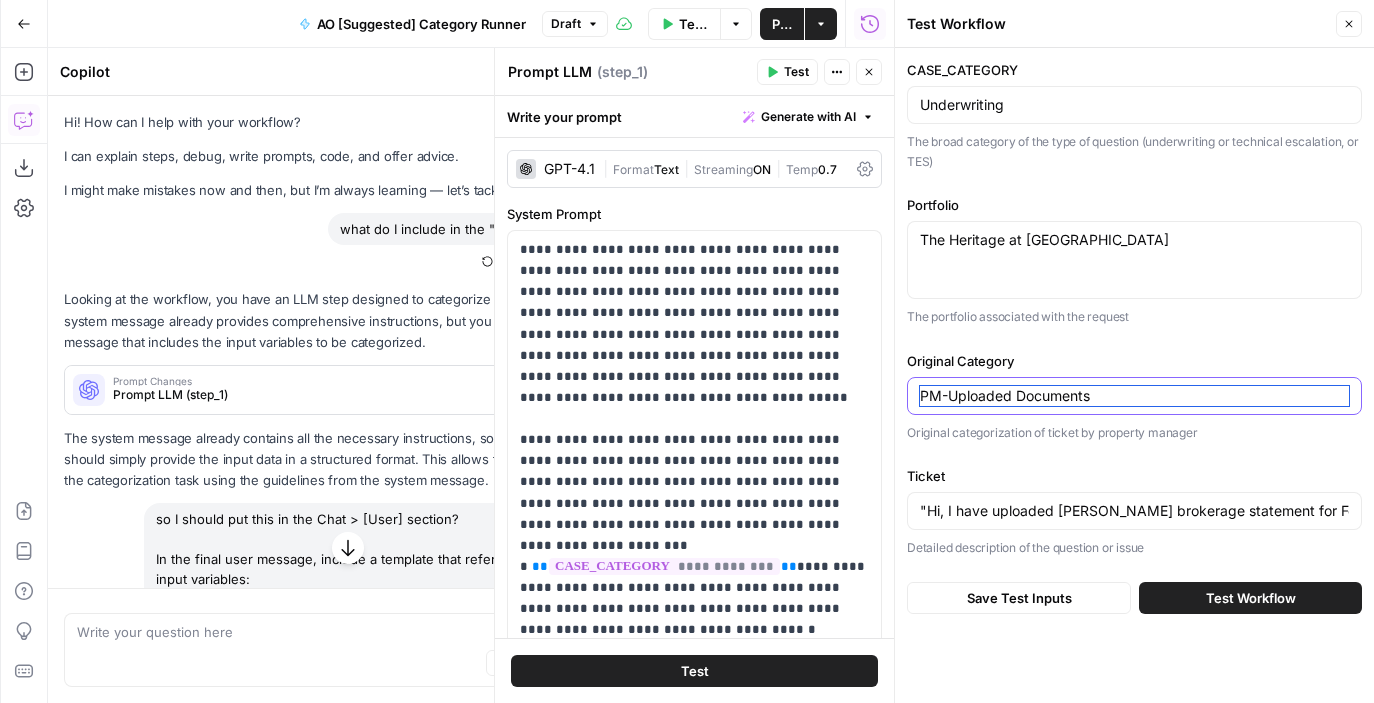 click on "PM-Uploaded Documents" at bounding box center [1134, 396] 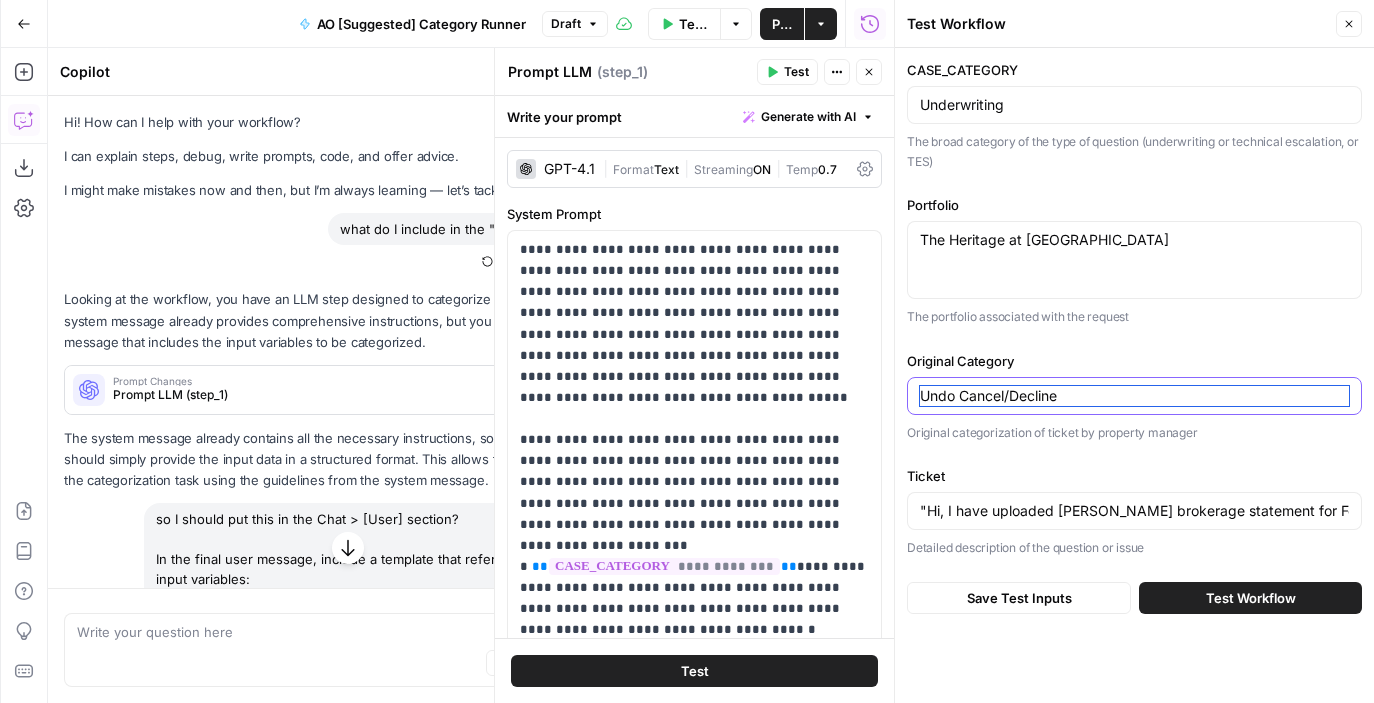 type on "Undo Cancel/Decline" 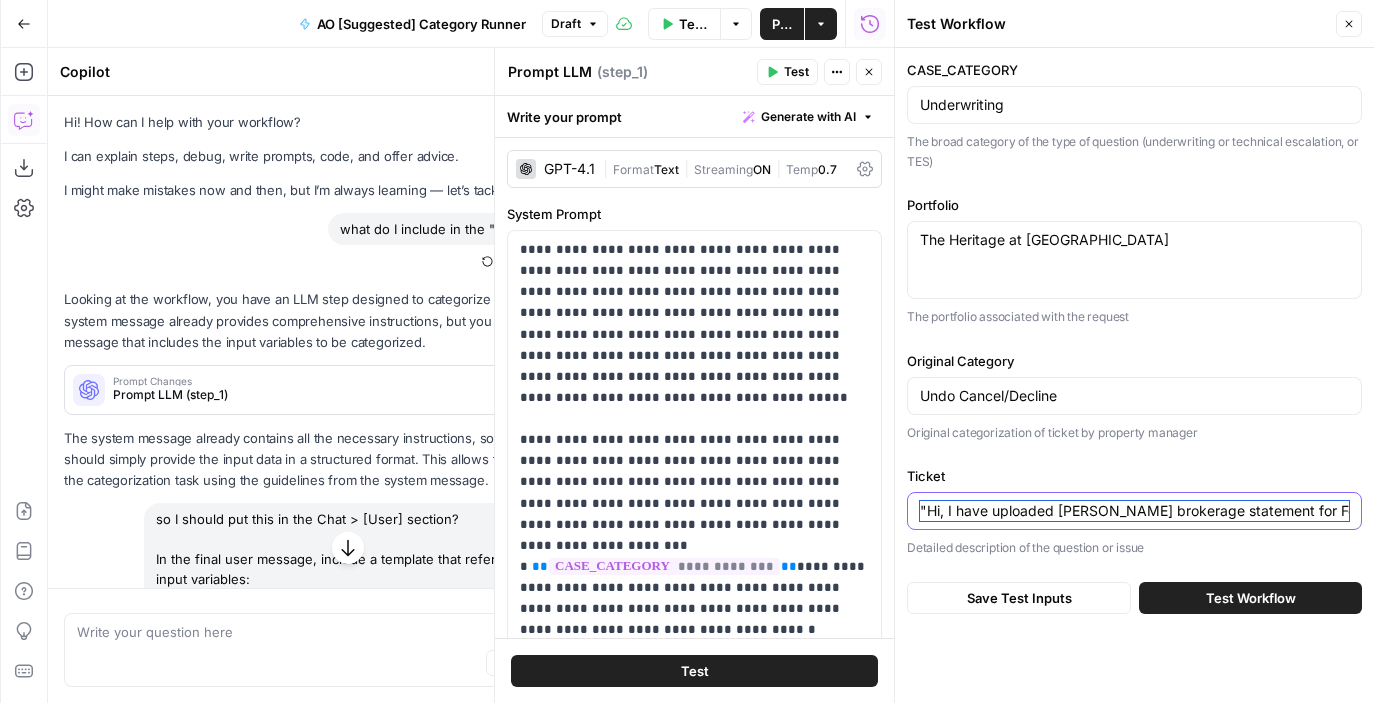 click on ""Hi, I have uploaded Mr. Perlman brokerage statement for Feb -April."" at bounding box center (1134, 511) 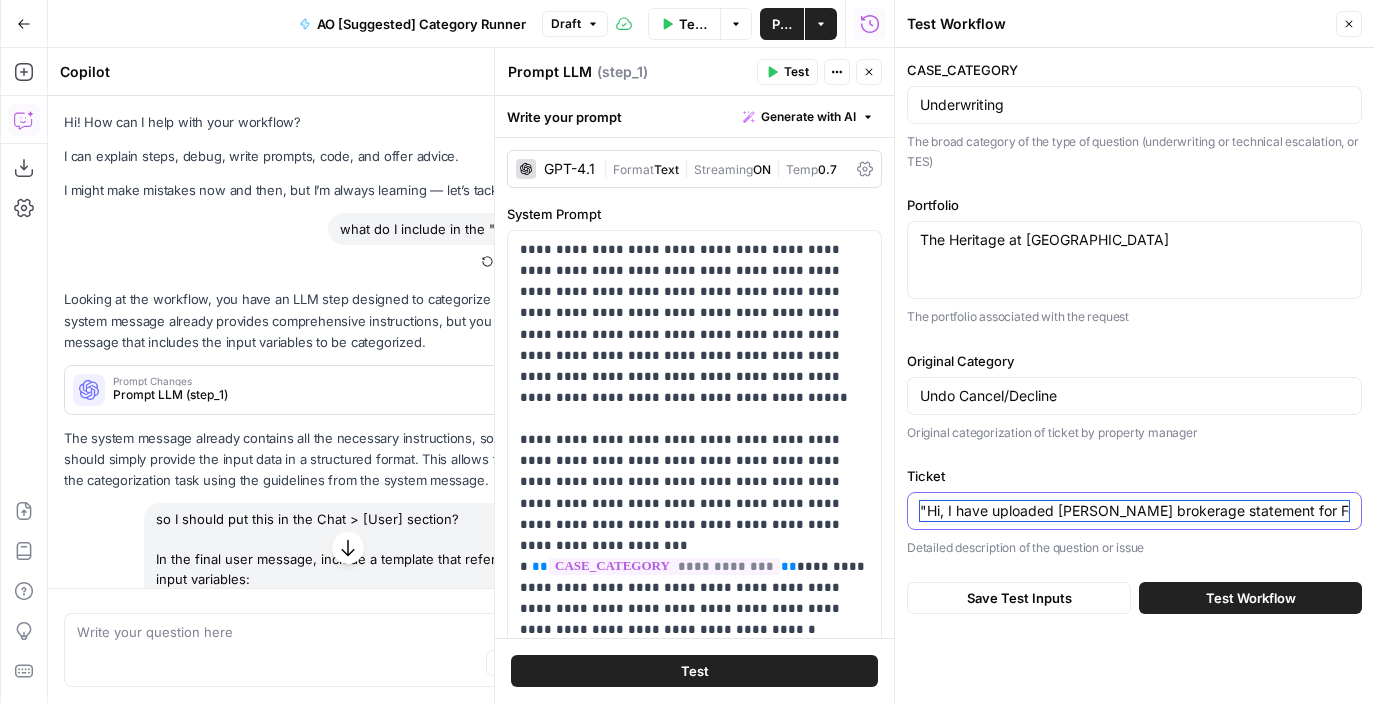 click on ""Hi, I have uploaded Mr. Perlman brokerage statement for Feb -April."" at bounding box center [1134, 511] 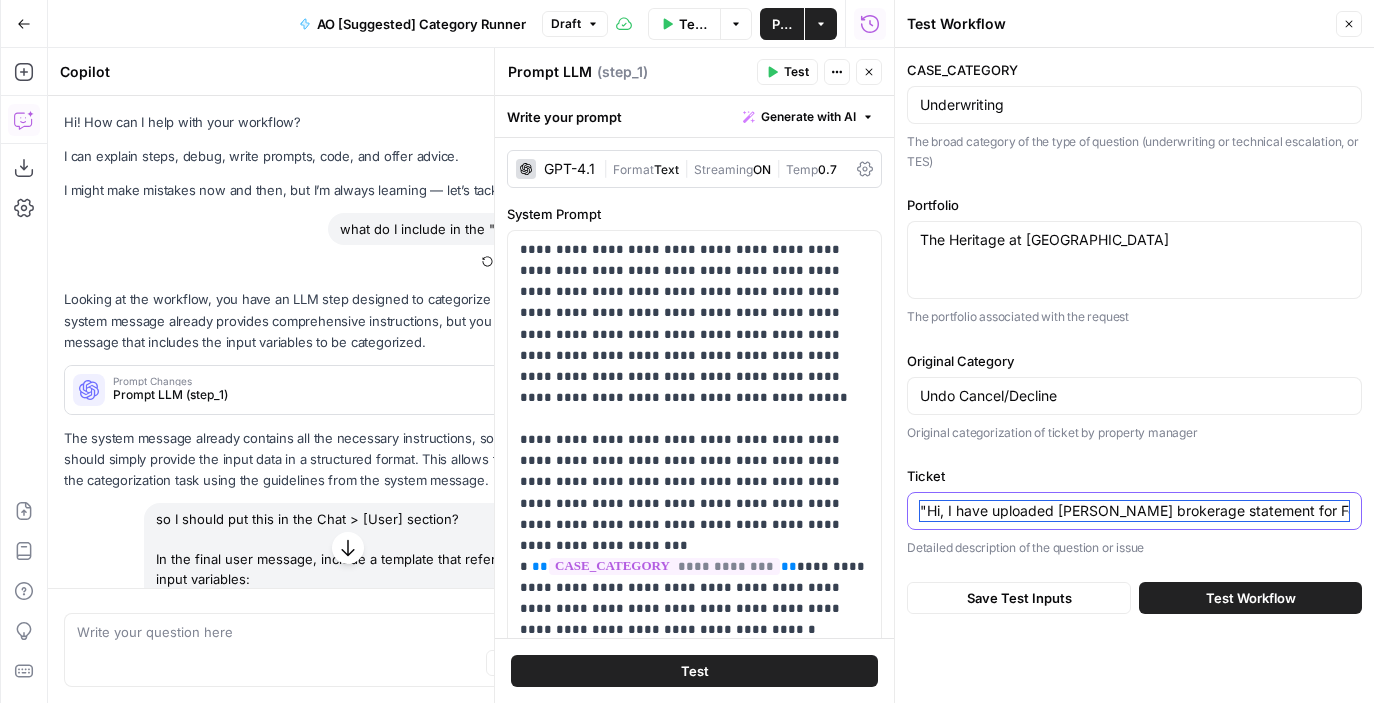 paste on "Hello, the application got decline due to no response within 48hrs because the applicant didnt have the required document at the moment but now she does. Can we undo the cancelation." 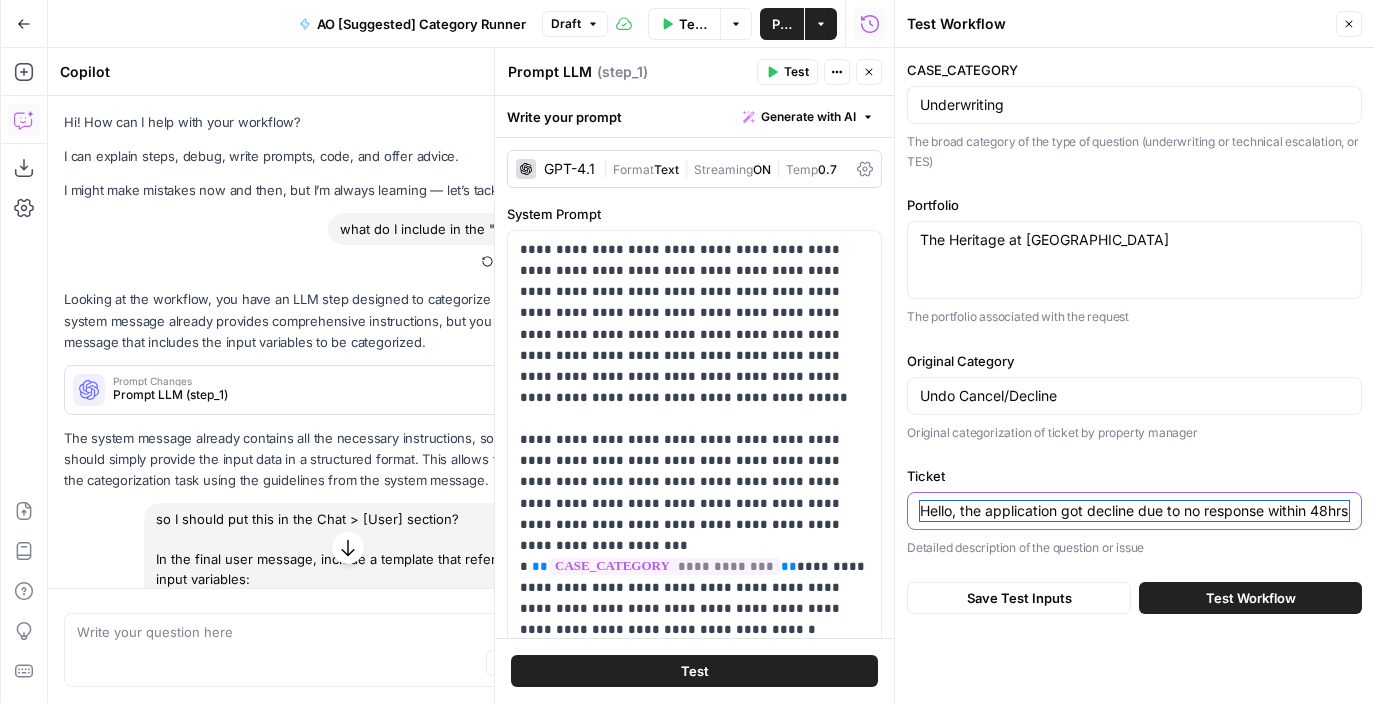 scroll, scrollTop: 0, scrollLeft: 807, axis: horizontal 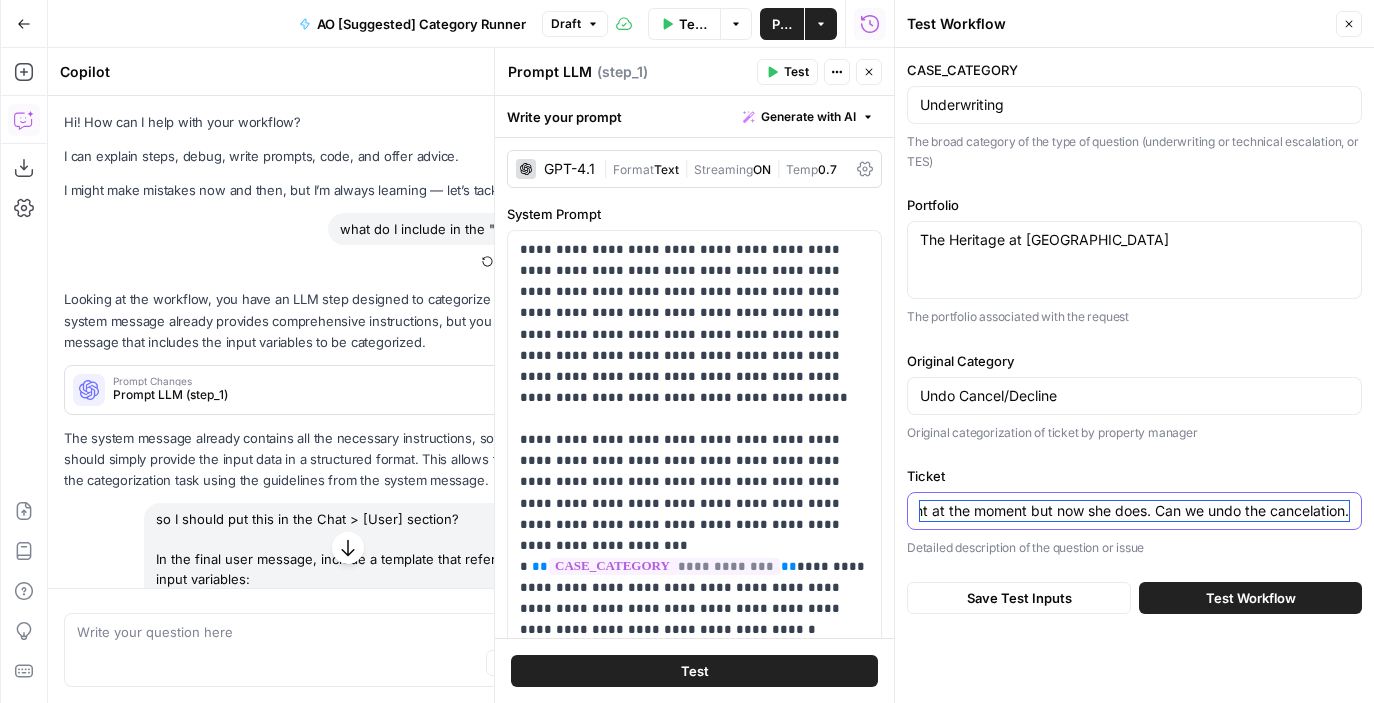 type on "Hello, the application got decline due to no response within 48hrs because the applicant didnt have the required document at the moment but now she does. Can we undo the cancelation." 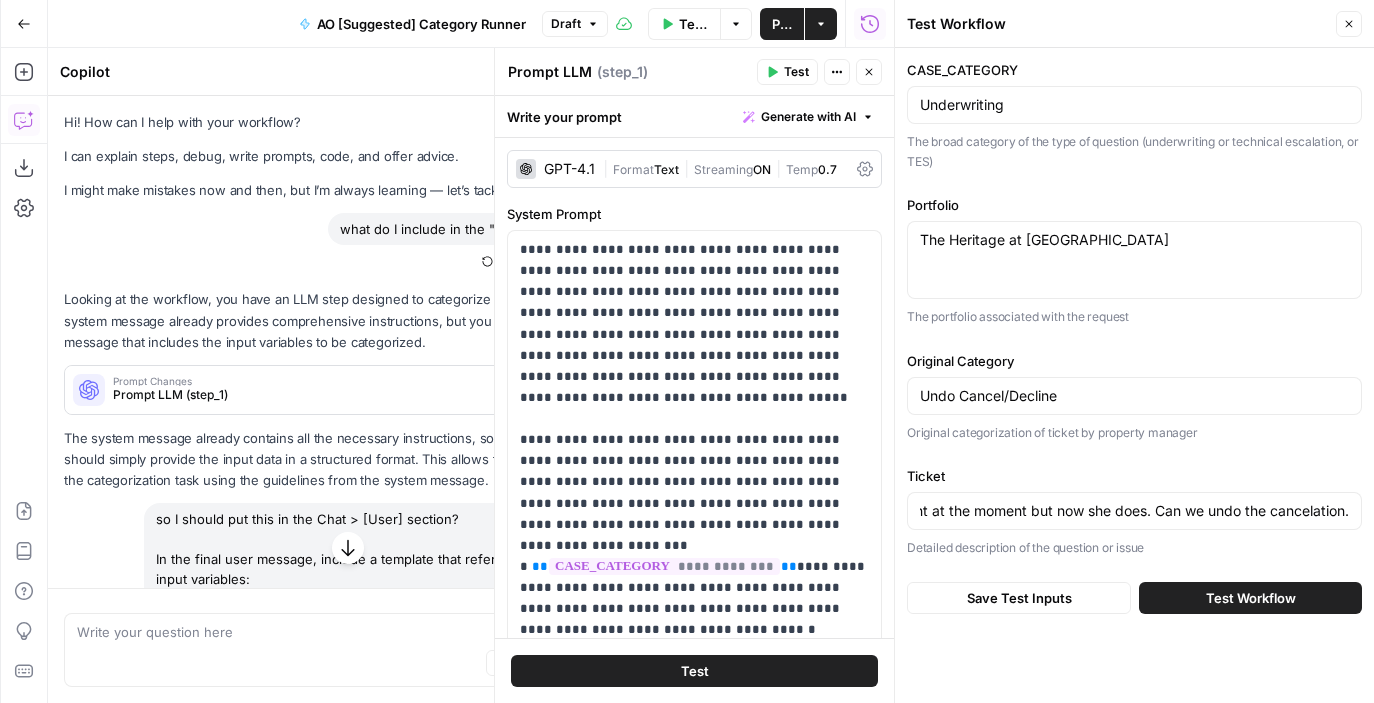 scroll, scrollTop: 0, scrollLeft: 0, axis: both 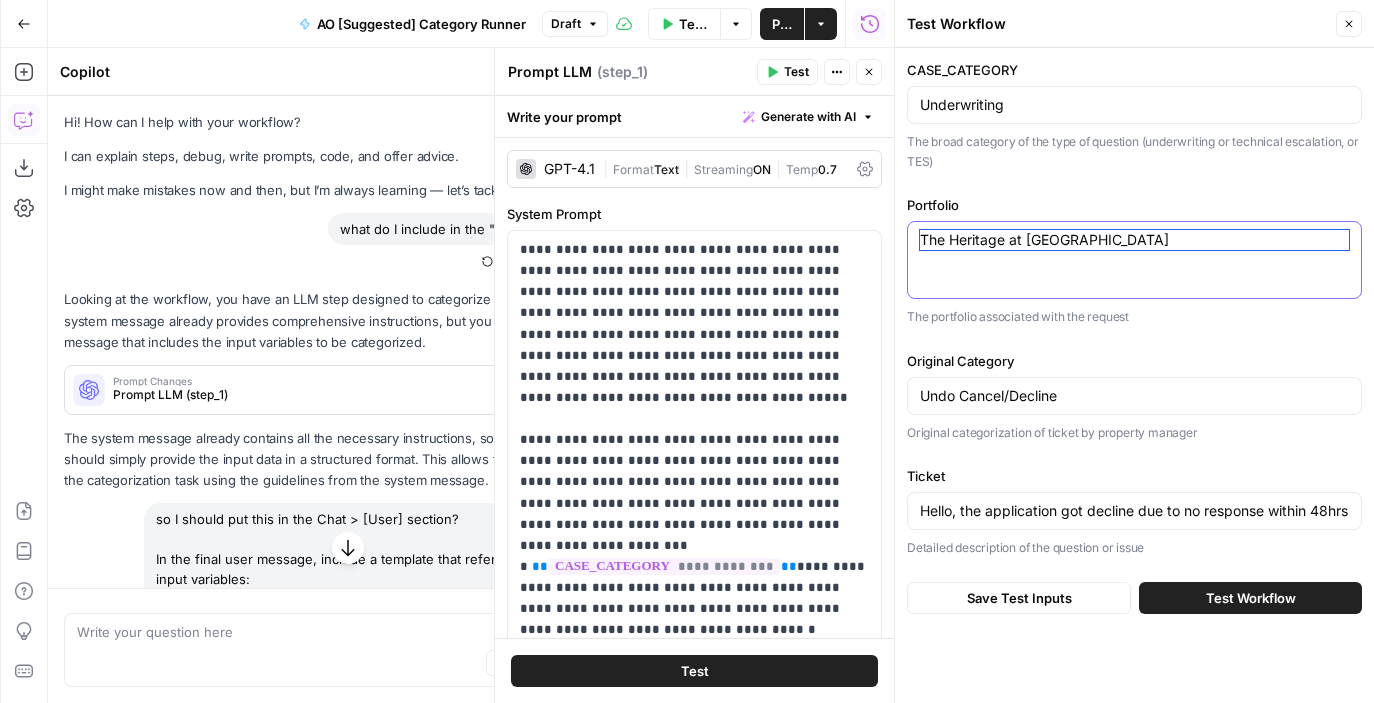 click on "The Heritage at Boca Raton" at bounding box center (1134, 240) 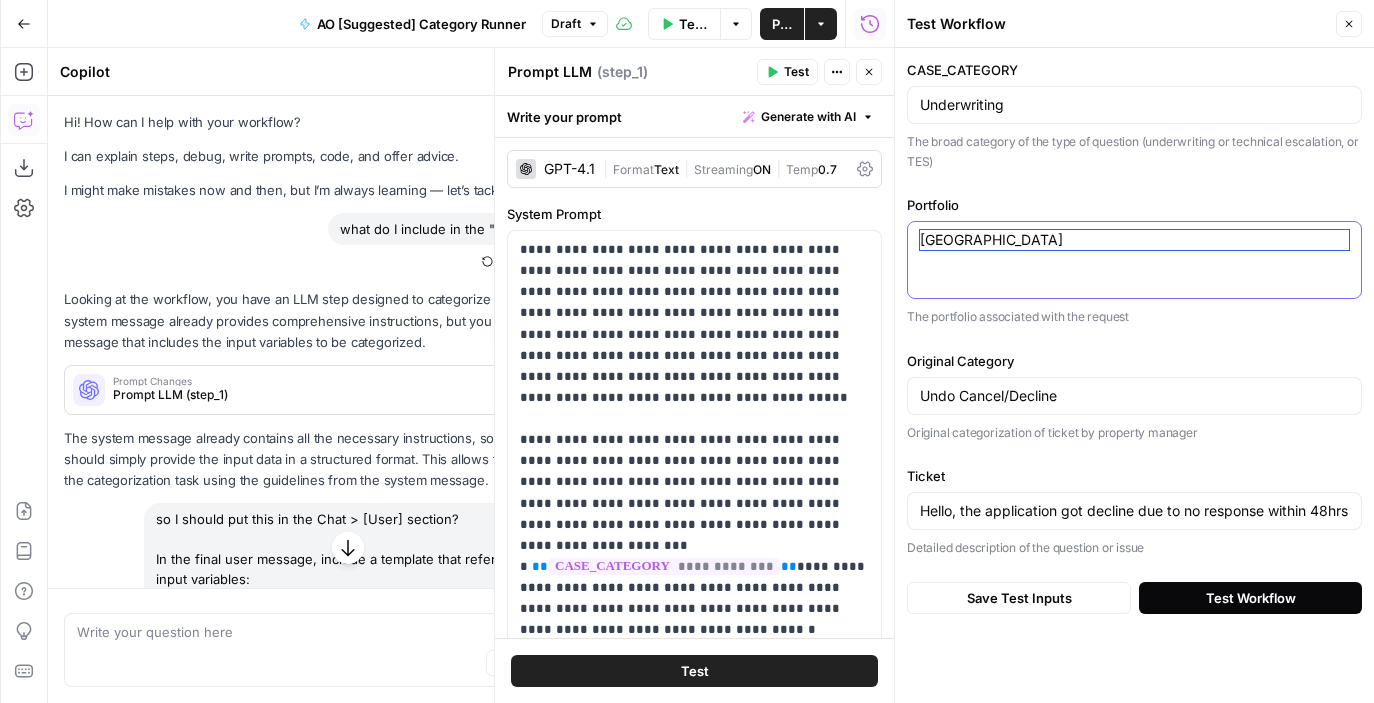 type on "Holland Park" 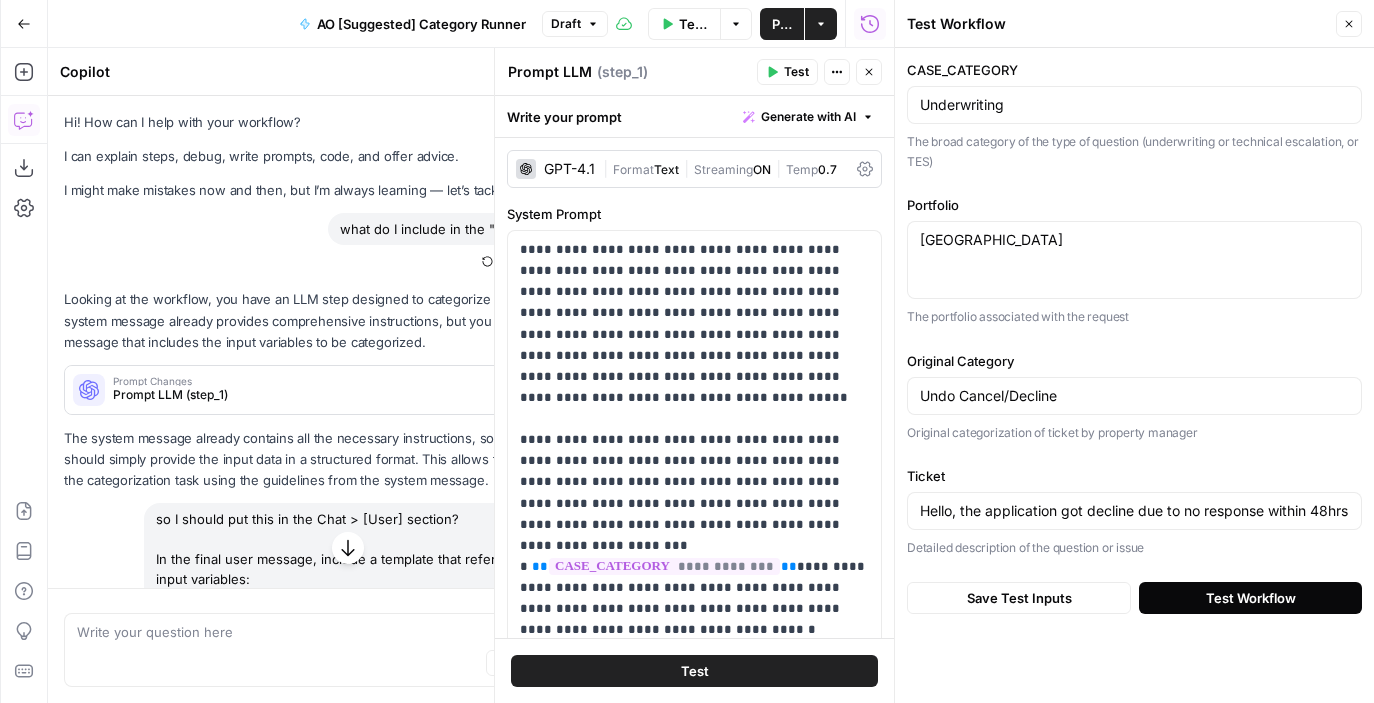 click on "Test Workflow" at bounding box center [1251, 598] 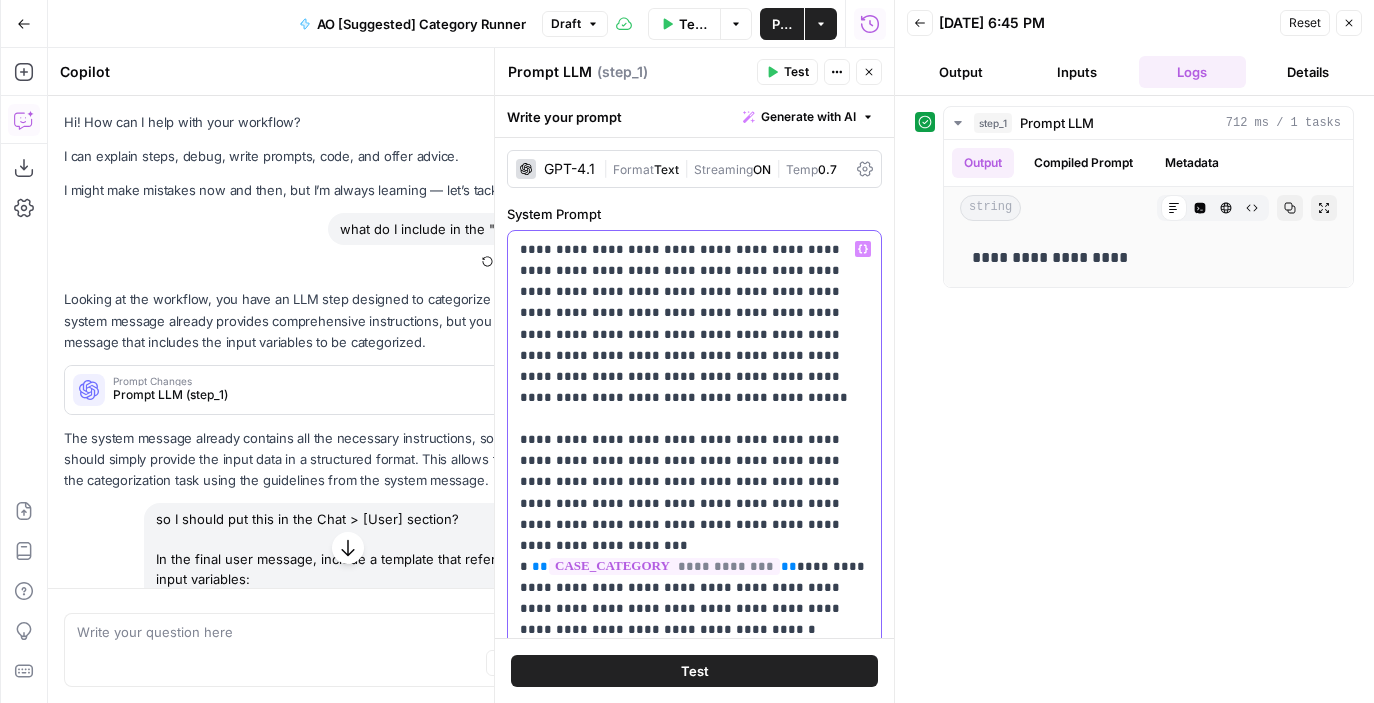 click on "**********" at bounding box center (694, 2531) 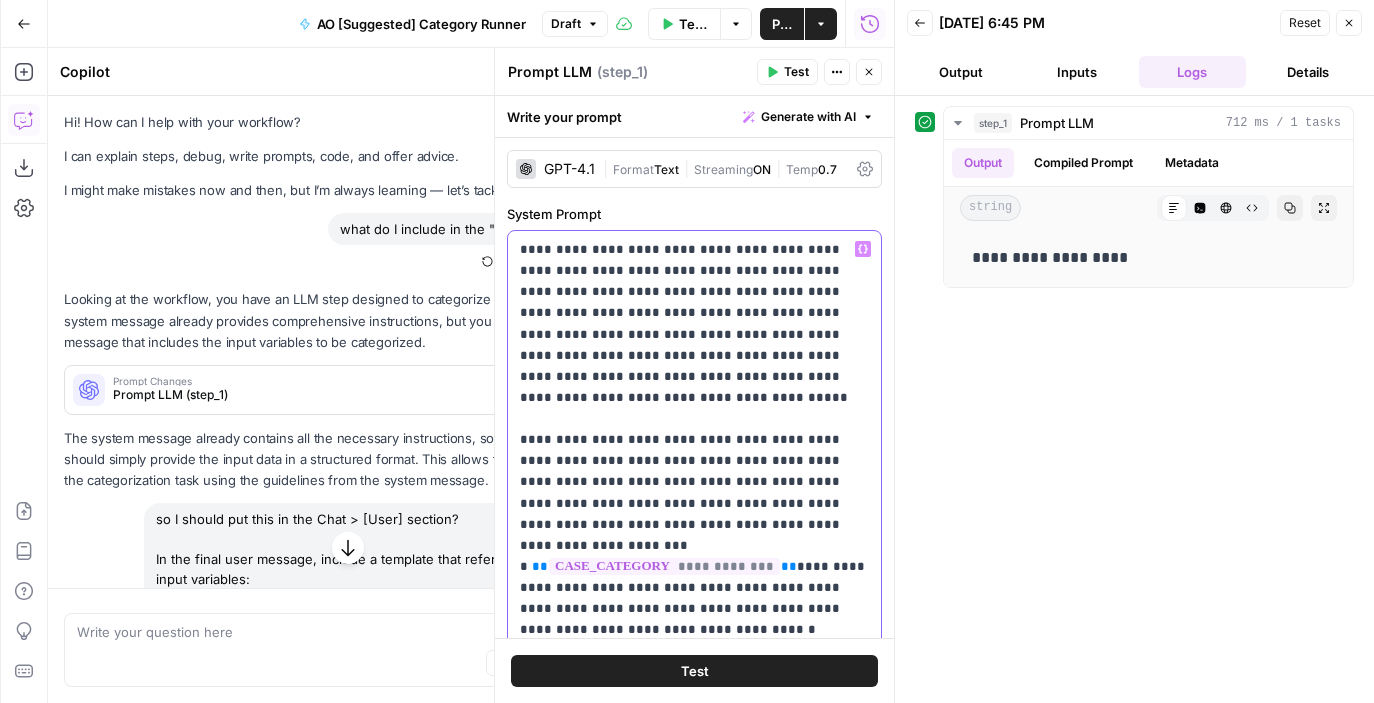 click on "**********" at bounding box center [694, 2531] 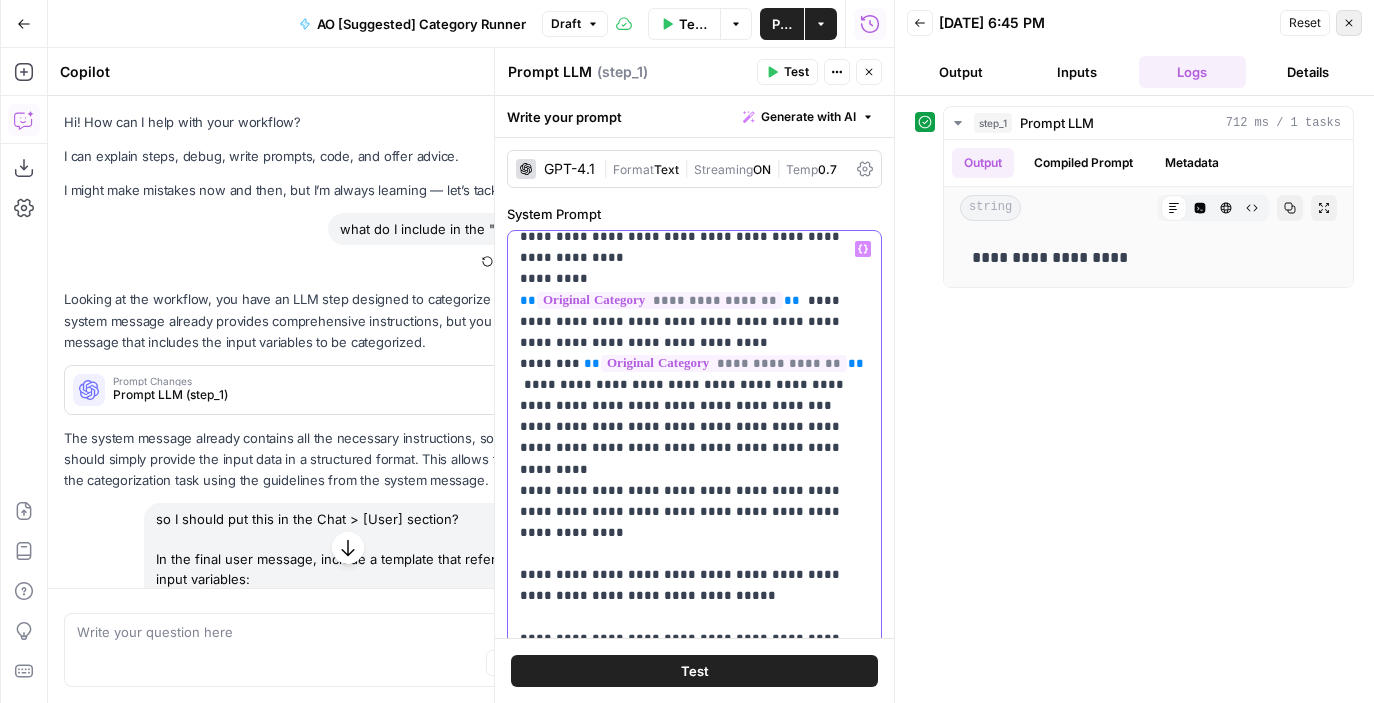 scroll, scrollTop: 2677, scrollLeft: 0, axis: vertical 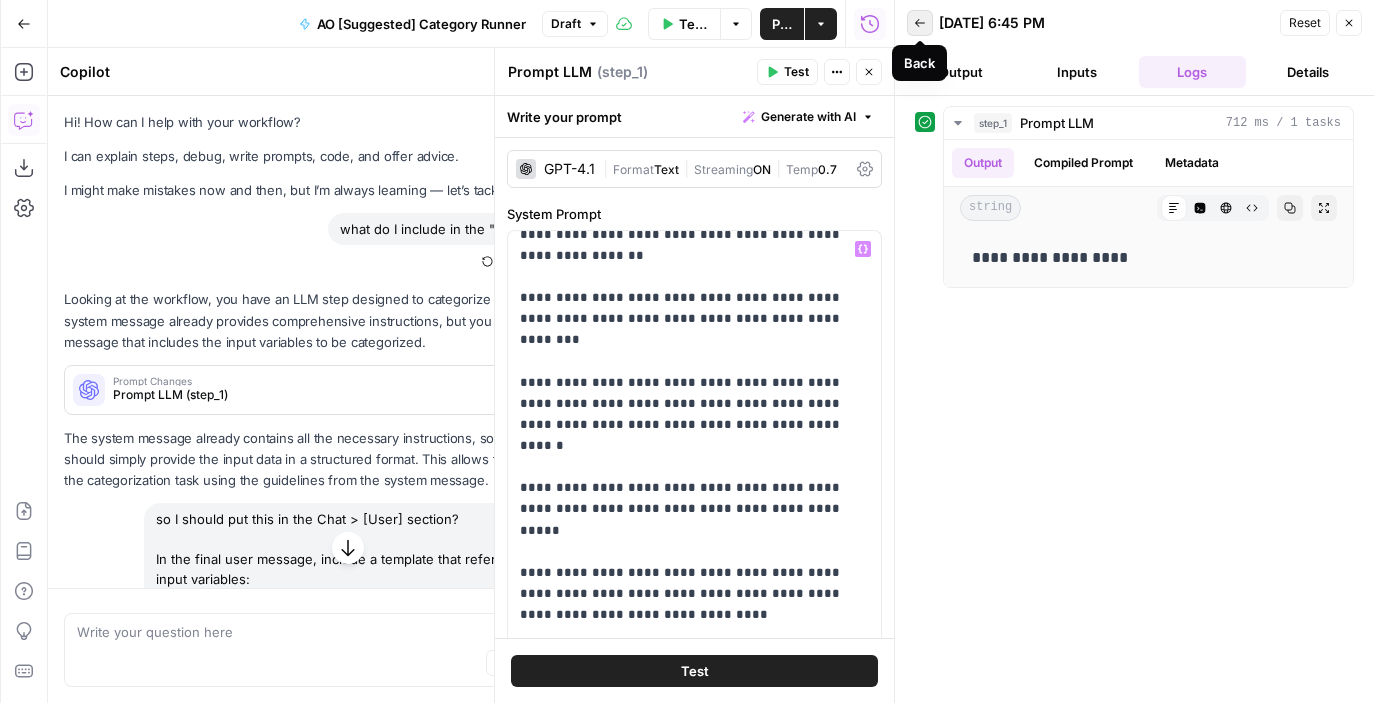 click 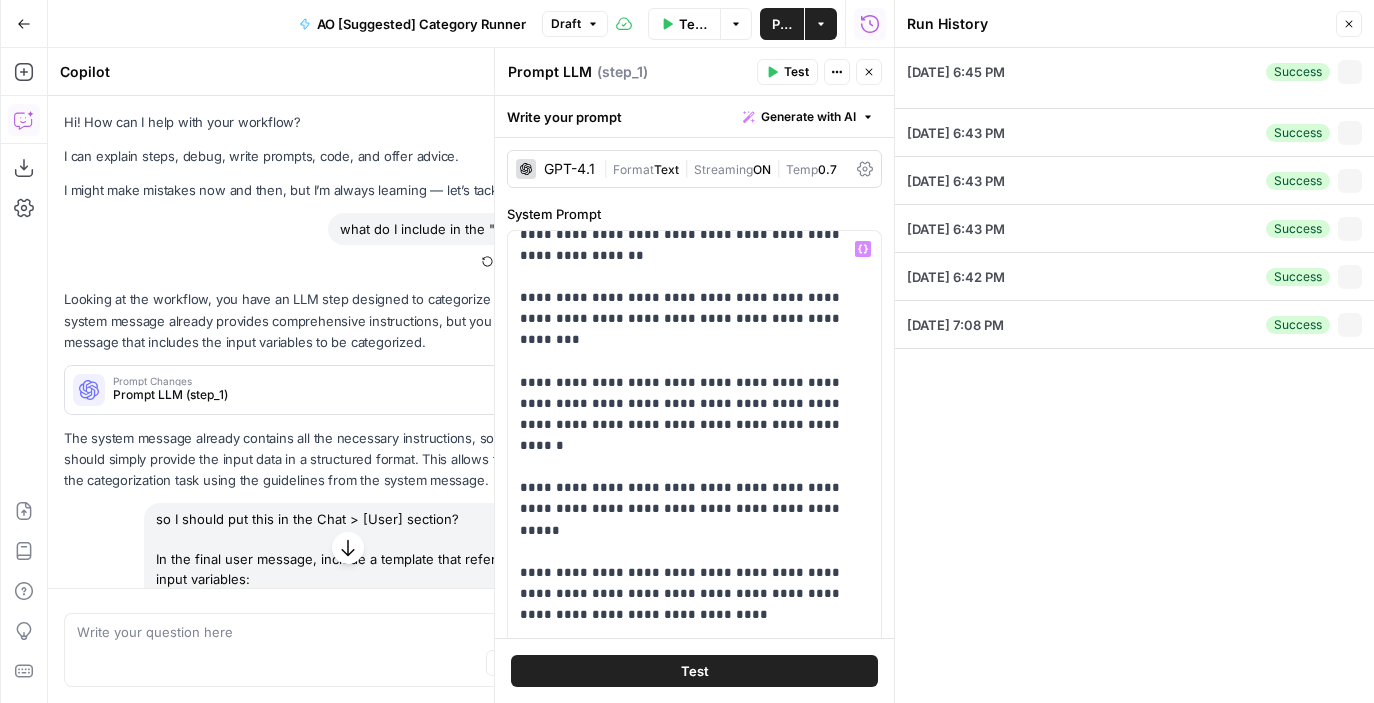 type on "Holland Park" 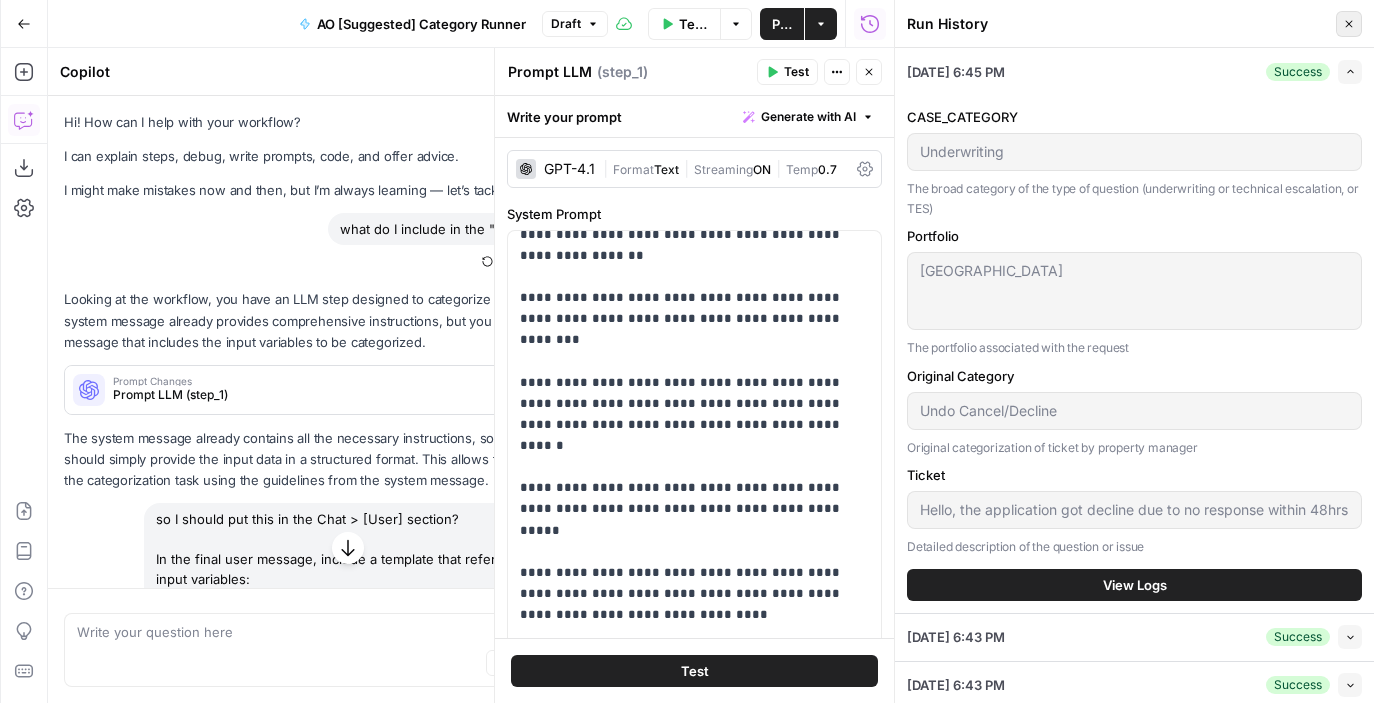 click on "Close" at bounding box center (1349, 24) 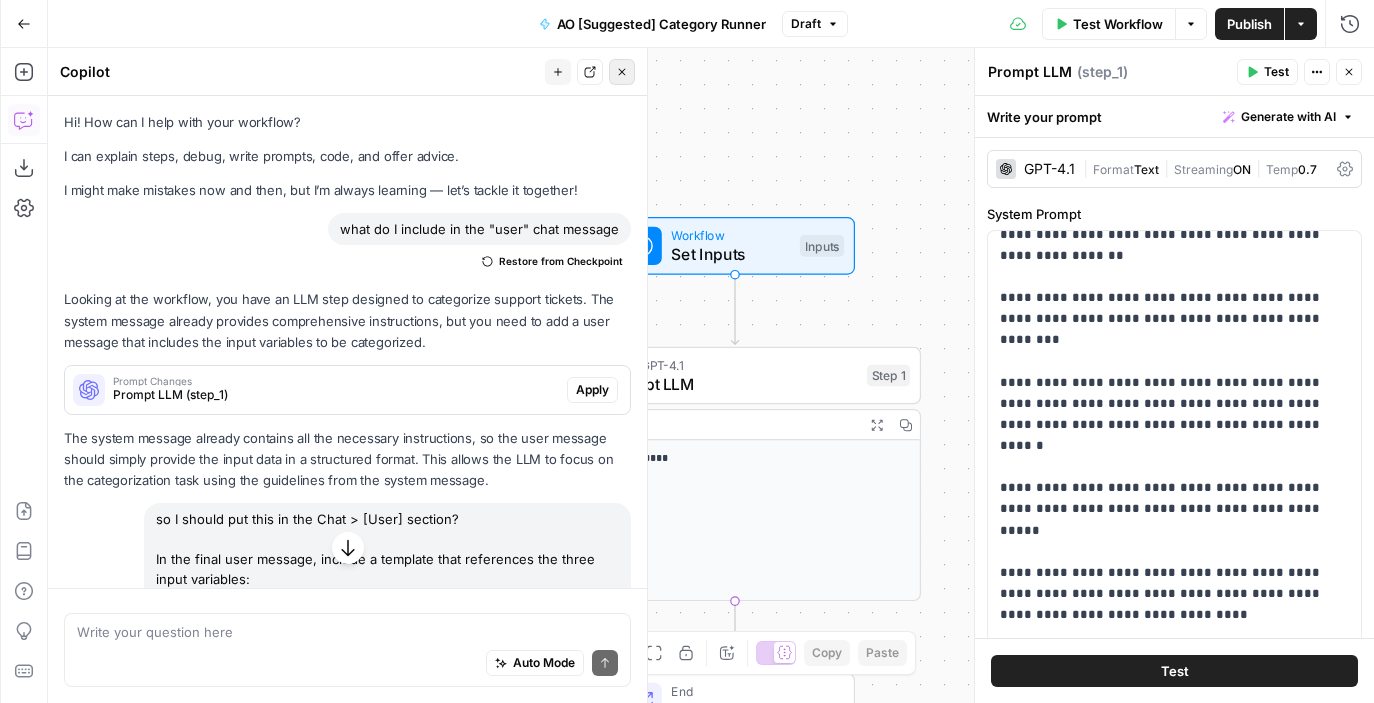 click 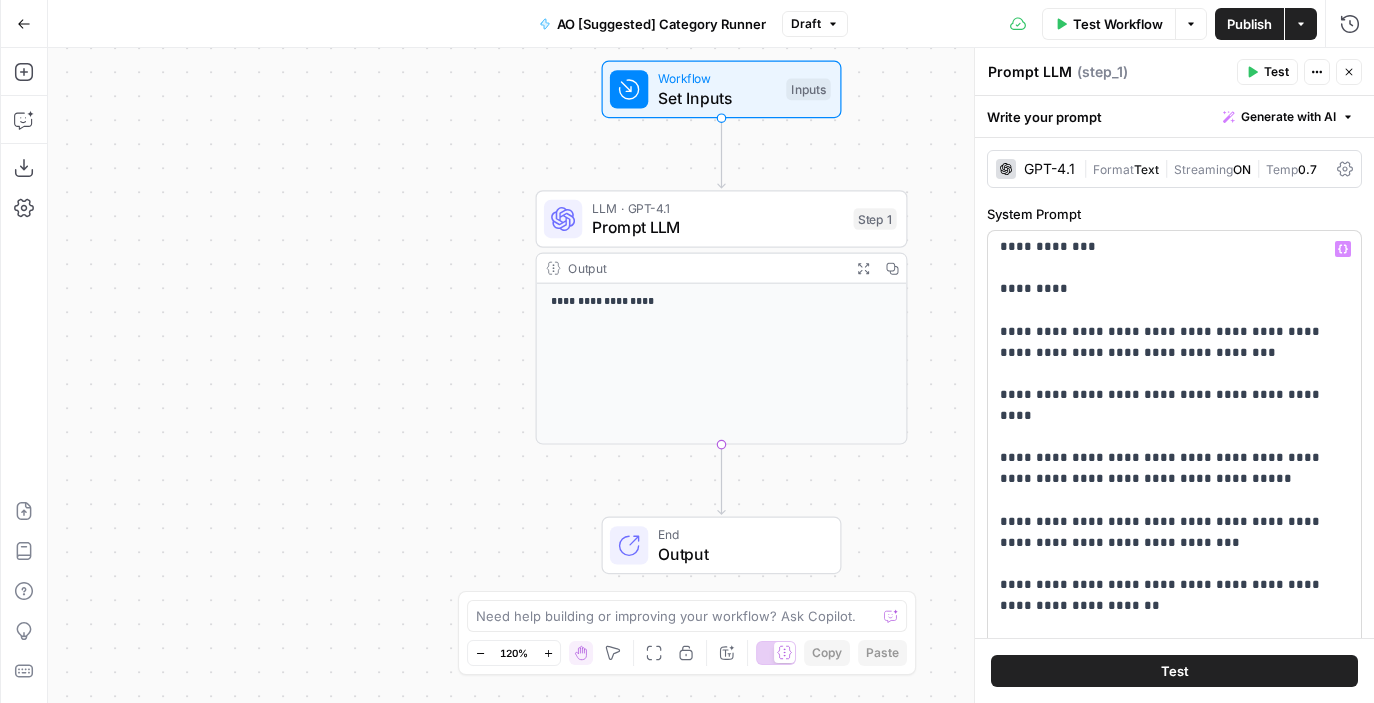 scroll, scrollTop: 3206, scrollLeft: 0, axis: vertical 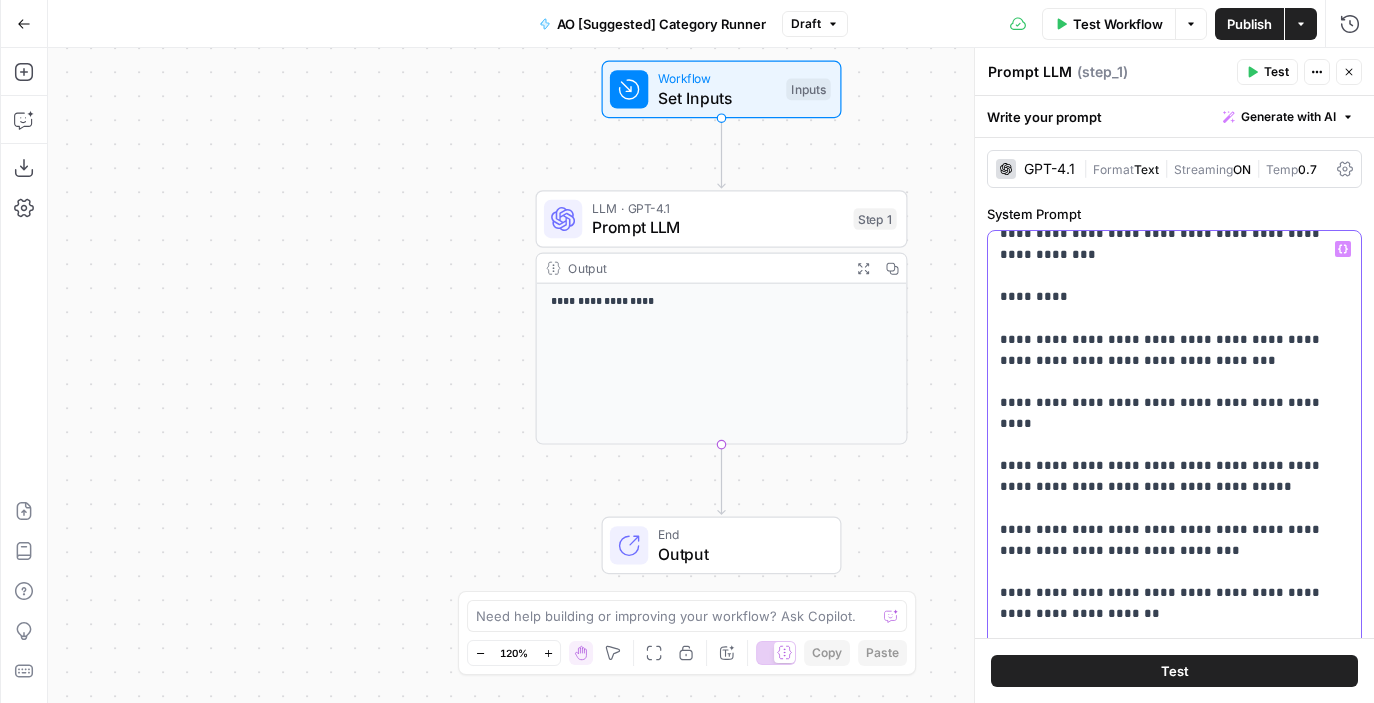 click on "**********" at bounding box center (1174, -675) 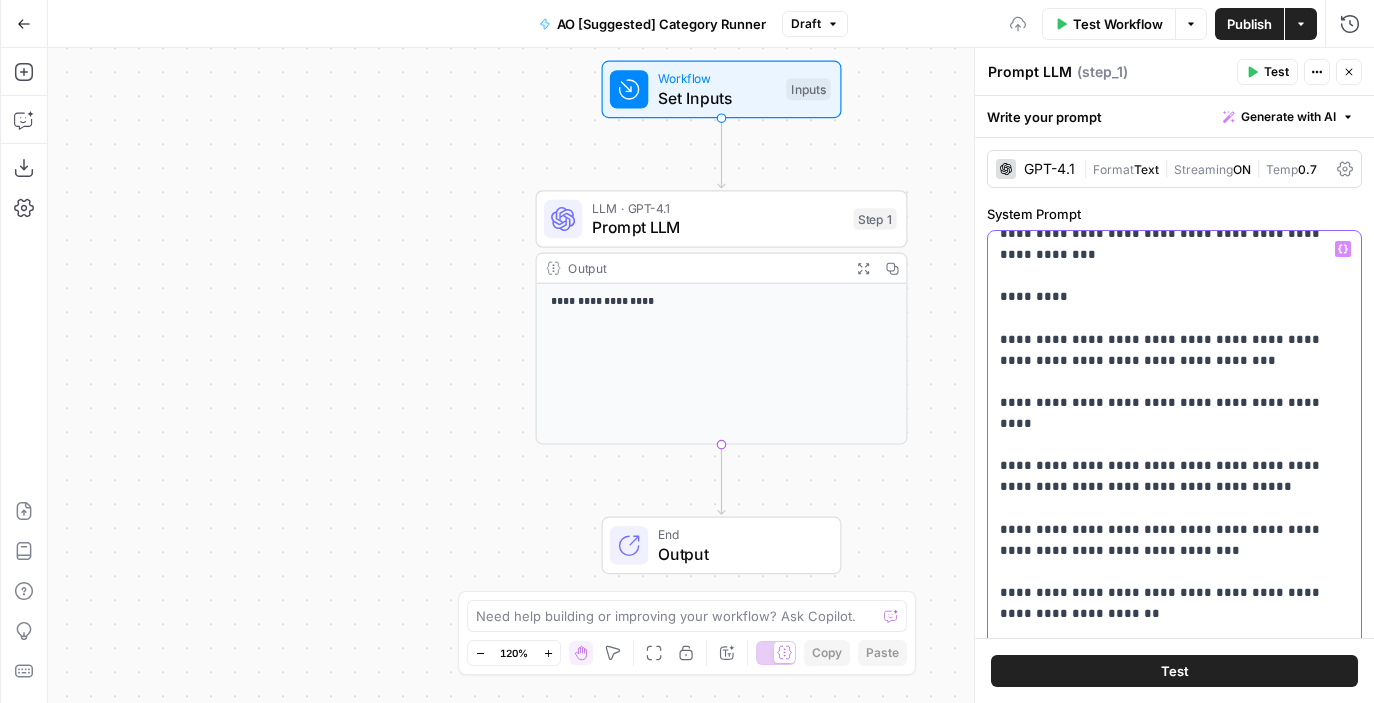 click on "**********" at bounding box center (1174, -686) 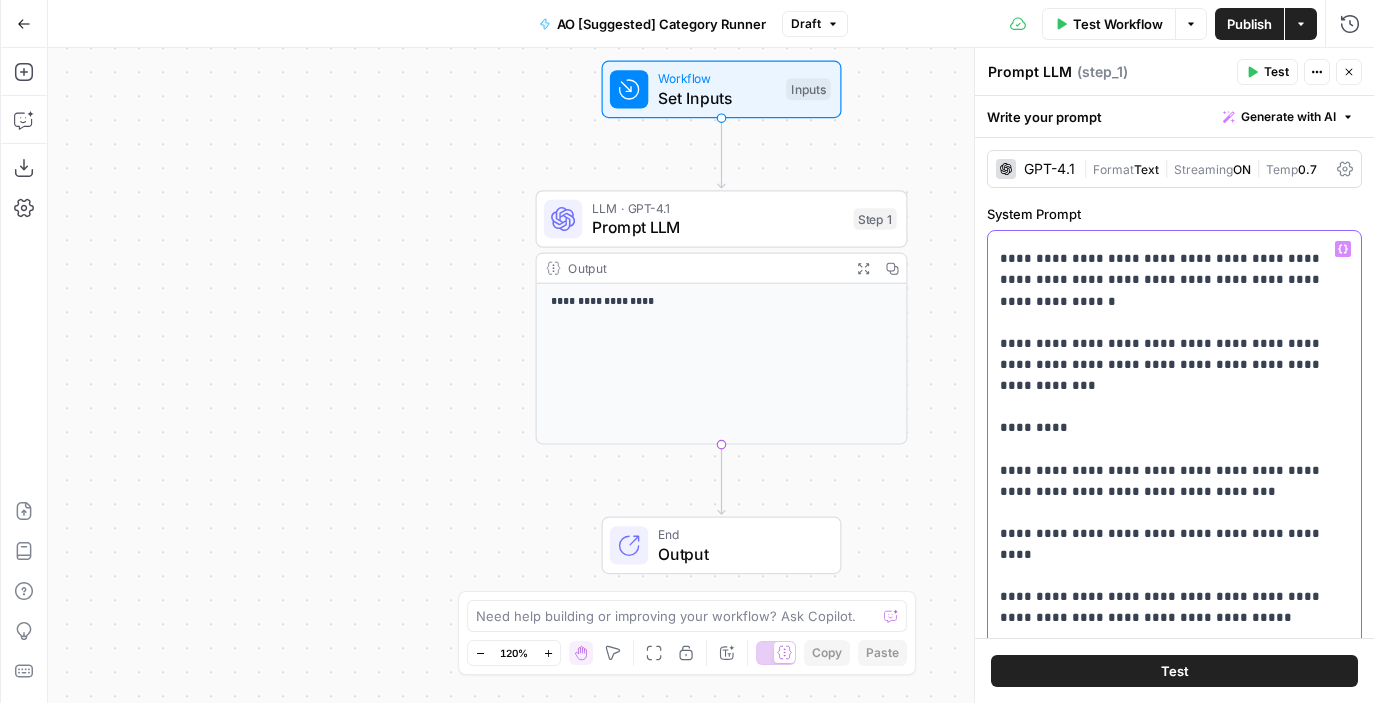 scroll, scrollTop: 3072, scrollLeft: 0, axis: vertical 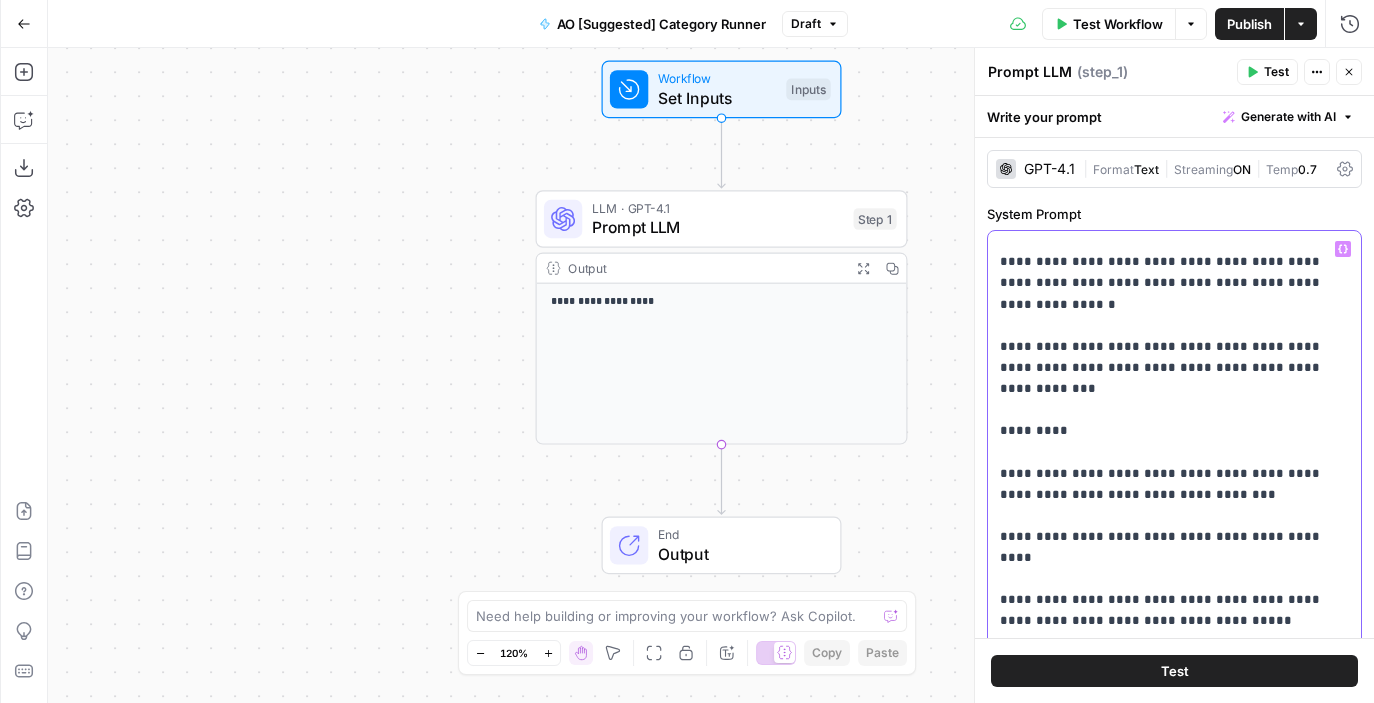 click on "**********" at bounding box center [1174, -552] 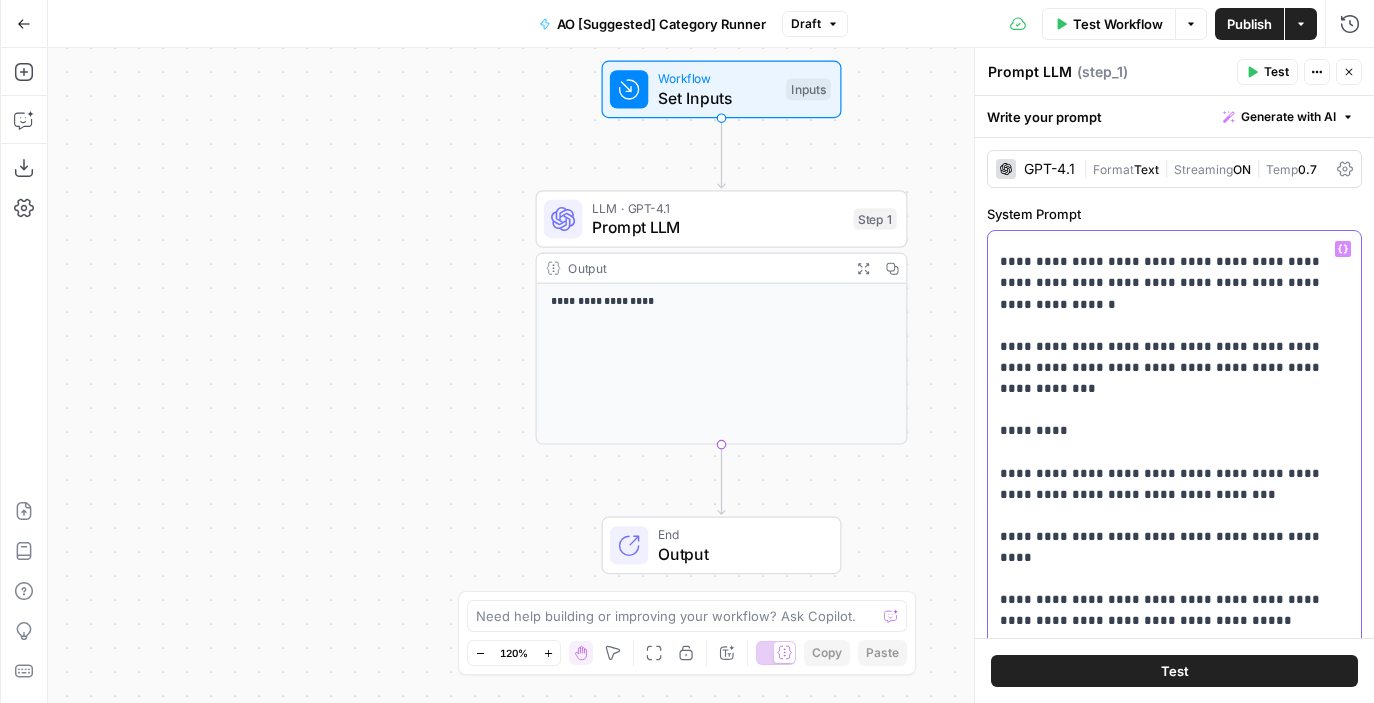 click on "**********" at bounding box center (1174, -562) 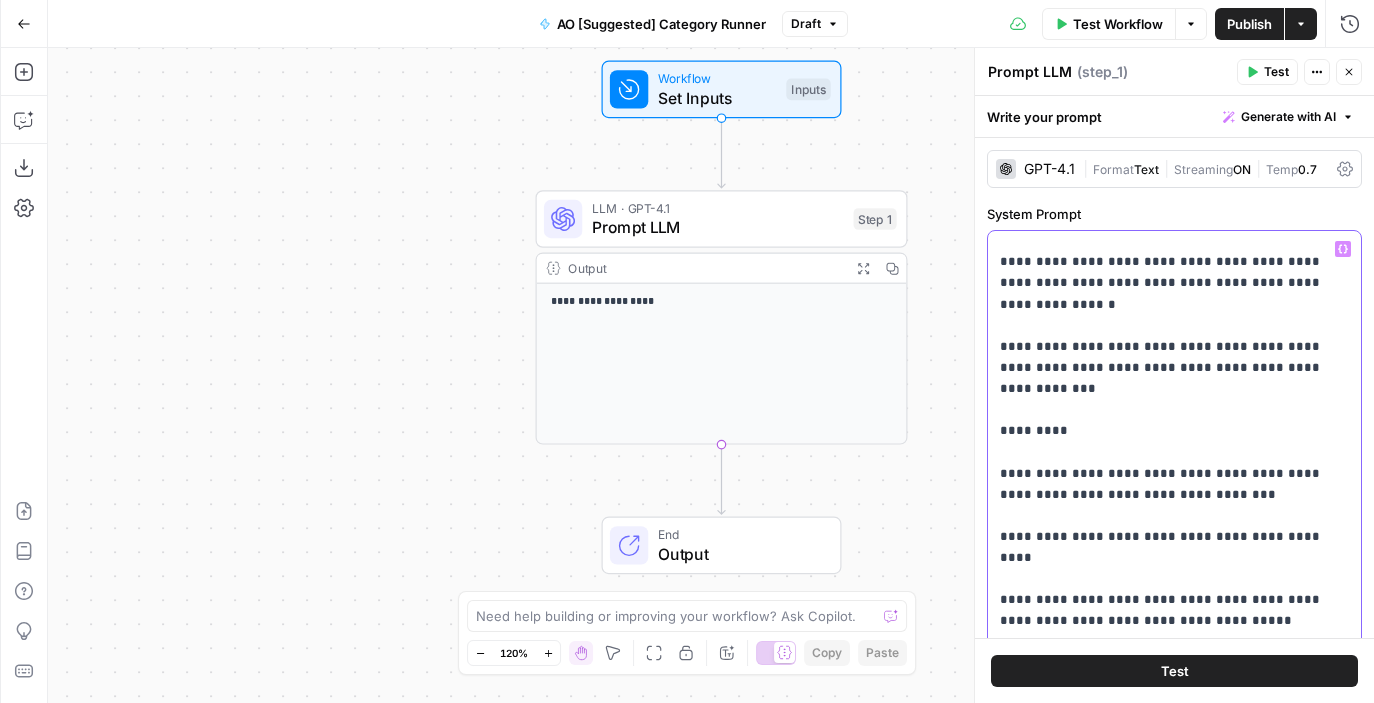 click on "**********" at bounding box center [1174, -562] 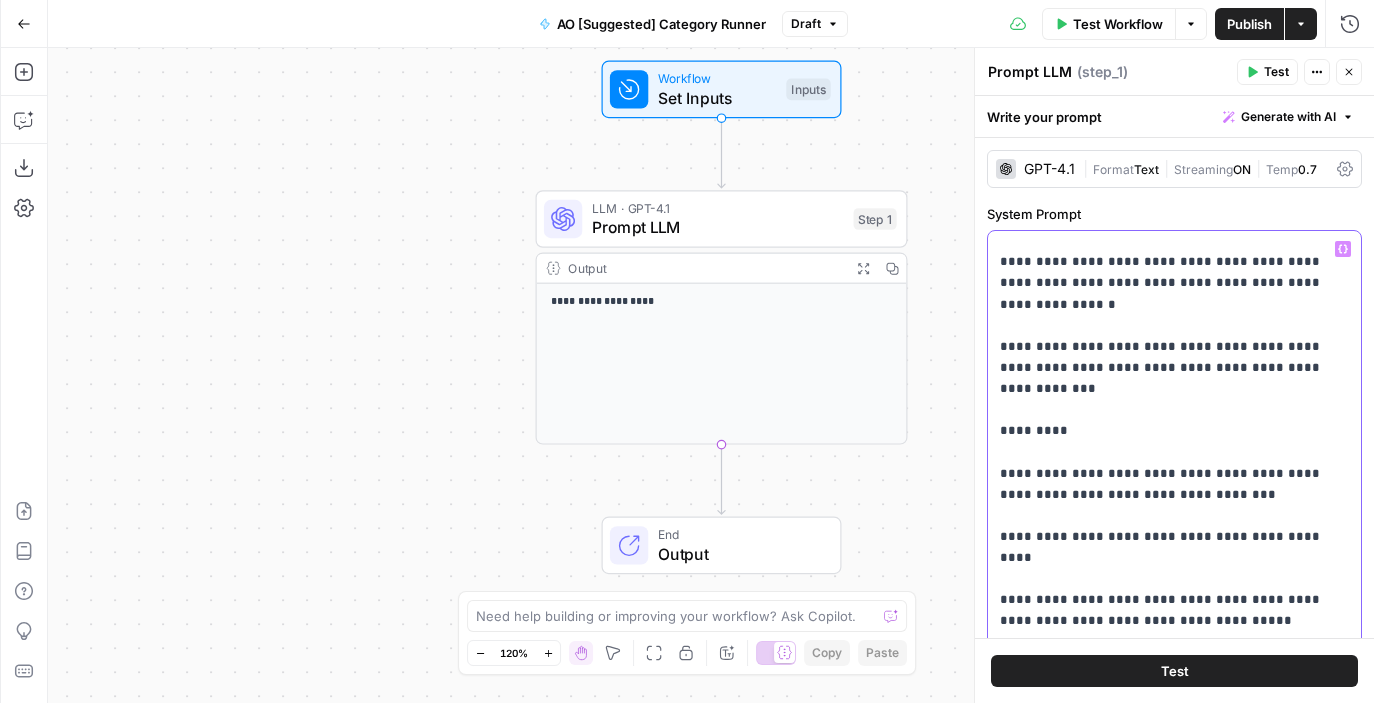 scroll, scrollTop: 2973, scrollLeft: 0, axis: vertical 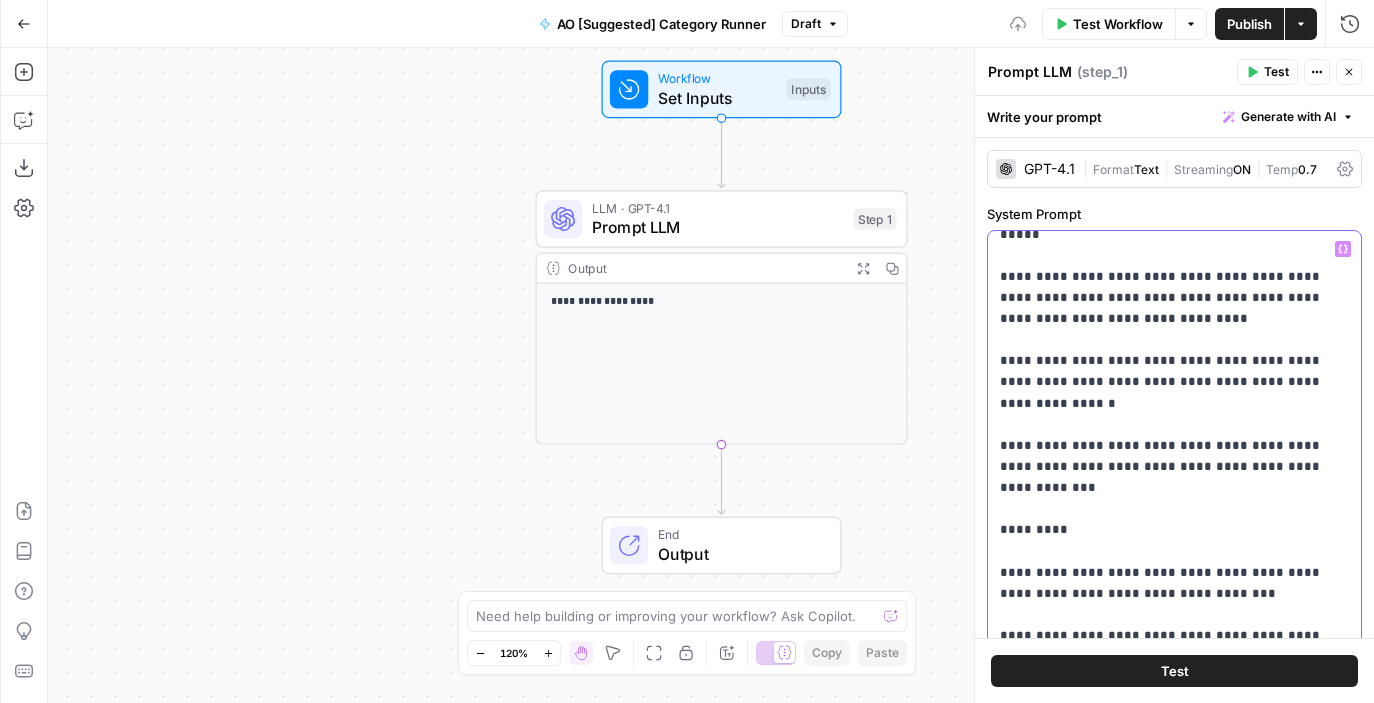 click on "**********" at bounding box center [1174, -474] 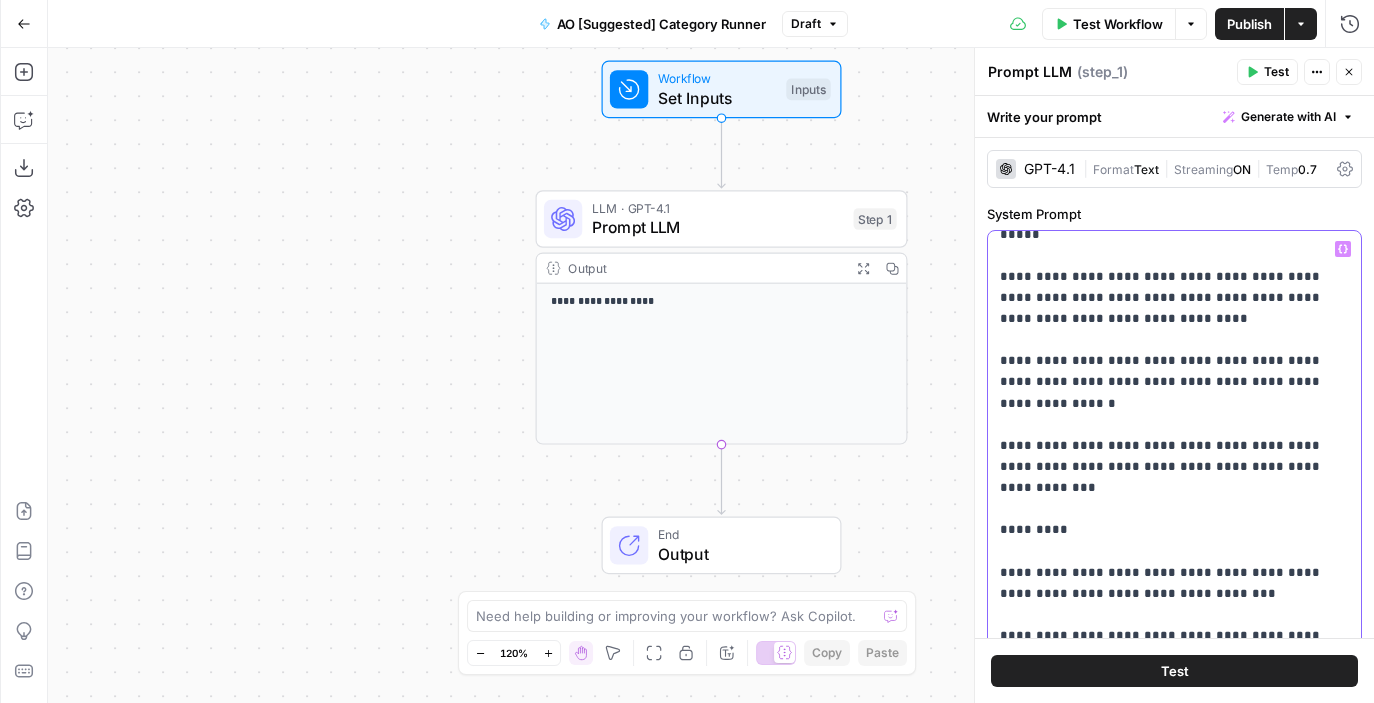 click on "**********" at bounding box center (1174, -484) 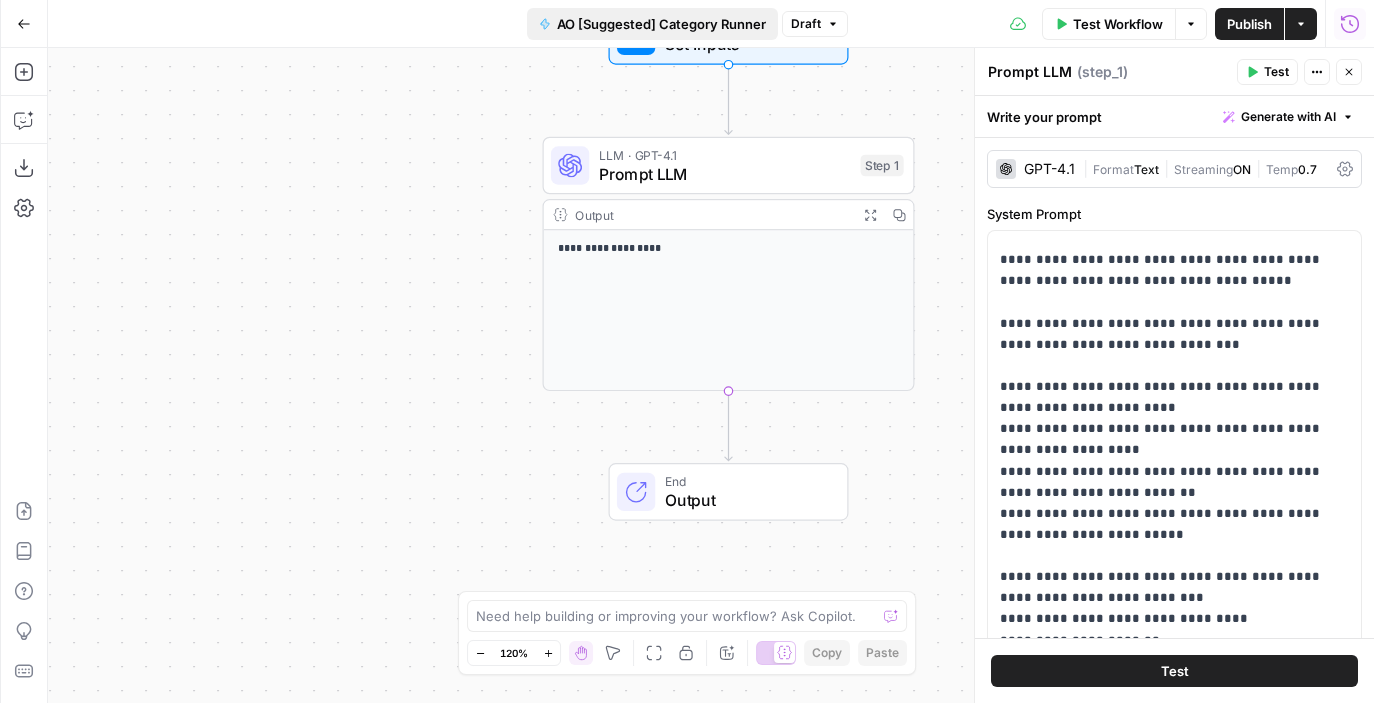 scroll, scrollTop: 3701, scrollLeft: 0, axis: vertical 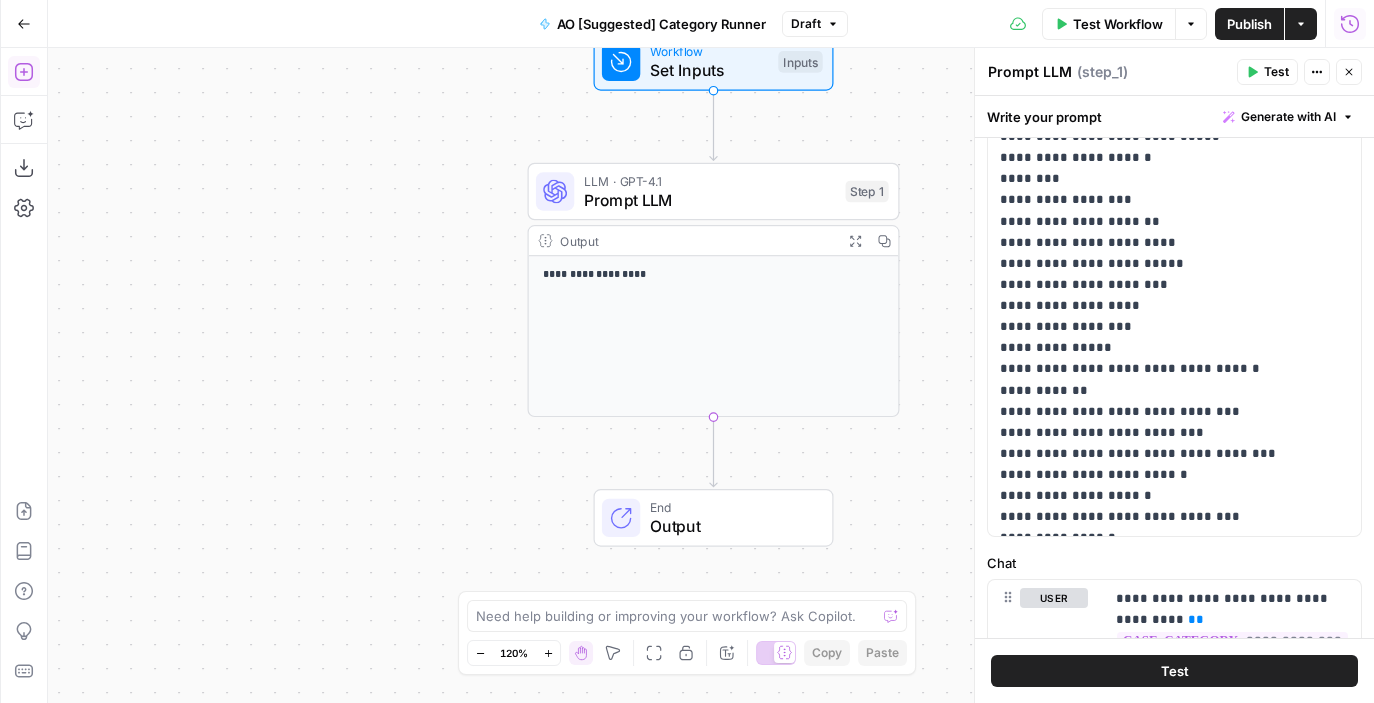 click 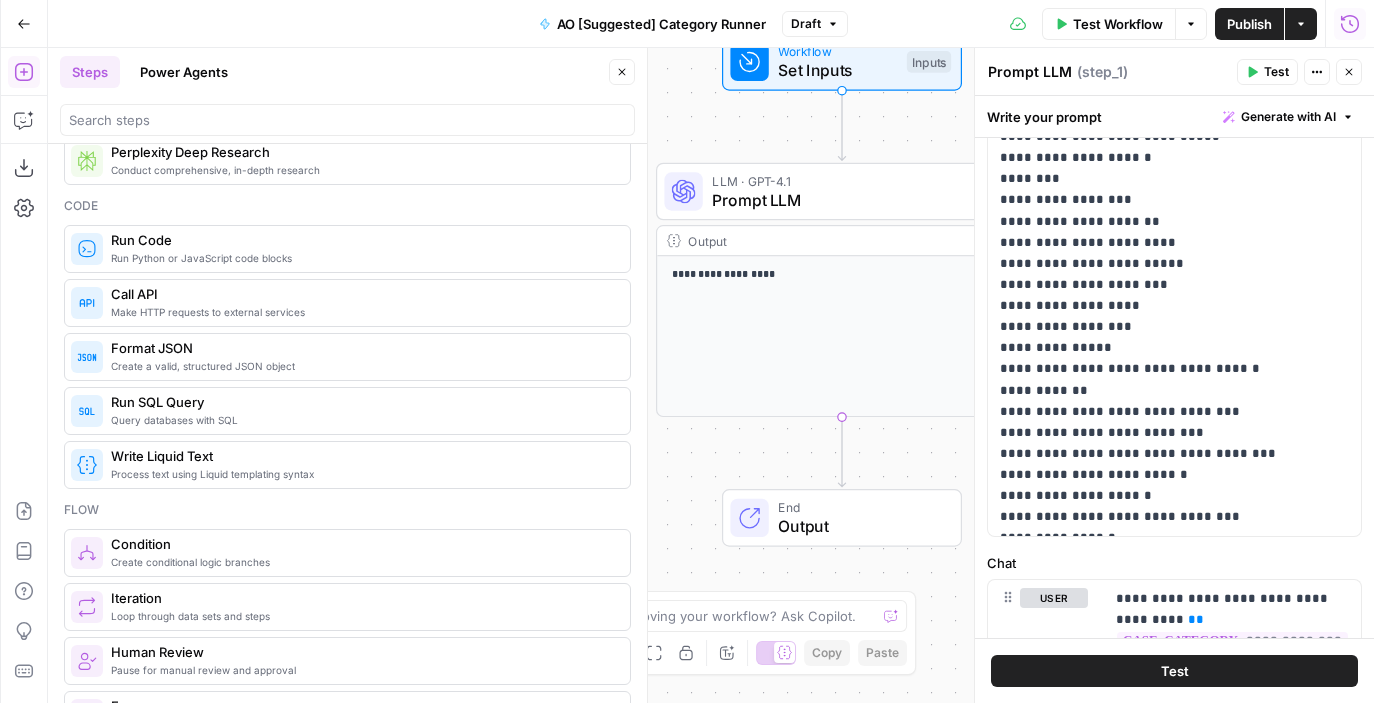 scroll, scrollTop: 339, scrollLeft: 0, axis: vertical 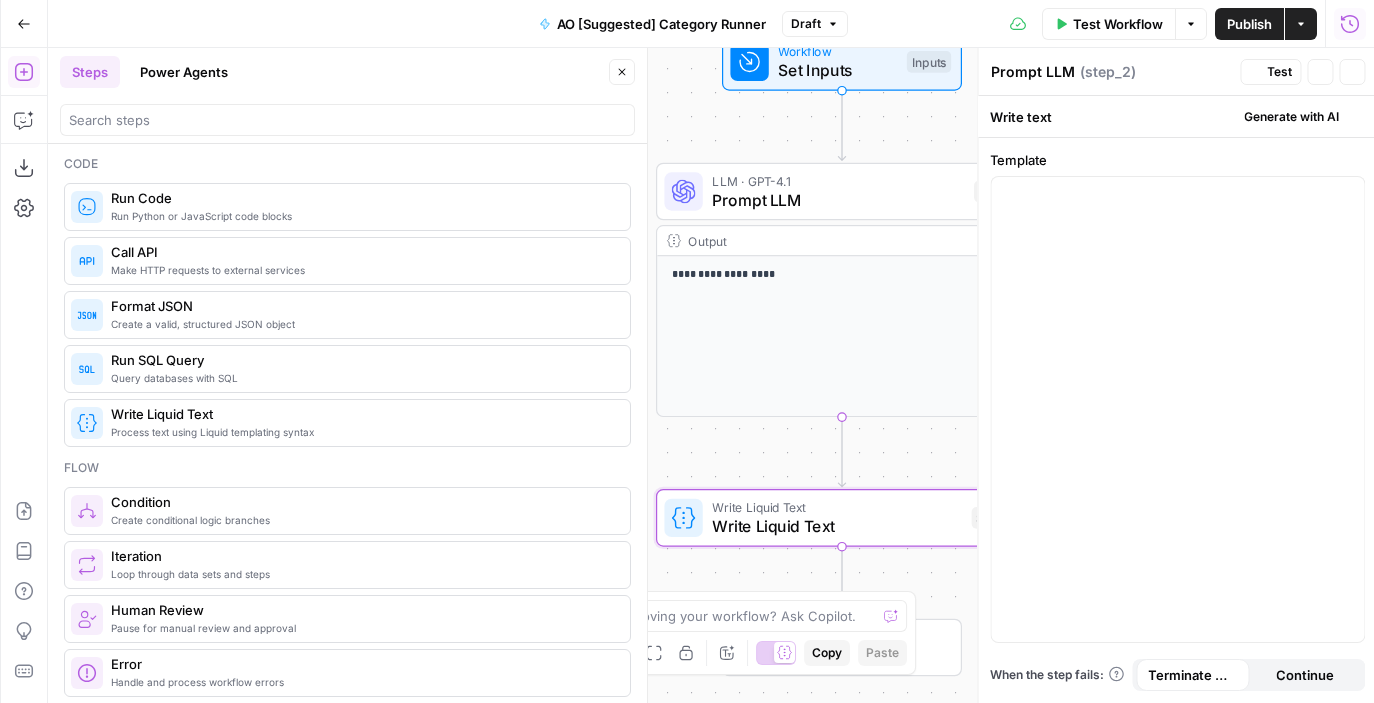 type on "Write Liquid Text" 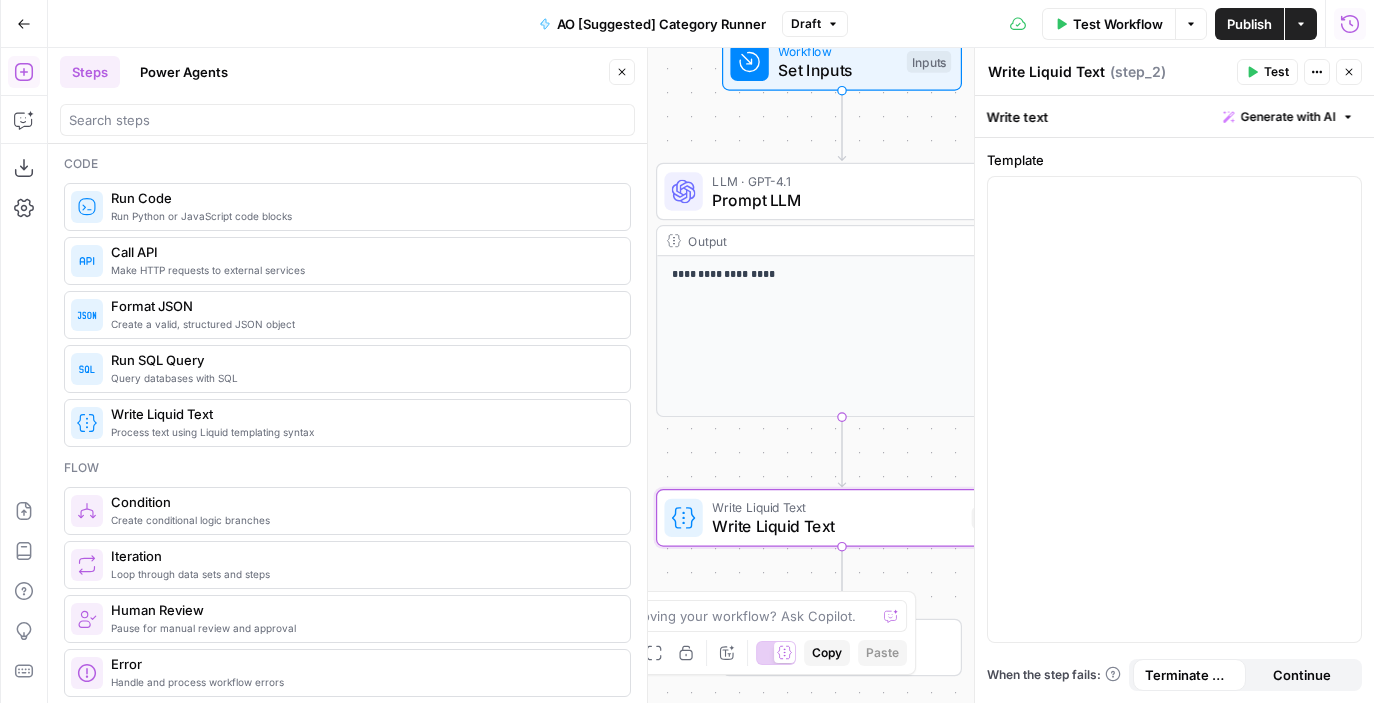 click on "Write text Generate with AI" at bounding box center [1174, 116] 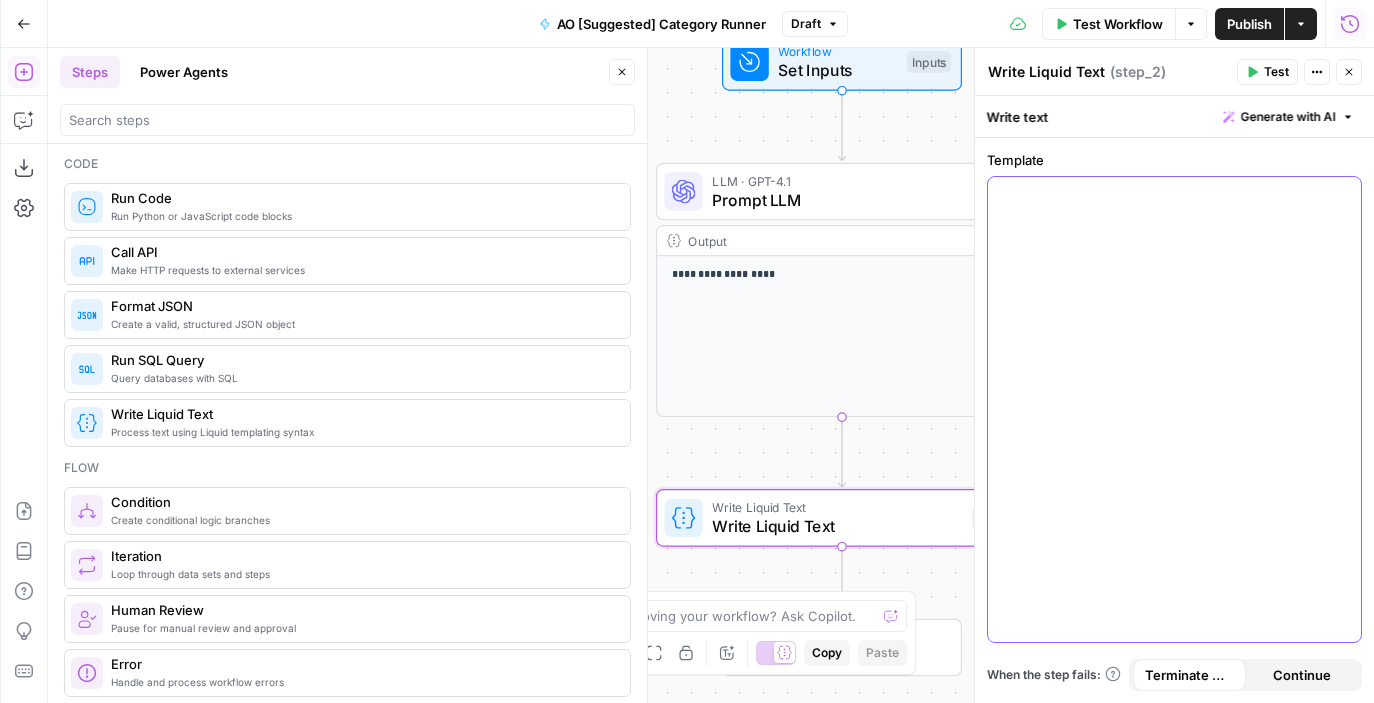 click at bounding box center (1174, 409) 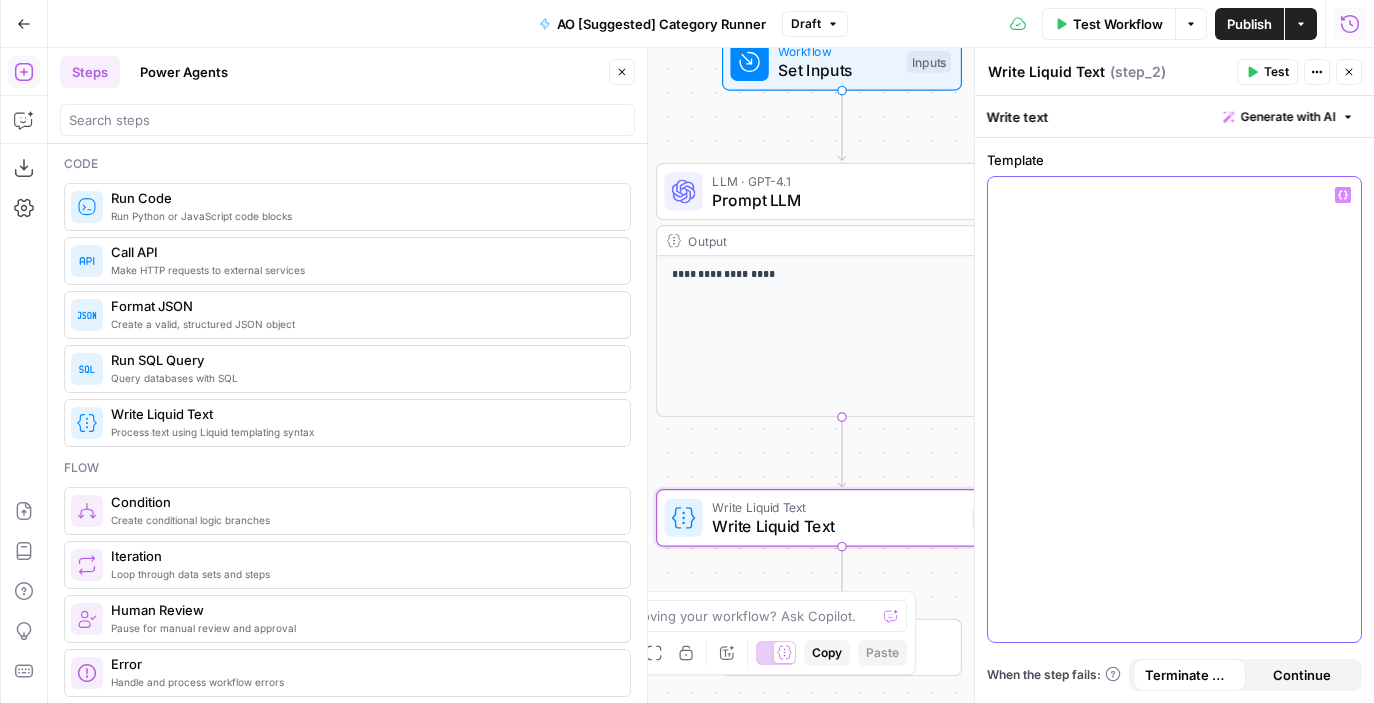 click at bounding box center (1174, 409) 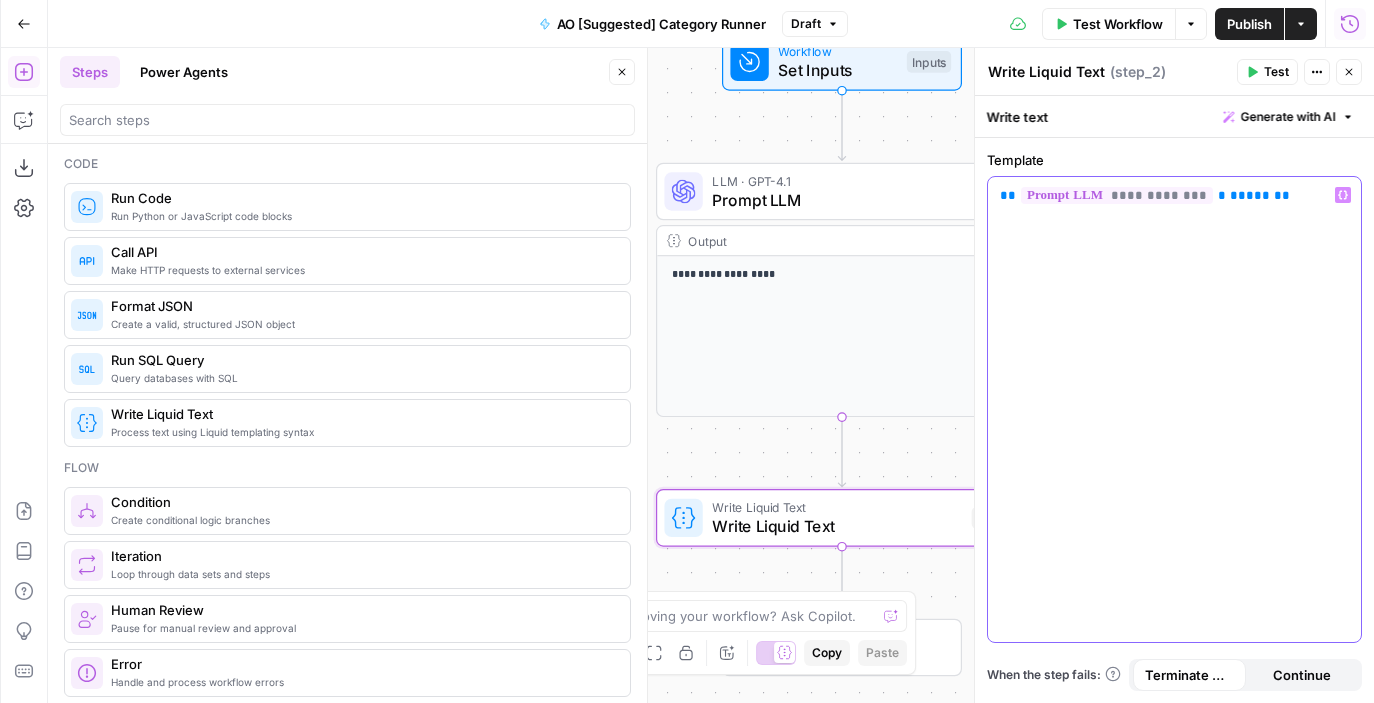 click on "**********" at bounding box center [1174, 195] 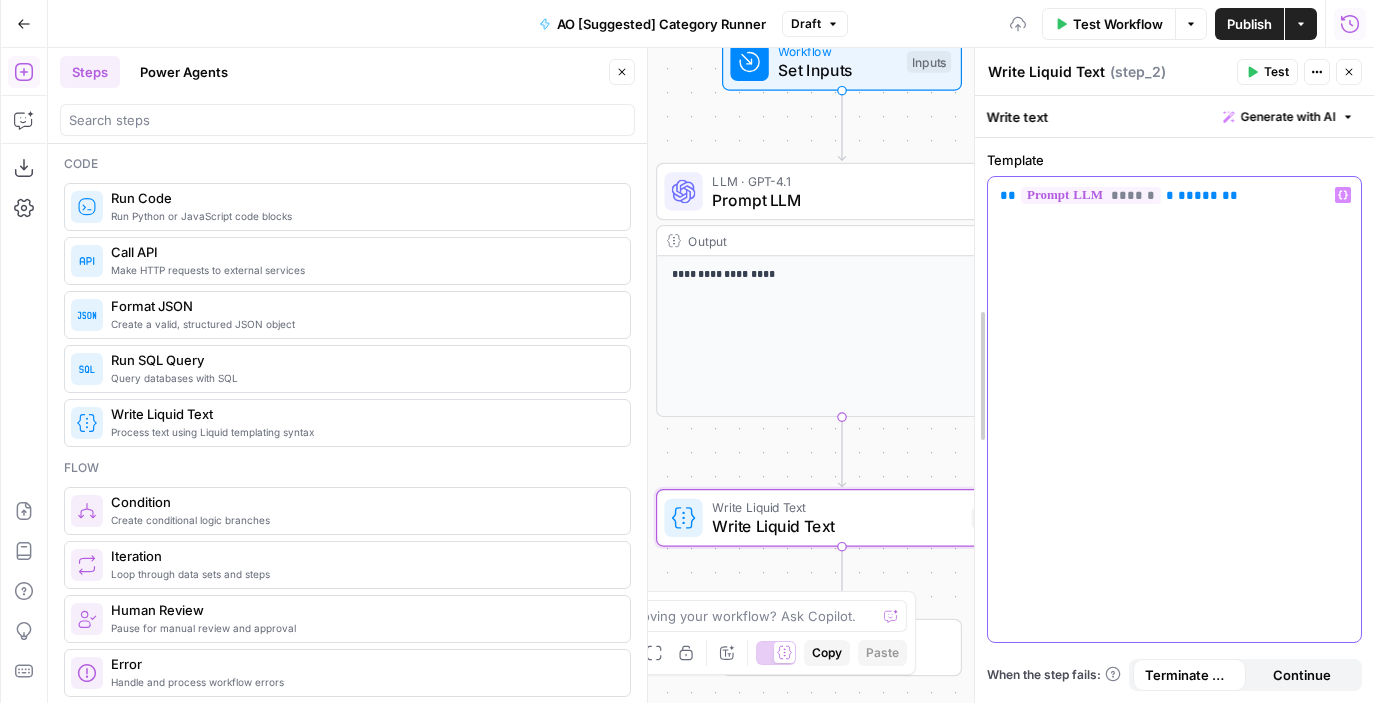drag, startPoint x: 1201, startPoint y: 195, endPoint x: 966, endPoint y: 192, distance: 235.01915 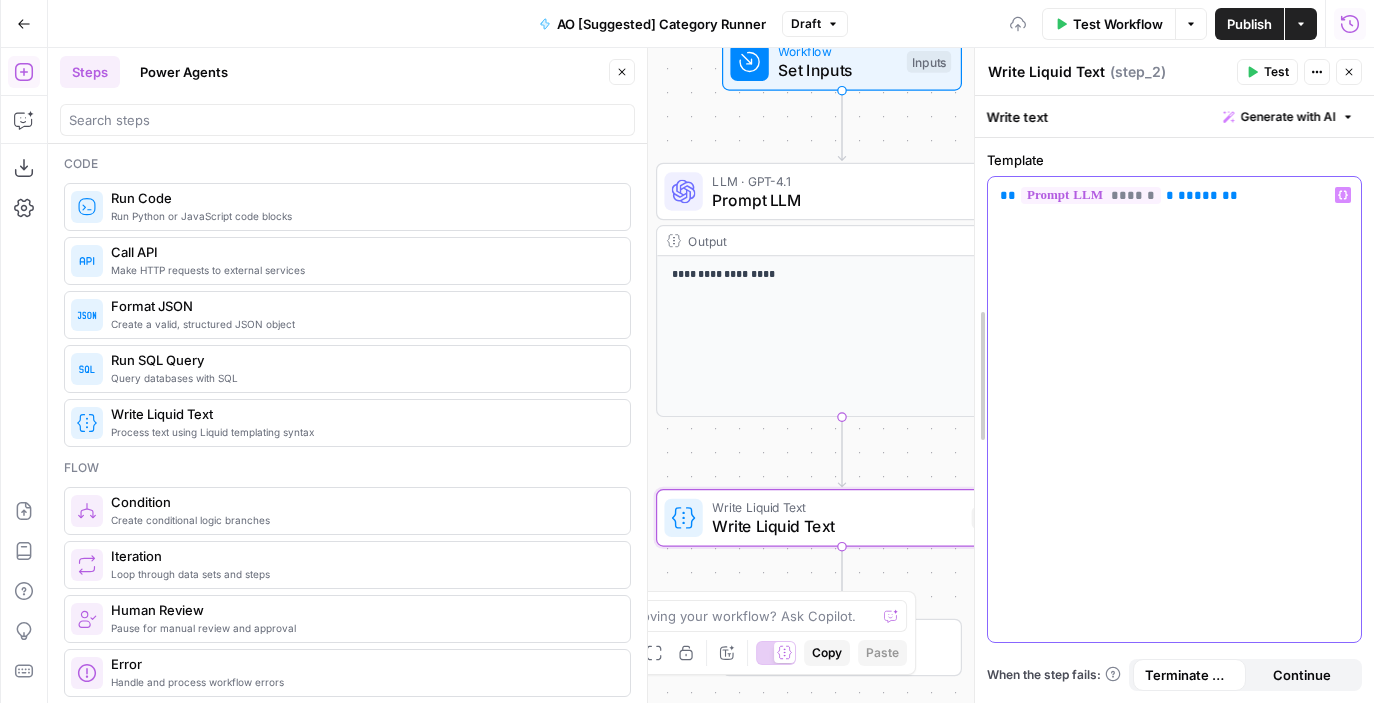 click on "Write Liquid Text Write Liquid Text  ( step_2 ) Test Actions Close Write text Generate with AI Template **   ******   *   *****   ** Variables Menu When the step fails: Terminate Workflow Continue" at bounding box center [1174, 375] 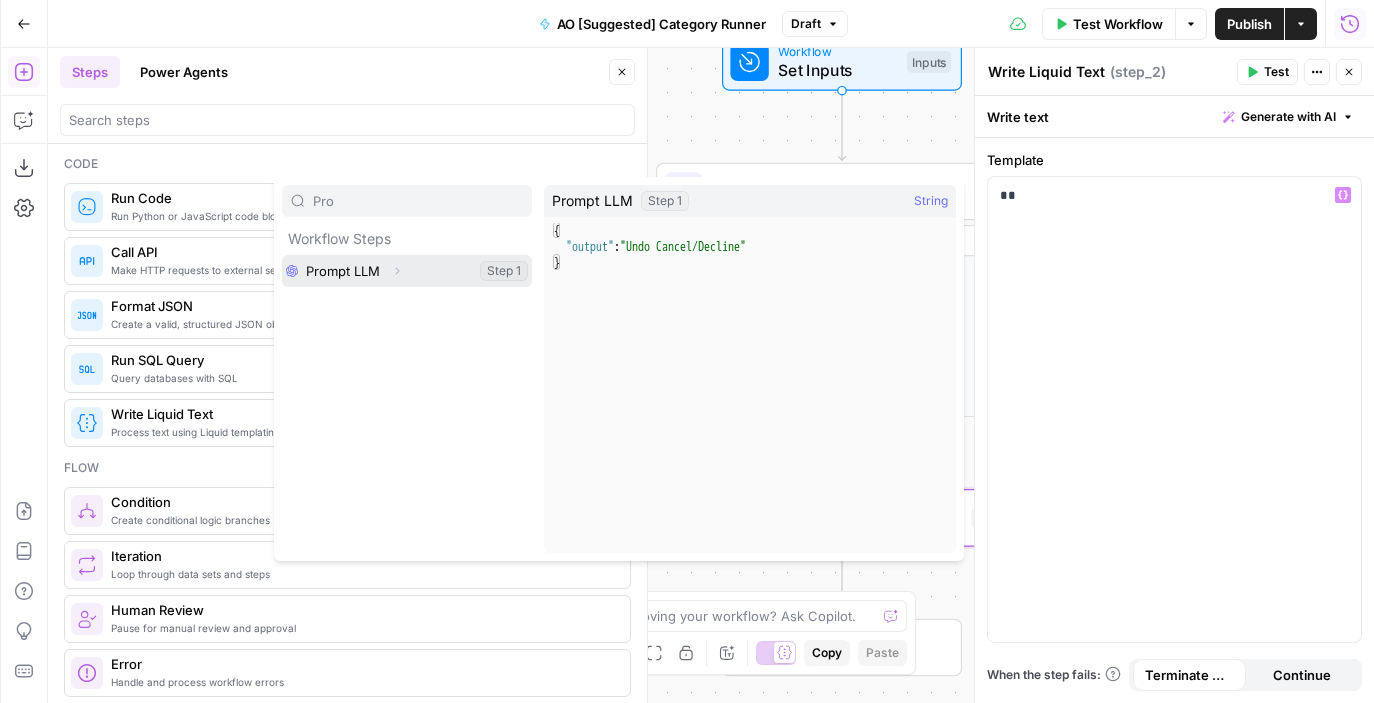 type on "Pro" 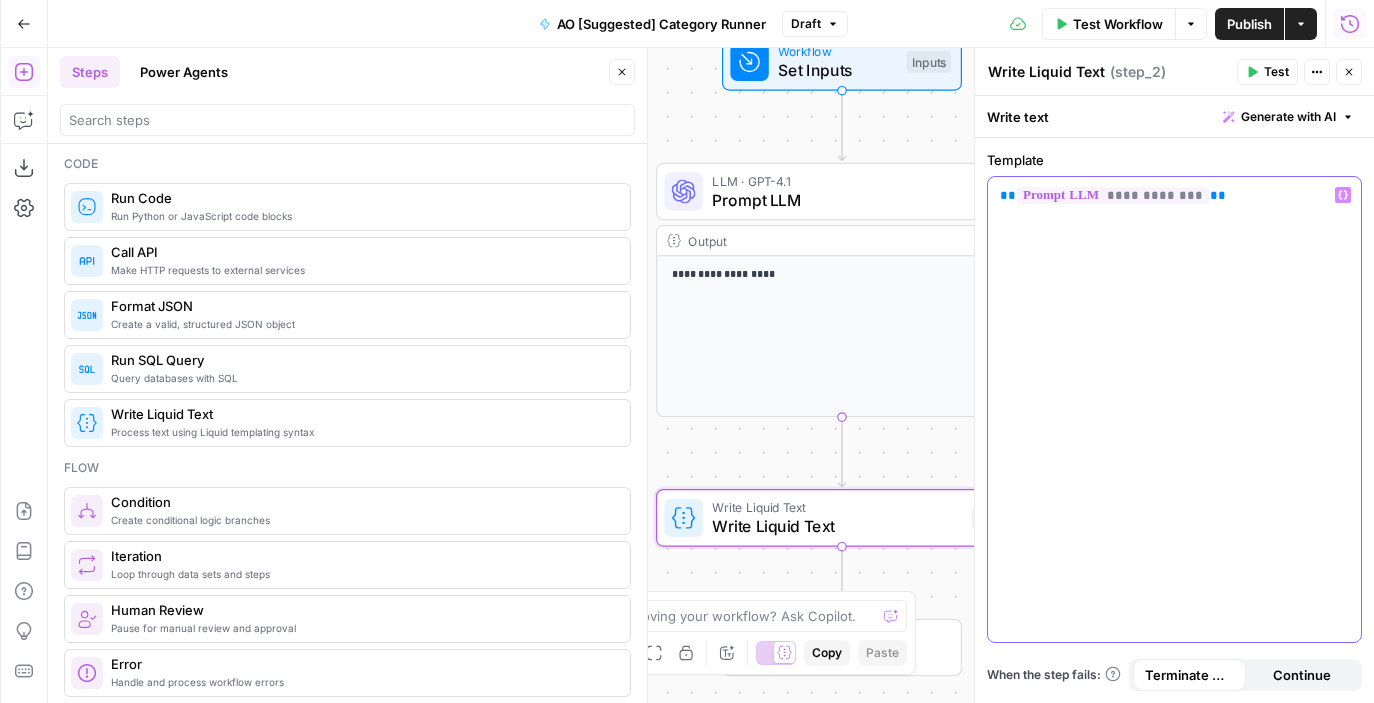 click on "**" at bounding box center [1218, 195] 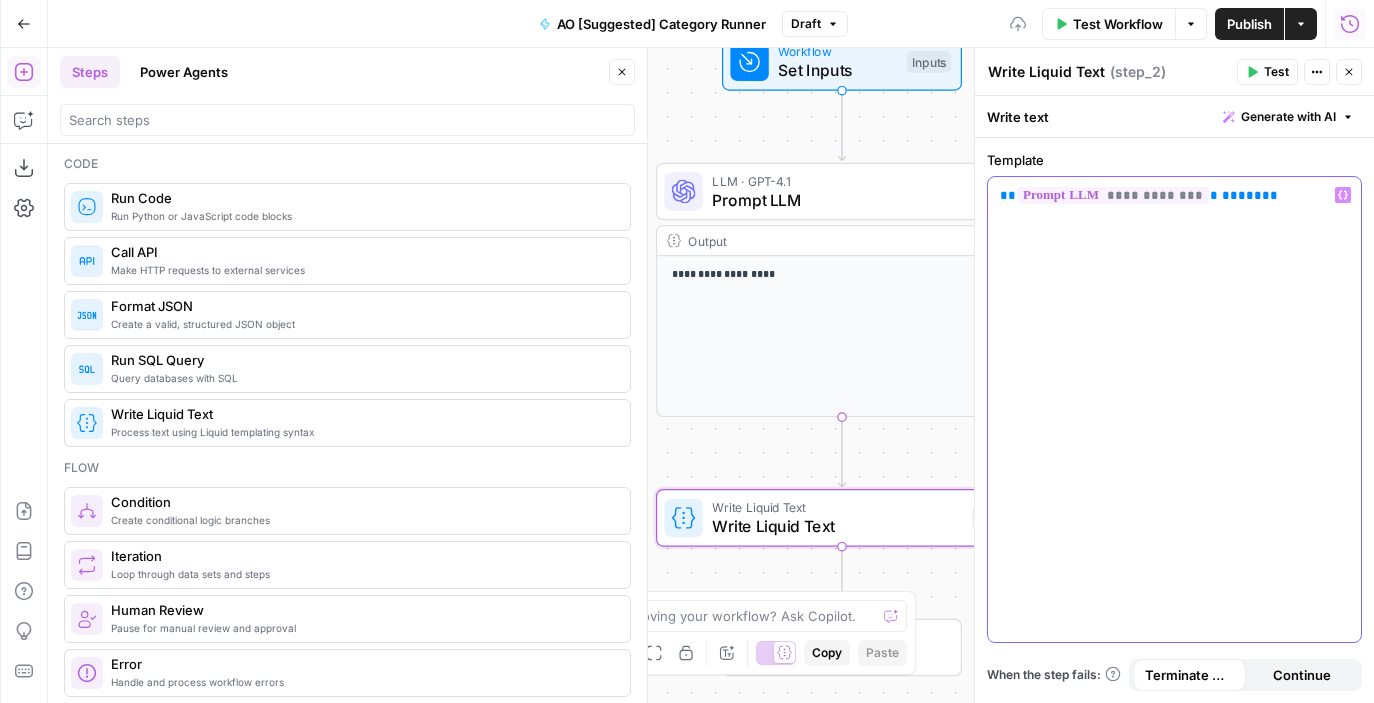 click on "**********" at bounding box center (1174, 409) 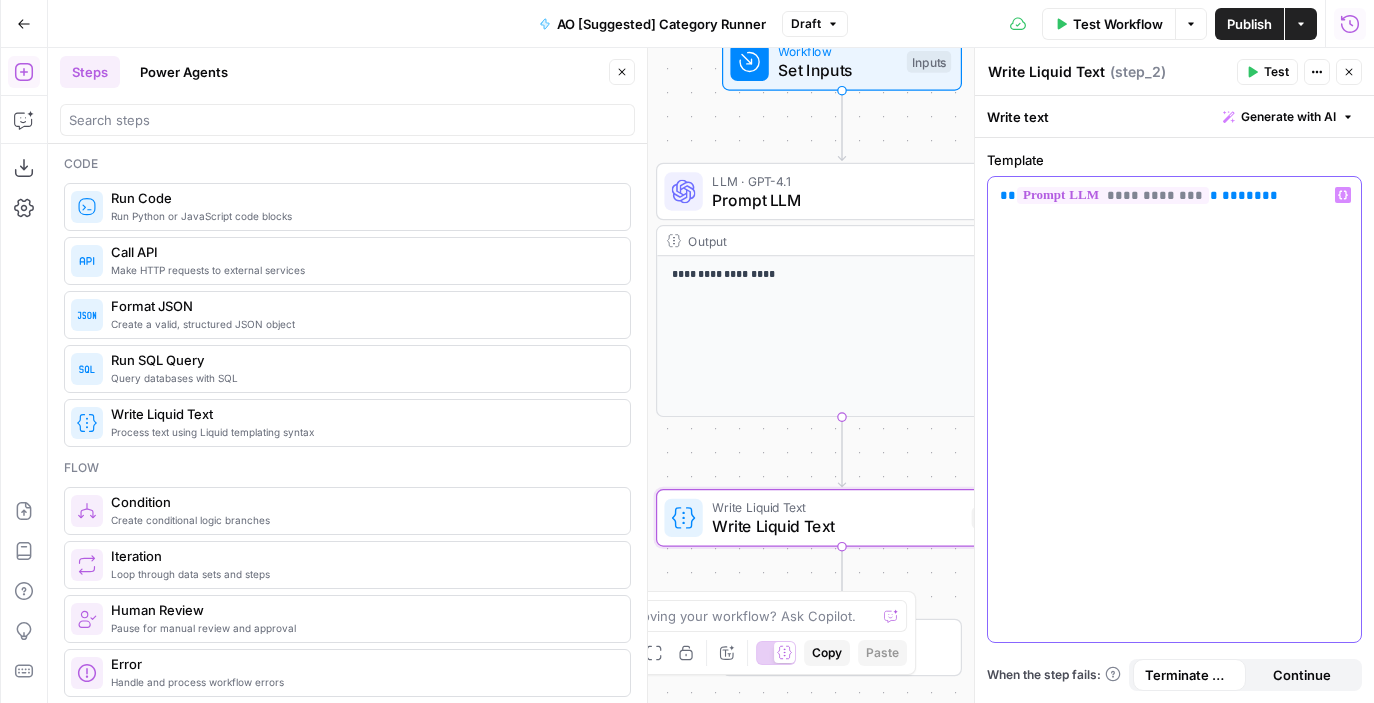 click on "**********" at bounding box center (1174, 195) 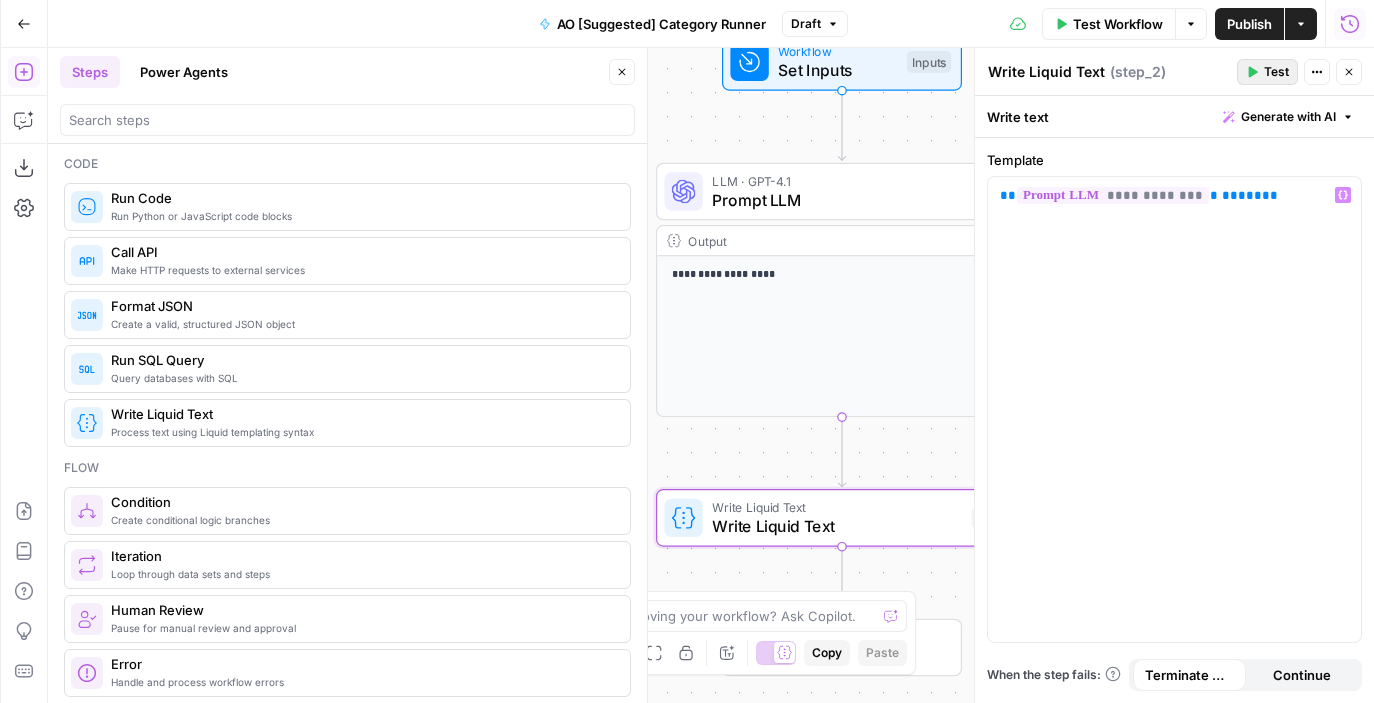 click on "Test" at bounding box center (1276, 72) 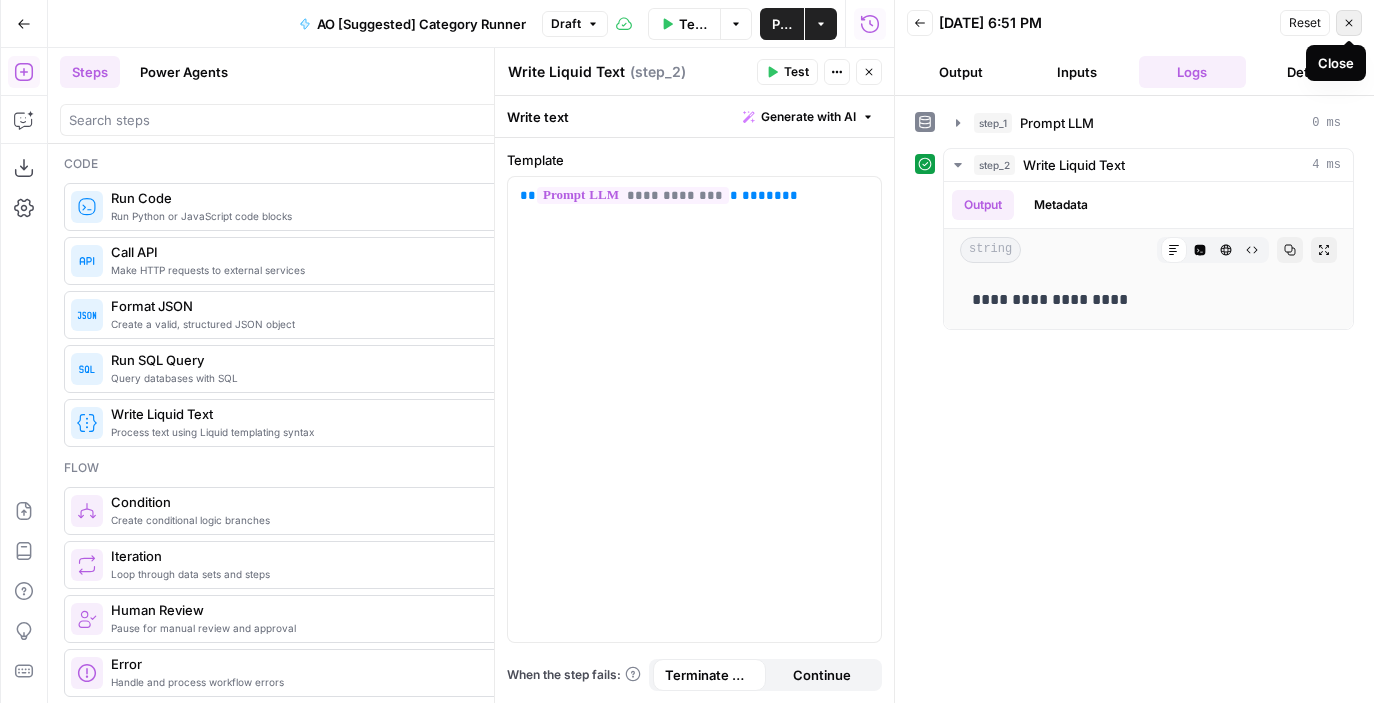 click 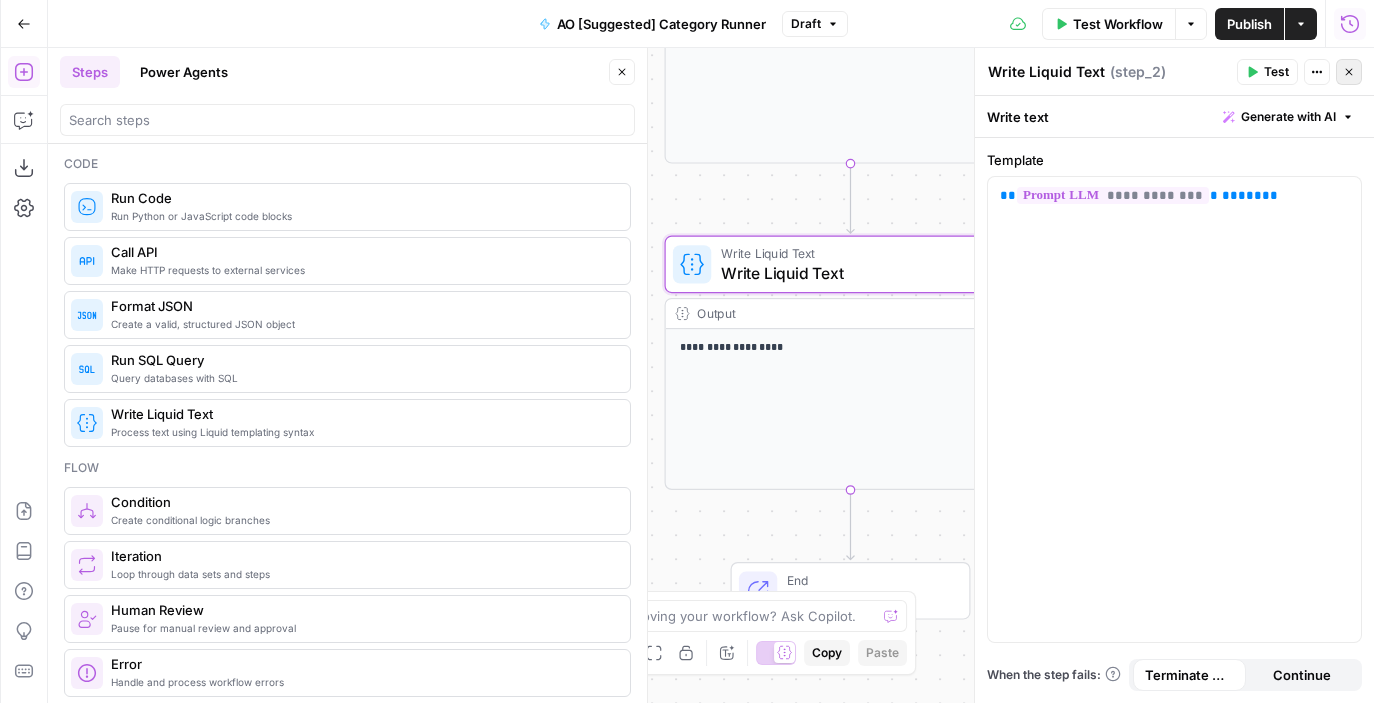 click 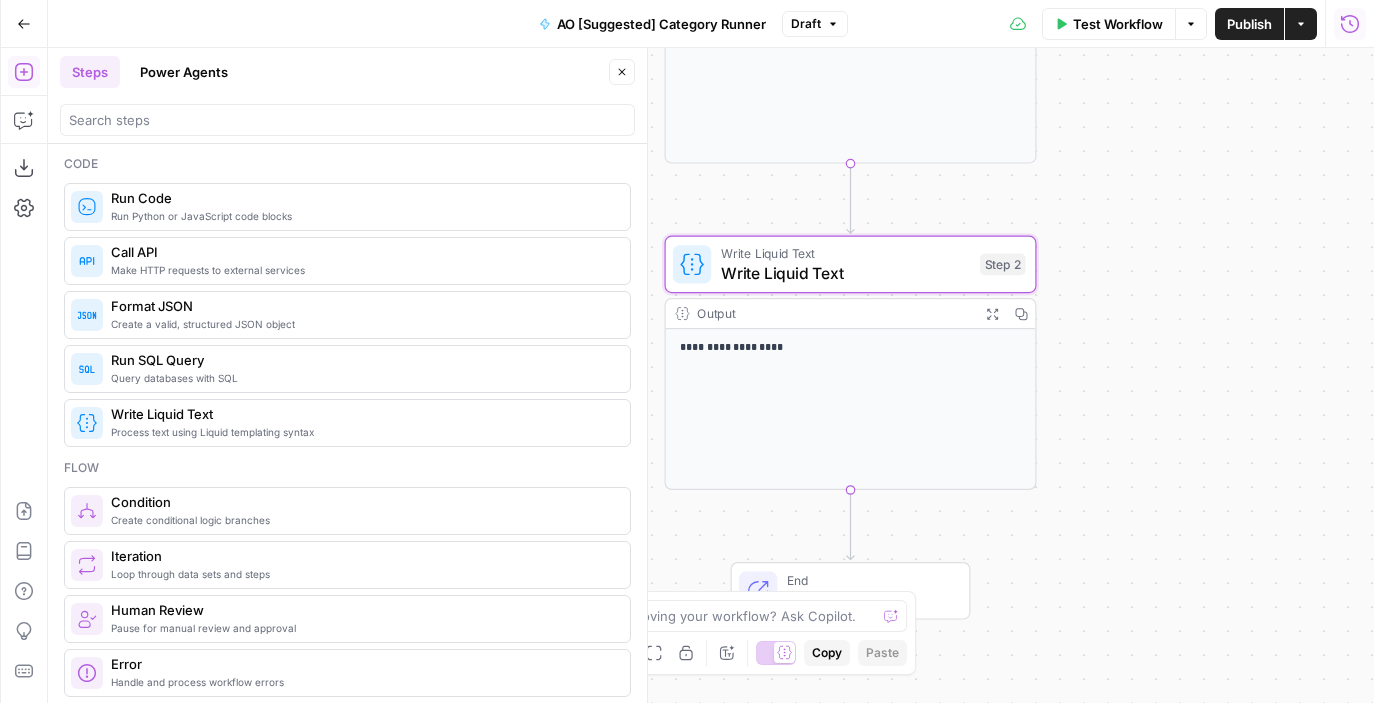 click on "**********" at bounding box center [851, 409] 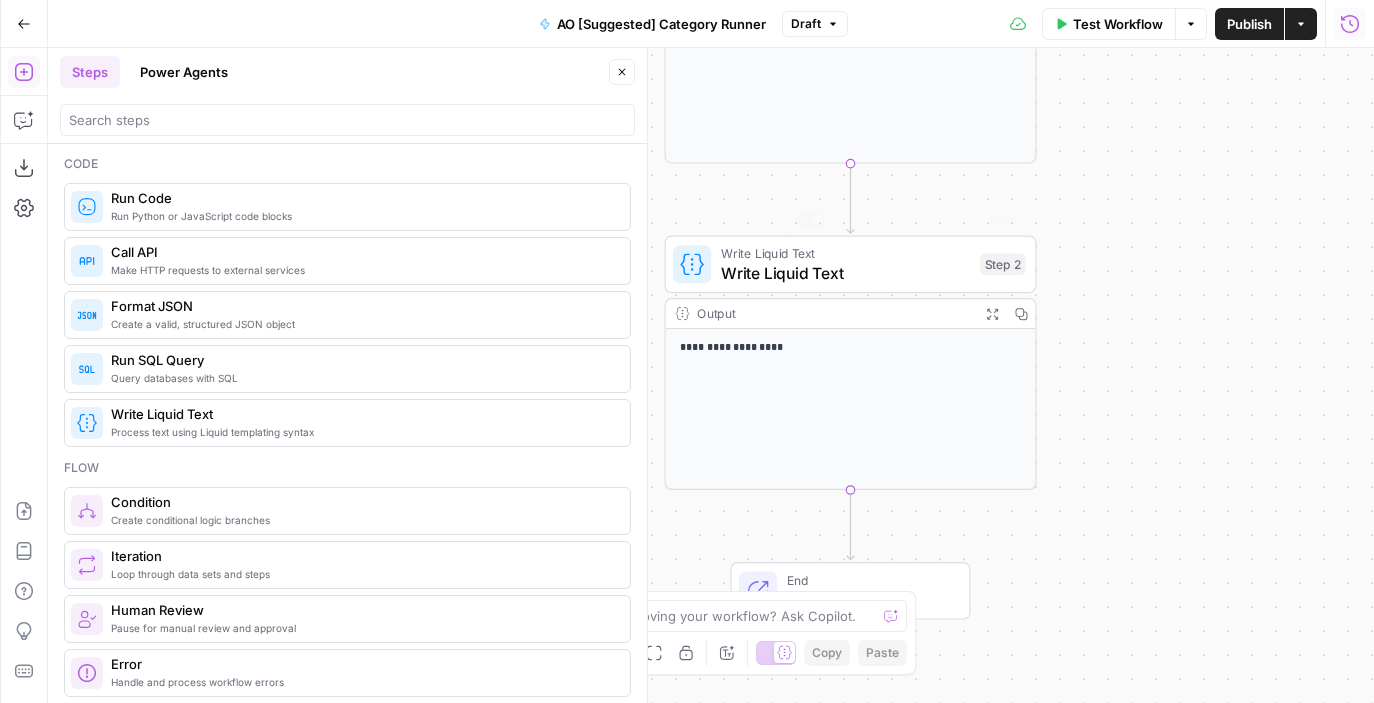 click on "**********" at bounding box center (851, 409) 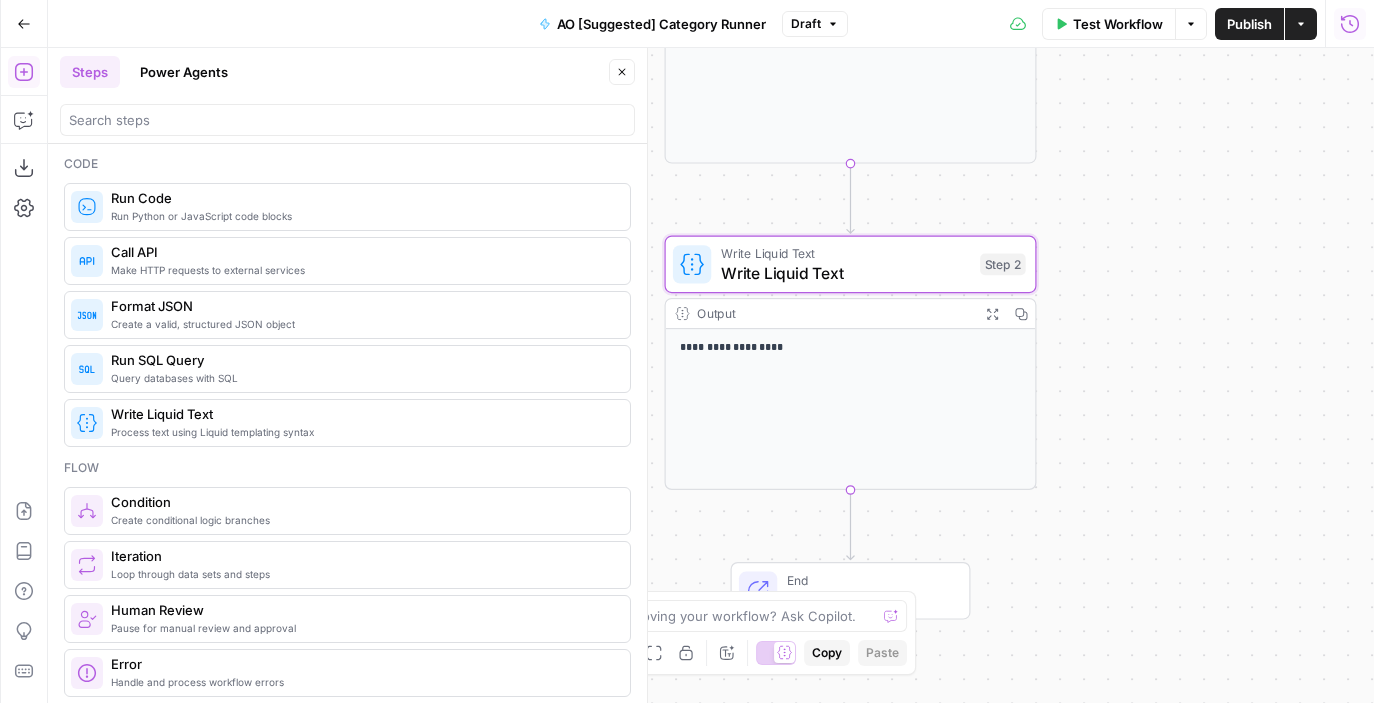 click on "Write Liquid Text" at bounding box center [846, 273] 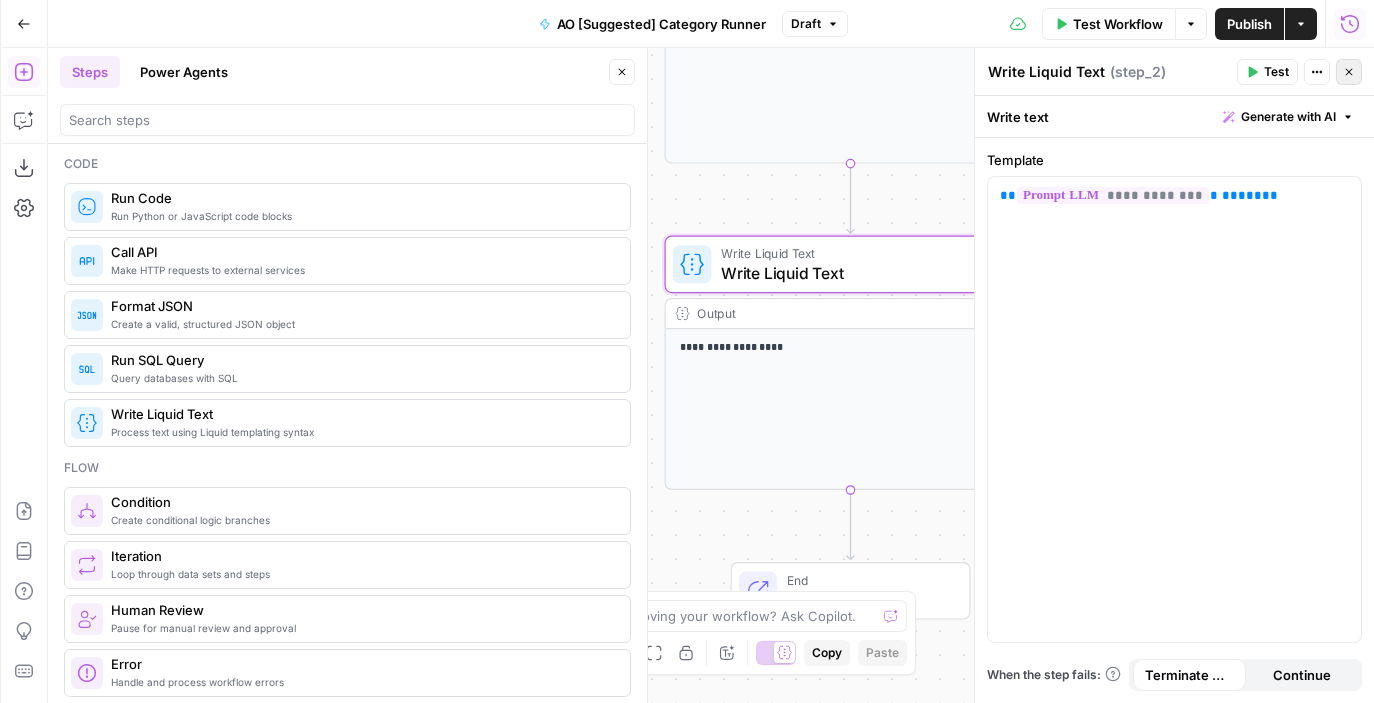 click on "Close" at bounding box center [1349, 72] 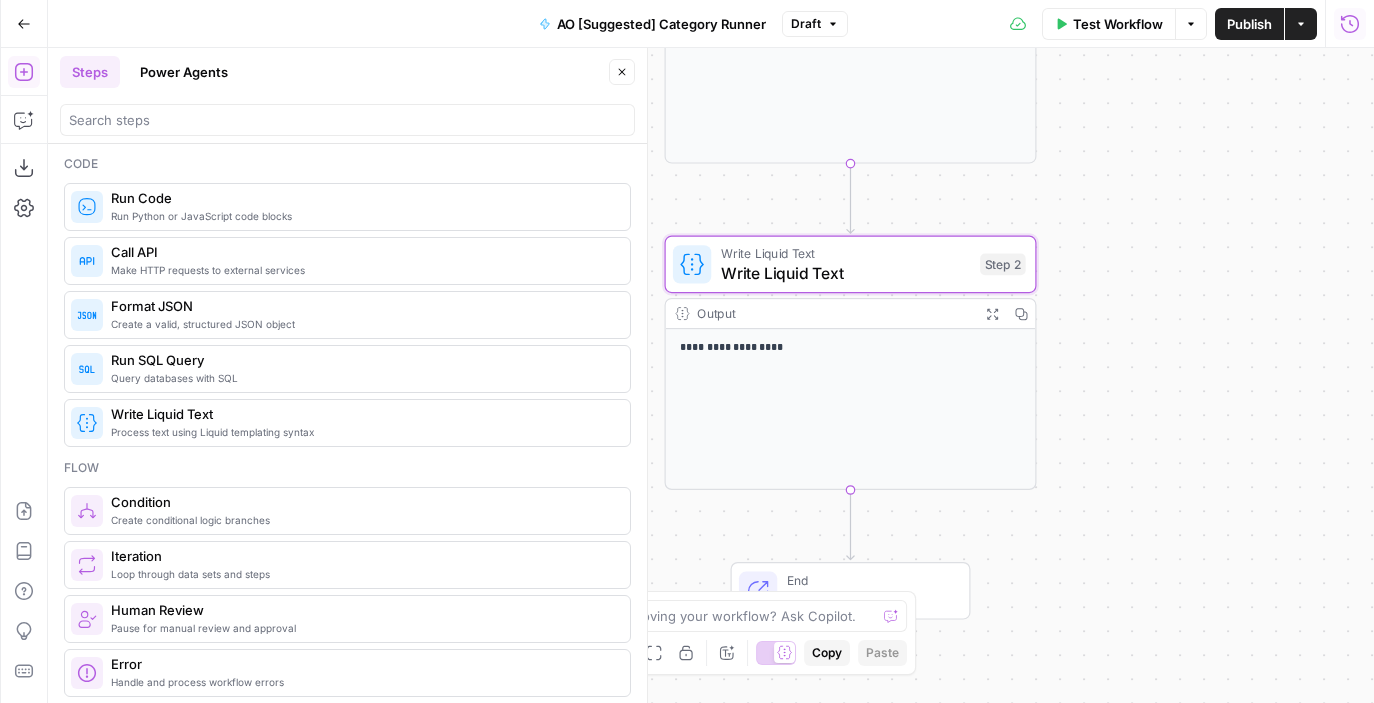 drag, startPoint x: 1003, startPoint y: 444, endPoint x: 1026, endPoint y: 373, distance: 74.63243 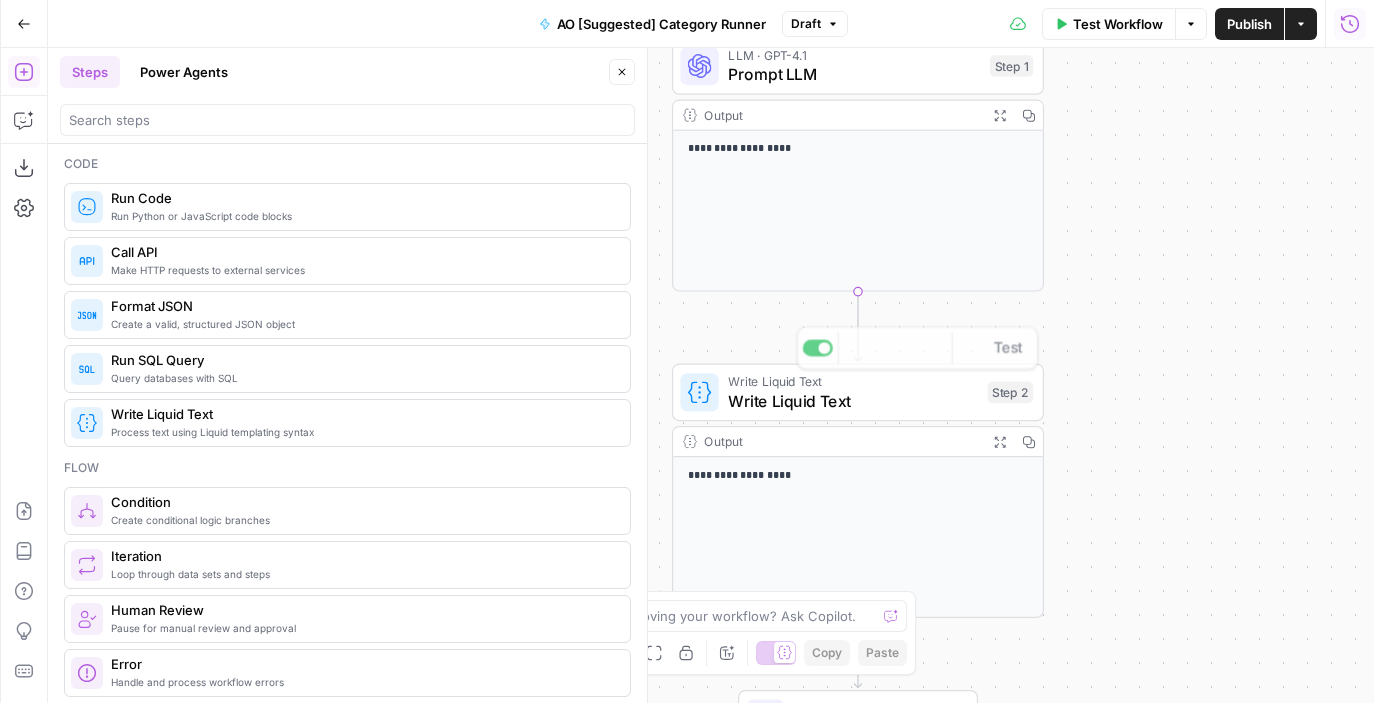 drag, startPoint x: 913, startPoint y: 335, endPoint x: 913, endPoint y: 448, distance: 113 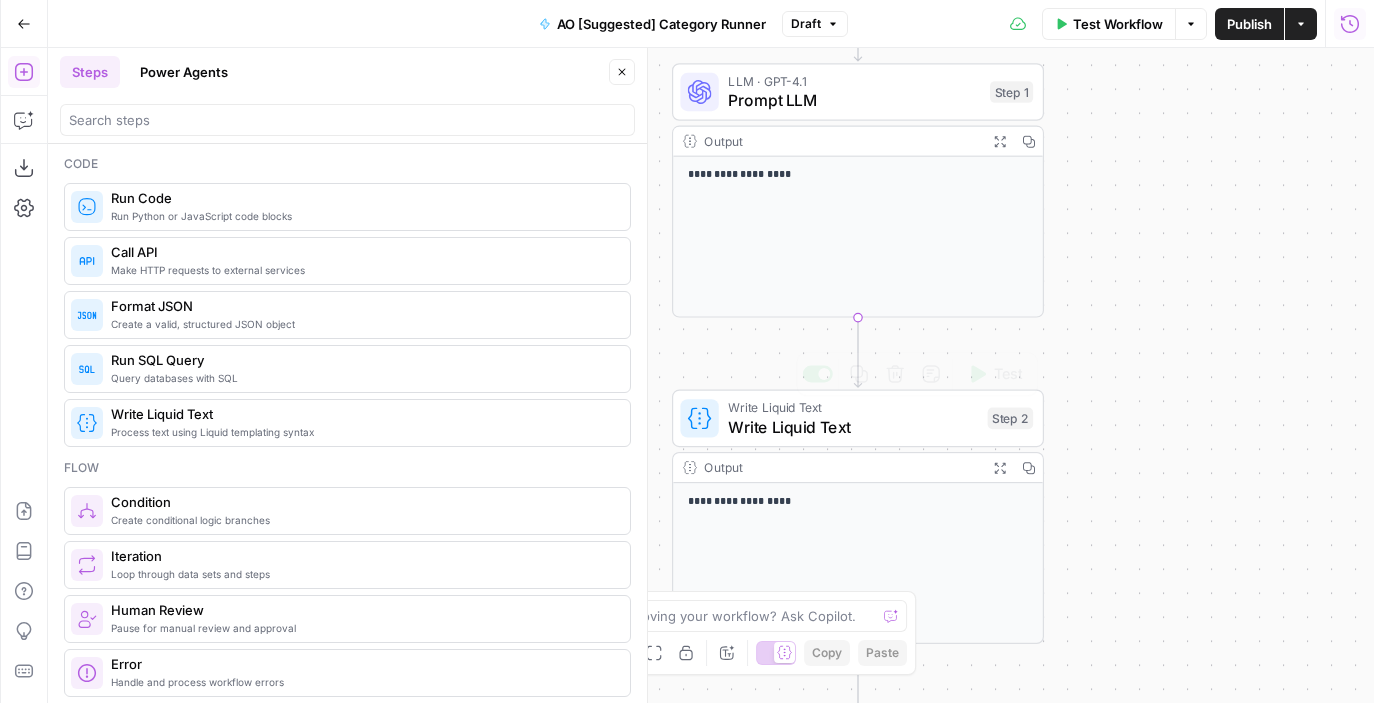 drag, startPoint x: 930, startPoint y: 274, endPoint x: 929, endPoint y: 494, distance: 220.00227 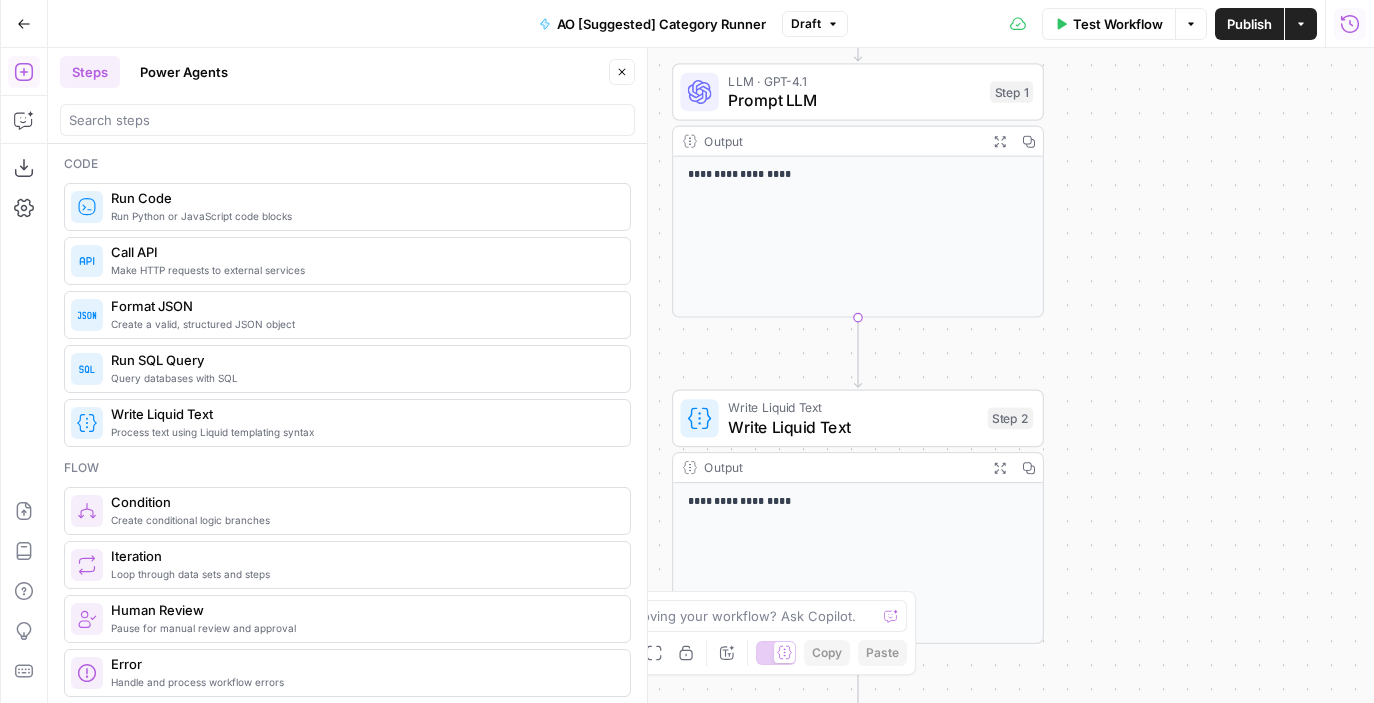 drag, startPoint x: 928, startPoint y: 231, endPoint x: 967, endPoint y: 319, distance: 96.25487 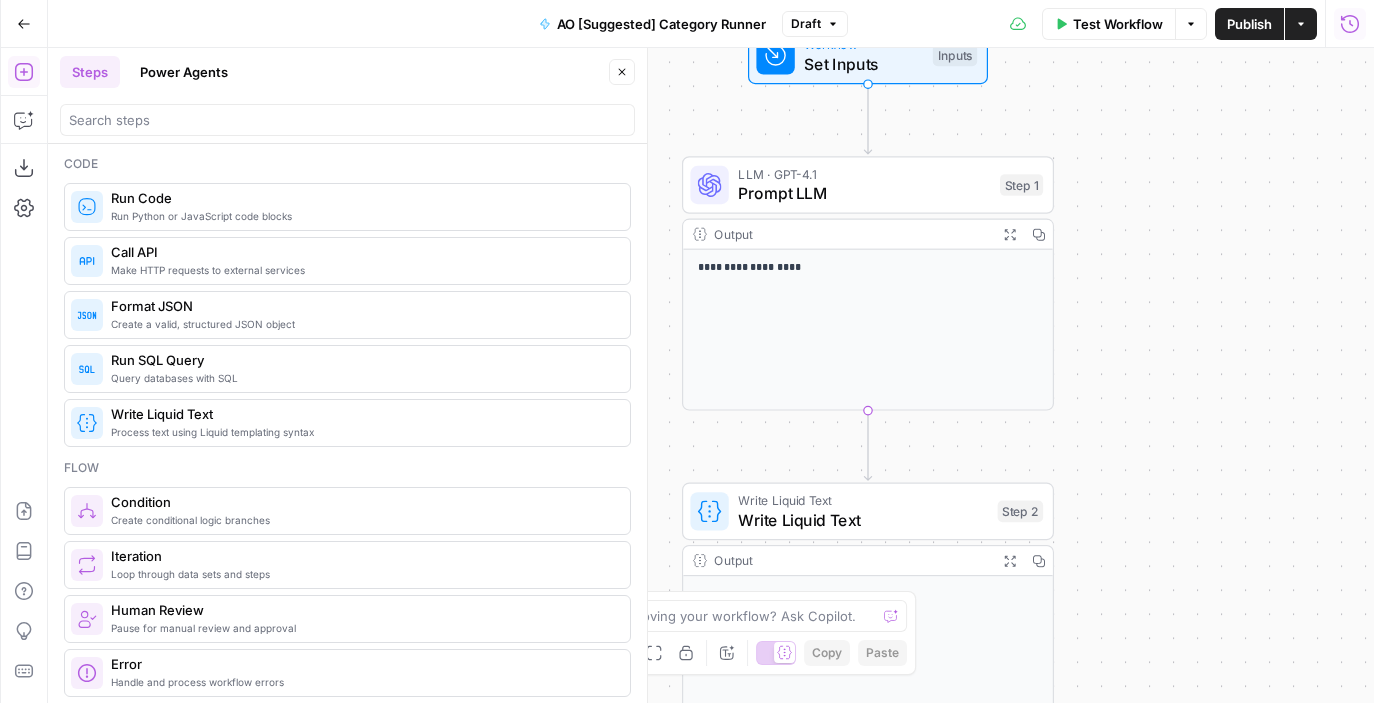 drag, startPoint x: 1107, startPoint y: 190, endPoint x: 1107, endPoint y: 285, distance: 95 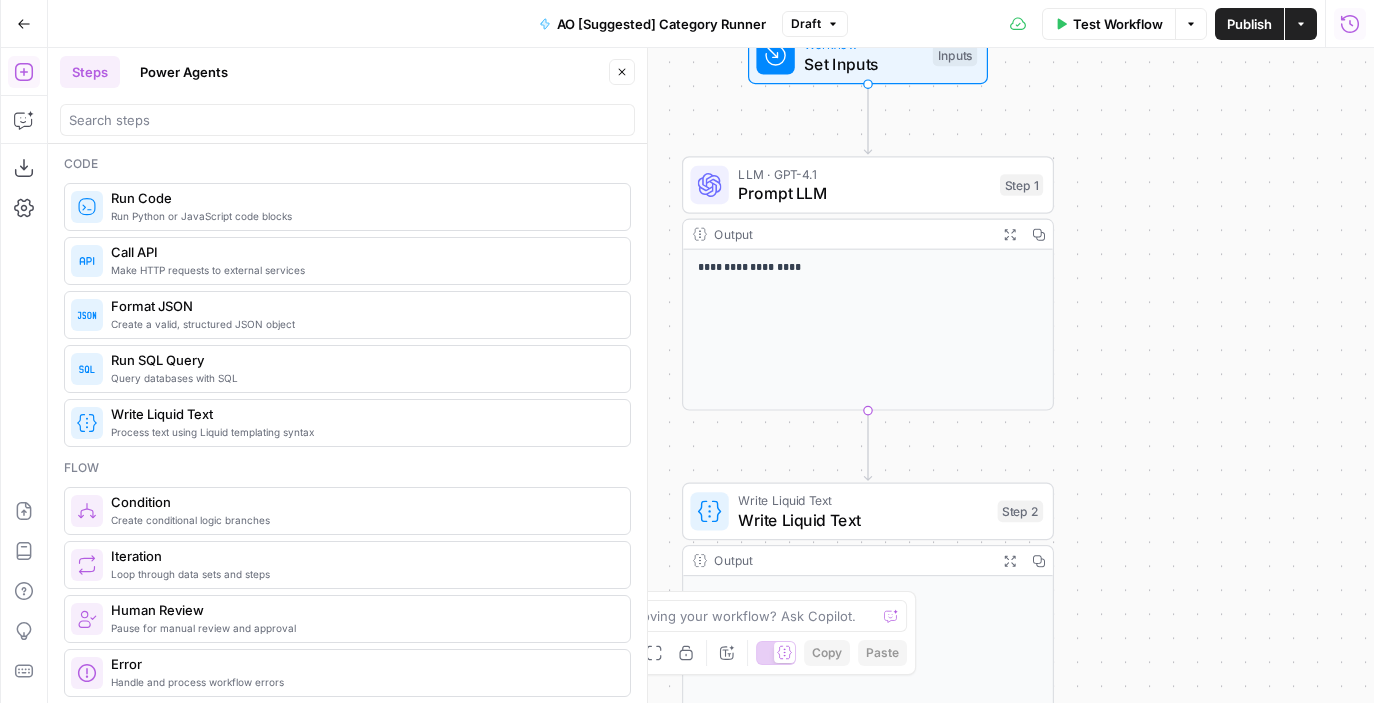 click on "**********" at bounding box center (711, 375) 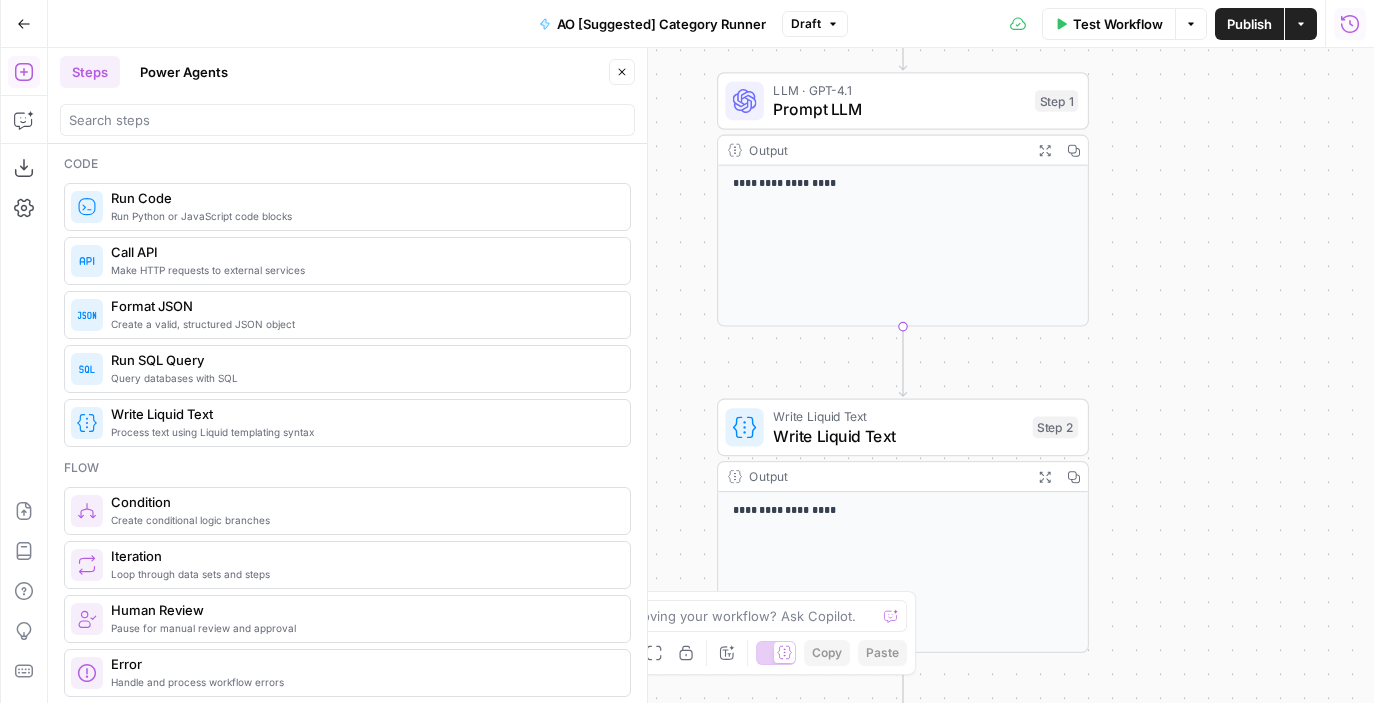 drag, startPoint x: 1106, startPoint y: 271, endPoint x: 1152, endPoint y: 59, distance: 216.93317 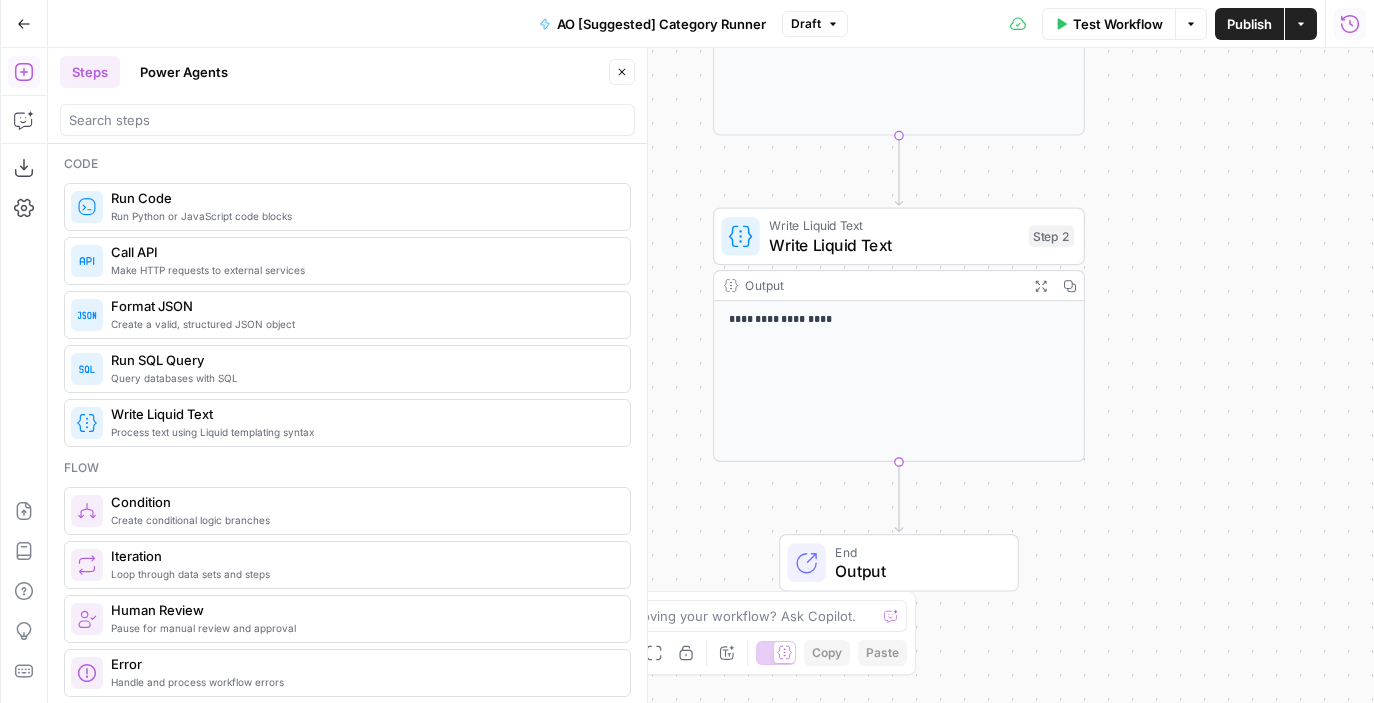 drag, startPoint x: 1196, startPoint y: 292, endPoint x: 1180, endPoint y: 232, distance: 62.0967 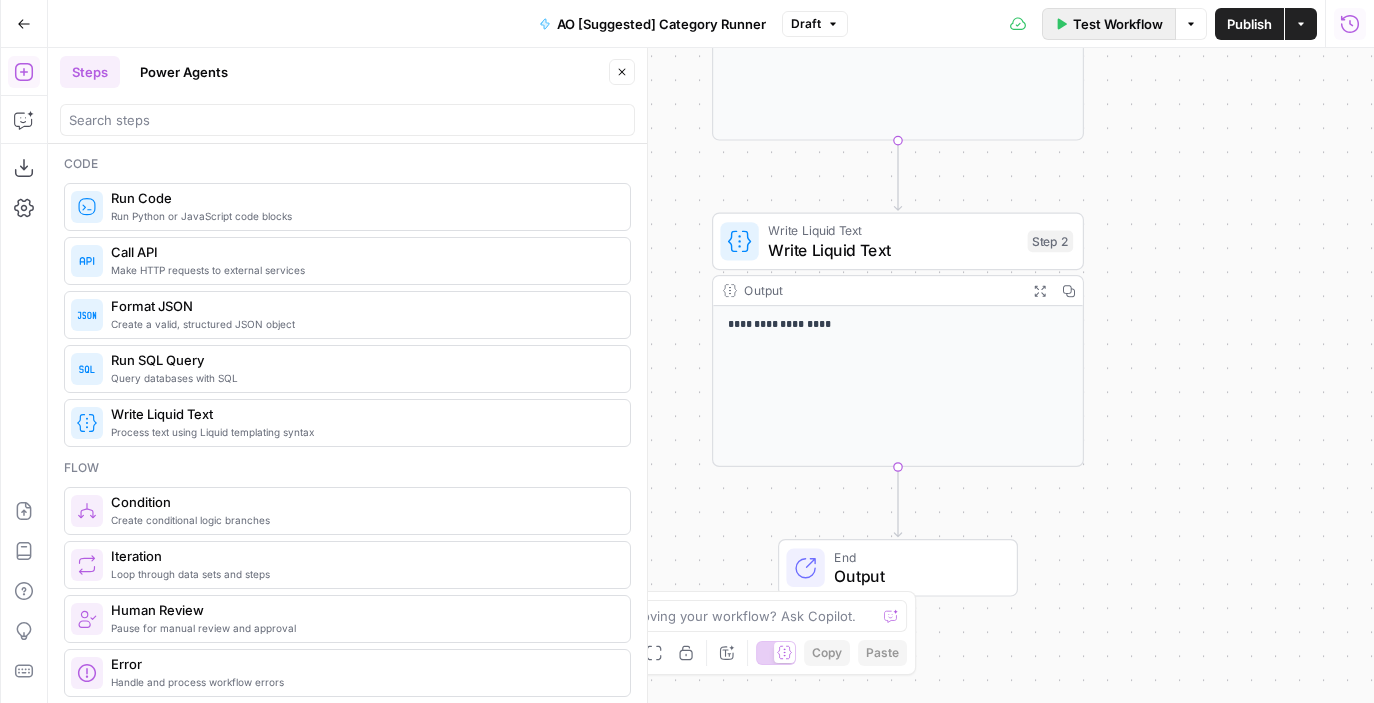 click on "Test Workflow" at bounding box center (1118, 24) 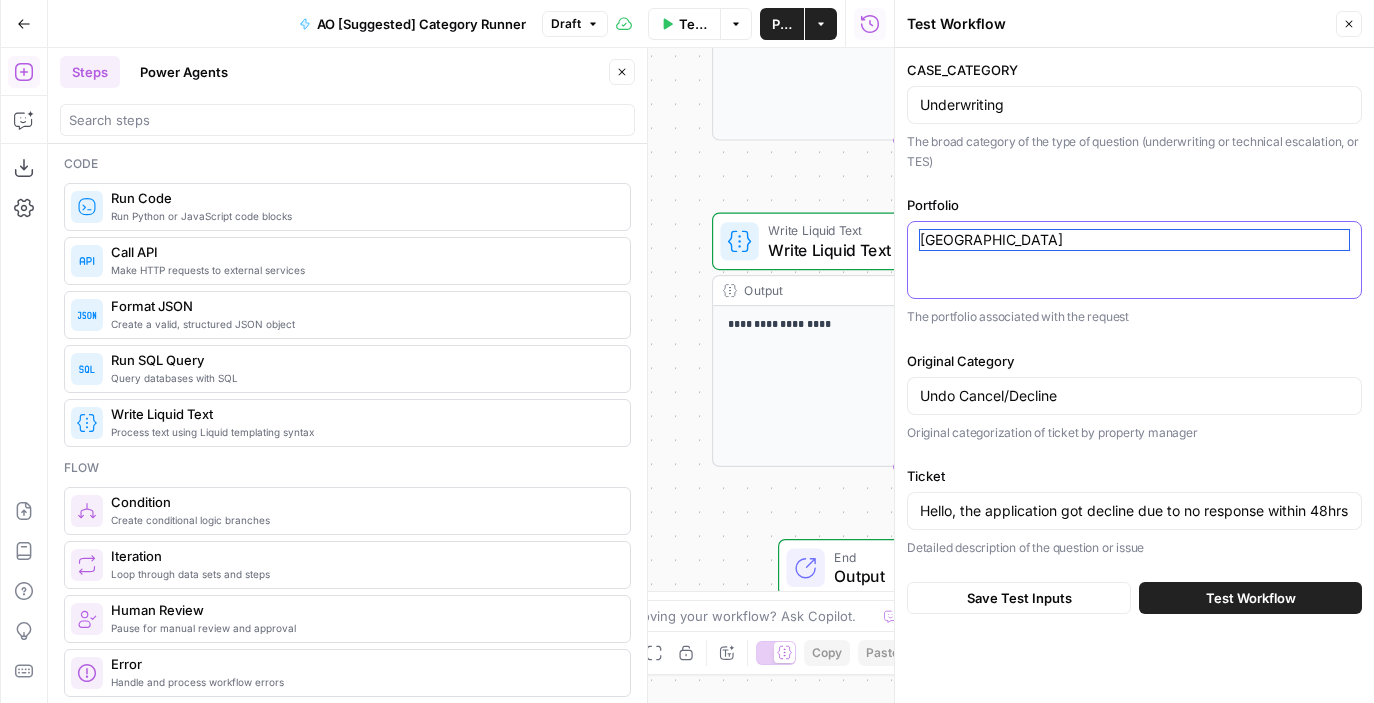 click on "Holland Park" at bounding box center (1134, 240) 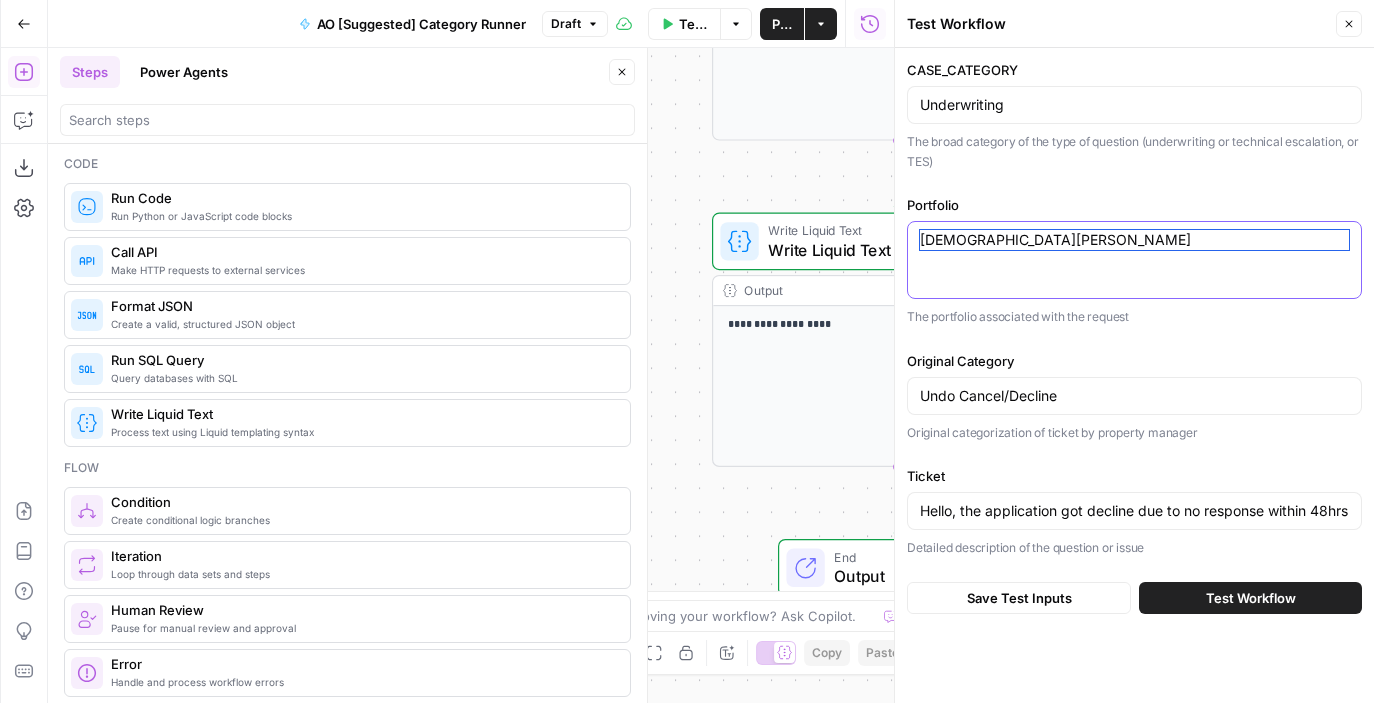 type on "The Samuel" 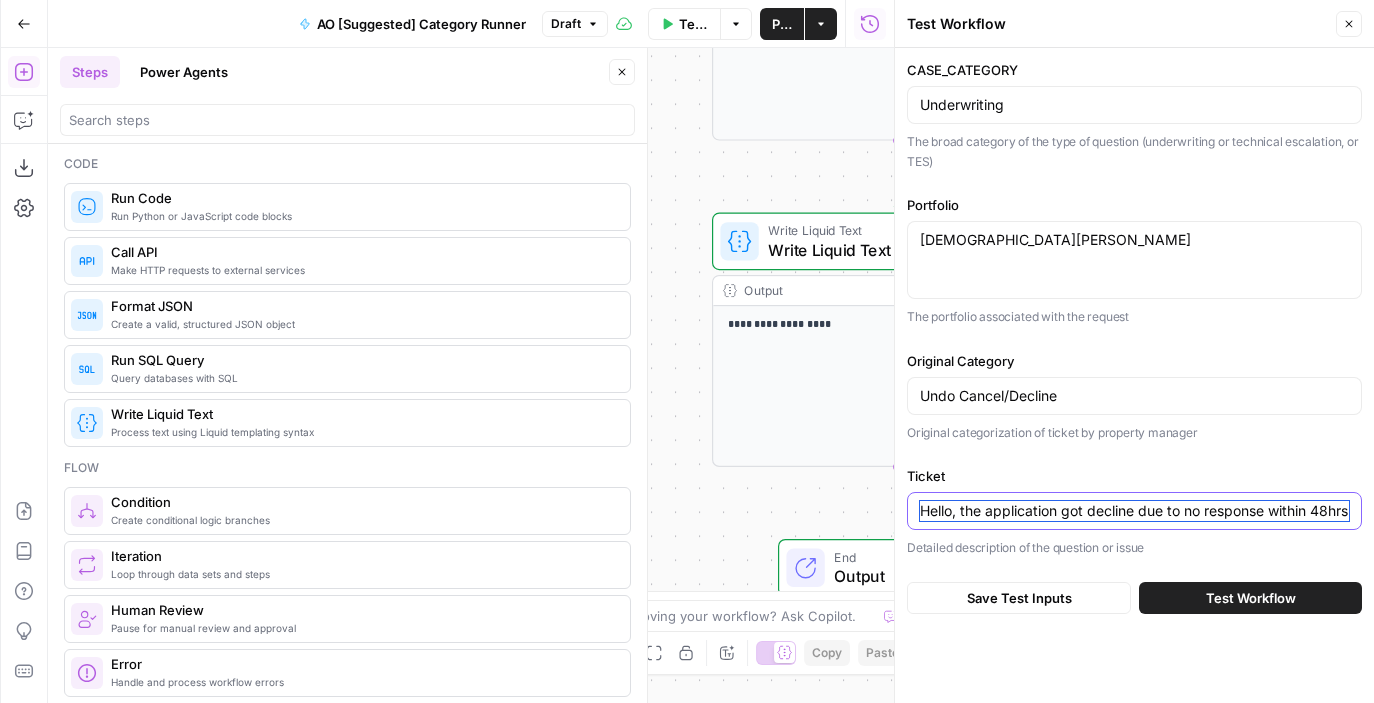 click on "Hello, the application got decline due to no response within 48hrs because the applicant didnt have the required document at the moment but now she does. Can we undo the cancelation." at bounding box center (1134, 511) 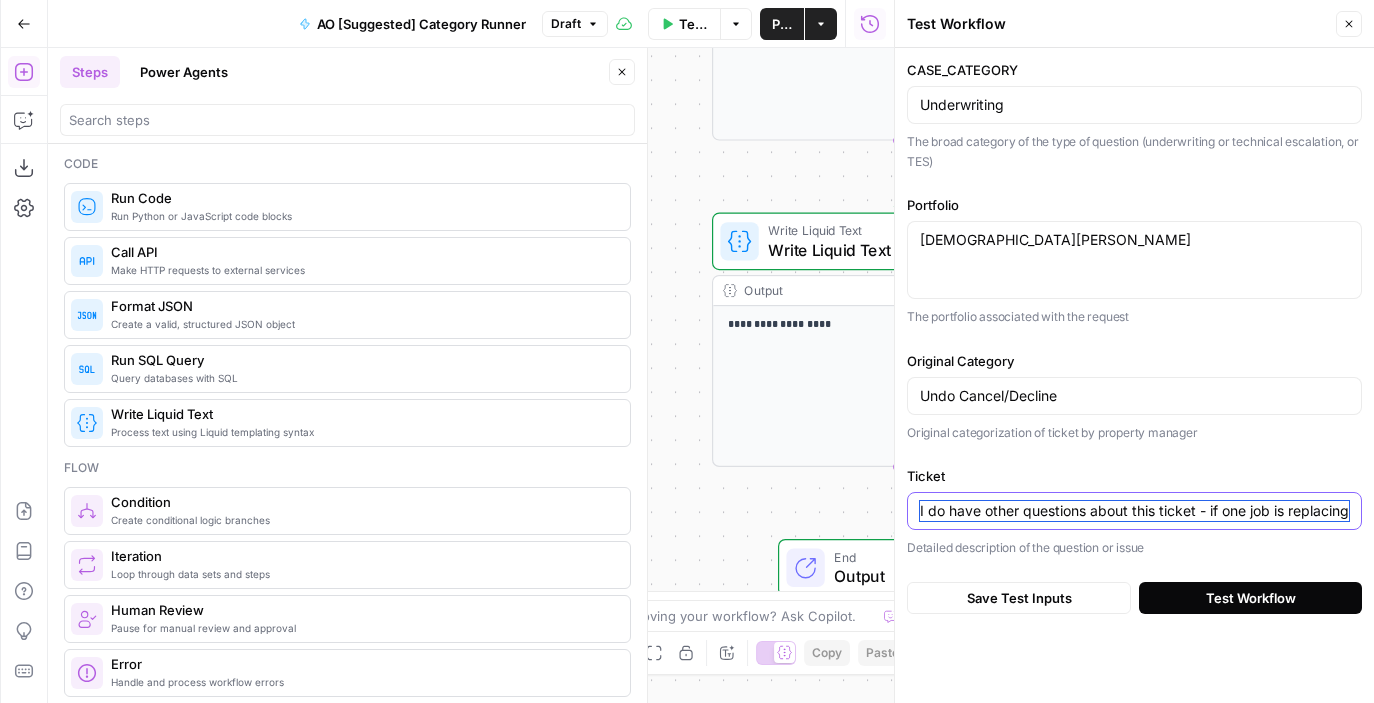 scroll, scrollTop: 0, scrollLeft: 529, axis: horizontal 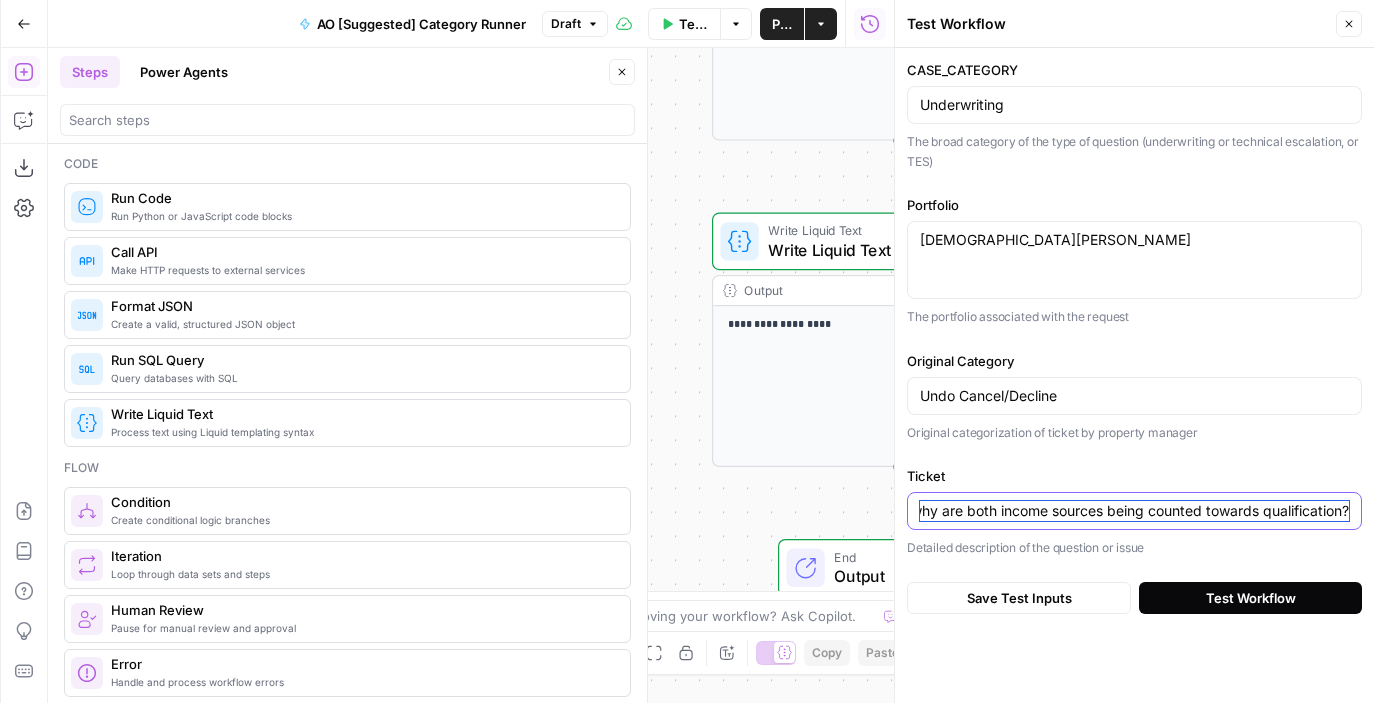 type on "I do have other questions about this ticket - if one job is replacing another job why are both income sources being counted towards qualification?" 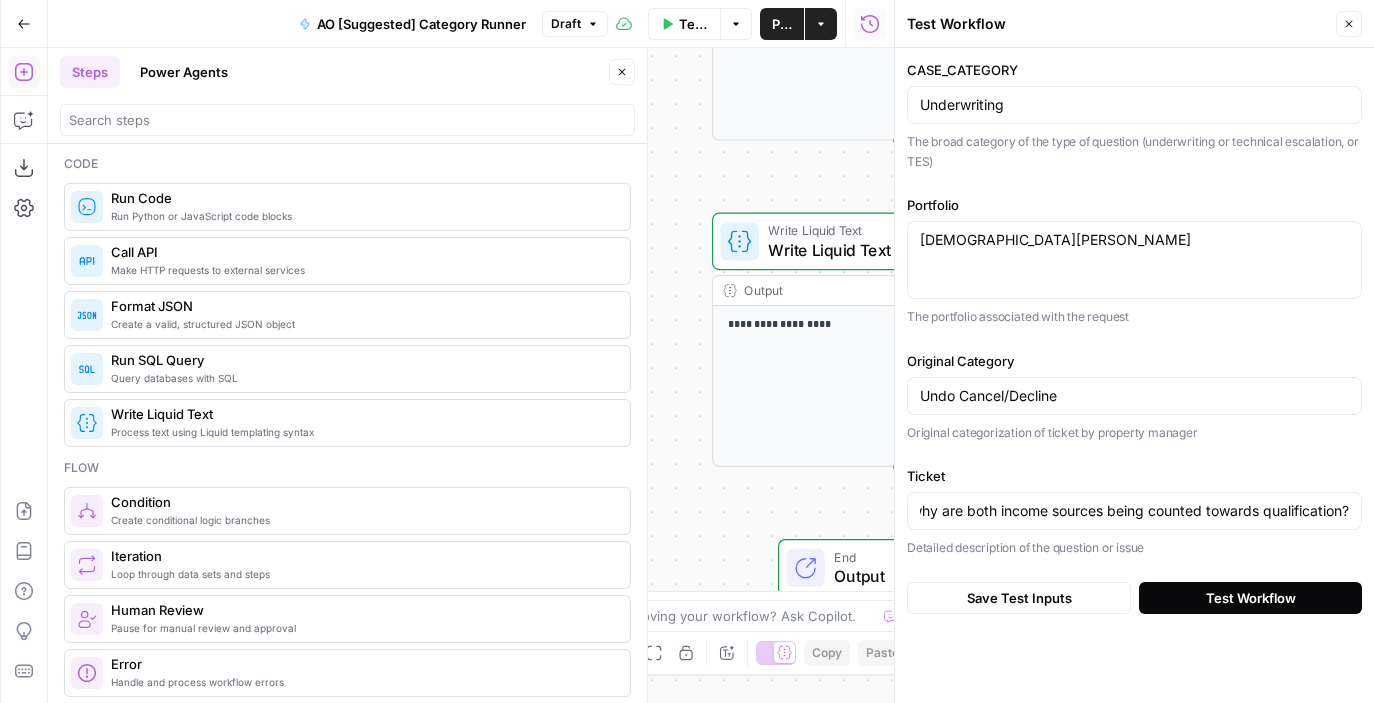 click on "Test Workflow" at bounding box center (1251, 598) 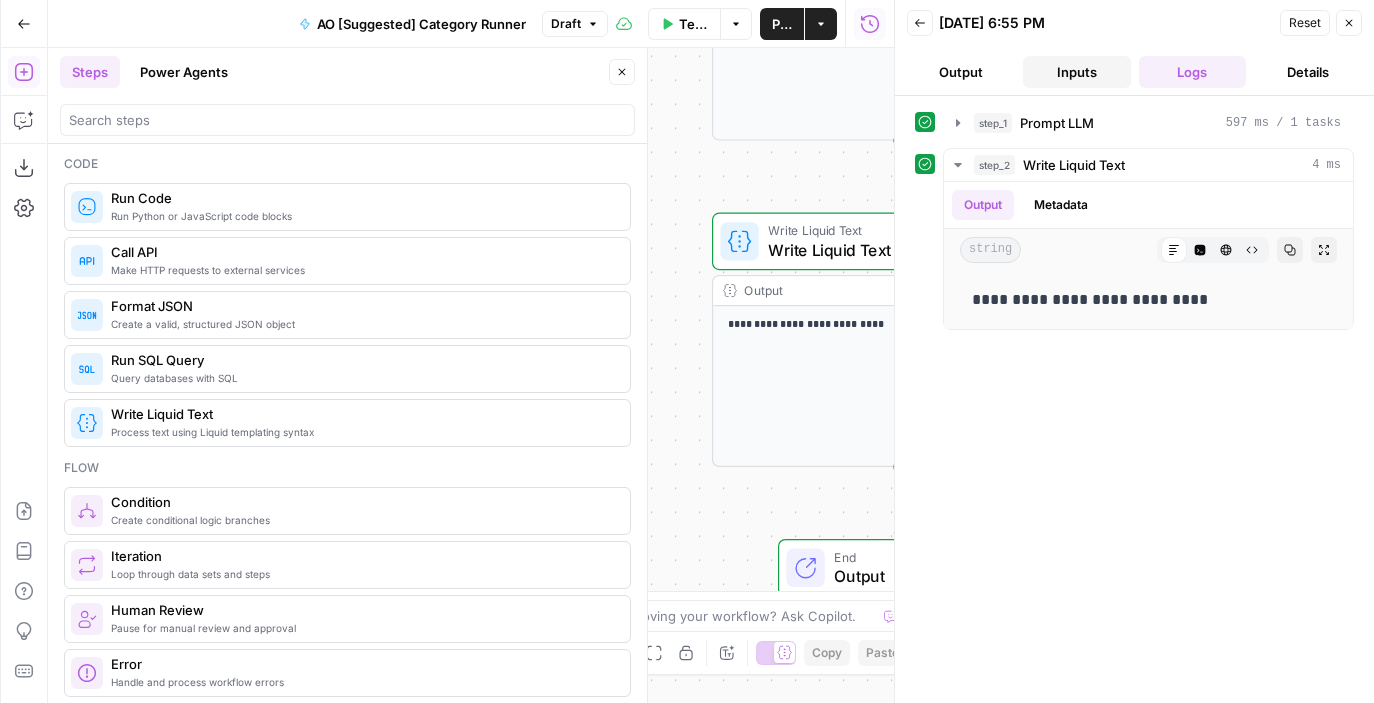 drag, startPoint x: 975, startPoint y: 72, endPoint x: 1069, endPoint y: 71, distance: 94.00532 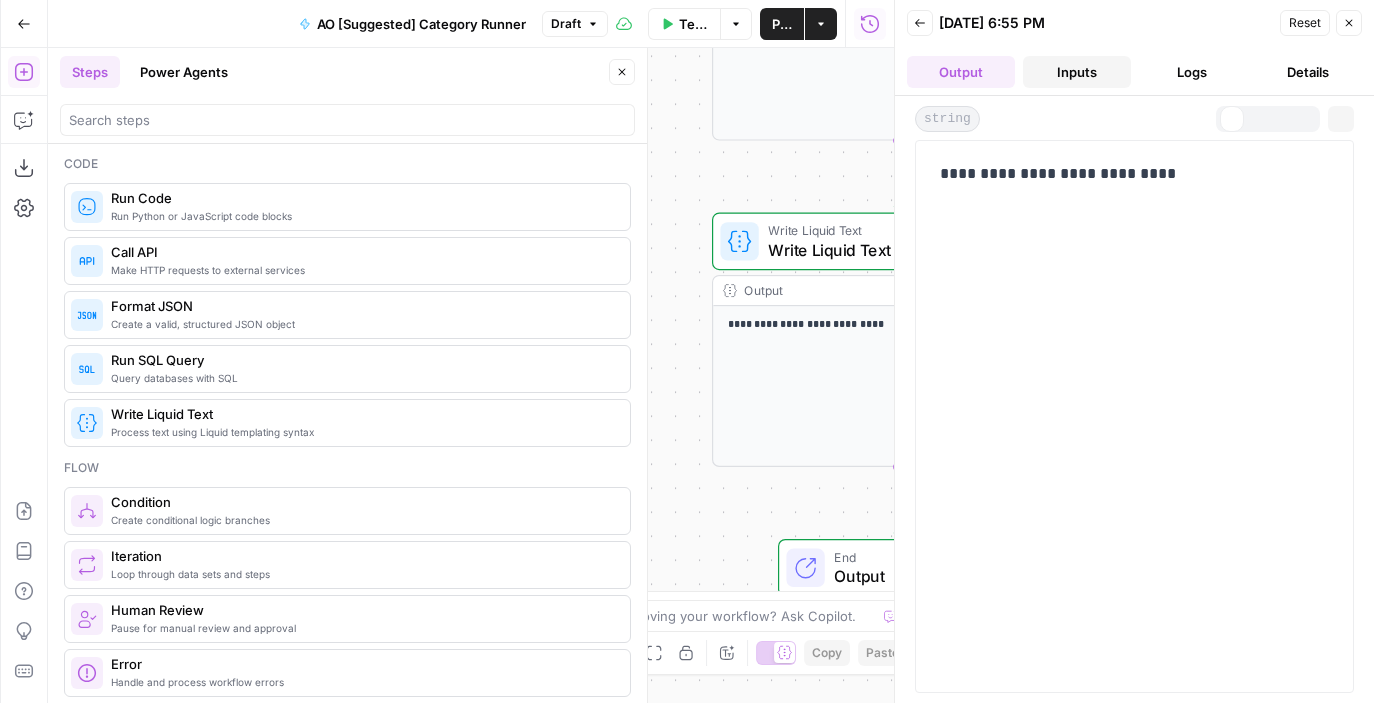 click on "Inputs" at bounding box center [1077, 72] 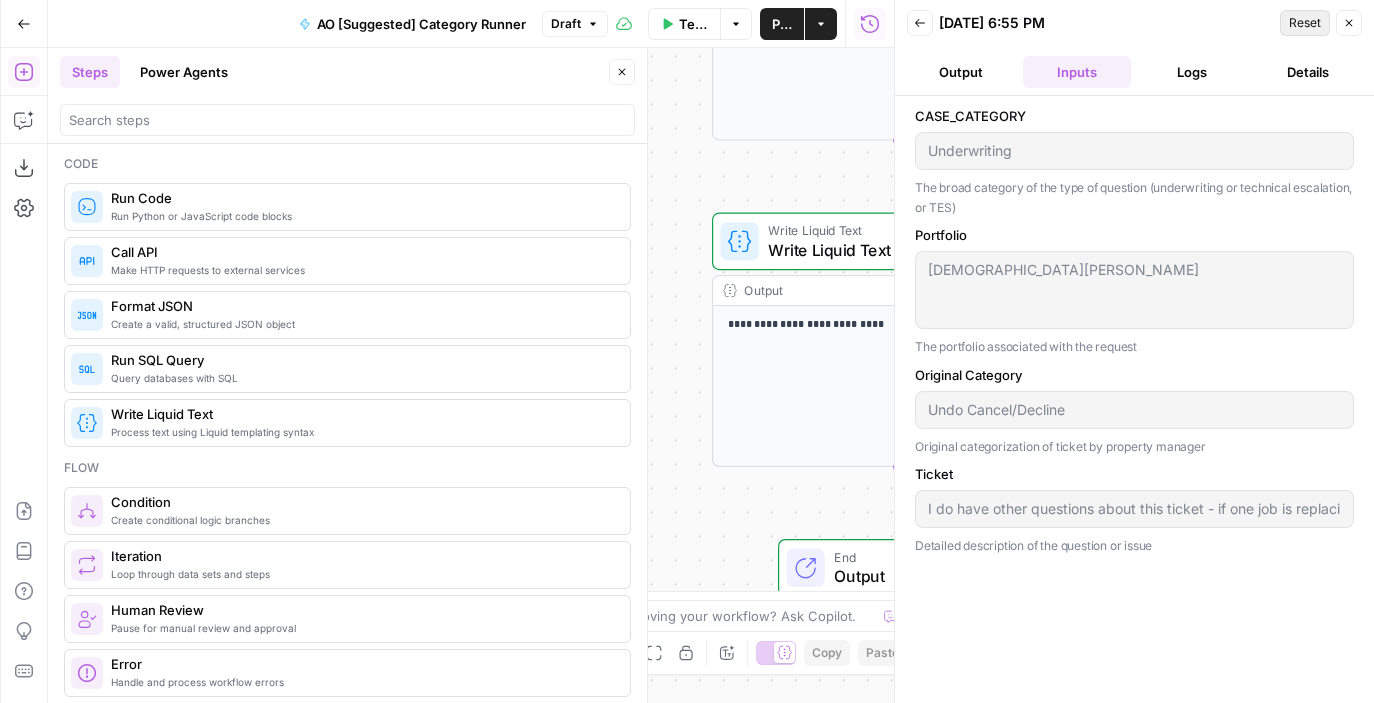 click on "Reset" at bounding box center (1305, 23) 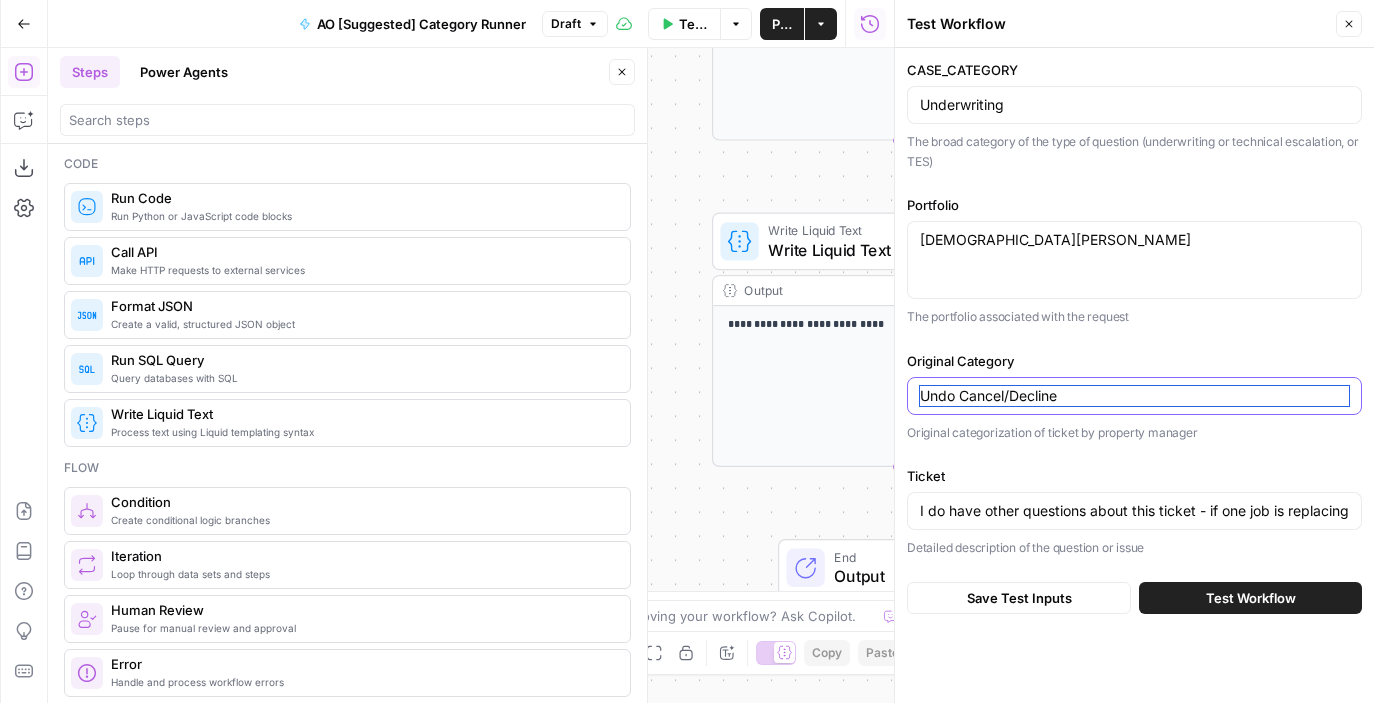 click on "Undo Cancel/Decline" at bounding box center [1134, 396] 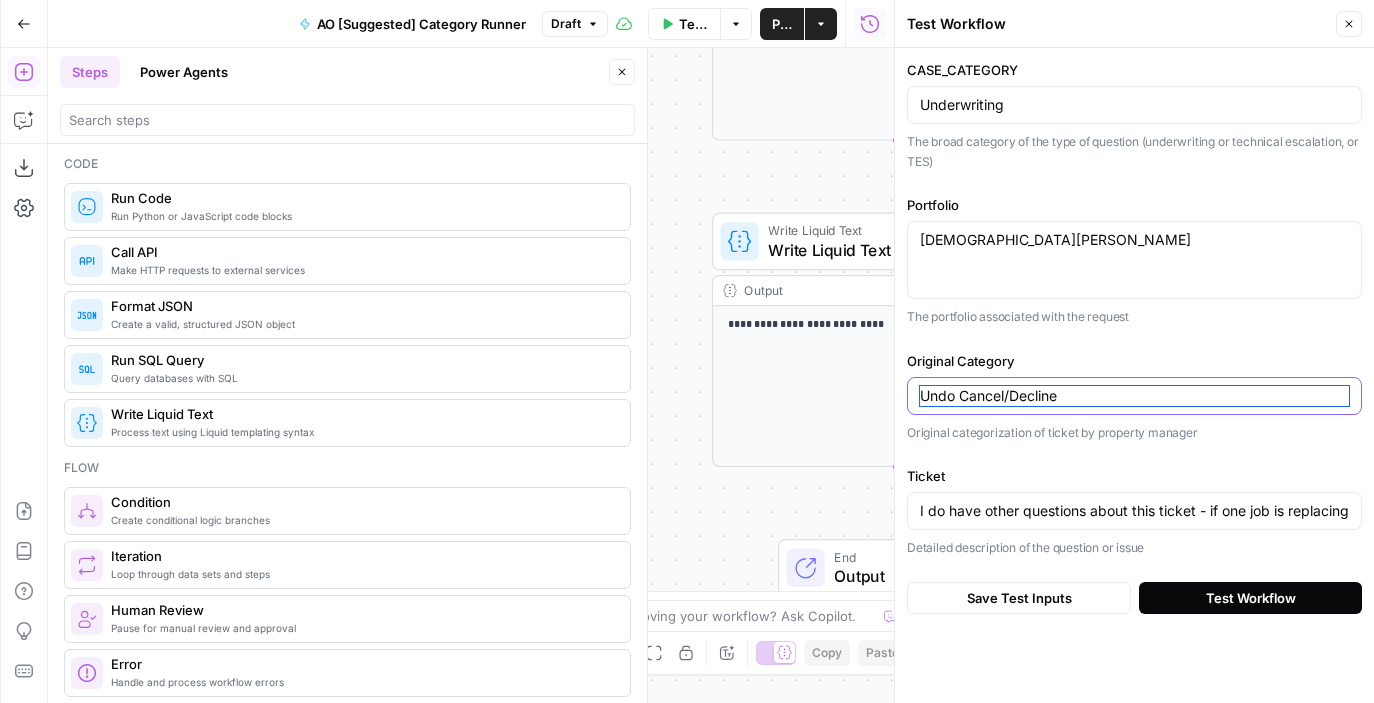 paste on "SOP Criterion Overrid" 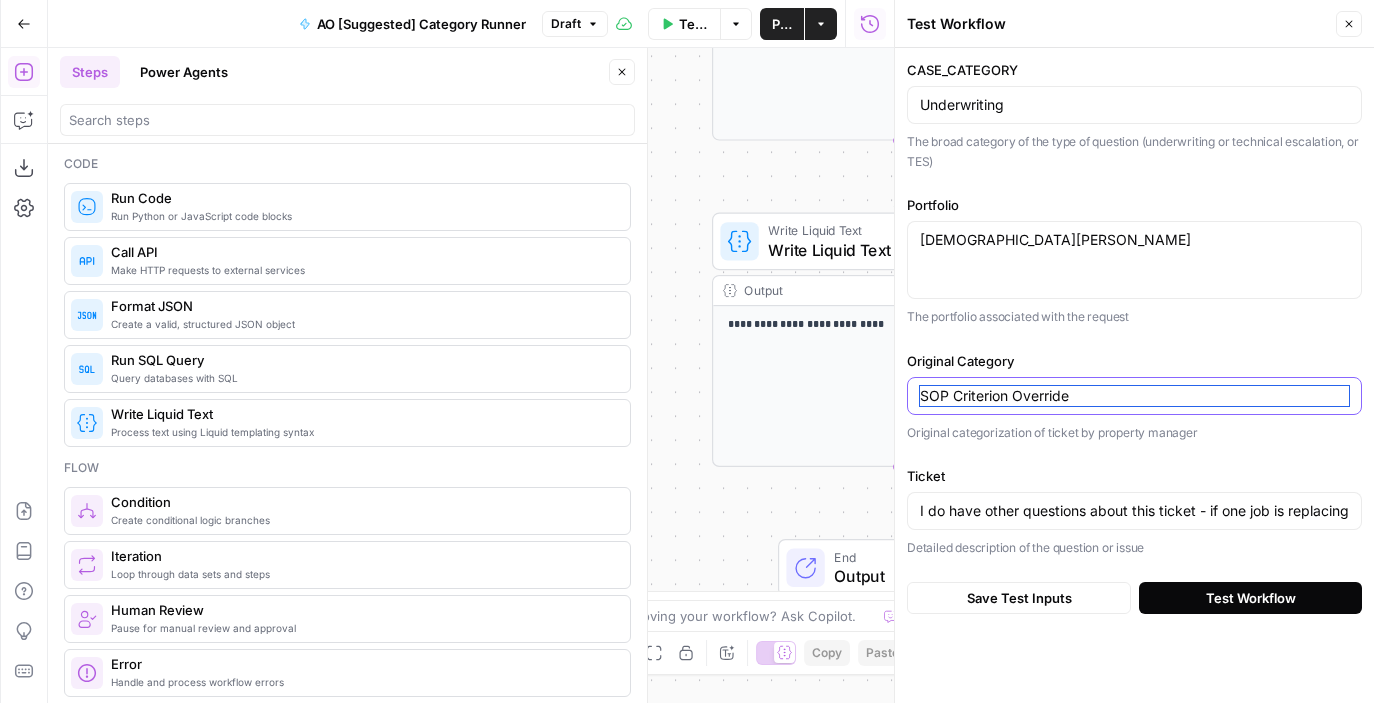 type on "SOP Criterion Override" 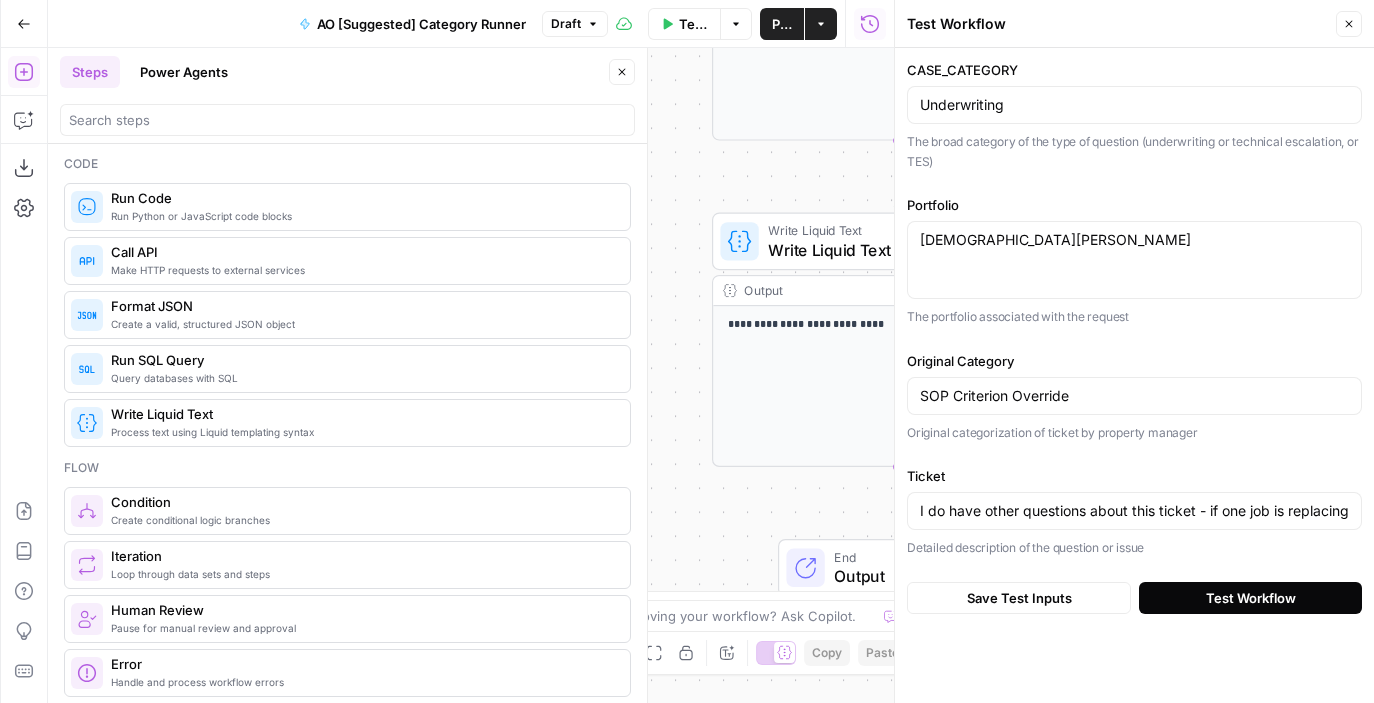 click on "Test Workflow" at bounding box center [1250, 598] 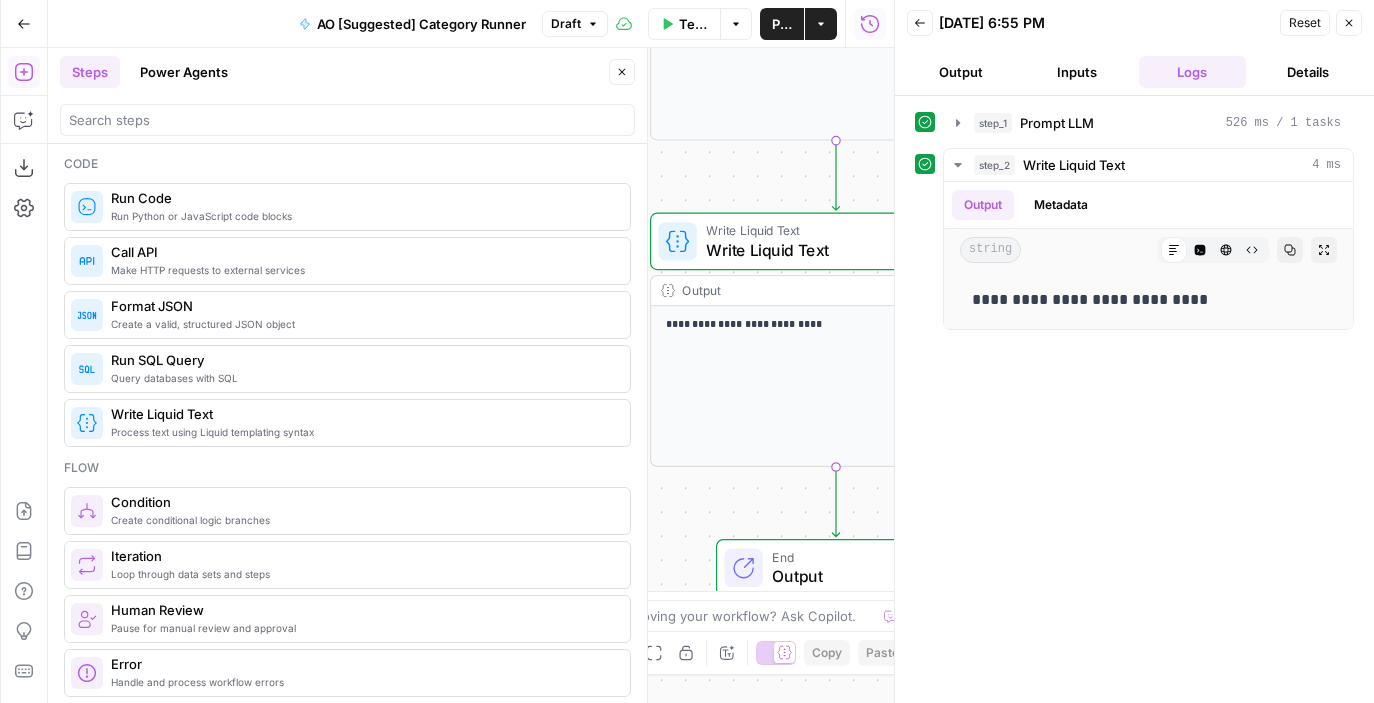 drag, startPoint x: 850, startPoint y: 158, endPoint x: 788, endPoint y: 158, distance: 62 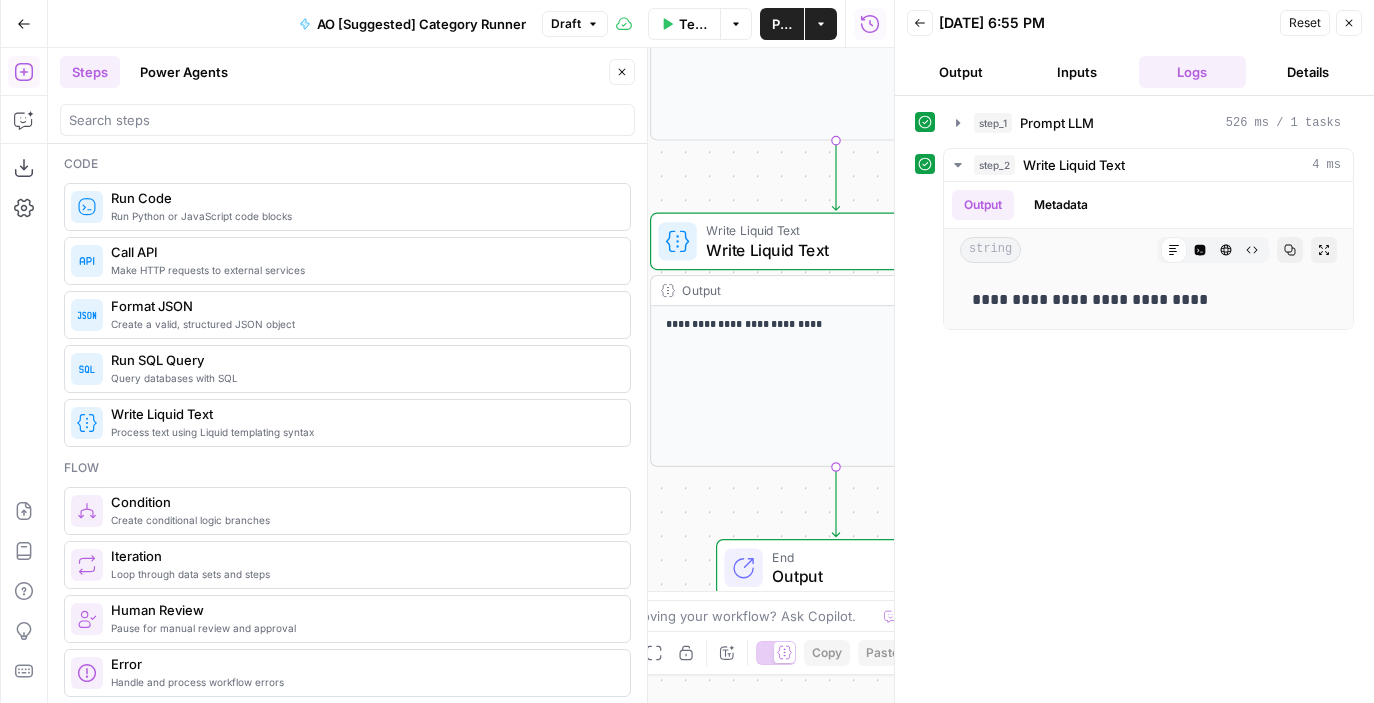 click on "**********" at bounding box center [471, 375] 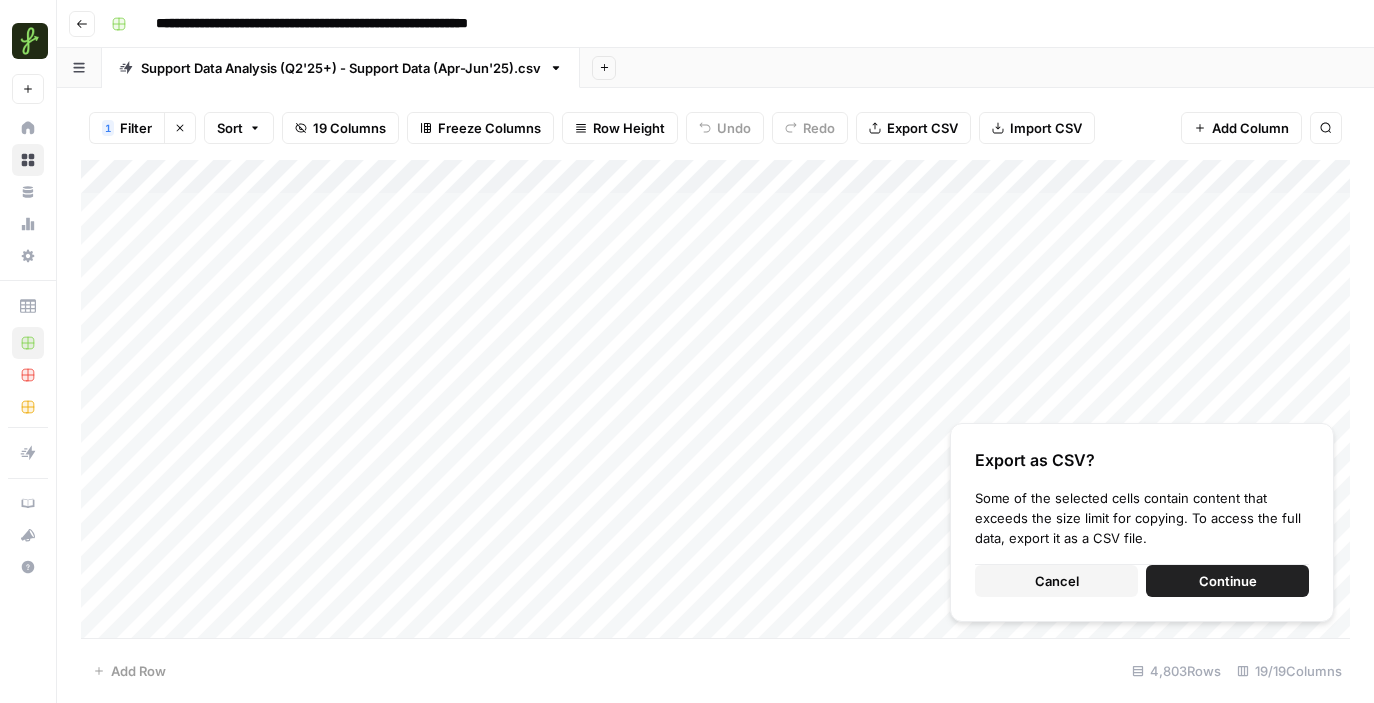 scroll, scrollTop: 0, scrollLeft: 0, axis: both 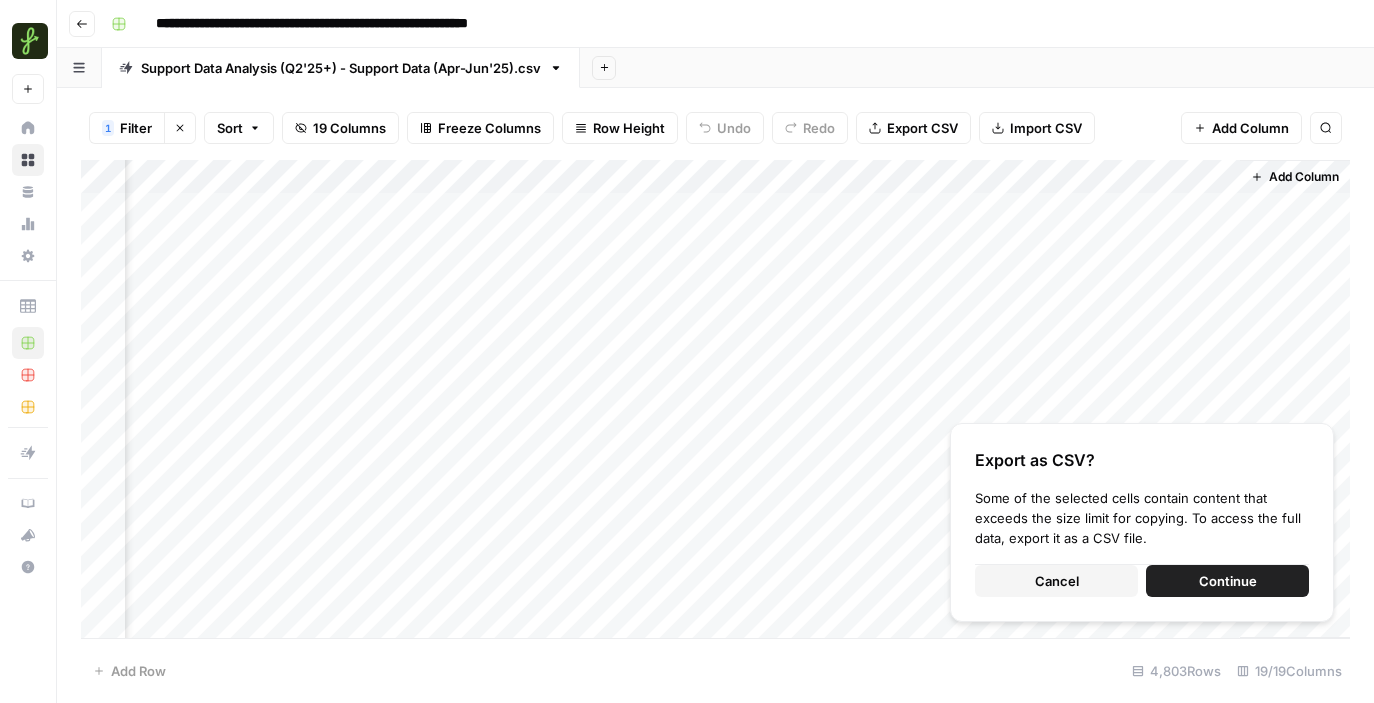 click on "1 Filter Clear filters Sort 19 Columns Freeze Columns Row Height Undo Redo Export CSV Import CSV Add Column Search" at bounding box center [715, 128] 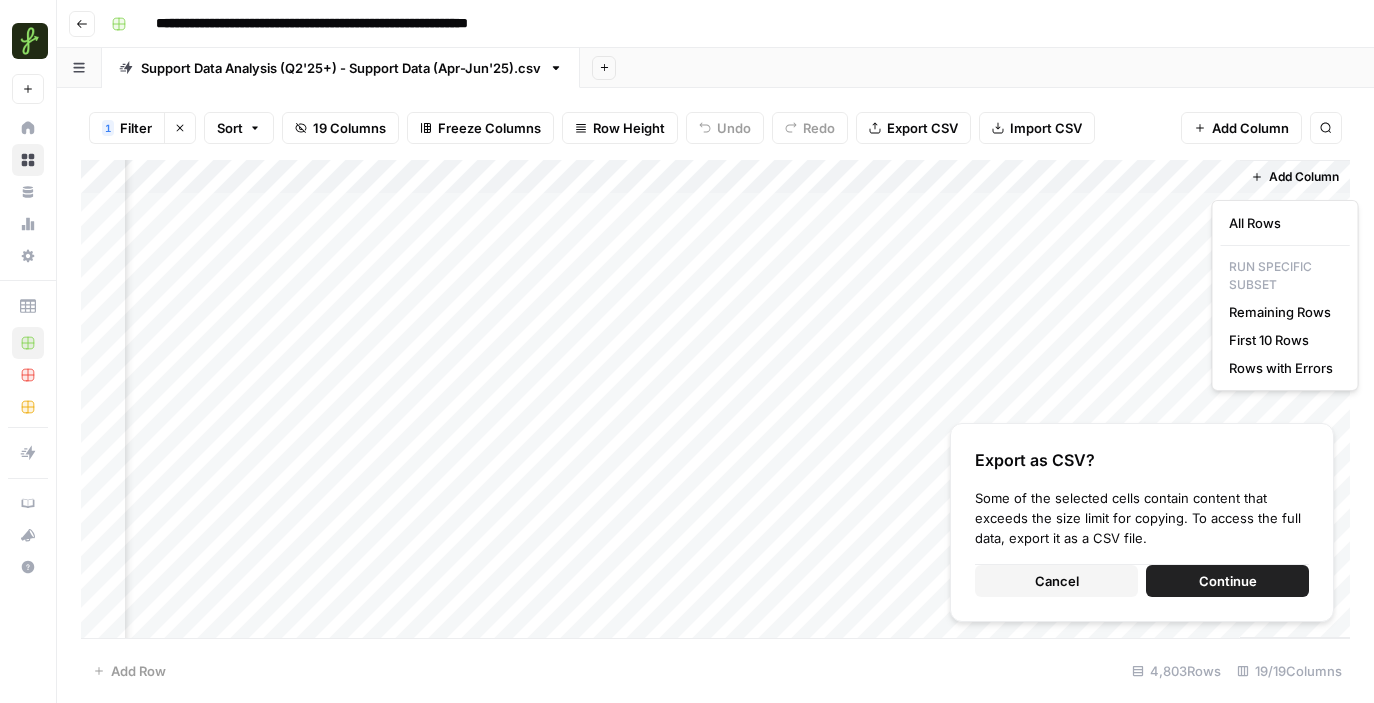 click on "1 Filter Clear filters Sort 19 Columns Freeze Columns Row Height Undo Redo Export CSV Import CSV Add Column Search" at bounding box center [715, 128] 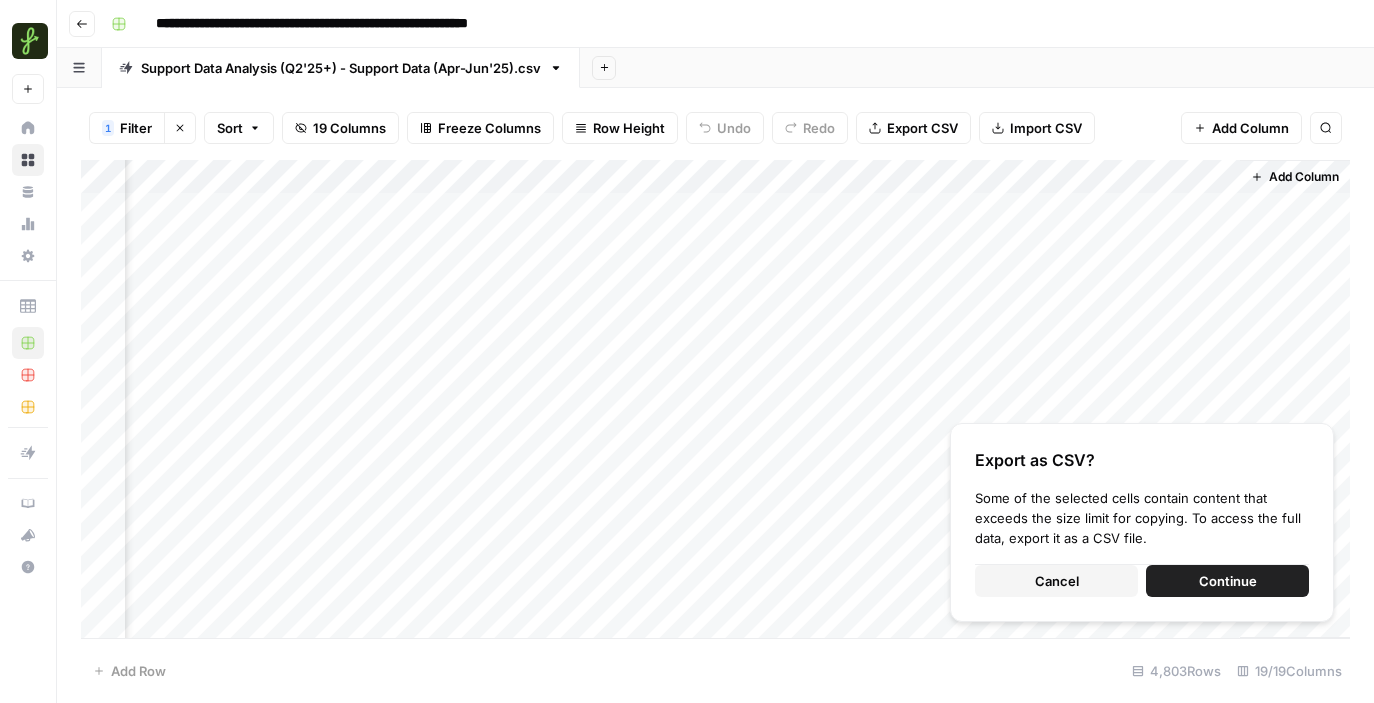 click on "Add Column" at bounding box center (715, 399) 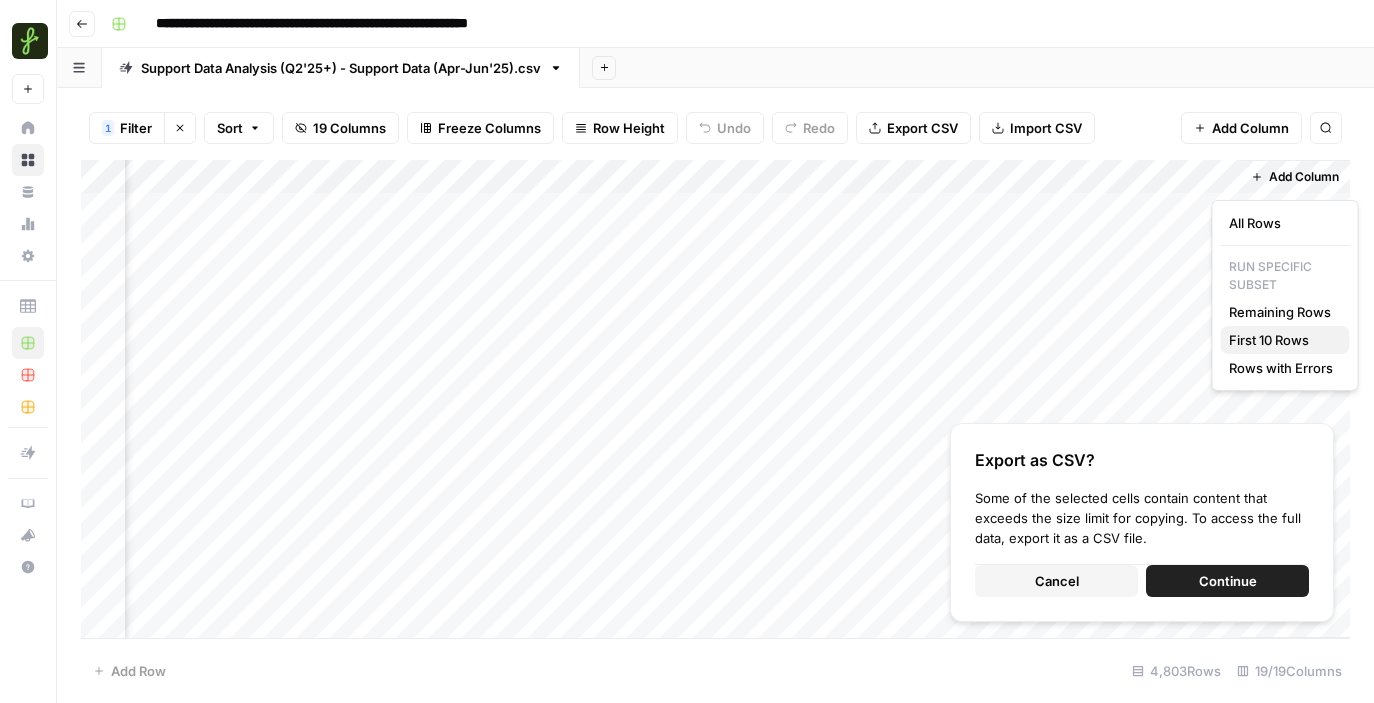 click on "First 10 Rows" at bounding box center [1269, 340] 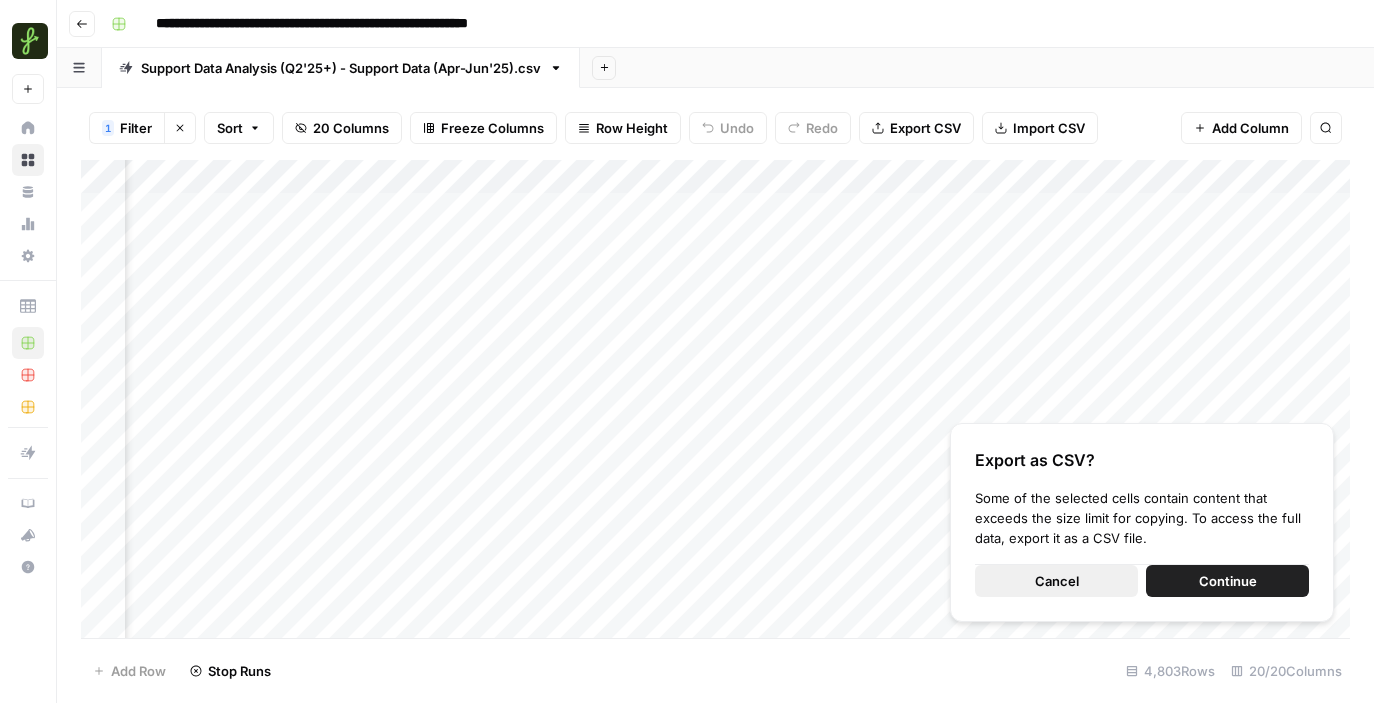 click on "Cancel" at bounding box center (1057, 581) 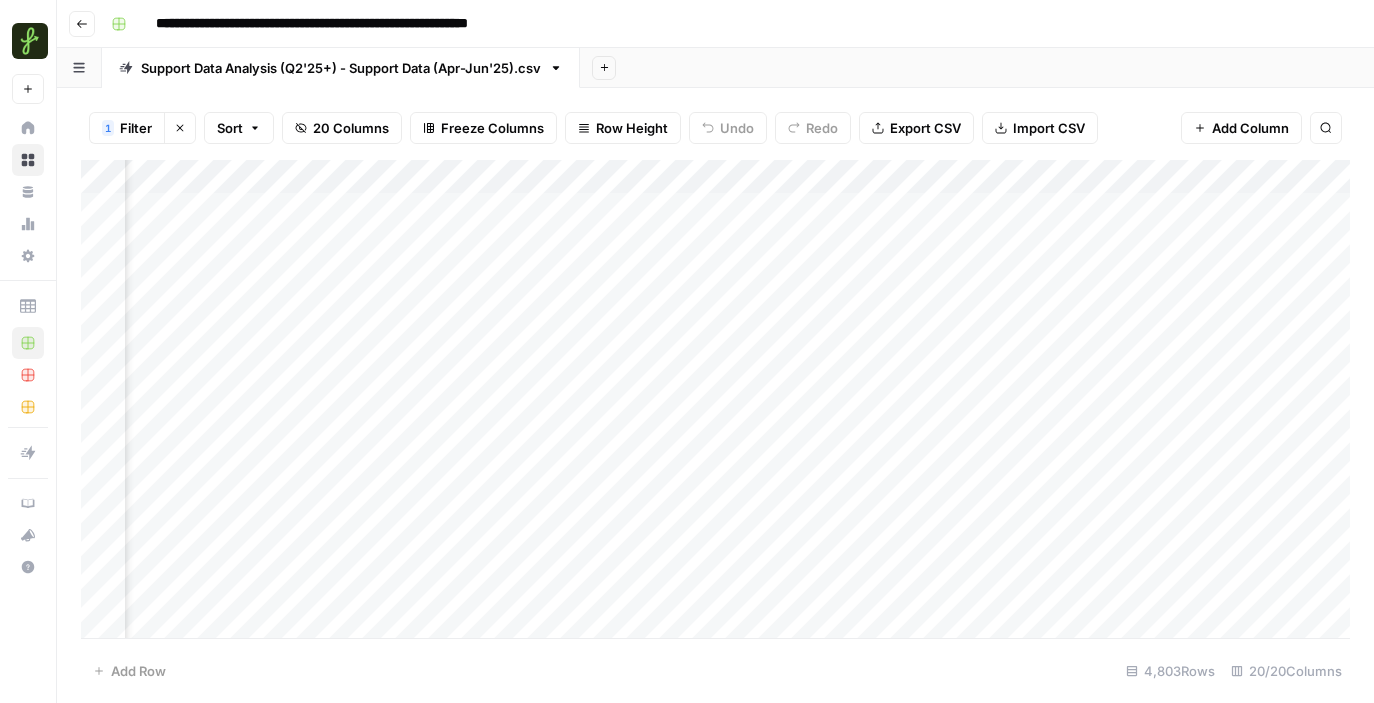 drag, startPoint x: 1119, startPoint y: 169, endPoint x: 179, endPoint y: 173, distance: 940.0085 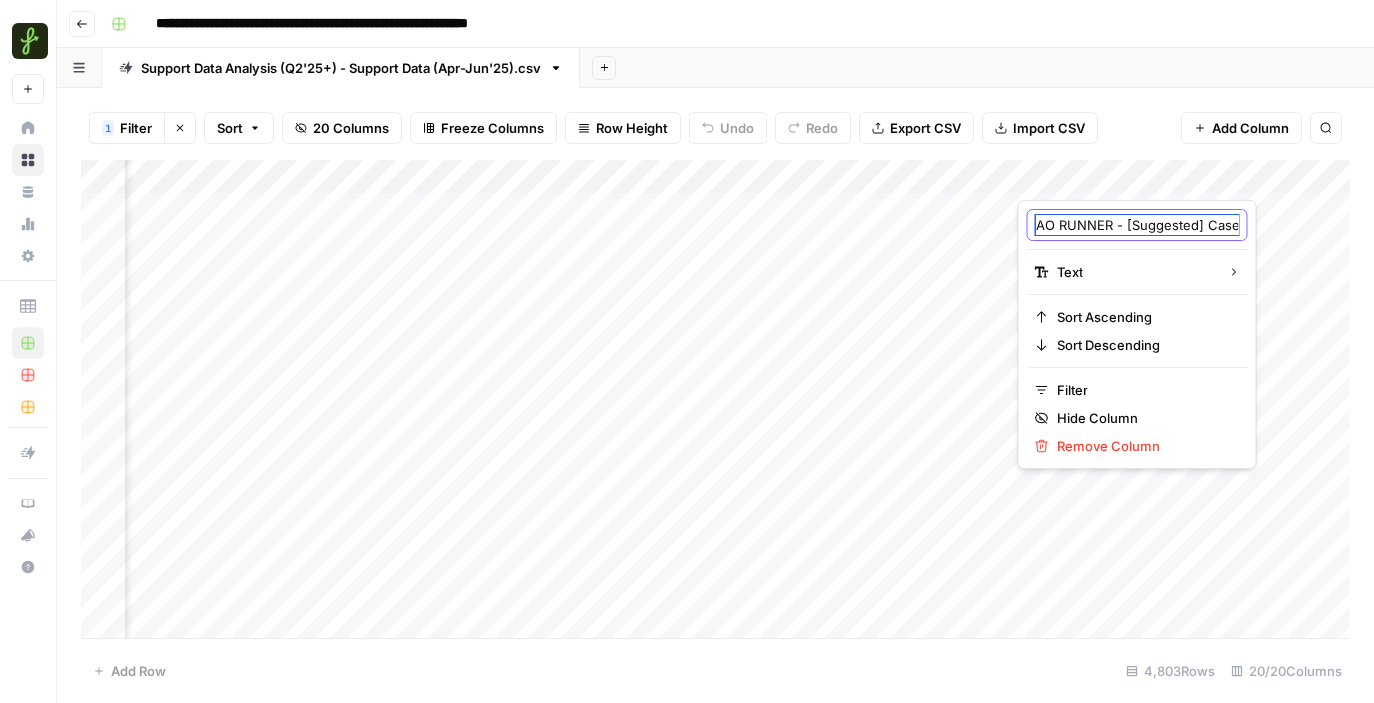 click on "AO RUNNER - [Suggested] Case Sub-Category" at bounding box center (1137, 225) 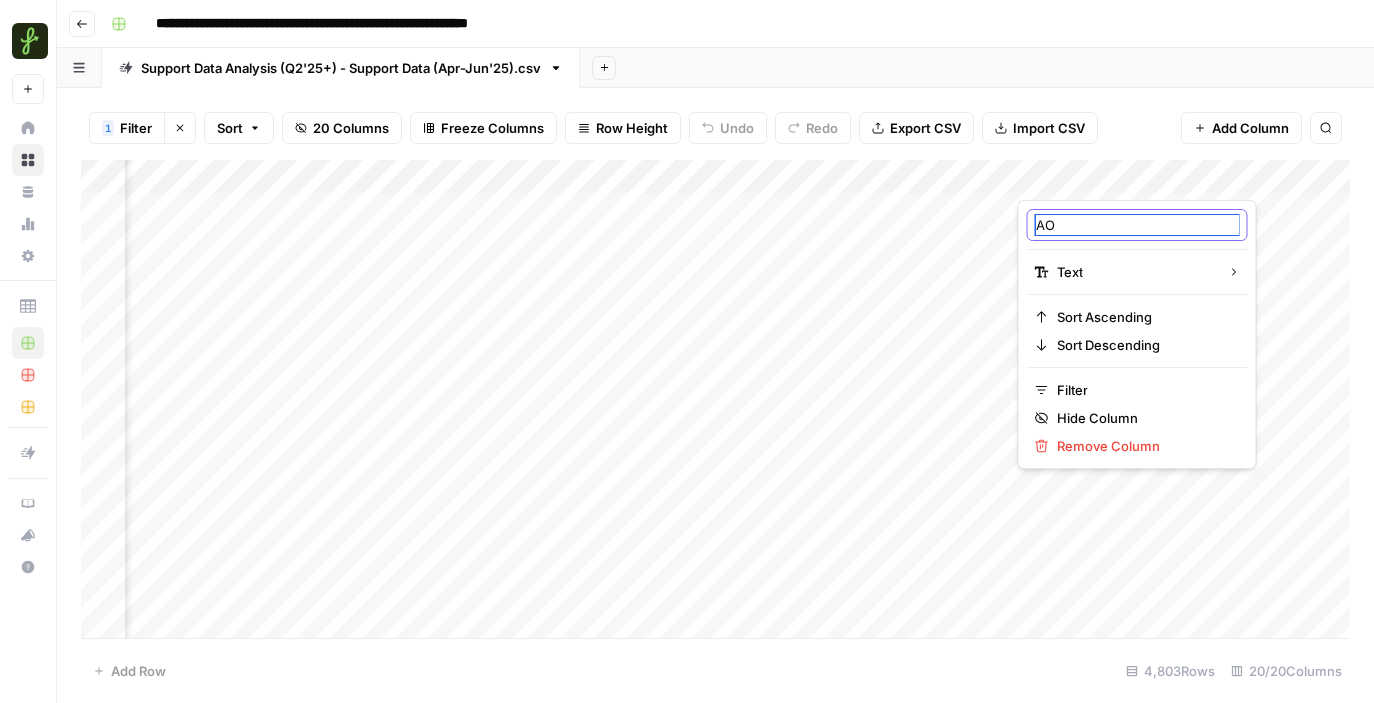 type on "A" 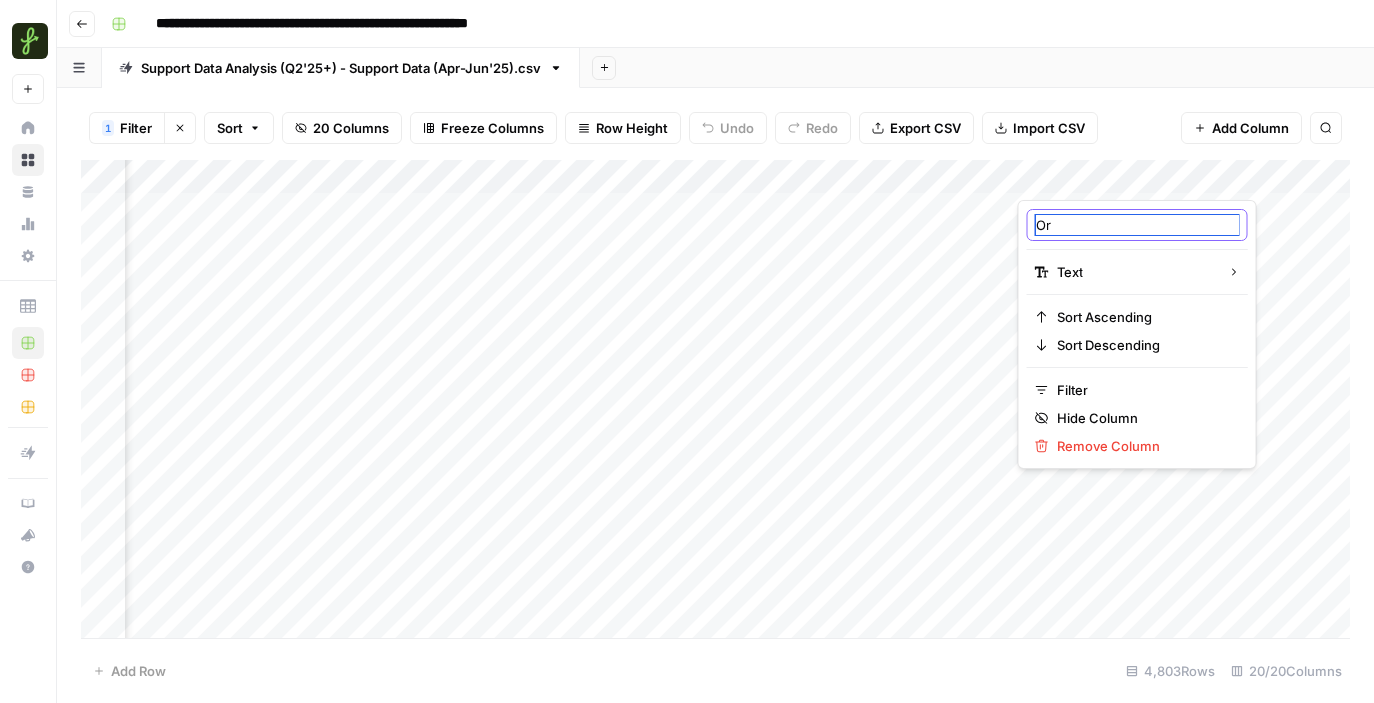 type on "O" 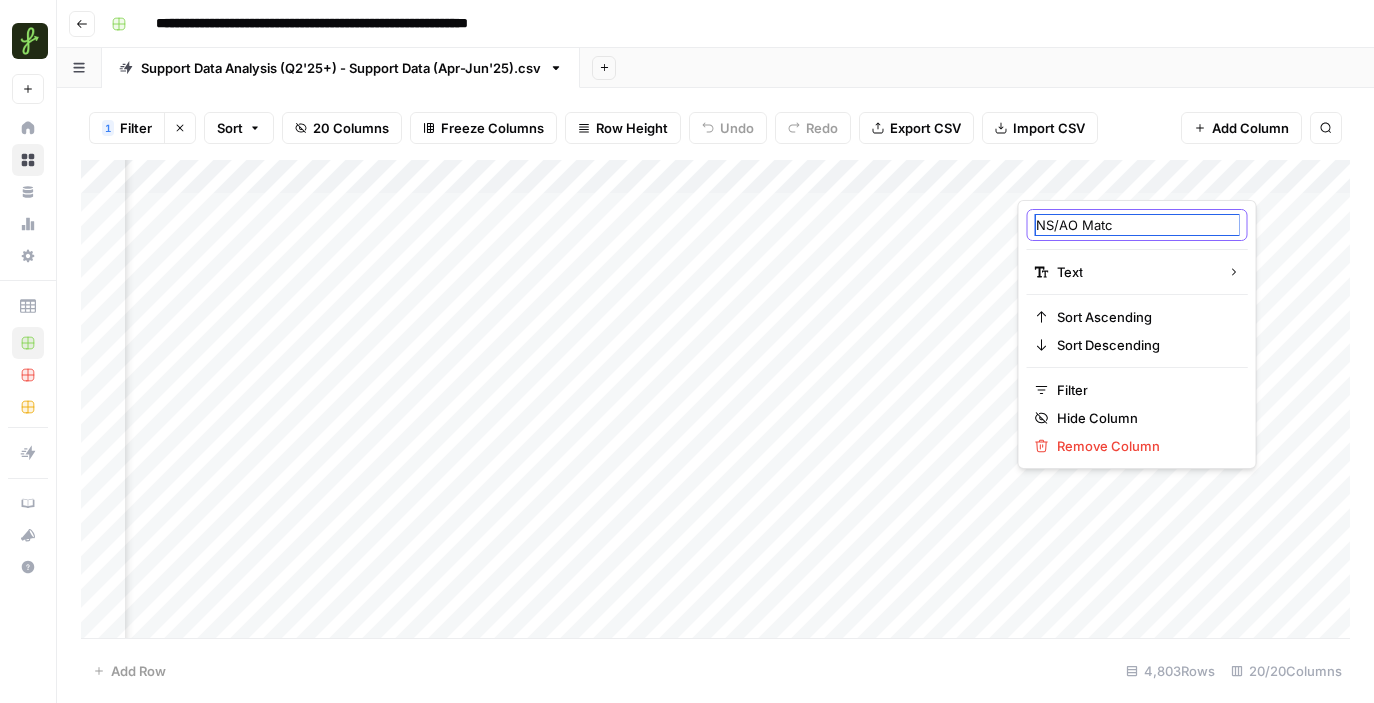 type on "NS/AO Match" 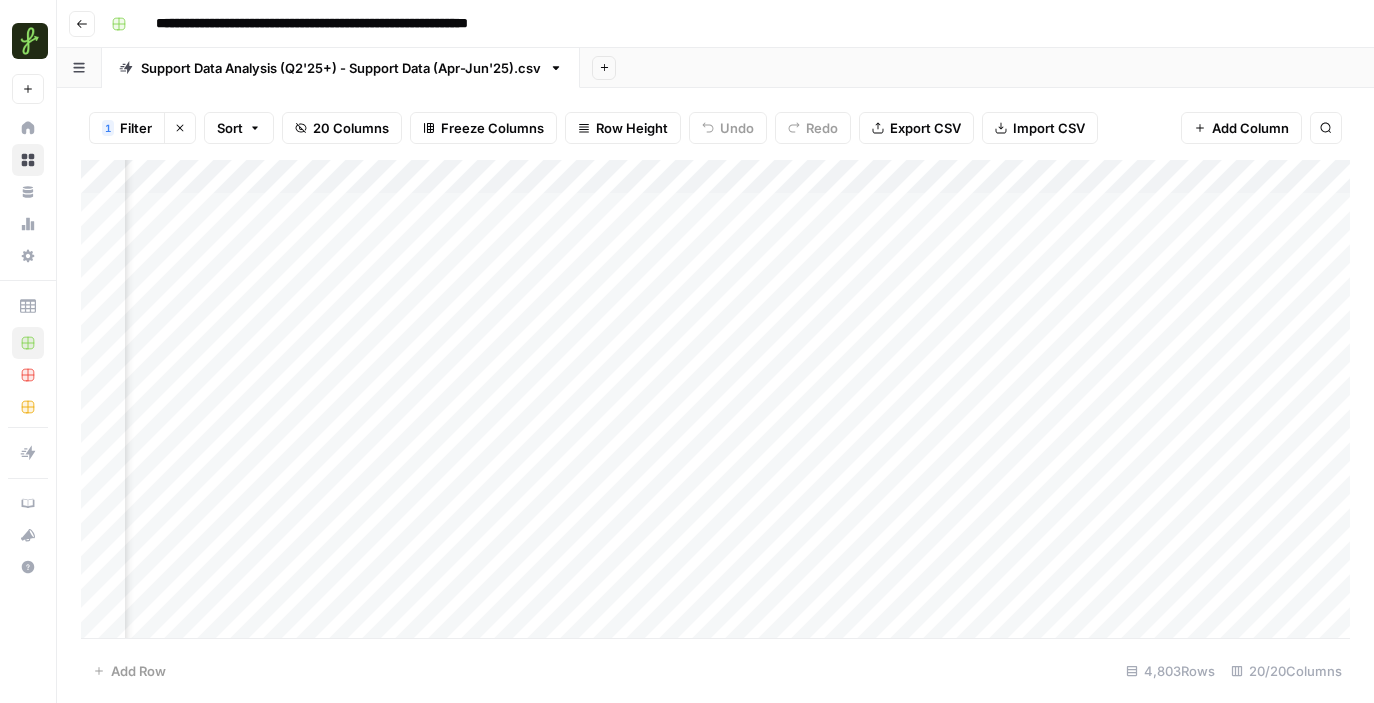 click on "Add Column" at bounding box center [715, 399] 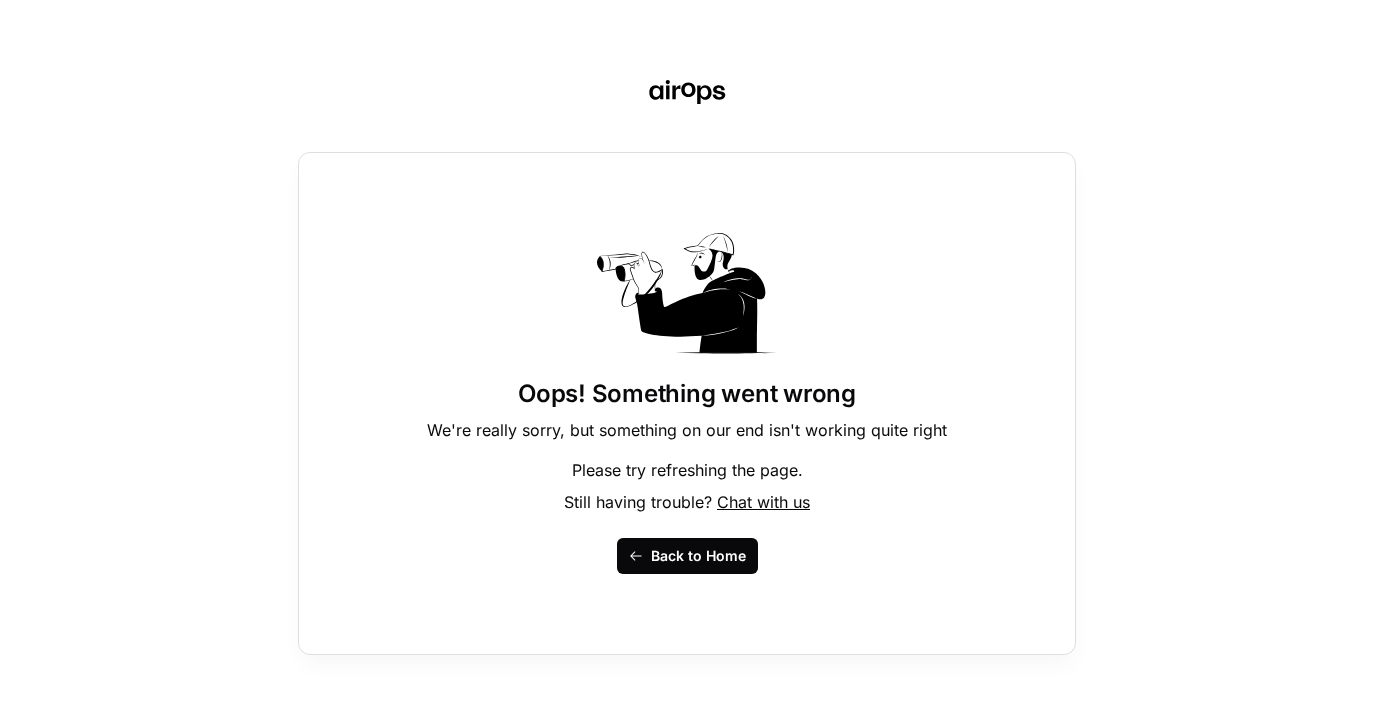 click on "Back to Home" at bounding box center (698, 556) 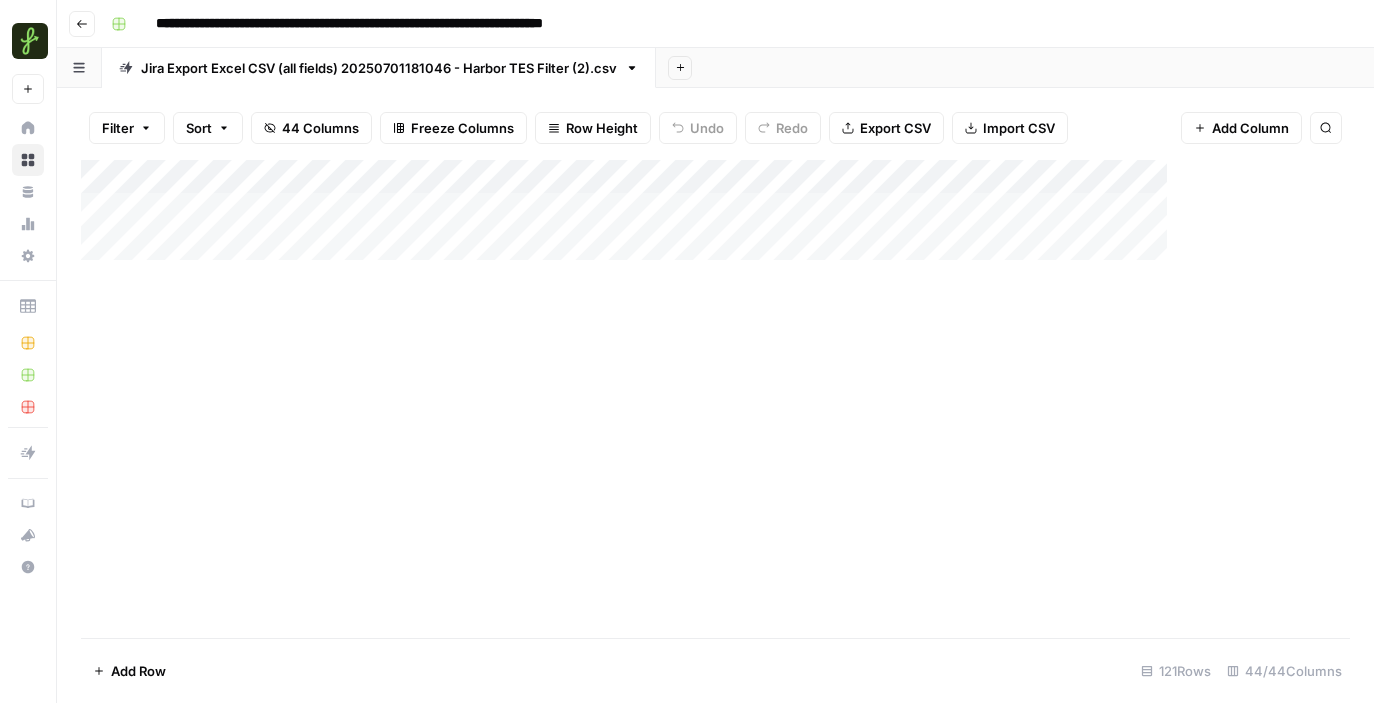 scroll, scrollTop: 0, scrollLeft: 0, axis: both 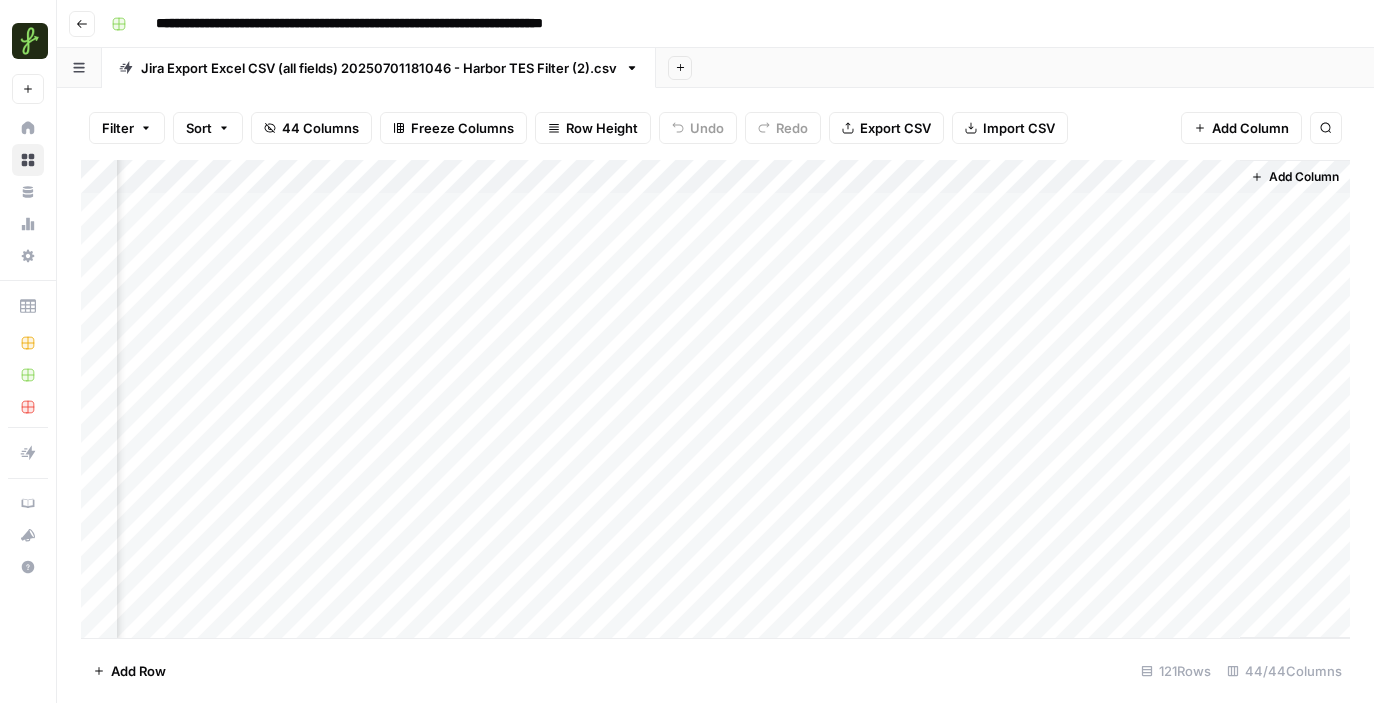 click on "Add Column" at bounding box center (715, 399) 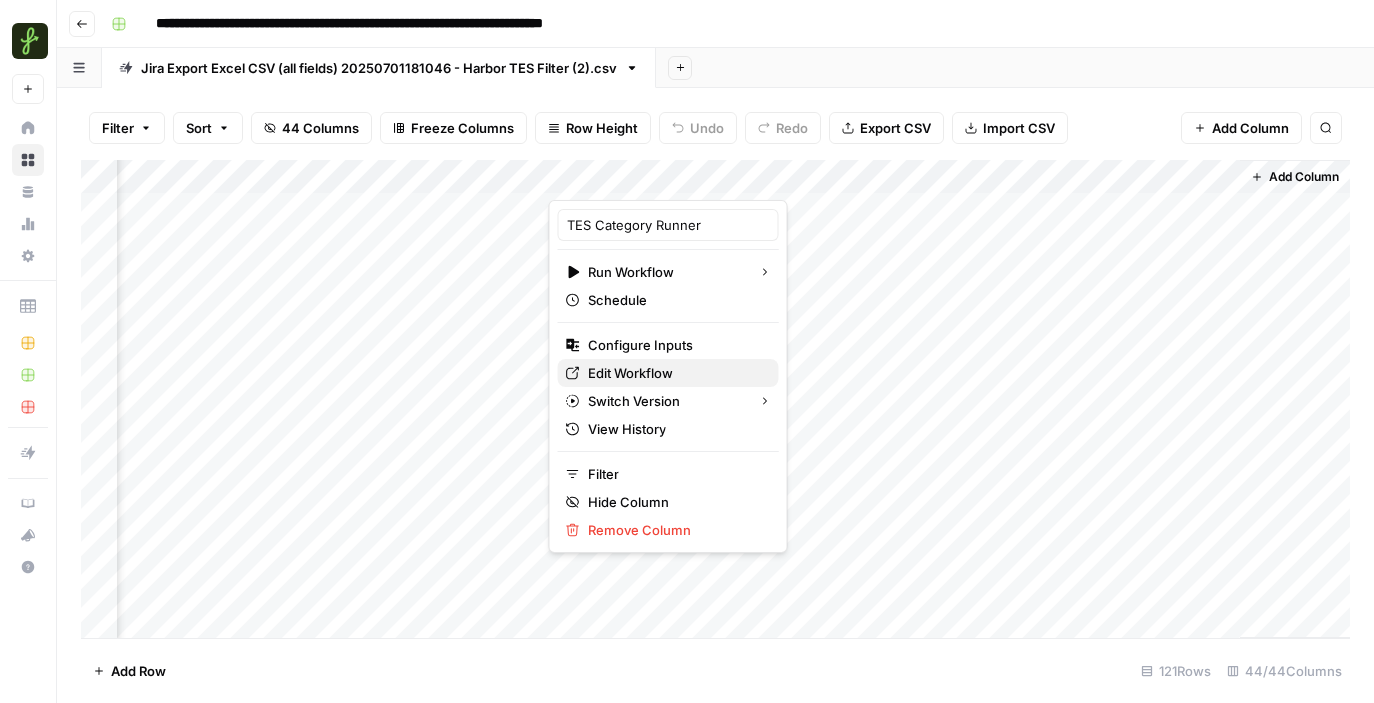 click on "Edit Workflow" at bounding box center [630, 373] 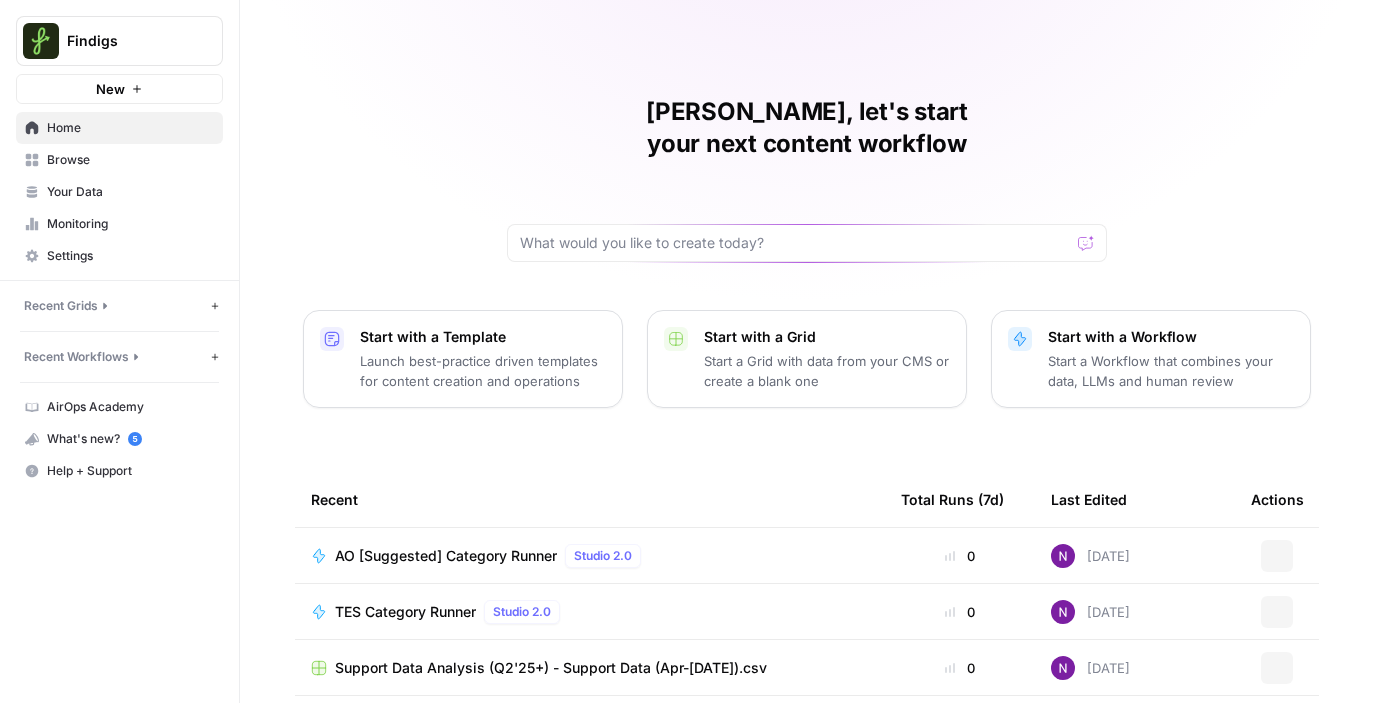 scroll, scrollTop: 0, scrollLeft: 0, axis: both 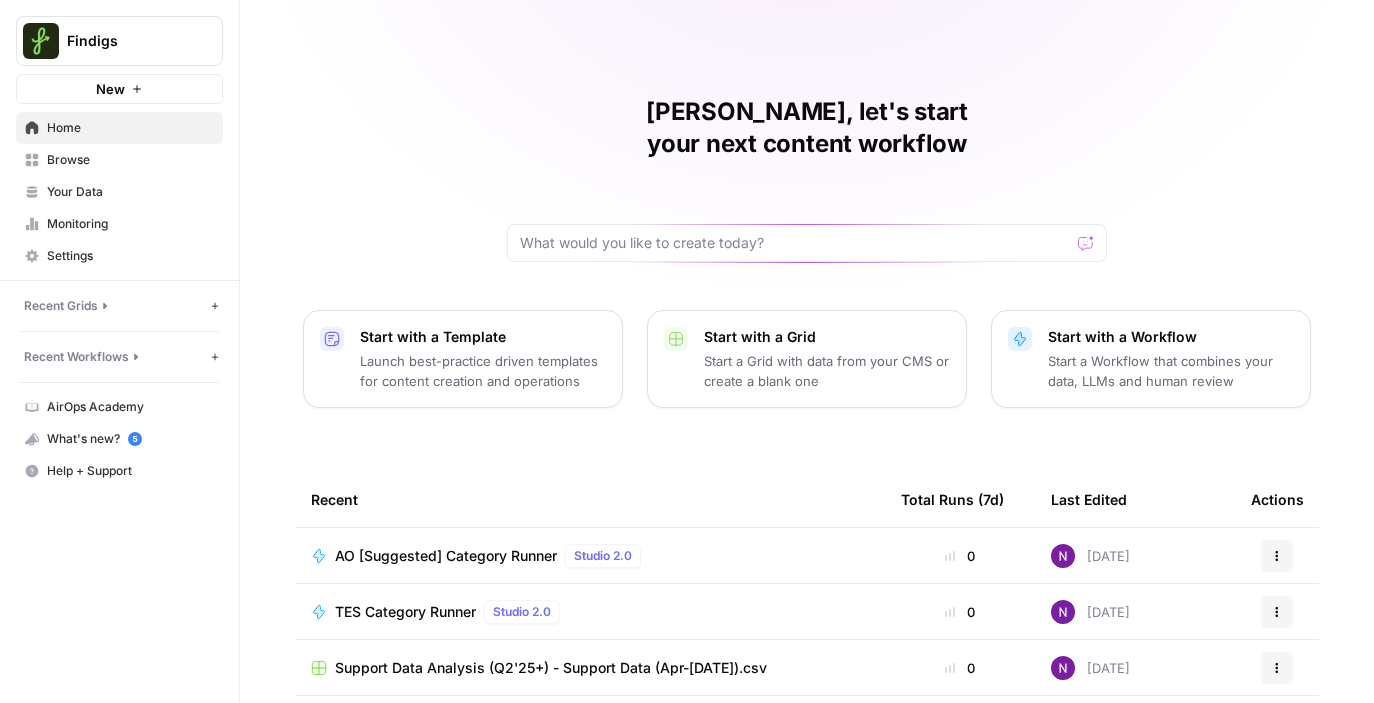 click on "AO [Suggested] Category Runner" at bounding box center (446, 556) 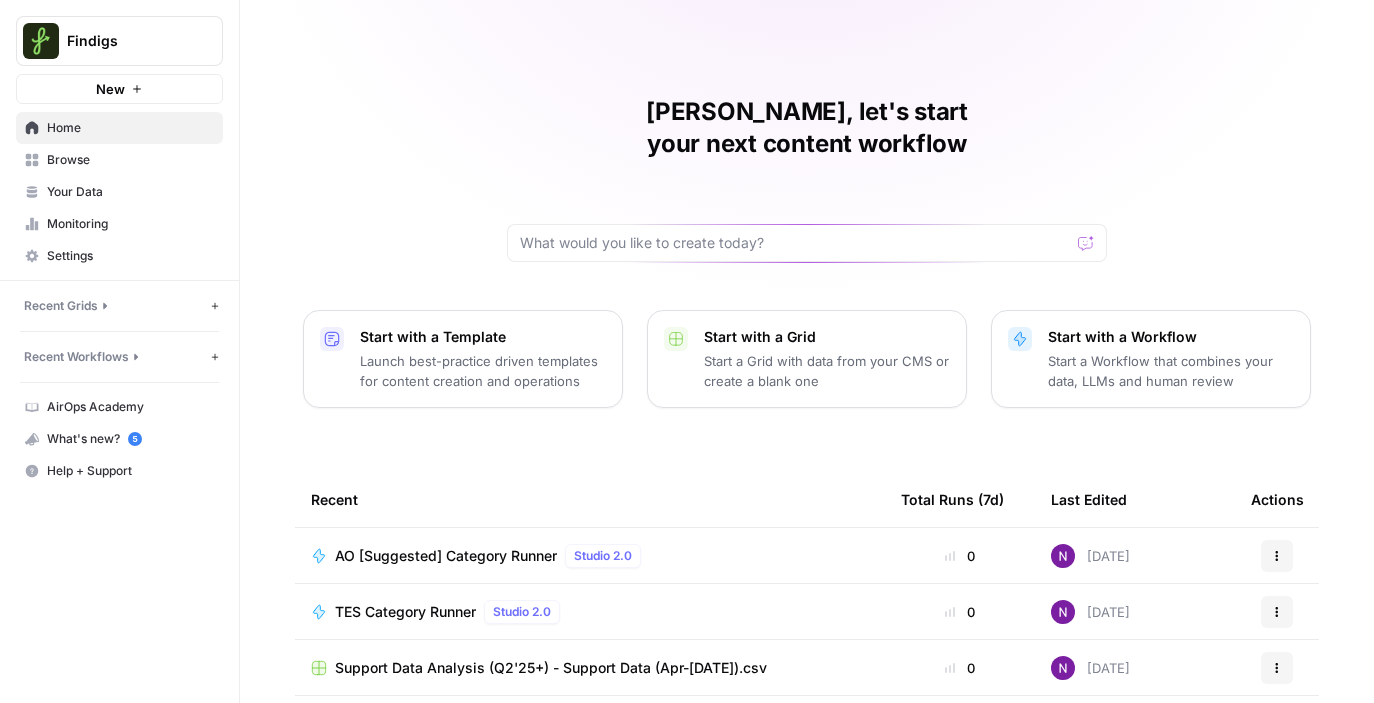 click on "TES Category Runner" at bounding box center [405, 612] 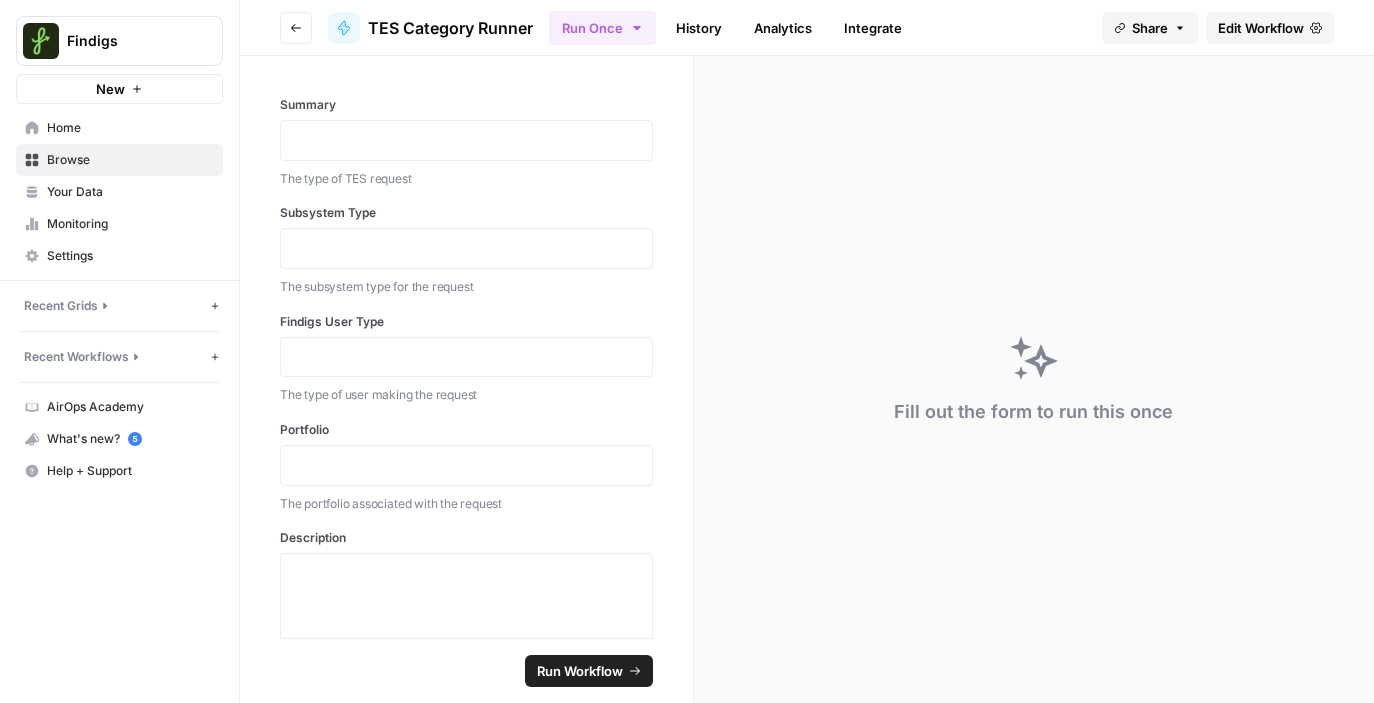 click on "TES Category Runner" at bounding box center [450, 28] 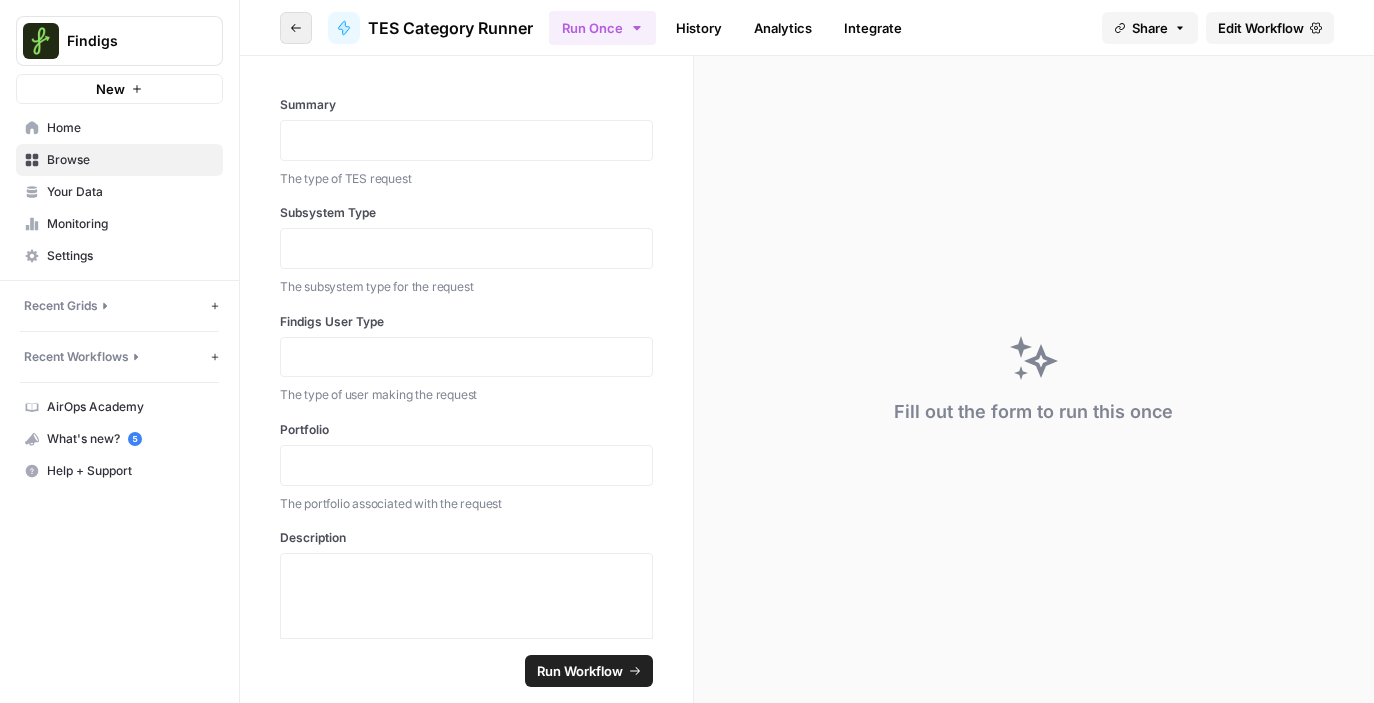 click on "Go back" at bounding box center (296, 28) 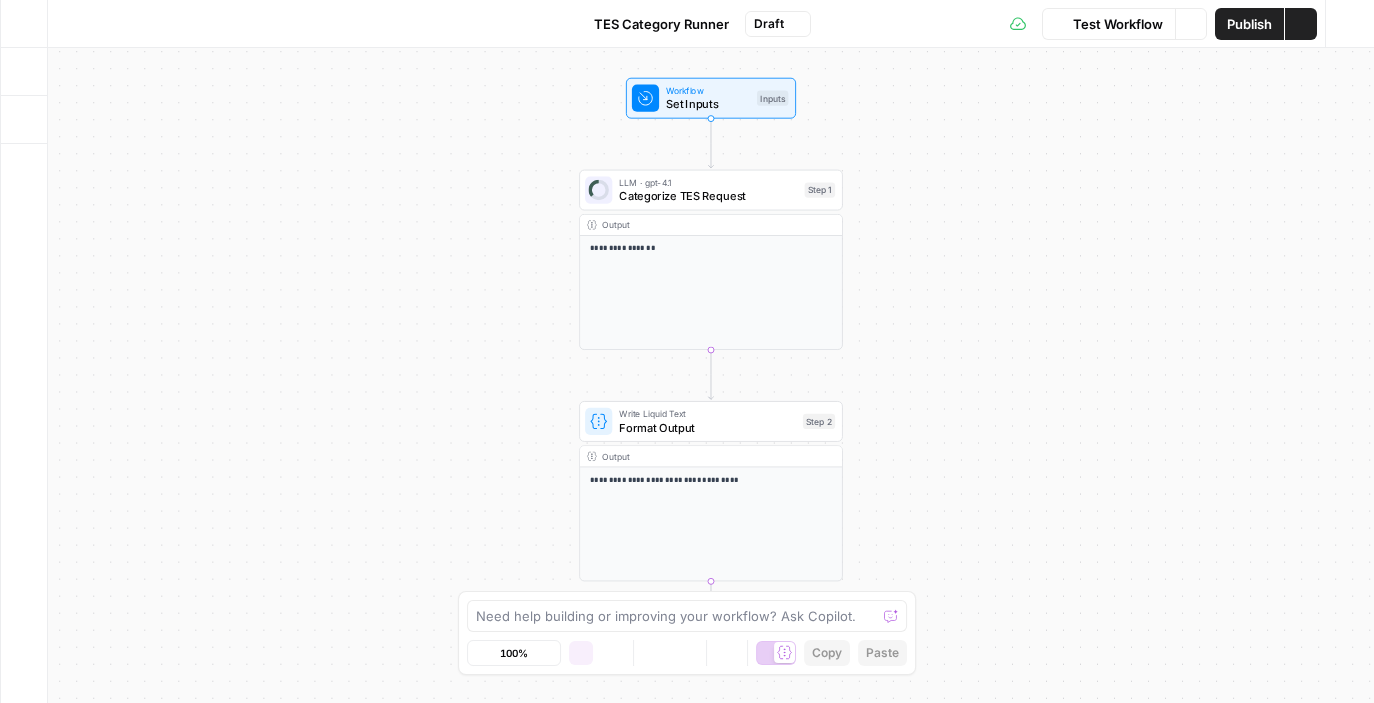 scroll, scrollTop: 0, scrollLeft: 0, axis: both 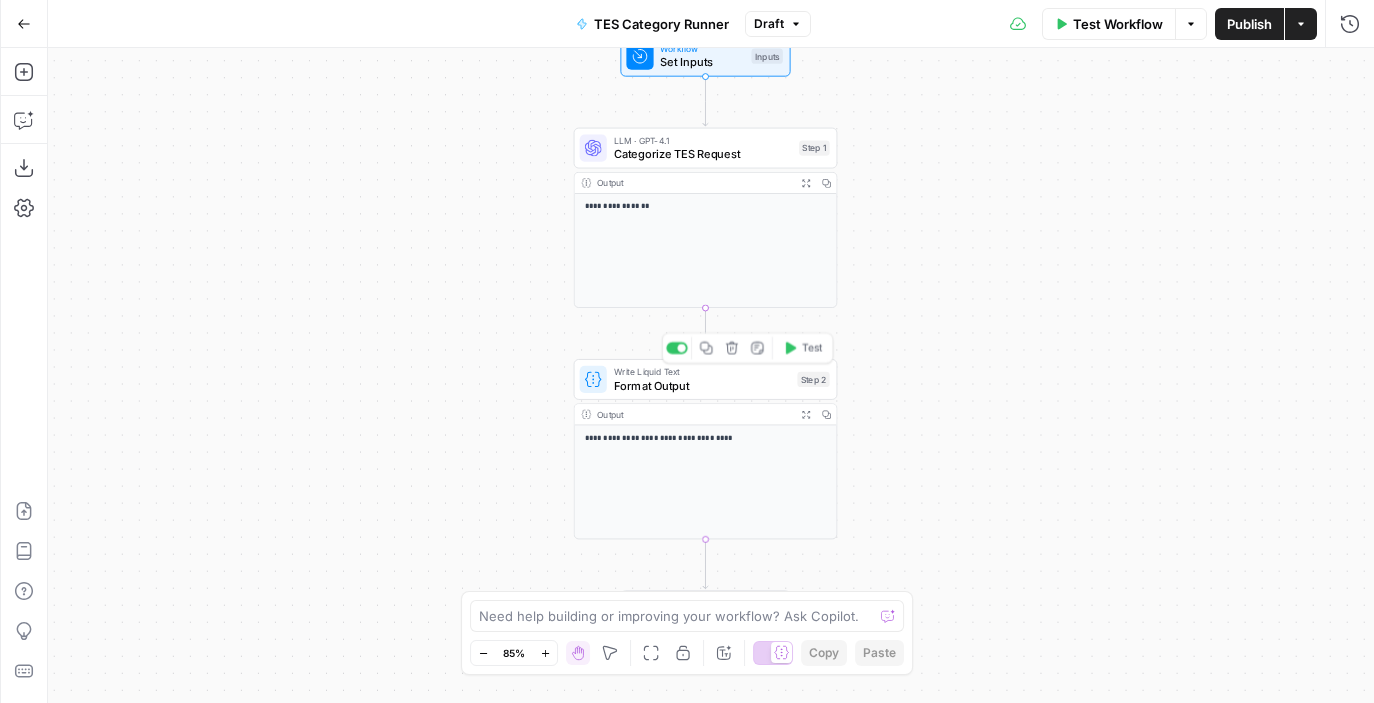 click on "Format Output" at bounding box center (702, 385) 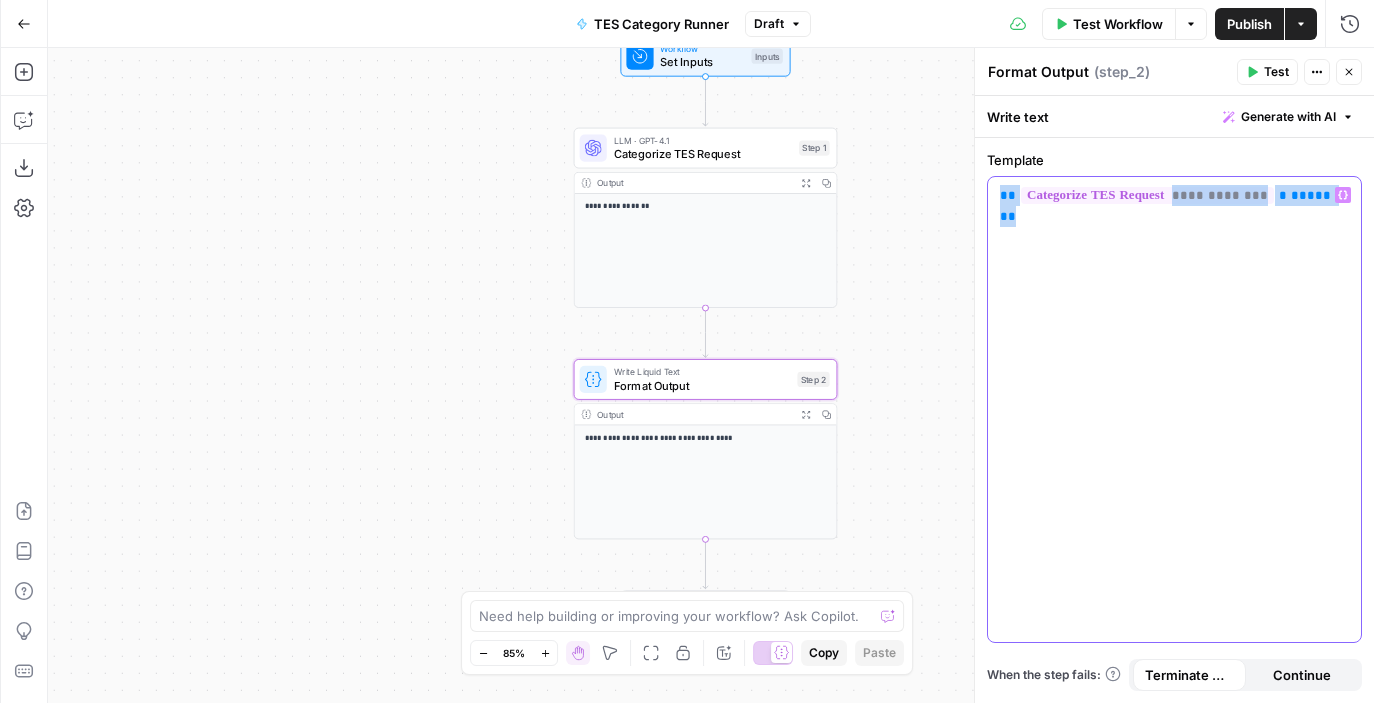 drag, startPoint x: 1000, startPoint y: 199, endPoint x: 1362, endPoint y: 189, distance: 362.1381 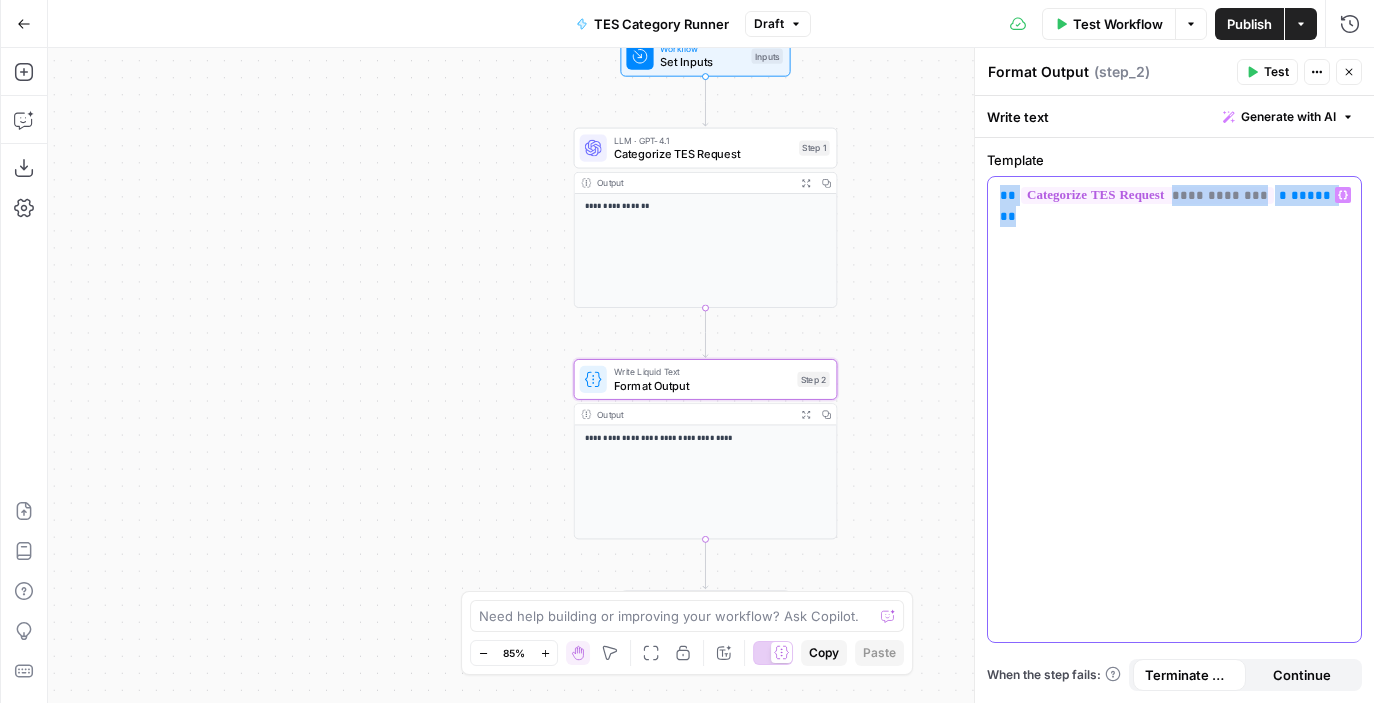 click on "**********" at bounding box center (1174, 420) 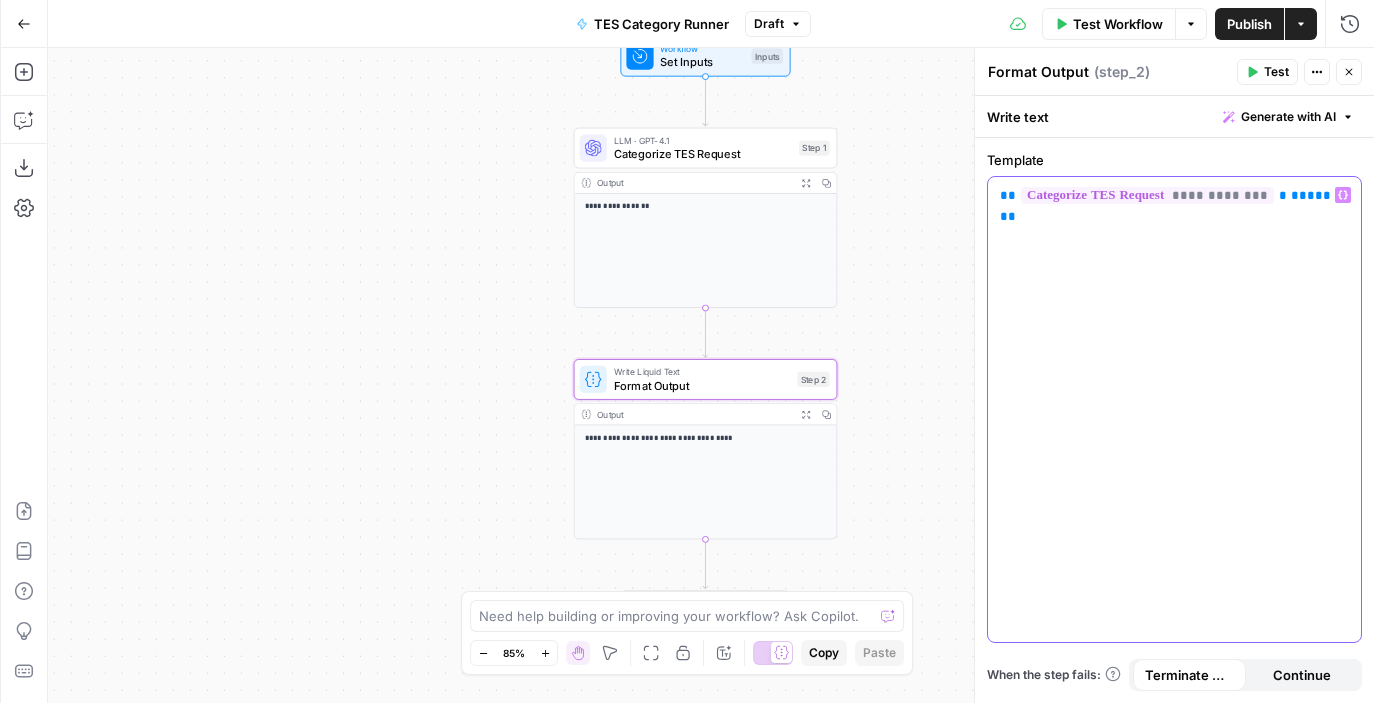 click on "**********" at bounding box center [1174, 409] 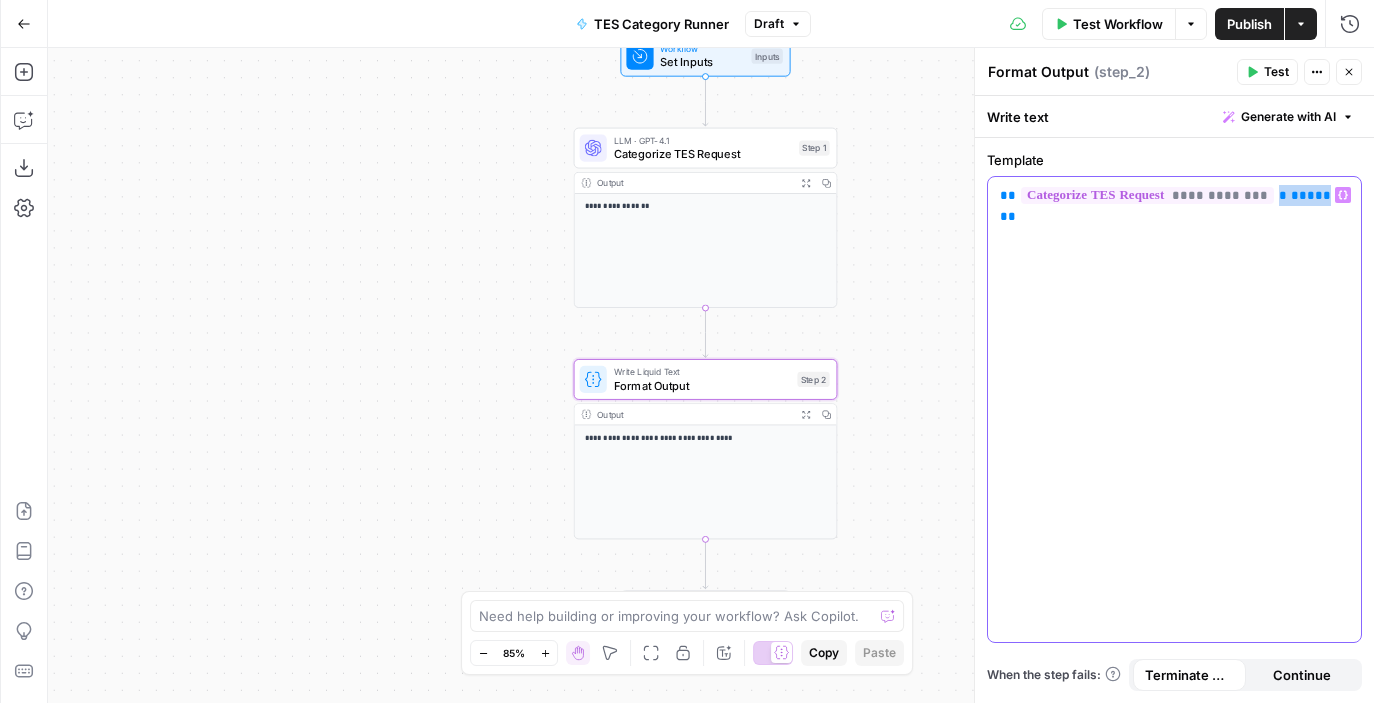 drag, startPoint x: 1266, startPoint y: 197, endPoint x: 1298, endPoint y: 197, distance: 32 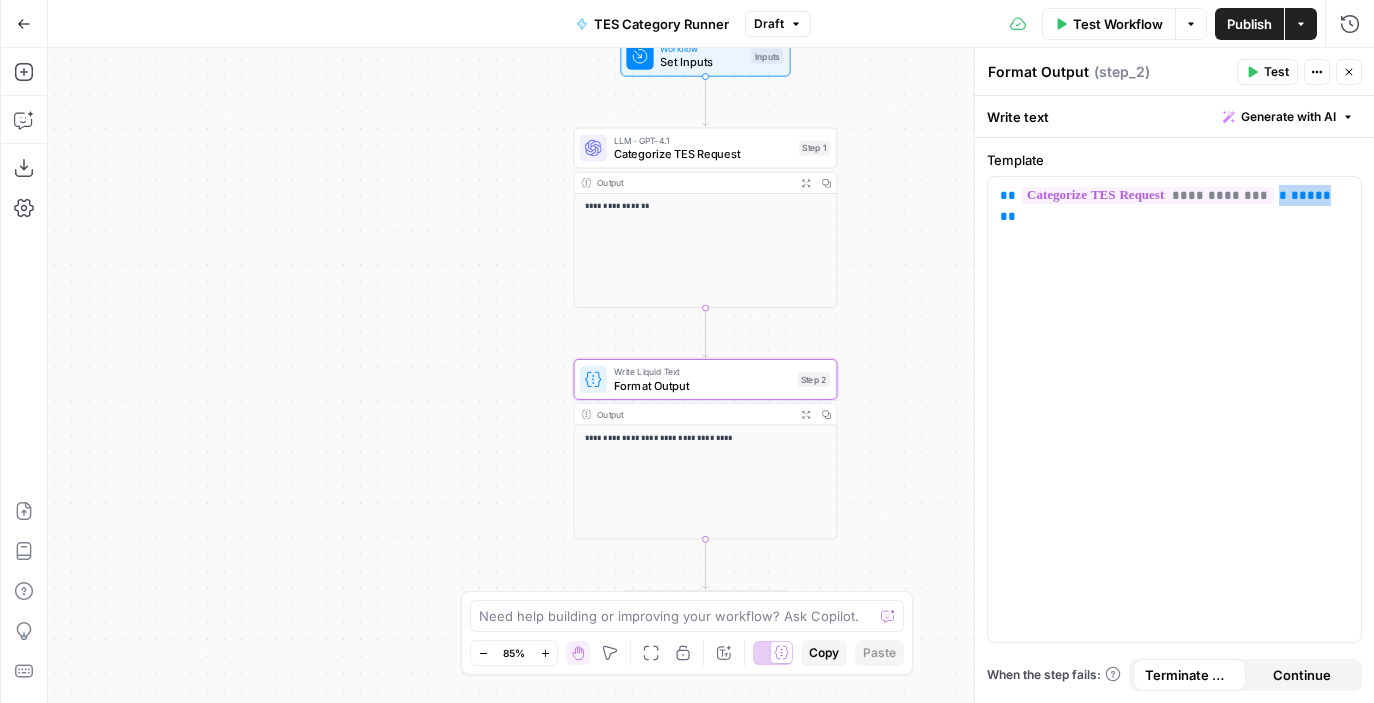 click on "**********" at bounding box center (705, 481) 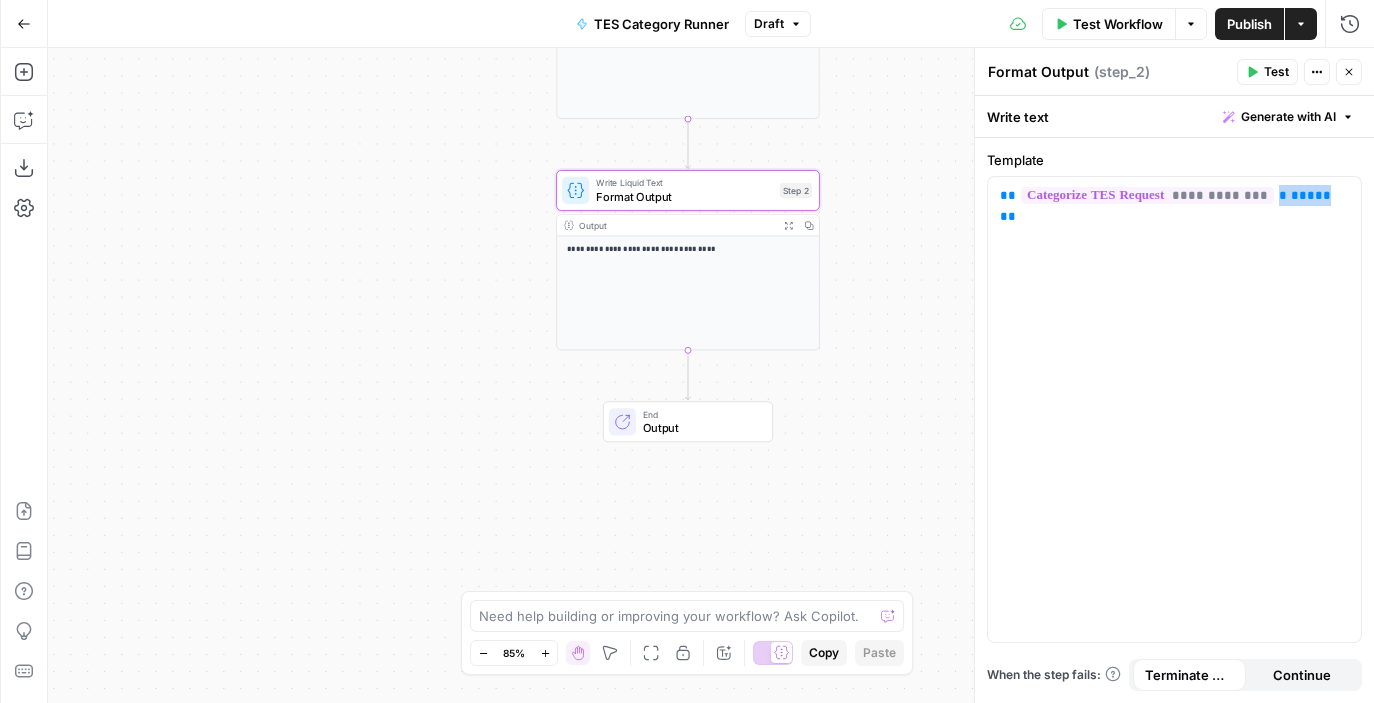 click on "Output" at bounding box center [701, 427] 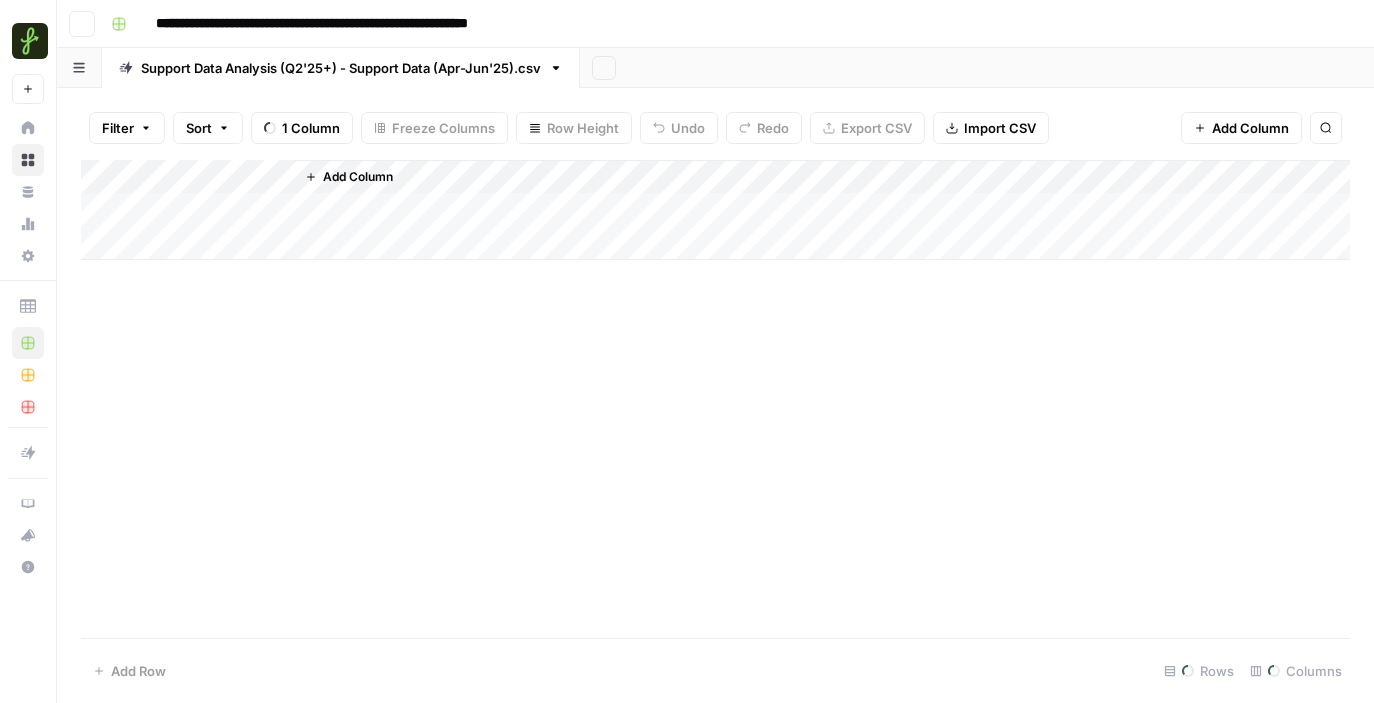 scroll, scrollTop: 0, scrollLeft: 0, axis: both 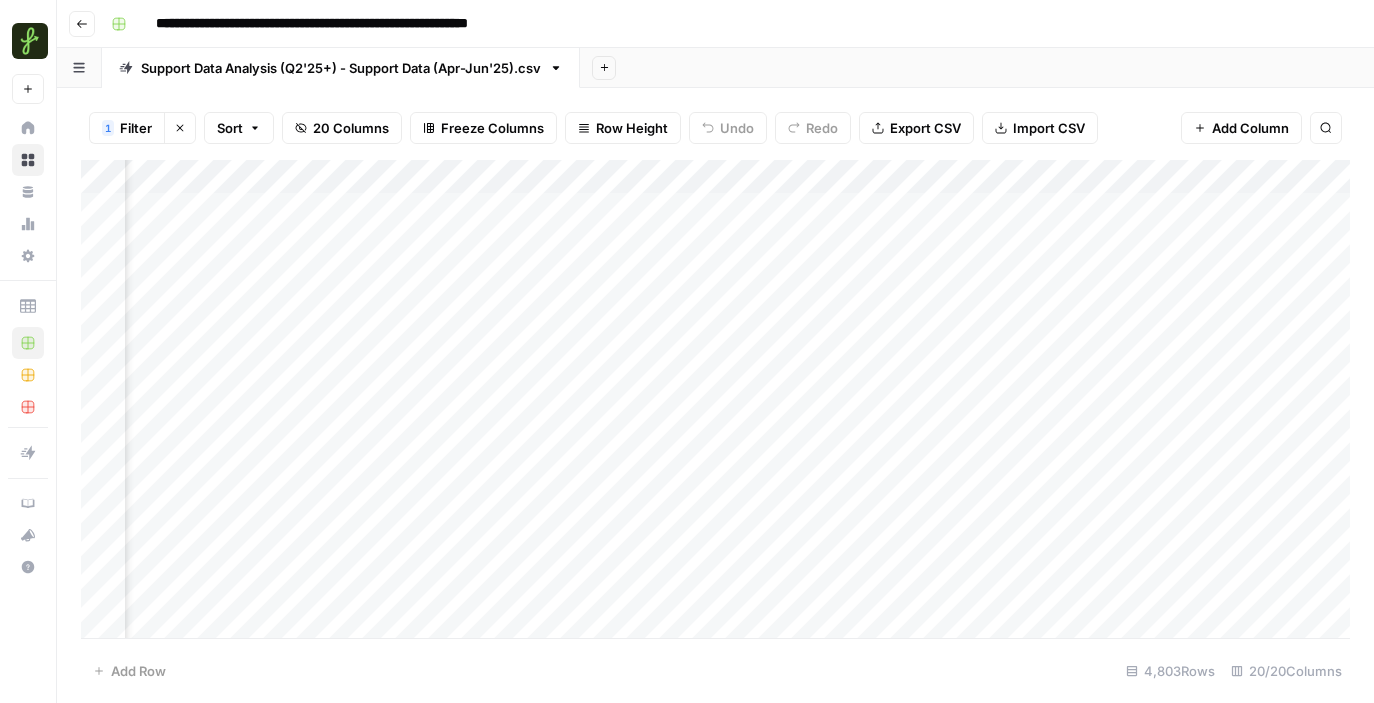 click on "Add Column" at bounding box center [715, 399] 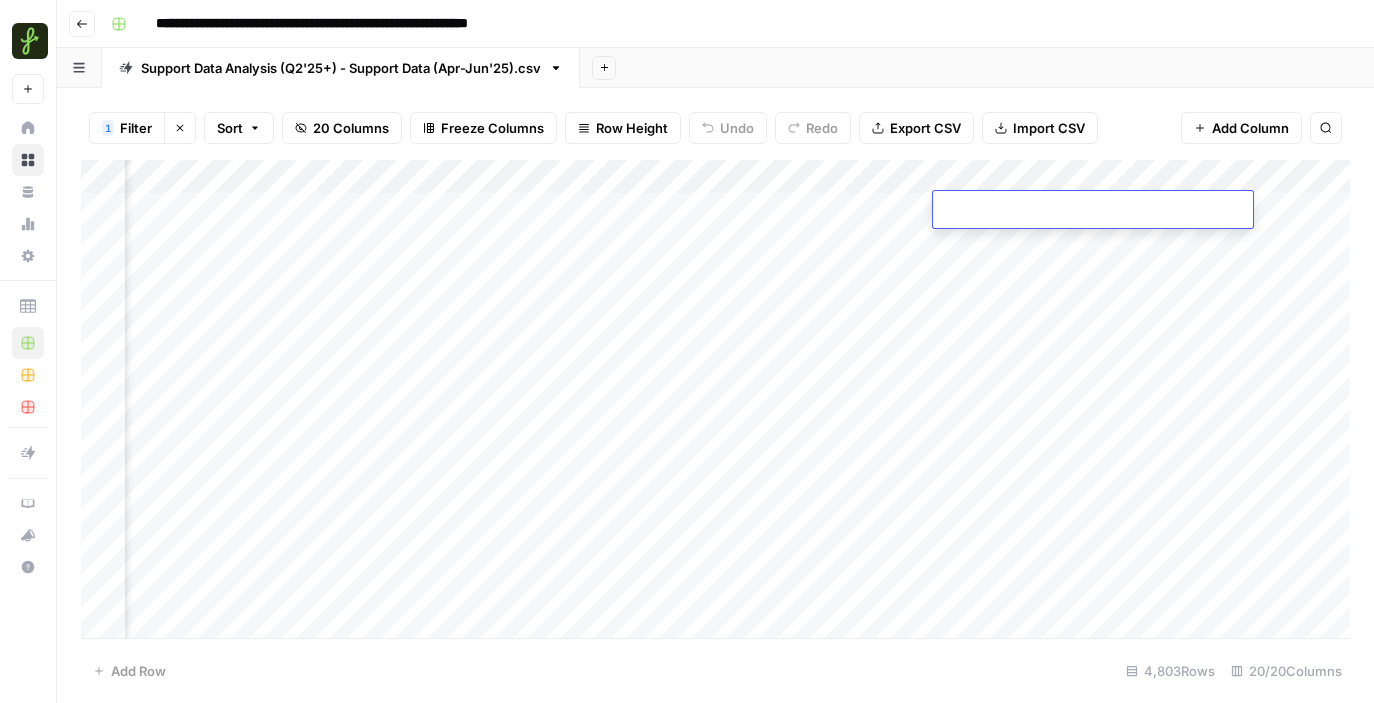 click at bounding box center [1093, 211] 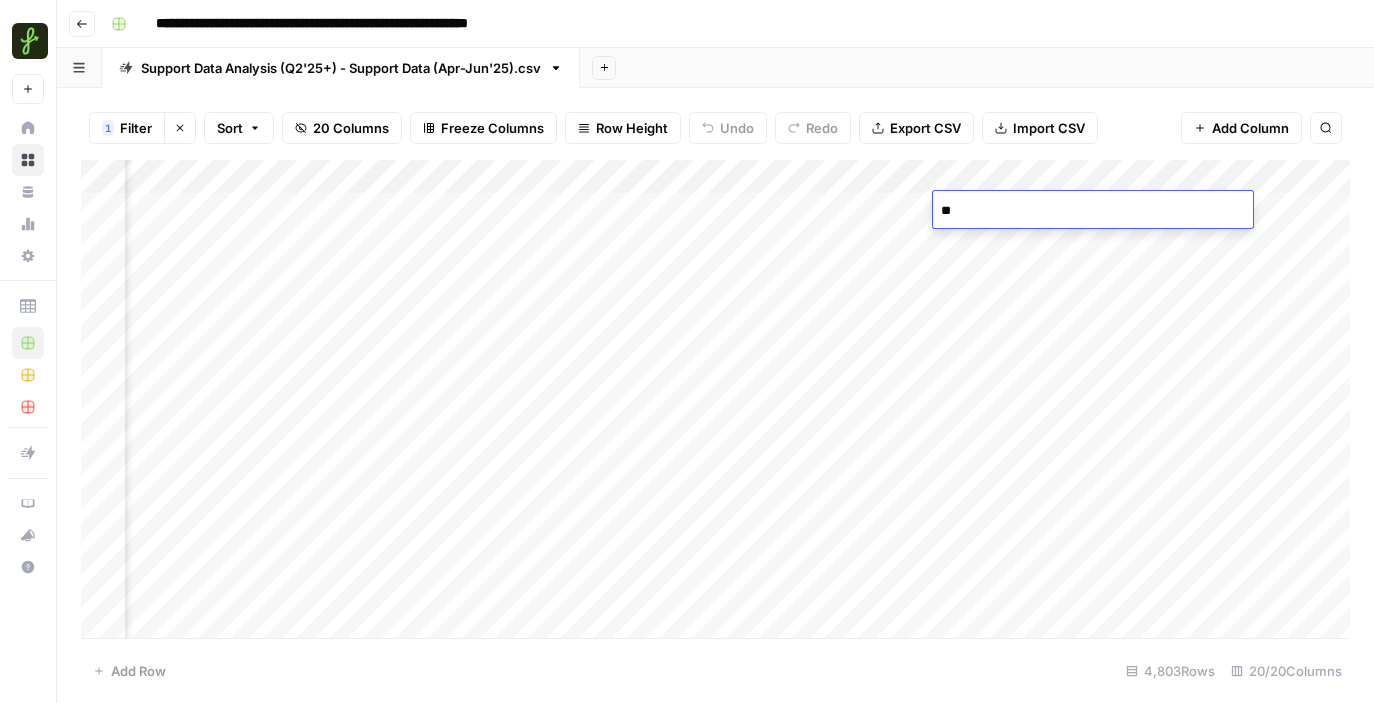 type on "*" 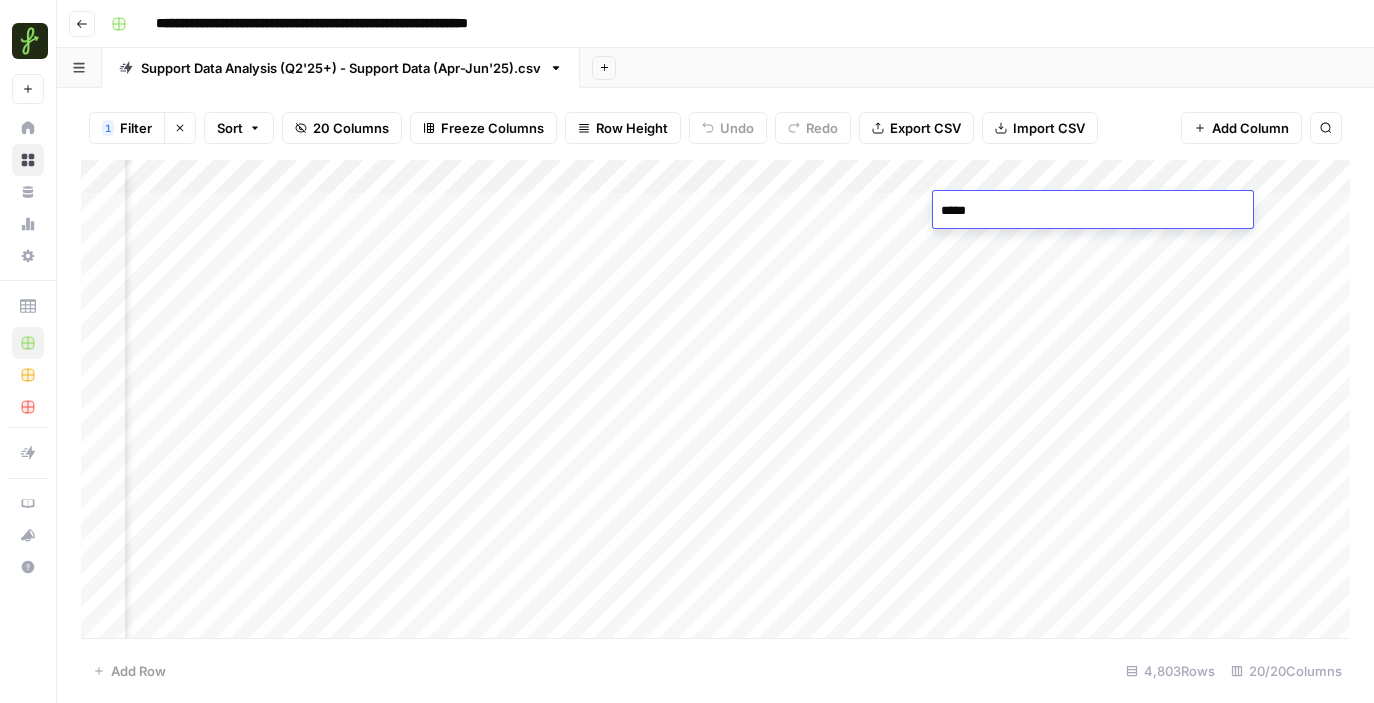 type on "****" 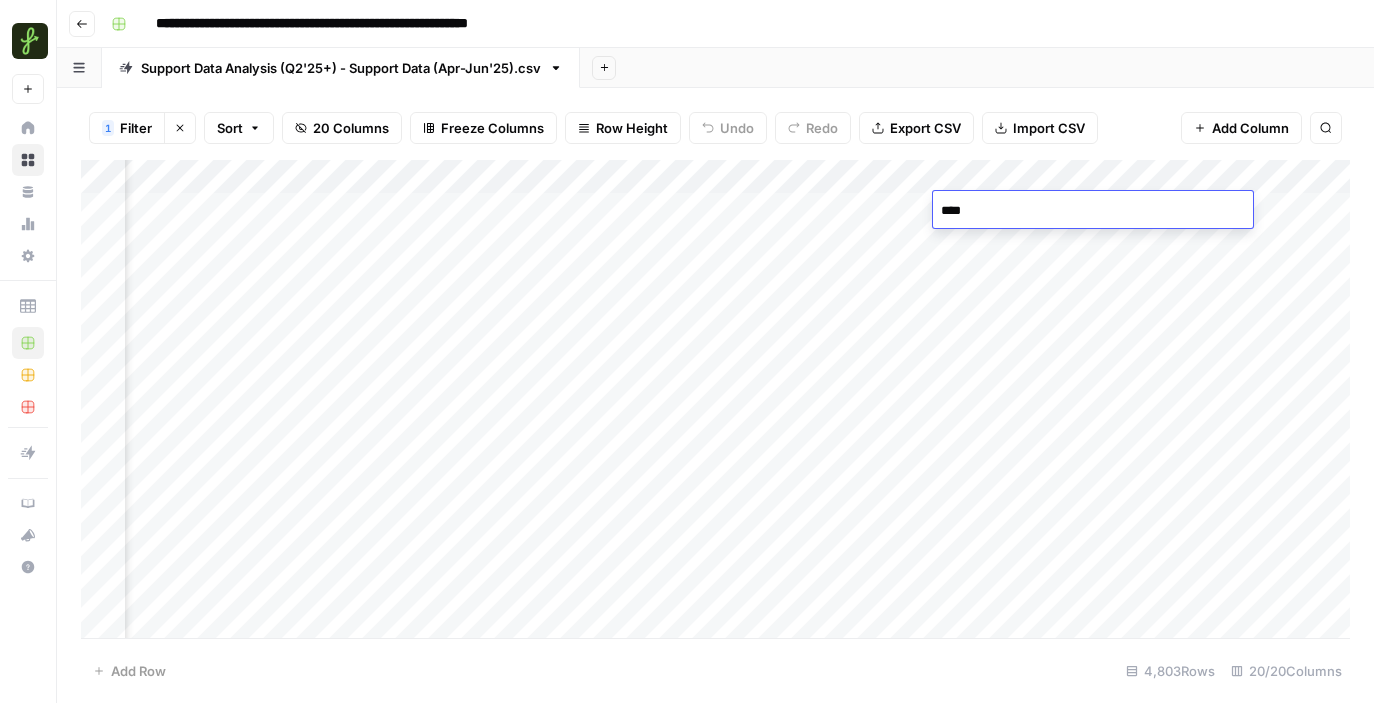 click on "Add Column" at bounding box center [715, 399] 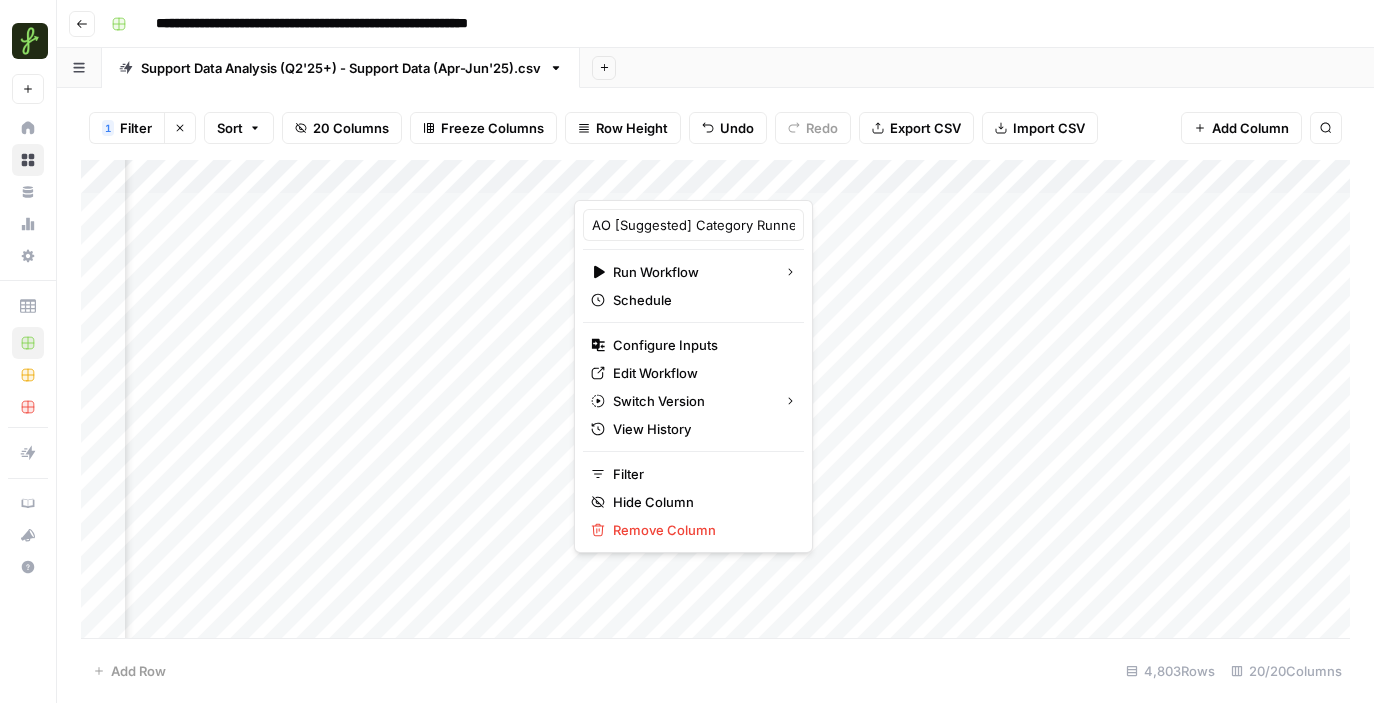 click at bounding box center (664, 180) 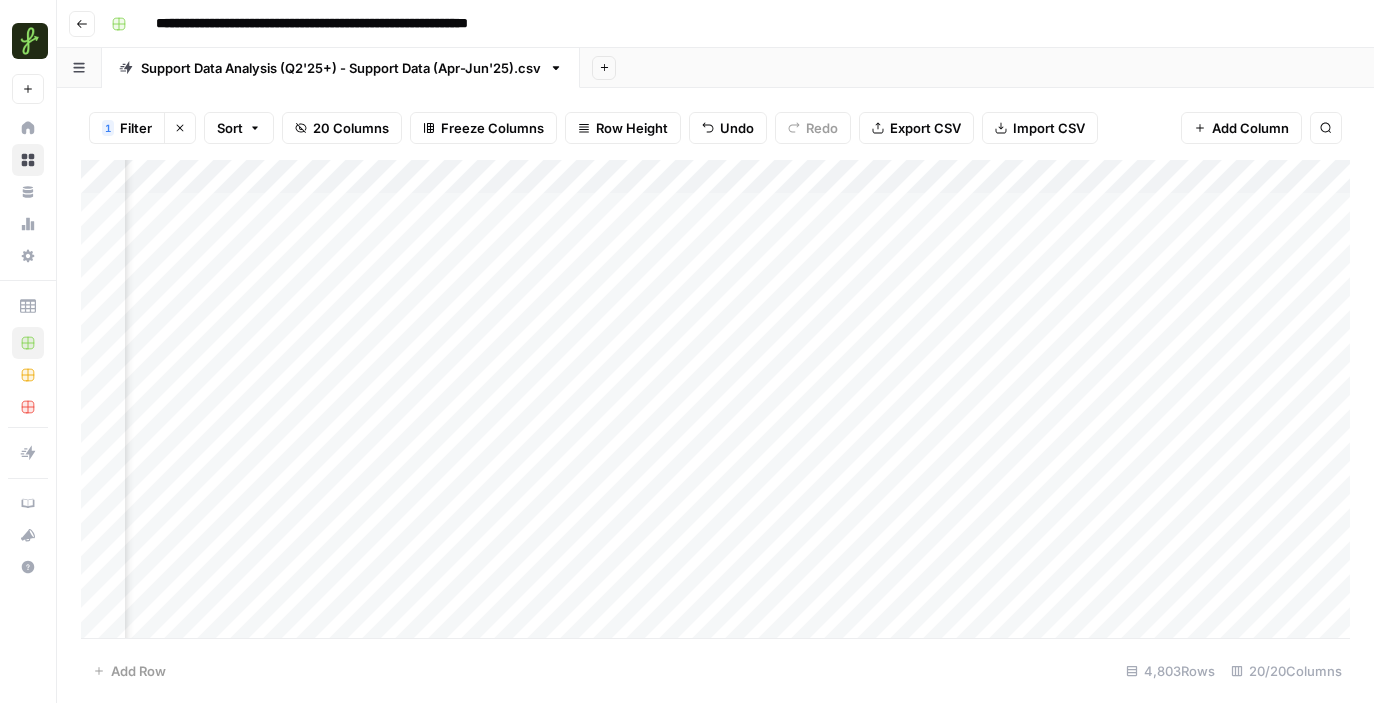 click on "Add Column" at bounding box center [715, 399] 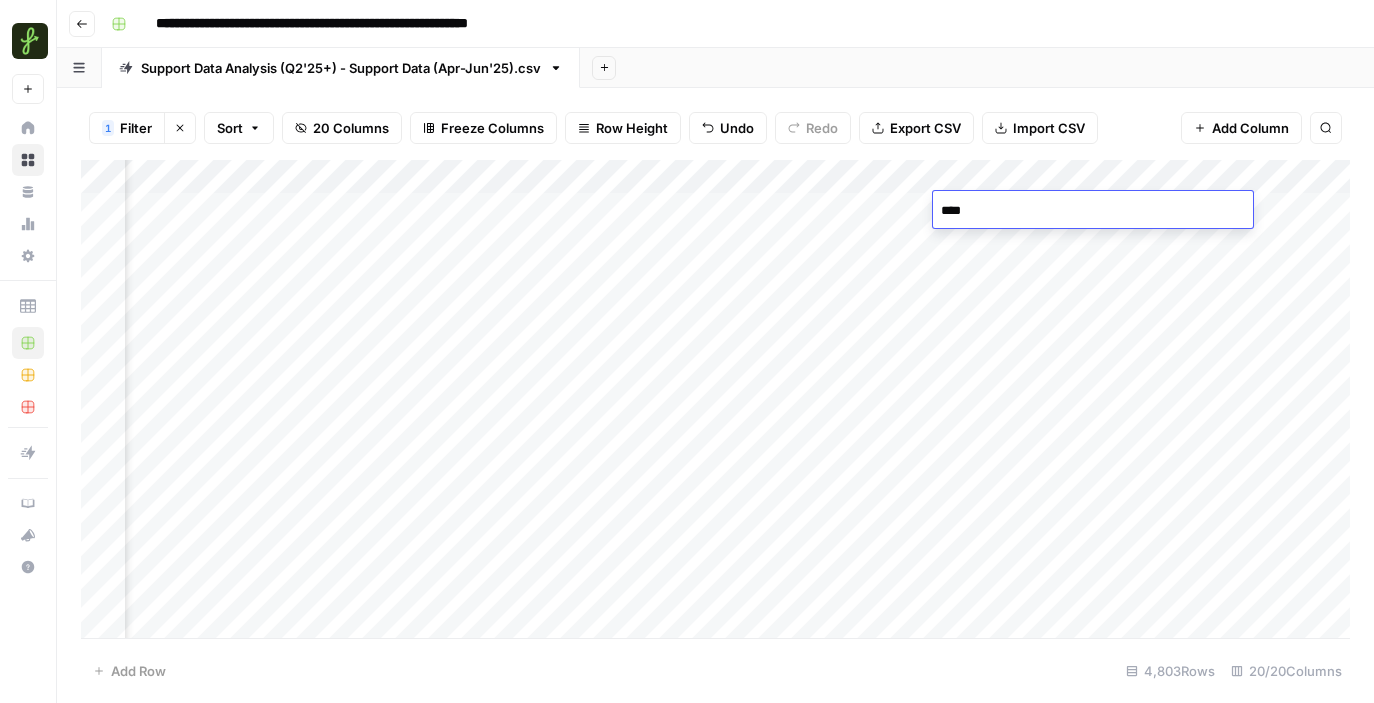 click on "****" at bounding box center (1093, 211) 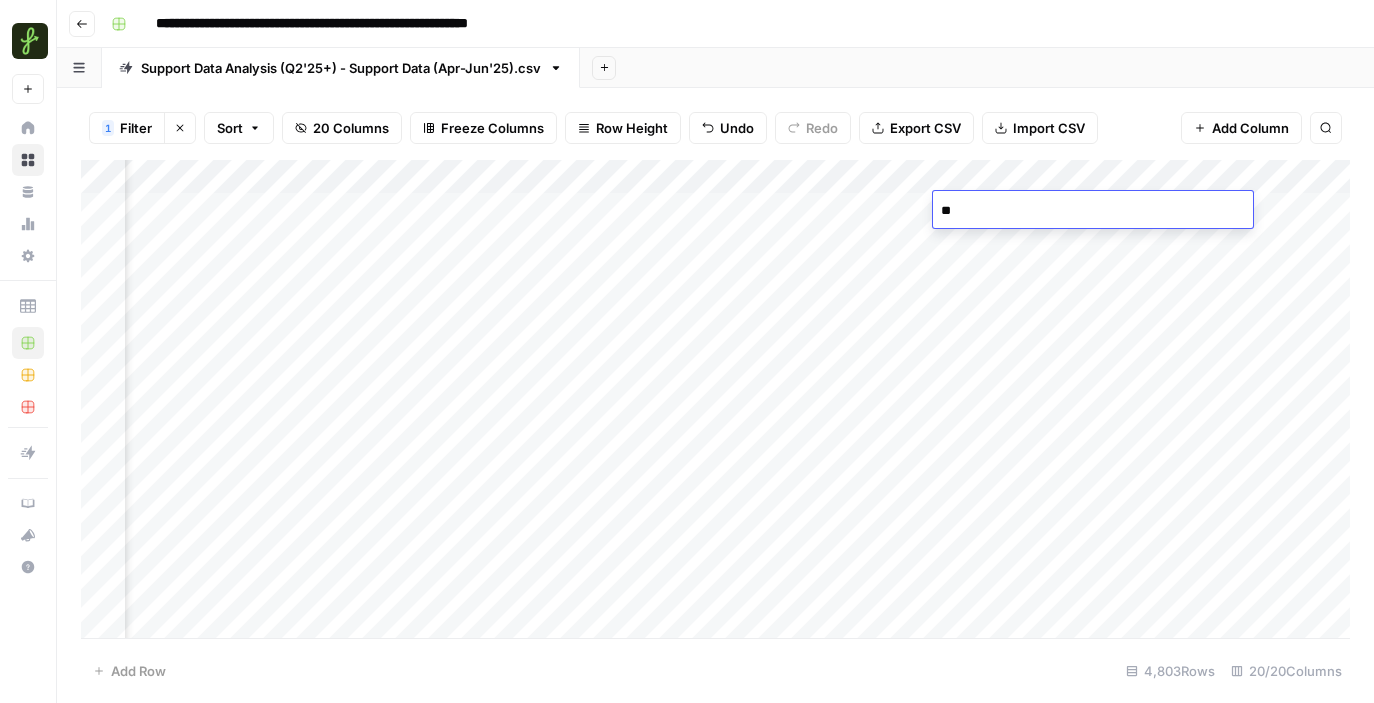 type on "*" 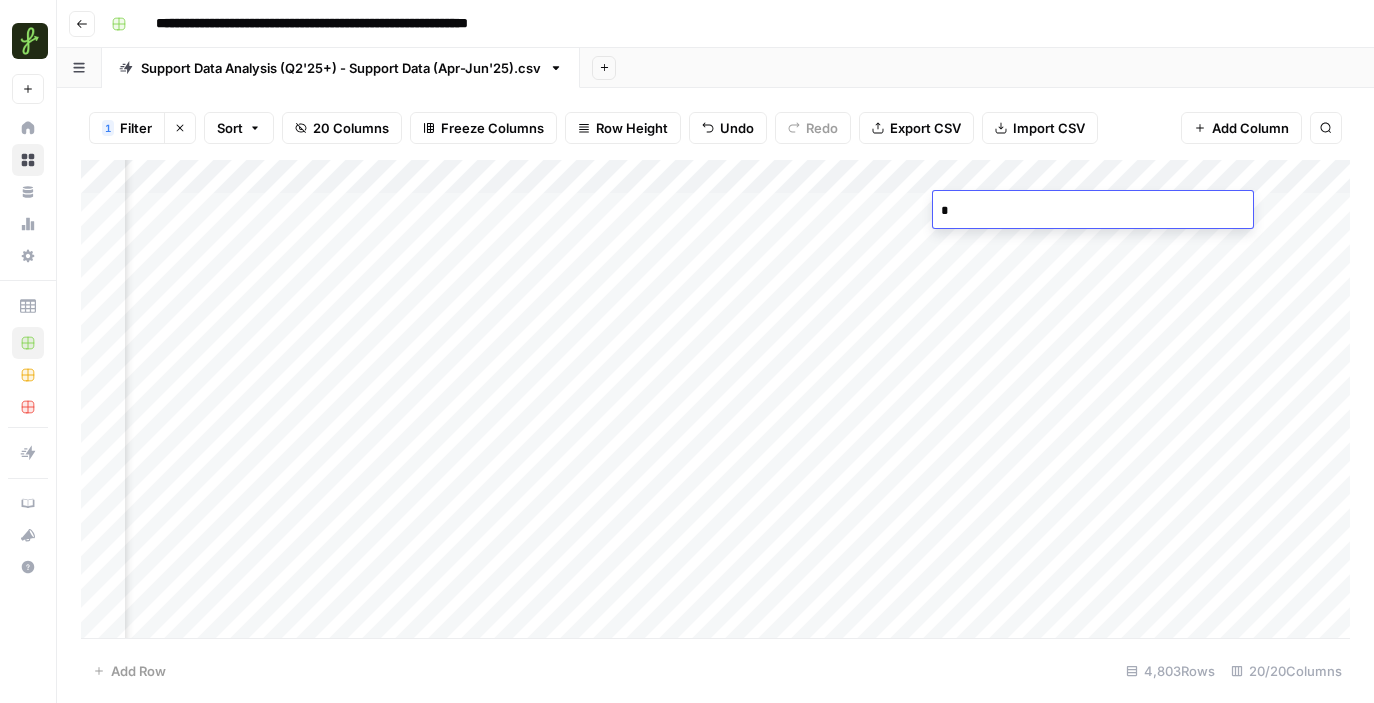 type 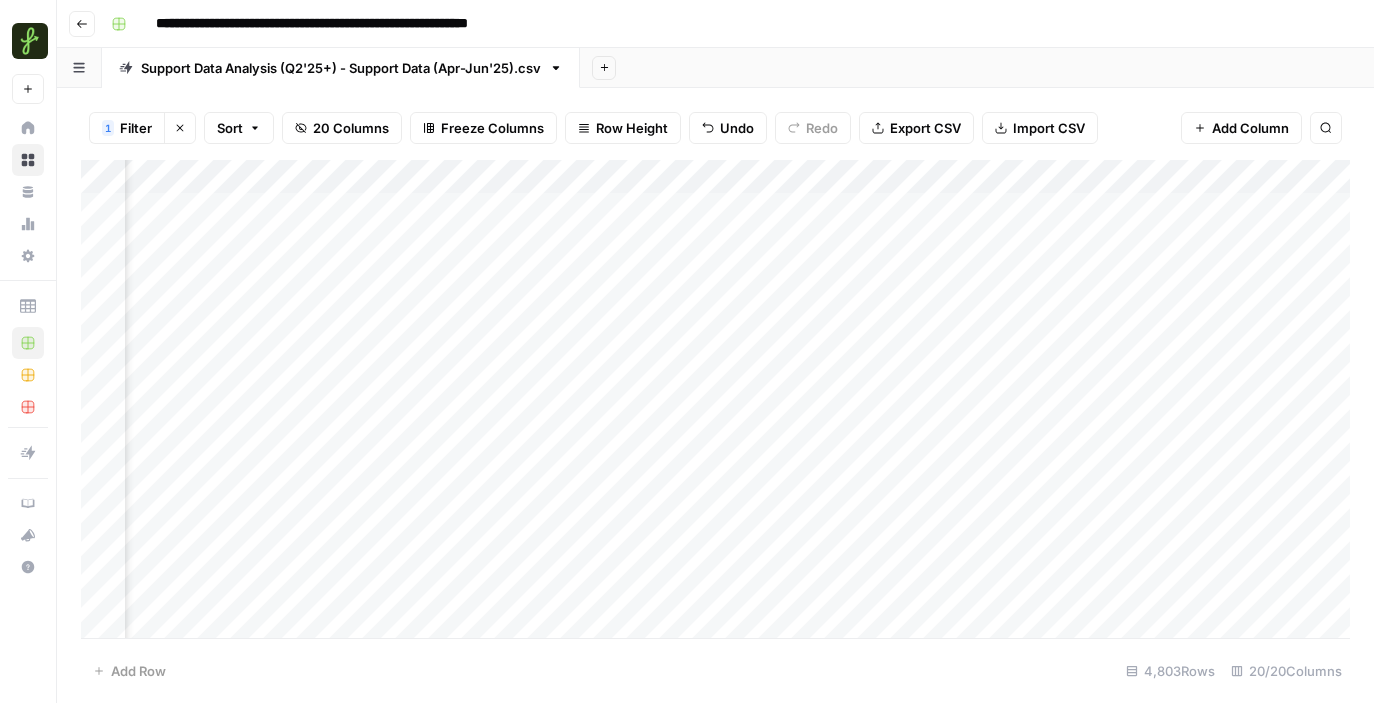 click on "Add Sheet" at bounding box center [977, 68] 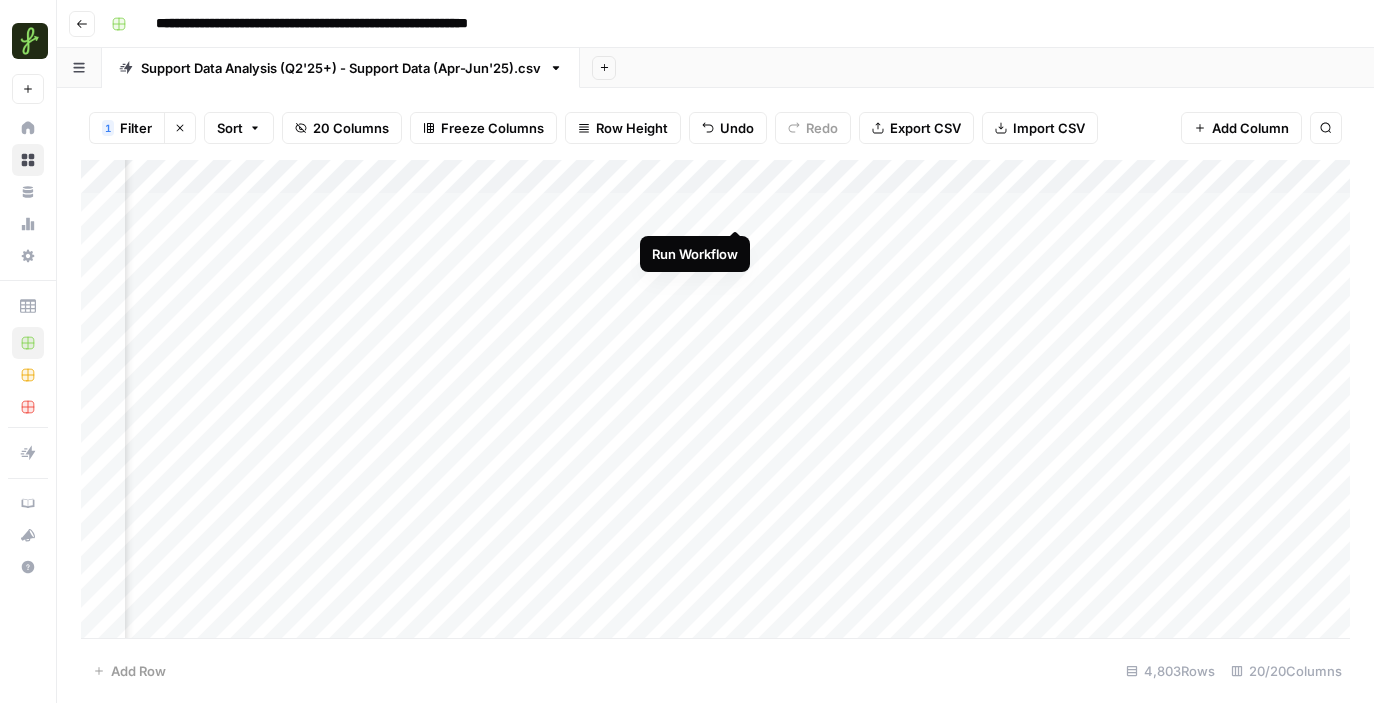 click on "Add Column" at bounding box center [715, 399] 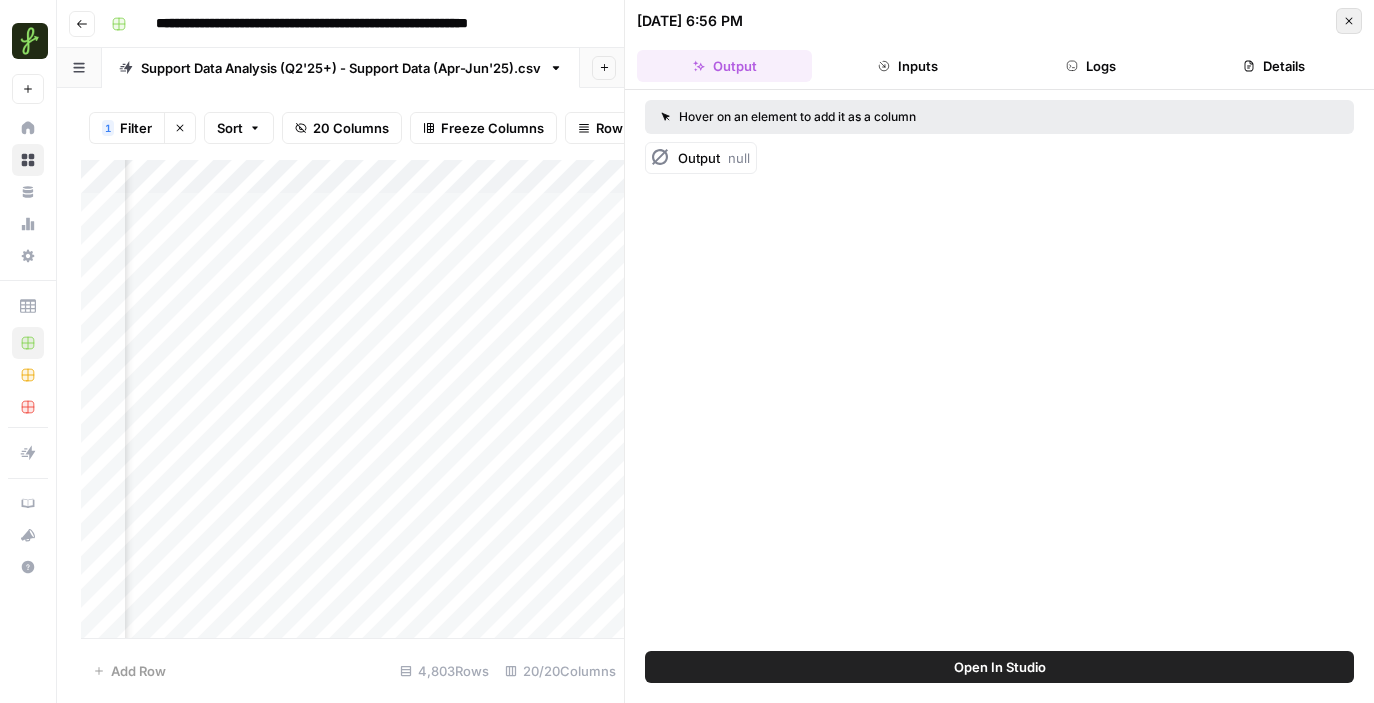 click 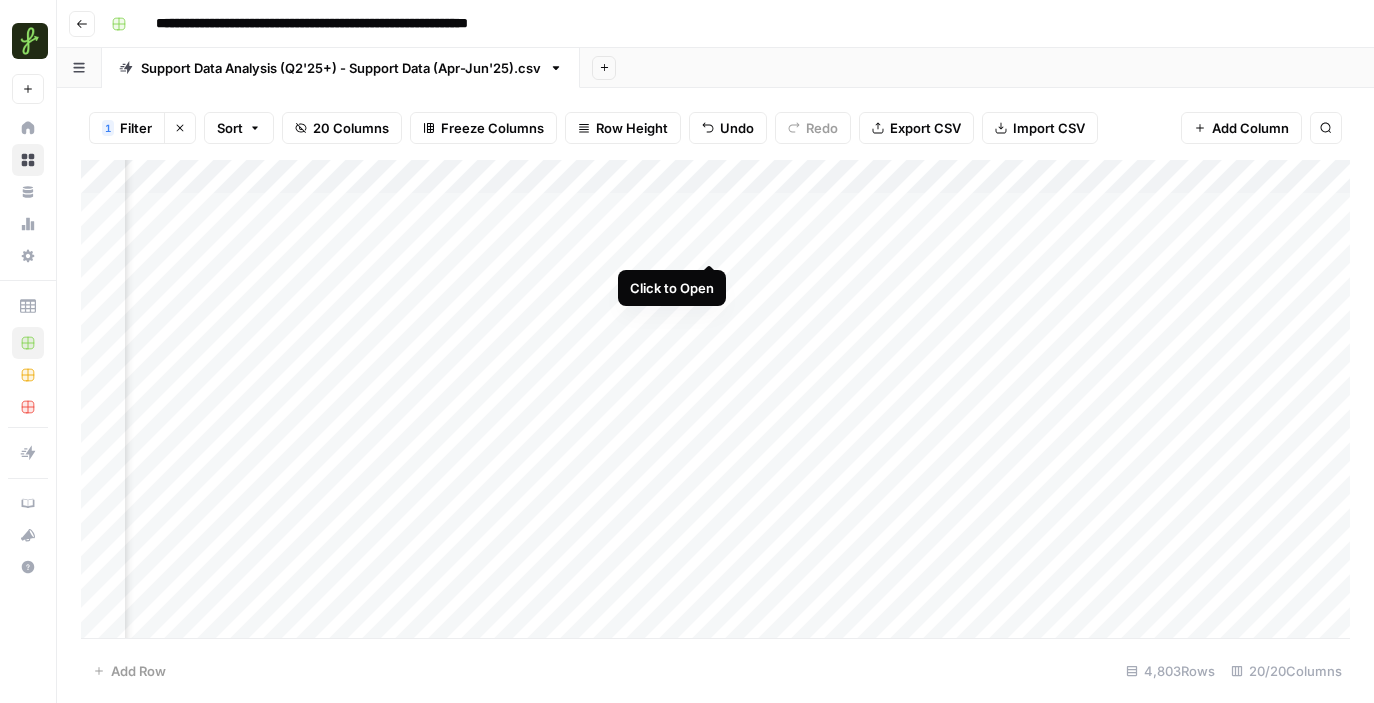 click on "Add Column" at bounding box center [715, 399] 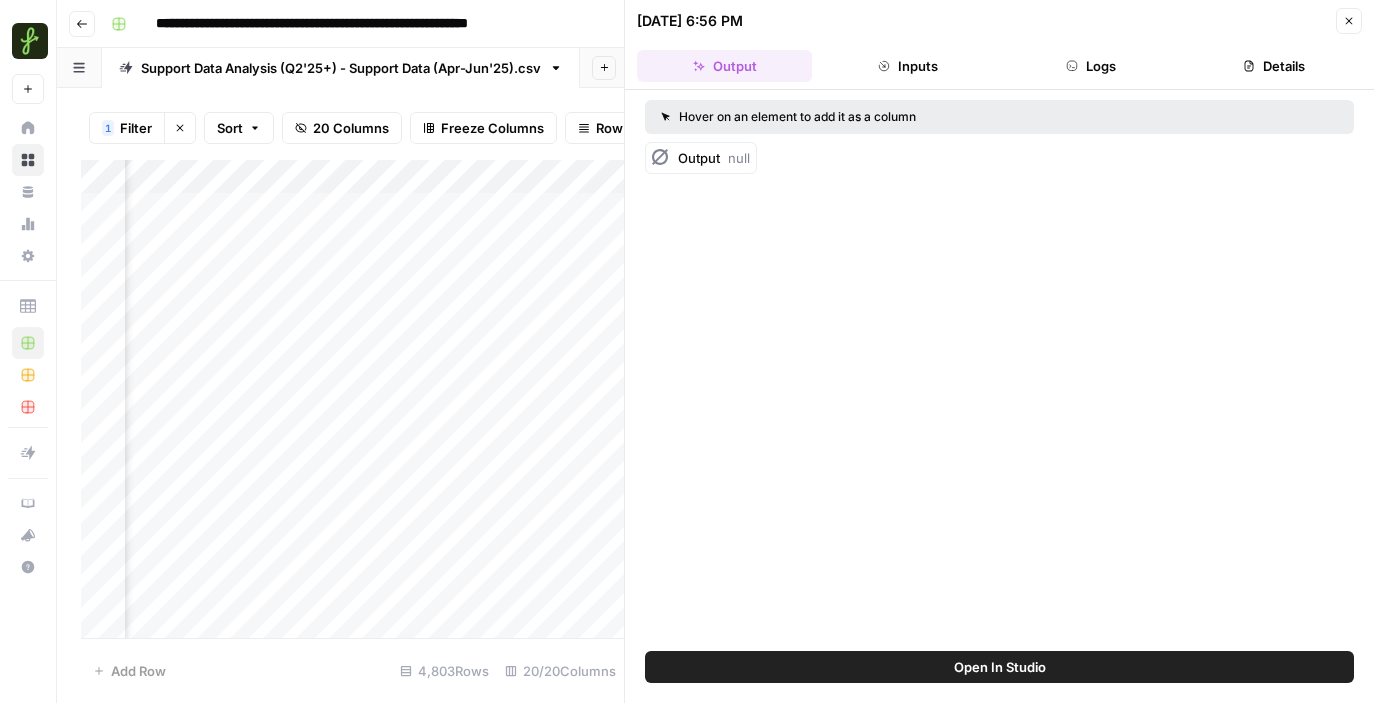 click on "null" at bounding box center (739, 158) 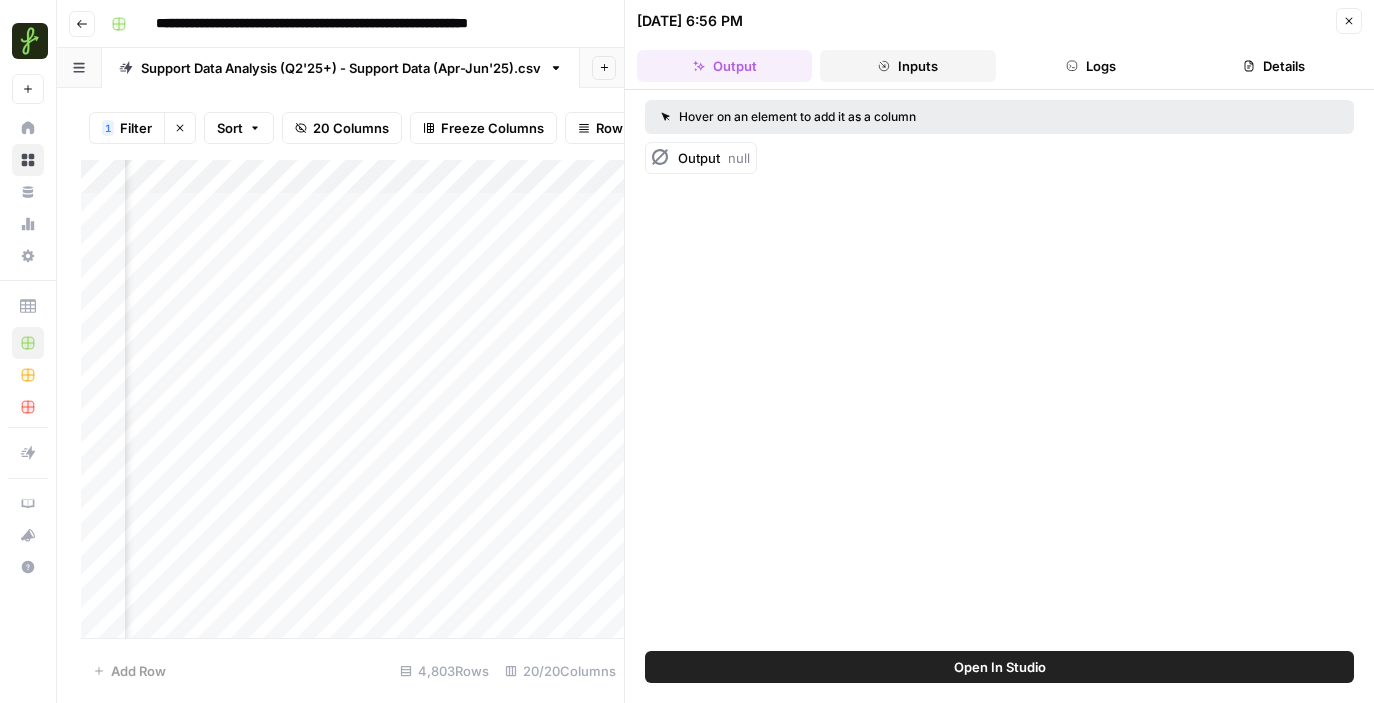 click on "Inputs" at bounding box center (907, 66) 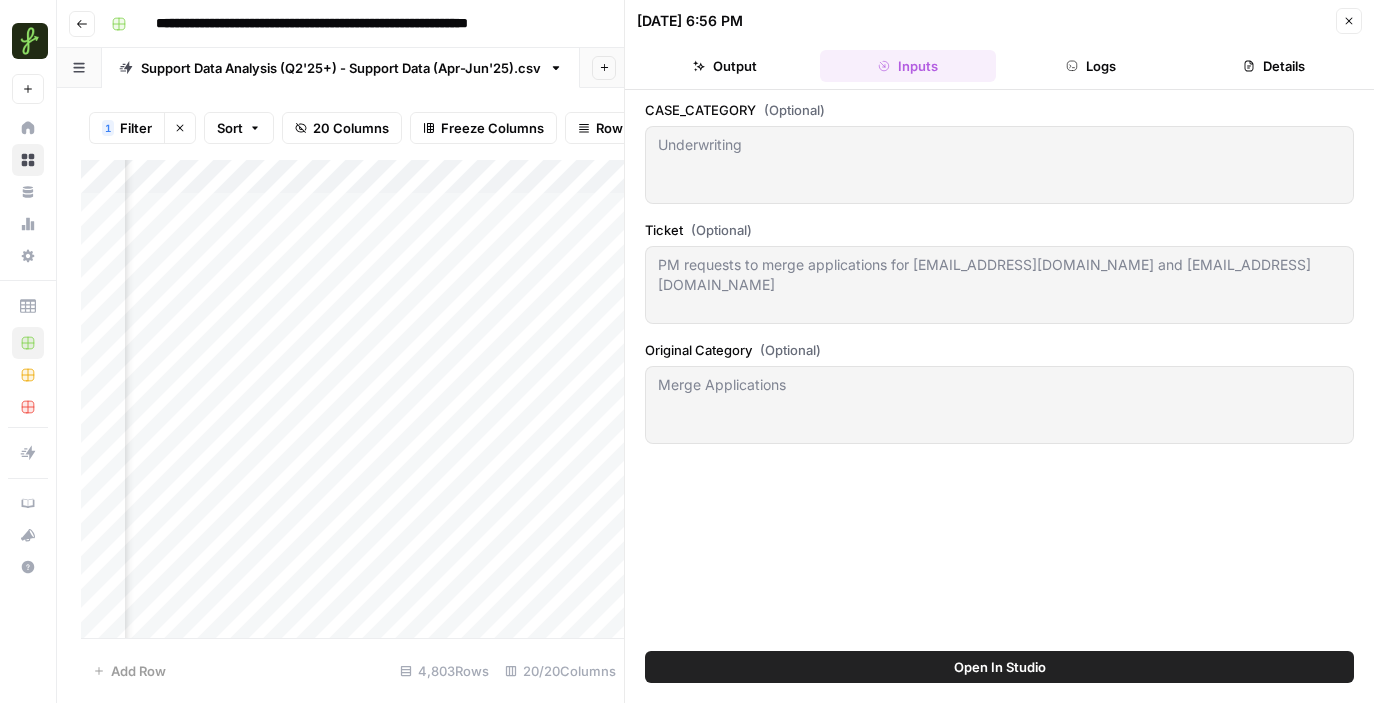 click on "Underwriting Underwriting" at bounding box center (999, 165) 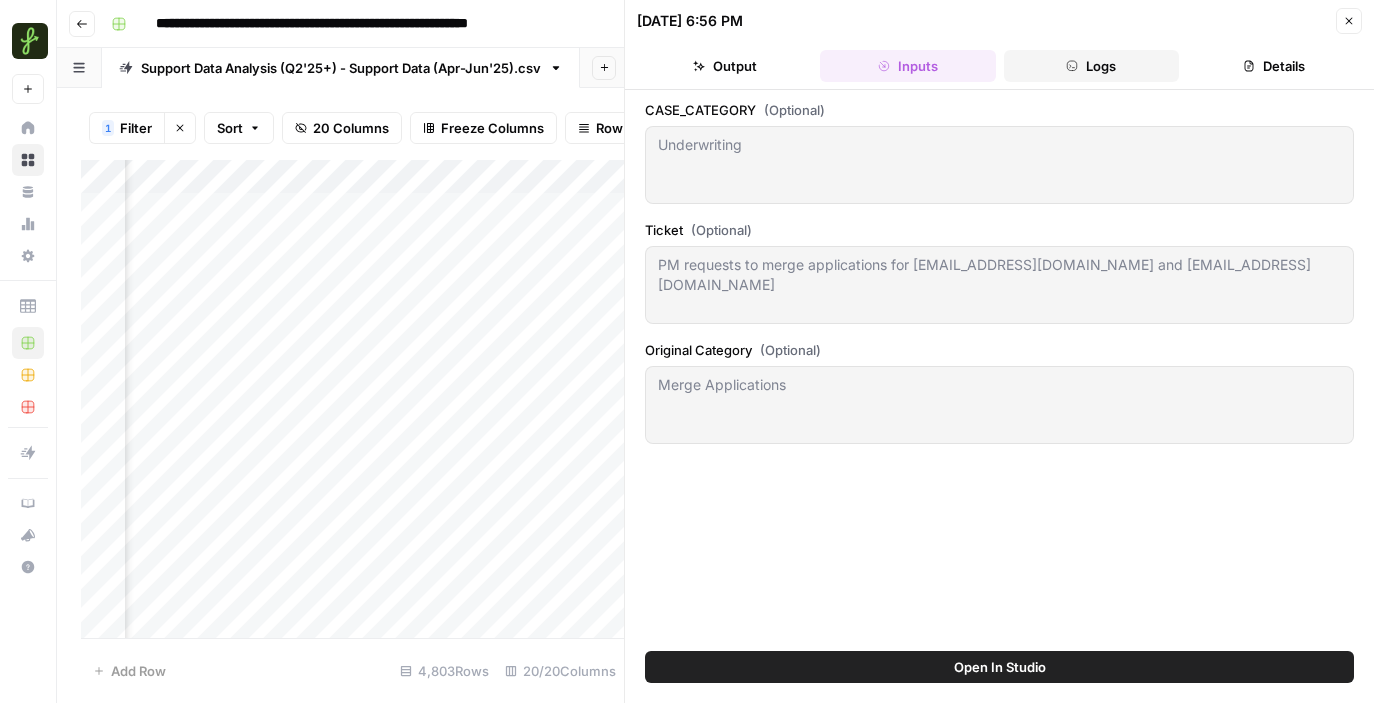 click on "Logs" at bounding box center [1091, 66] 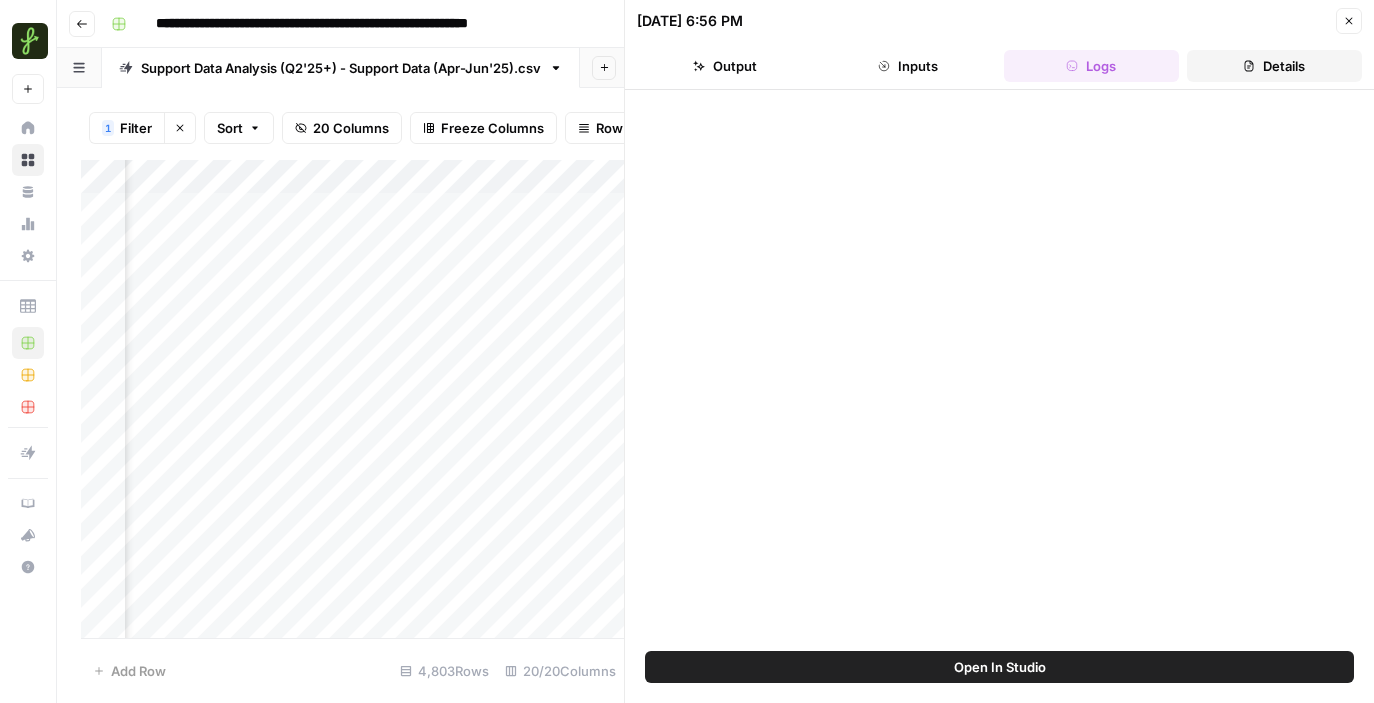 click on "Details" at bounding box center [1274, 66] 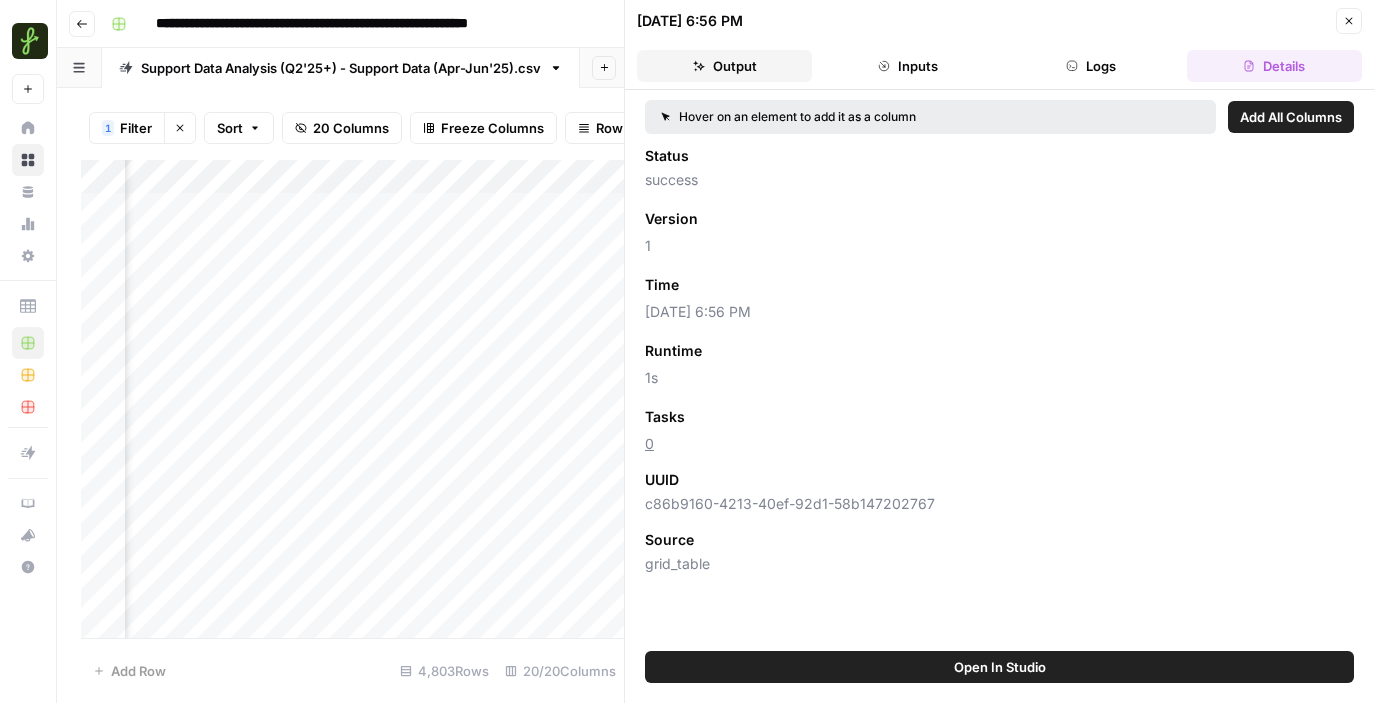 click on "Output" at bounding box center [724, 66] 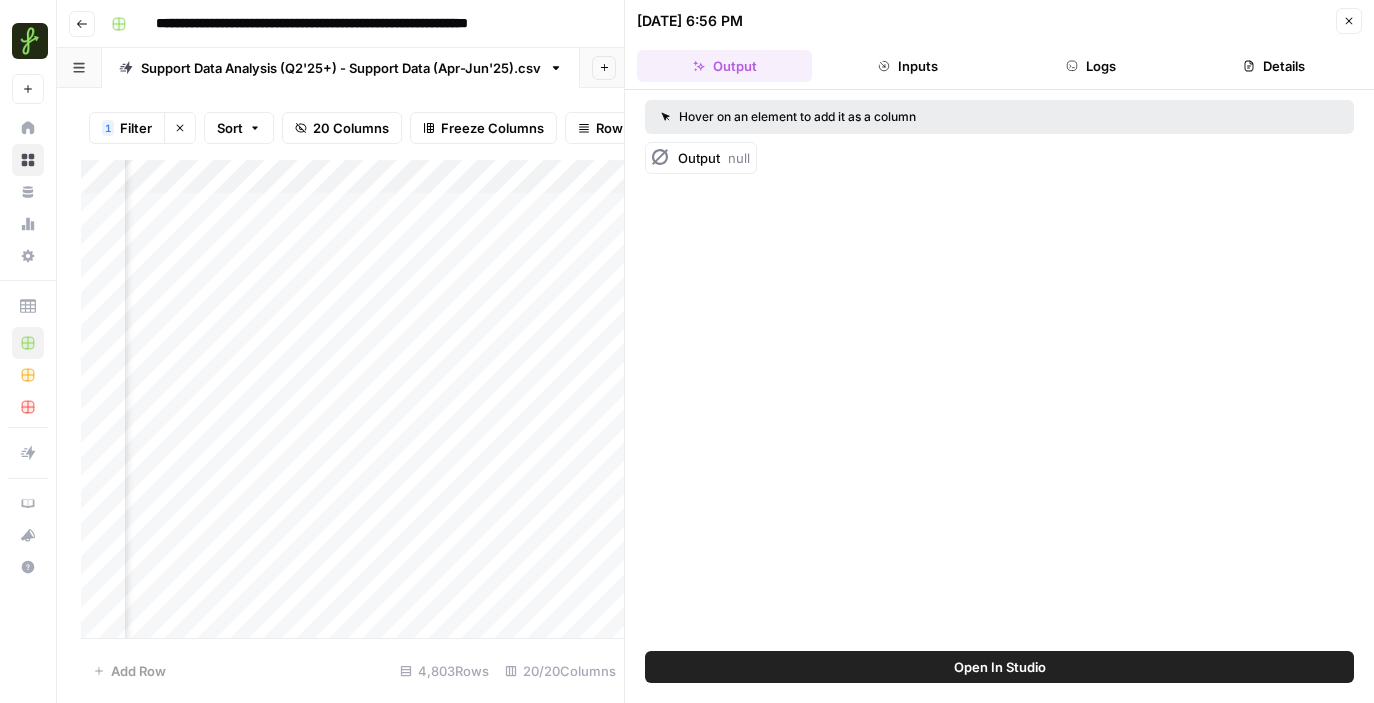 click on "null" at bounding box center (739, 158) 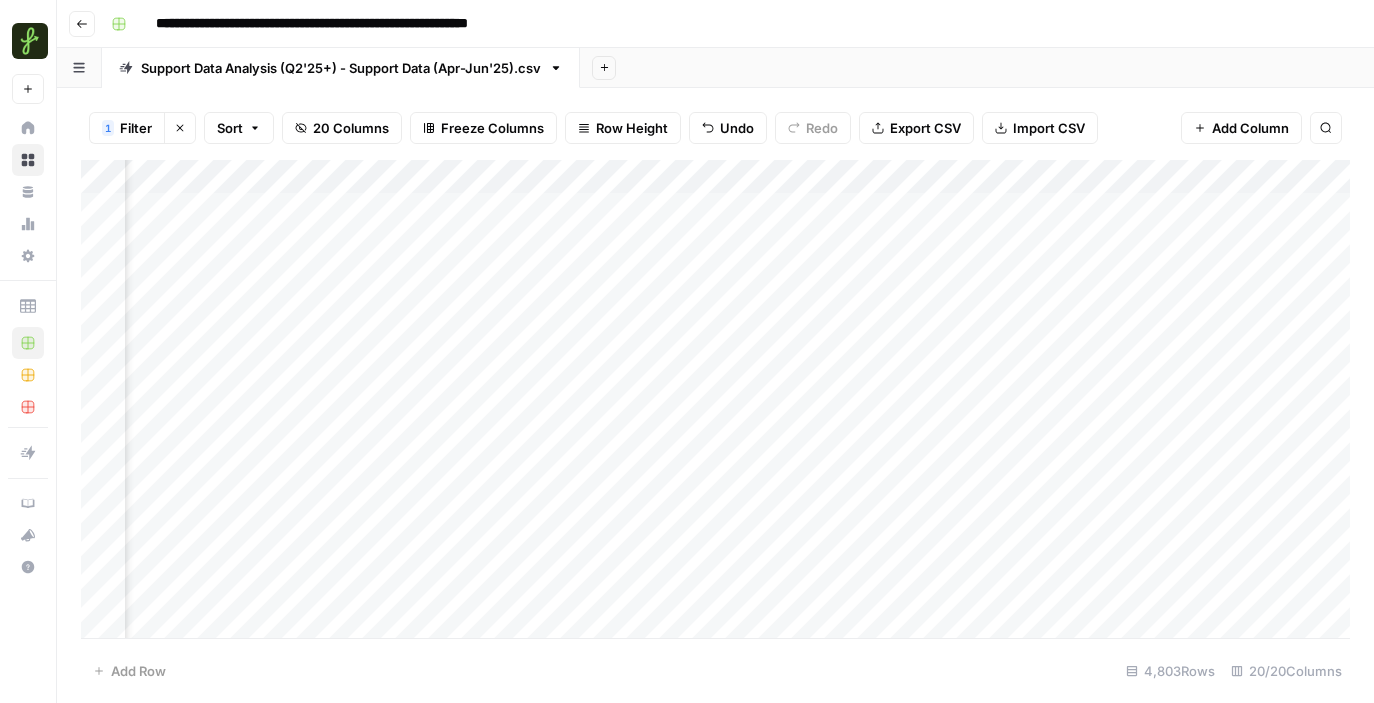 click on "Add Column" at bounding box center [715, 399] 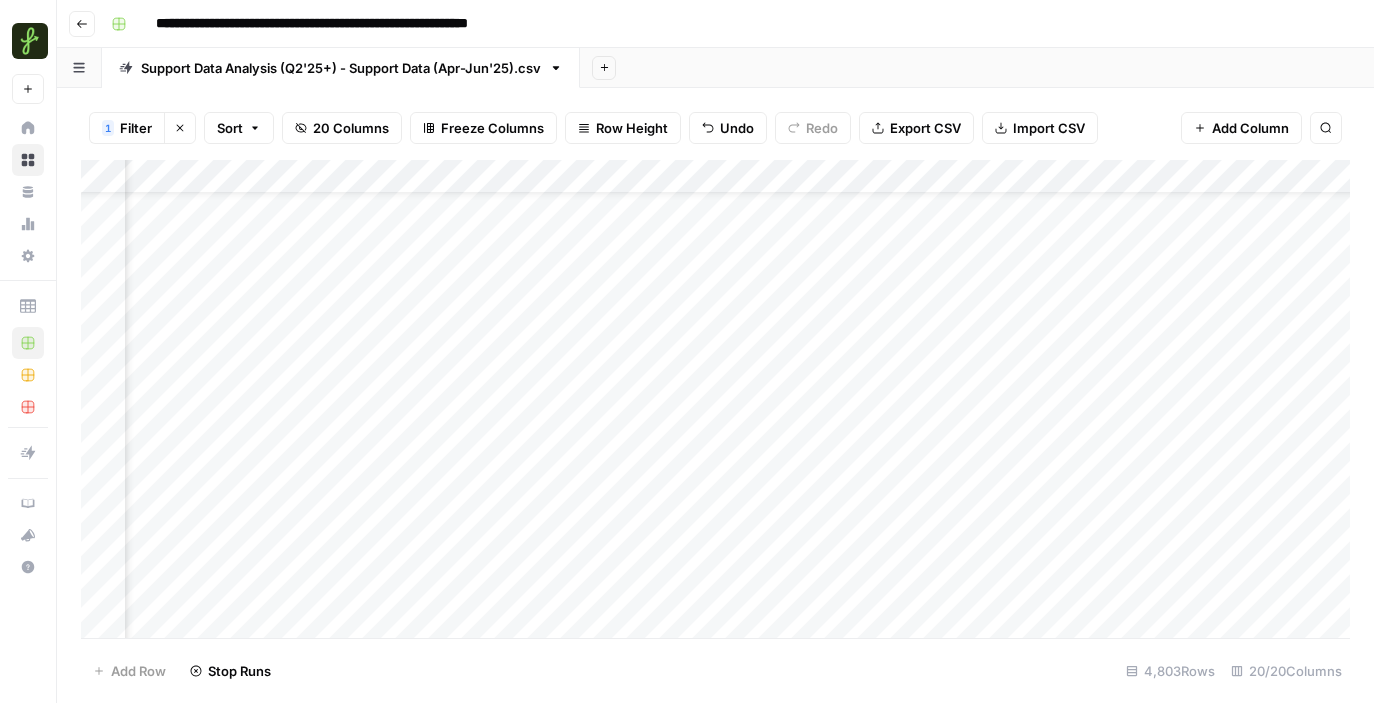 scroll, scrollTop: 68, scrollLeft: 1351, axis: both 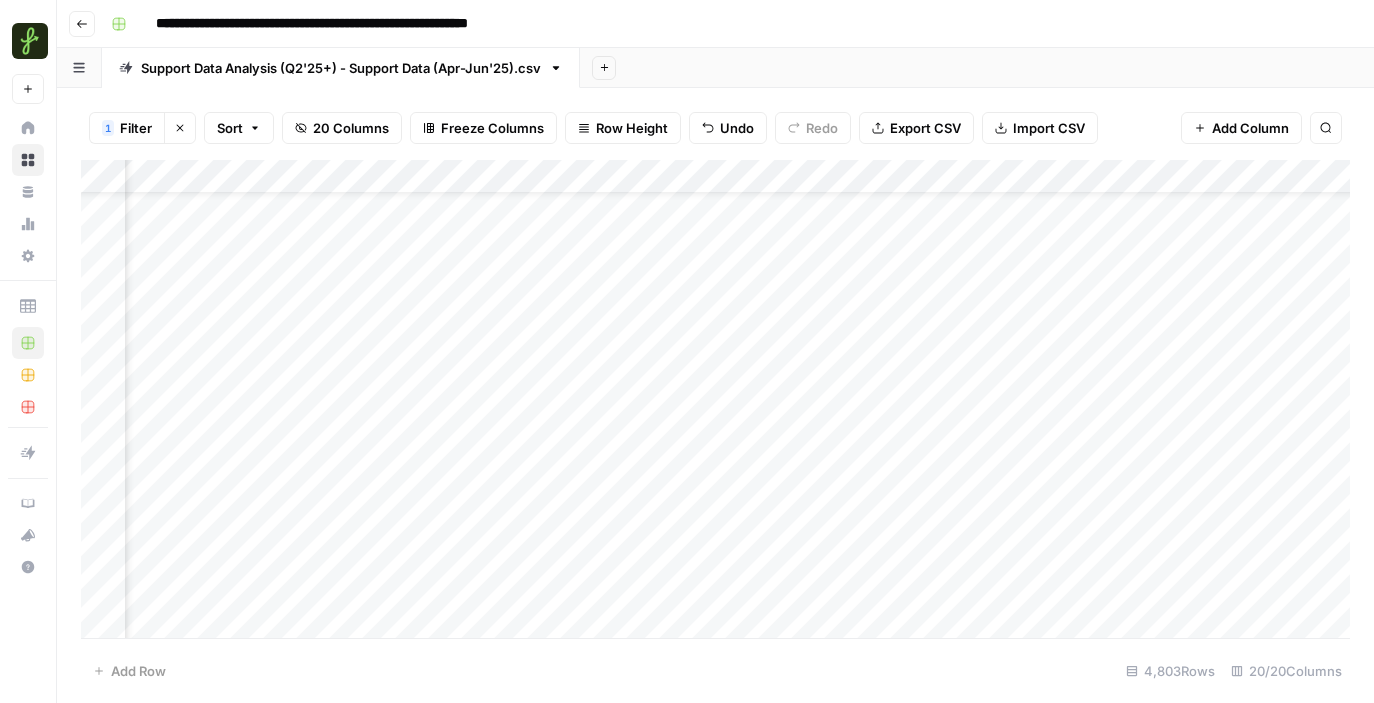 click on "Add Column" at bounding box center (715, 399) 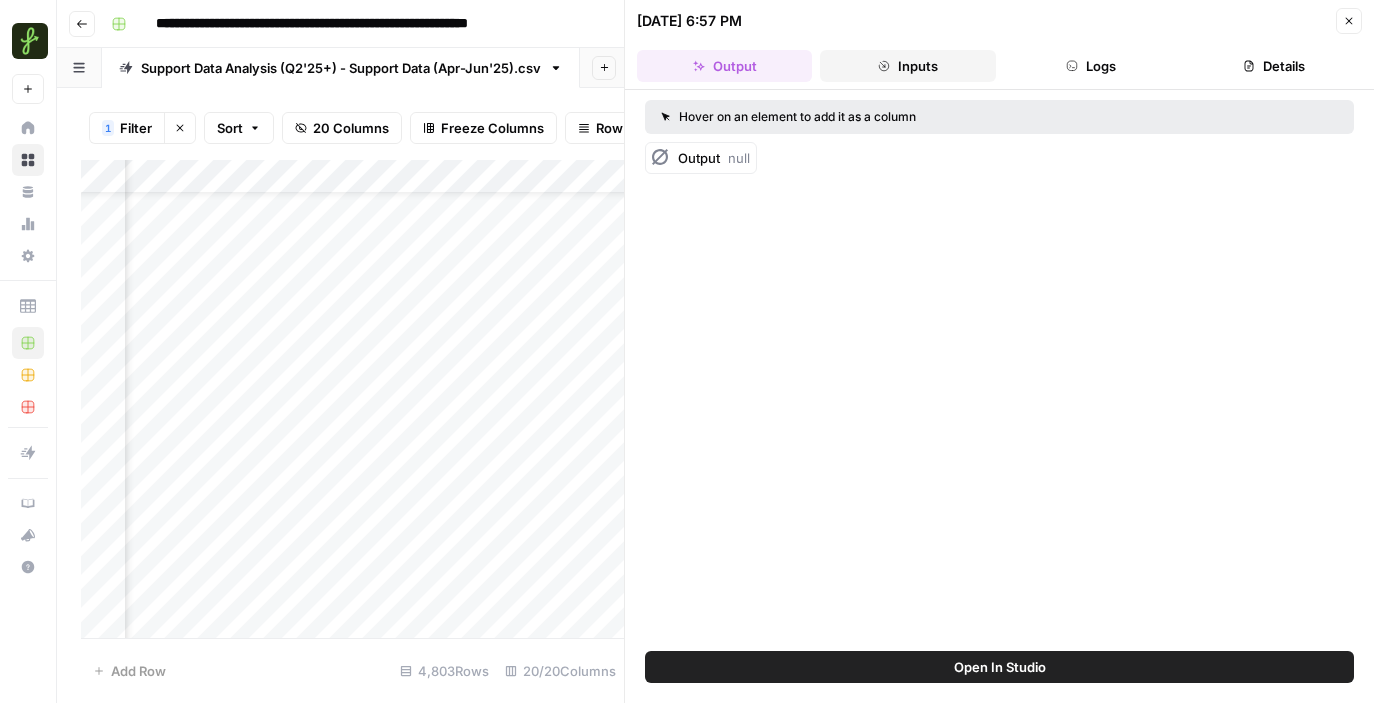 click on "Inputs" at bounding box center [907, 66] 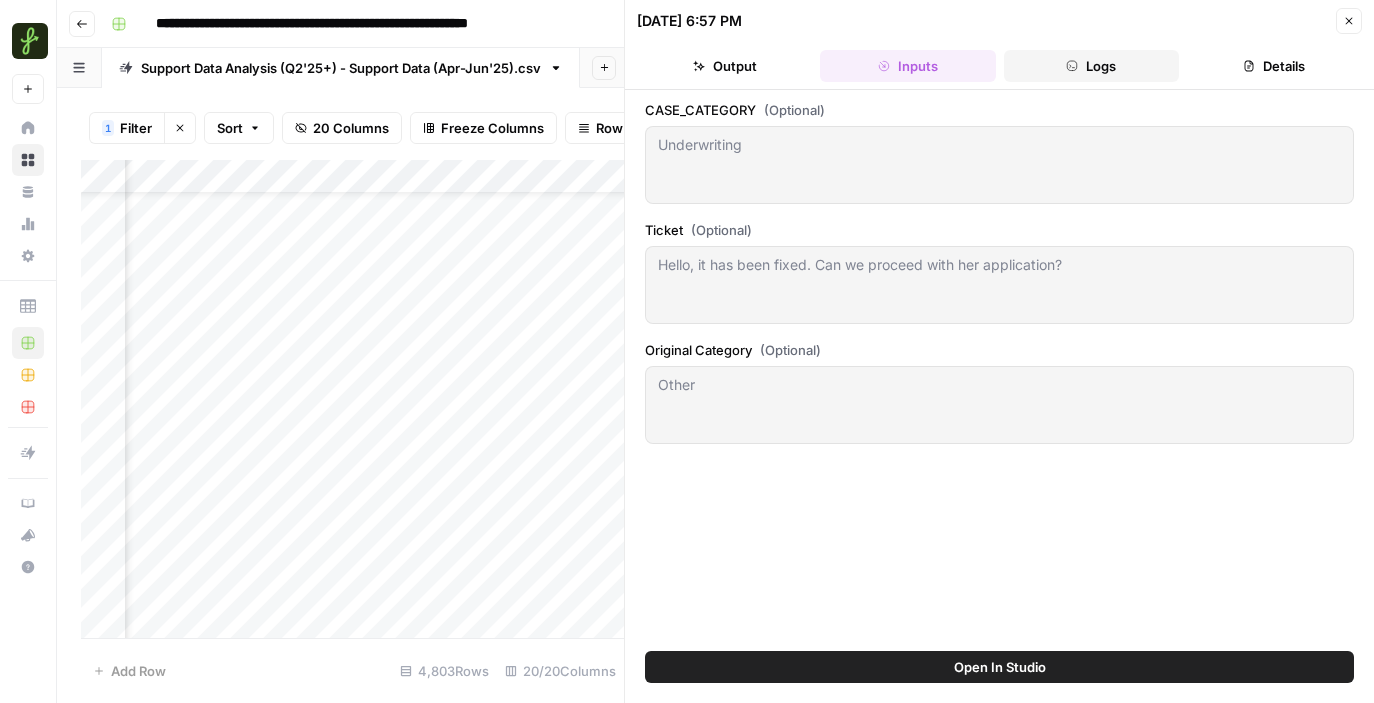 click on "Logs" at bounding box center [1091, 66] 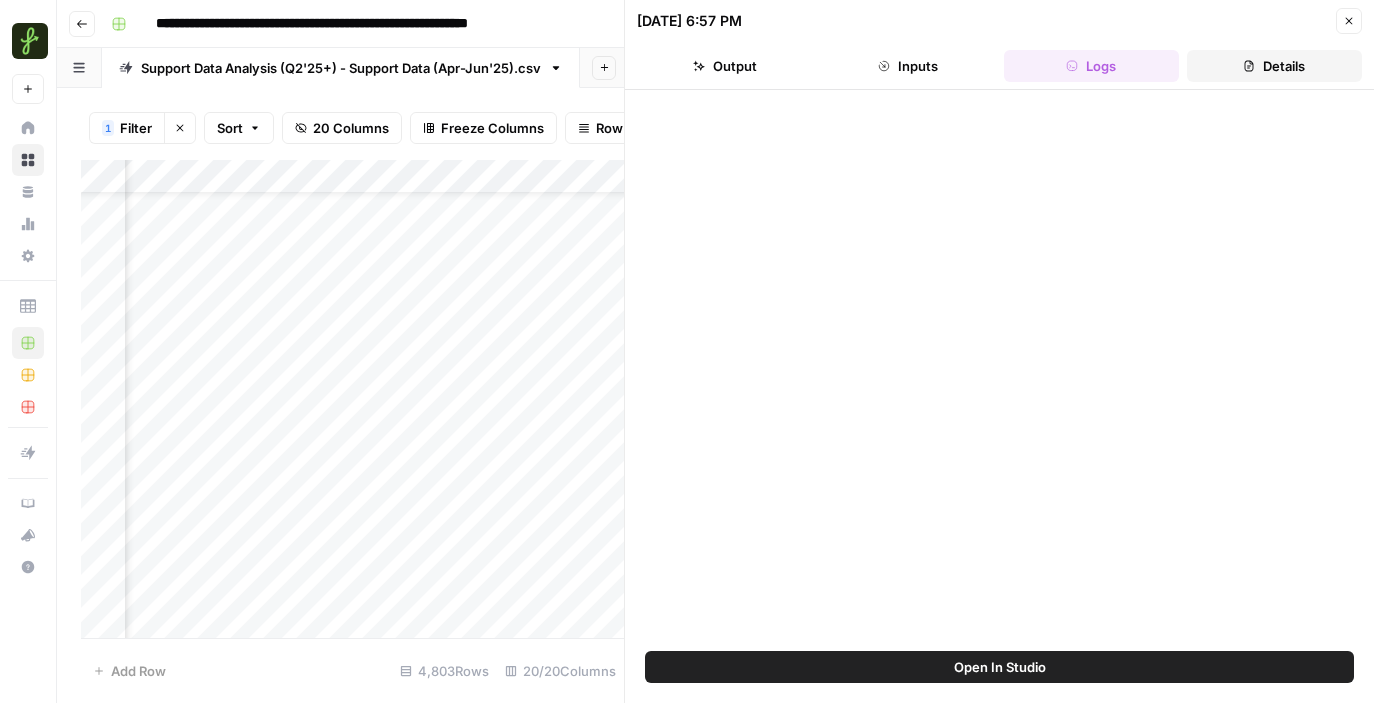 click on "Details" at bounding box center [1274, 66] 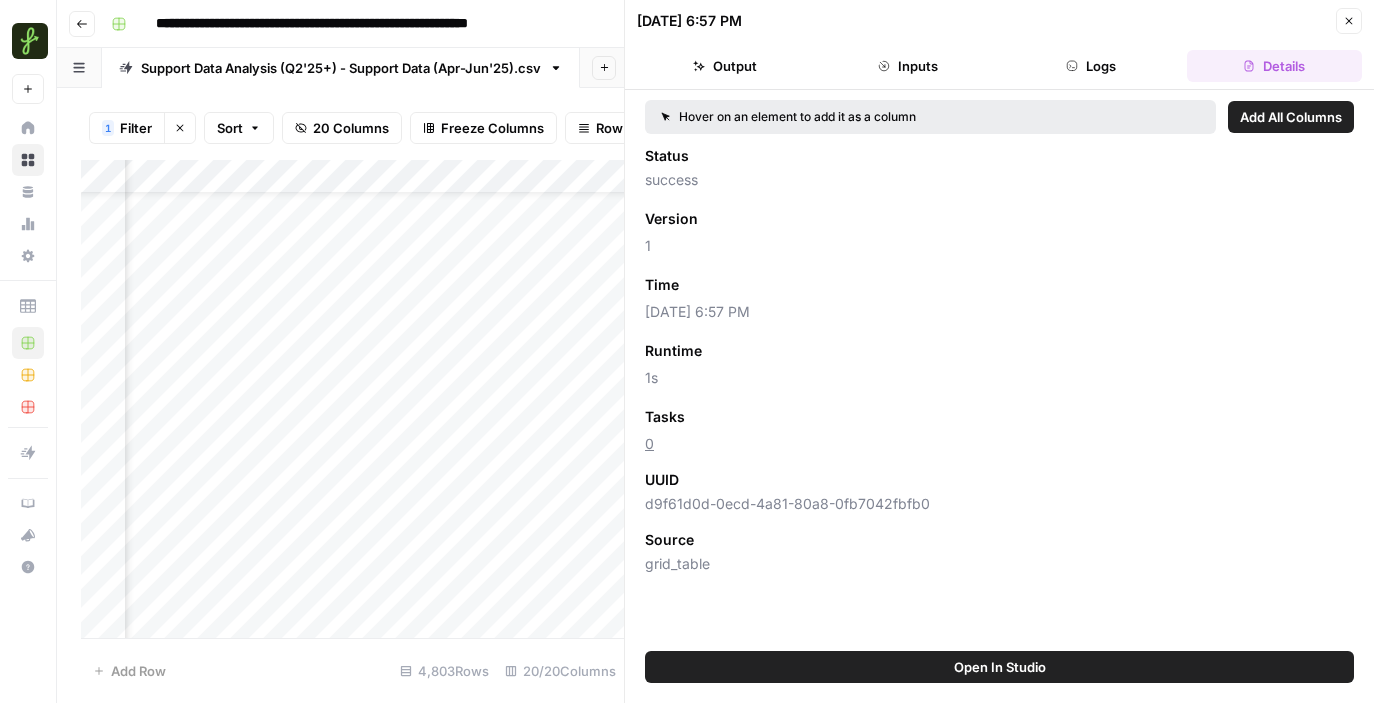 click on "07/10/25 at 6:57 PM Close Output Inputs Logs Details" at bounding box center (999, 45) 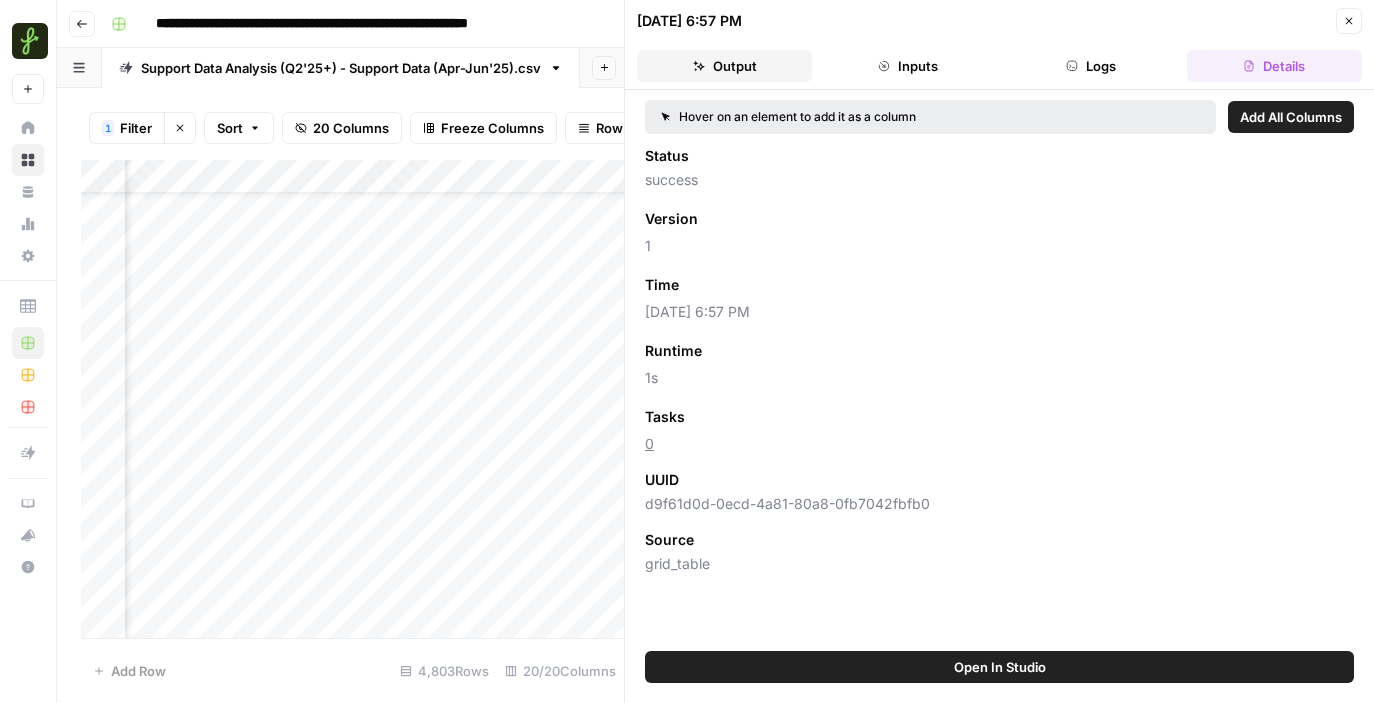 click on "Output" at bounding box center (724, 66) 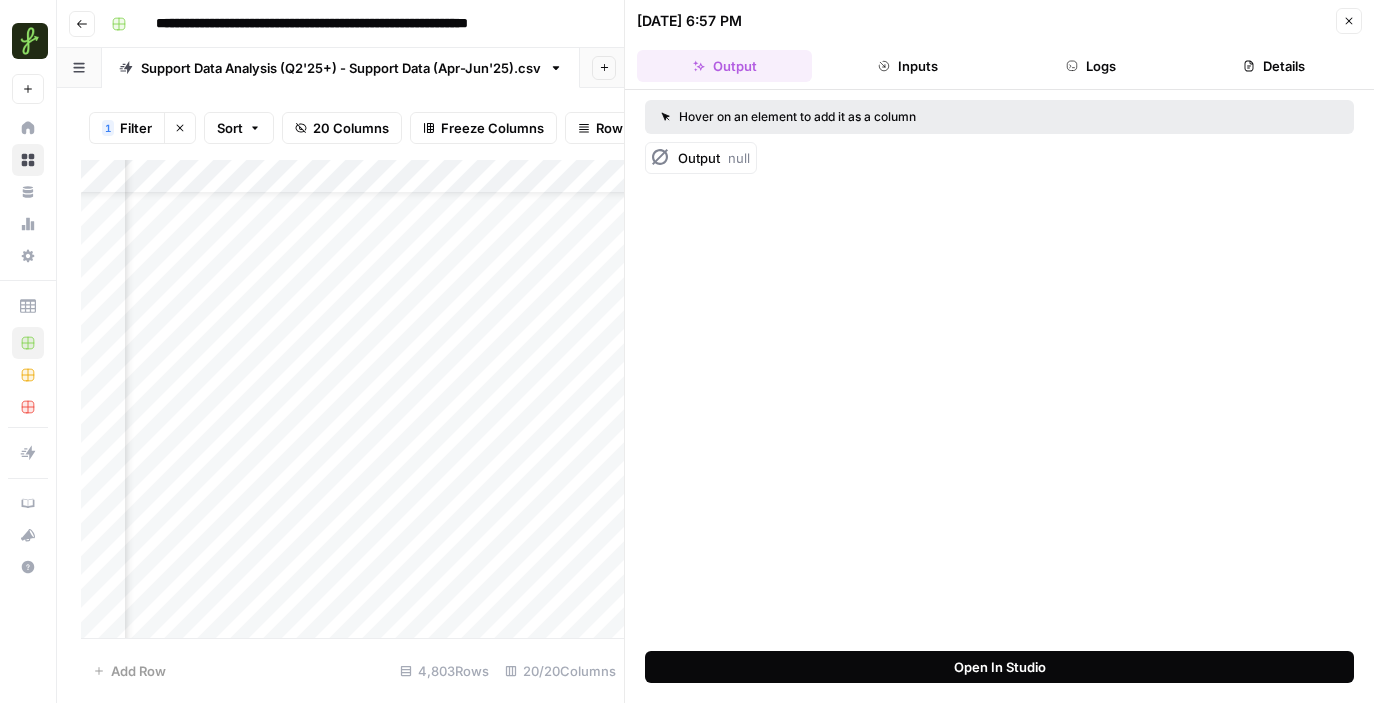 click on "Open In Studio" at bounding box center [1000, 667] 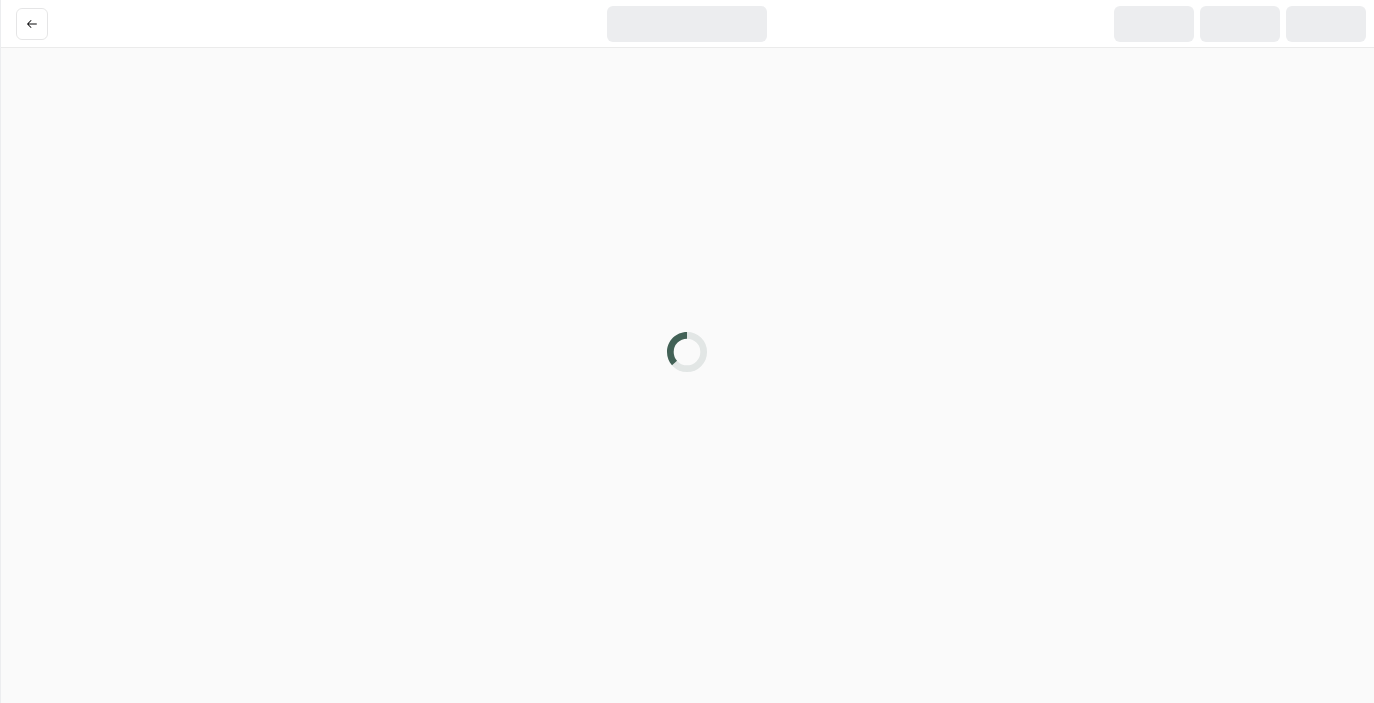 scroll, scrollTop: 0, scrollLeft: 0, axis: both 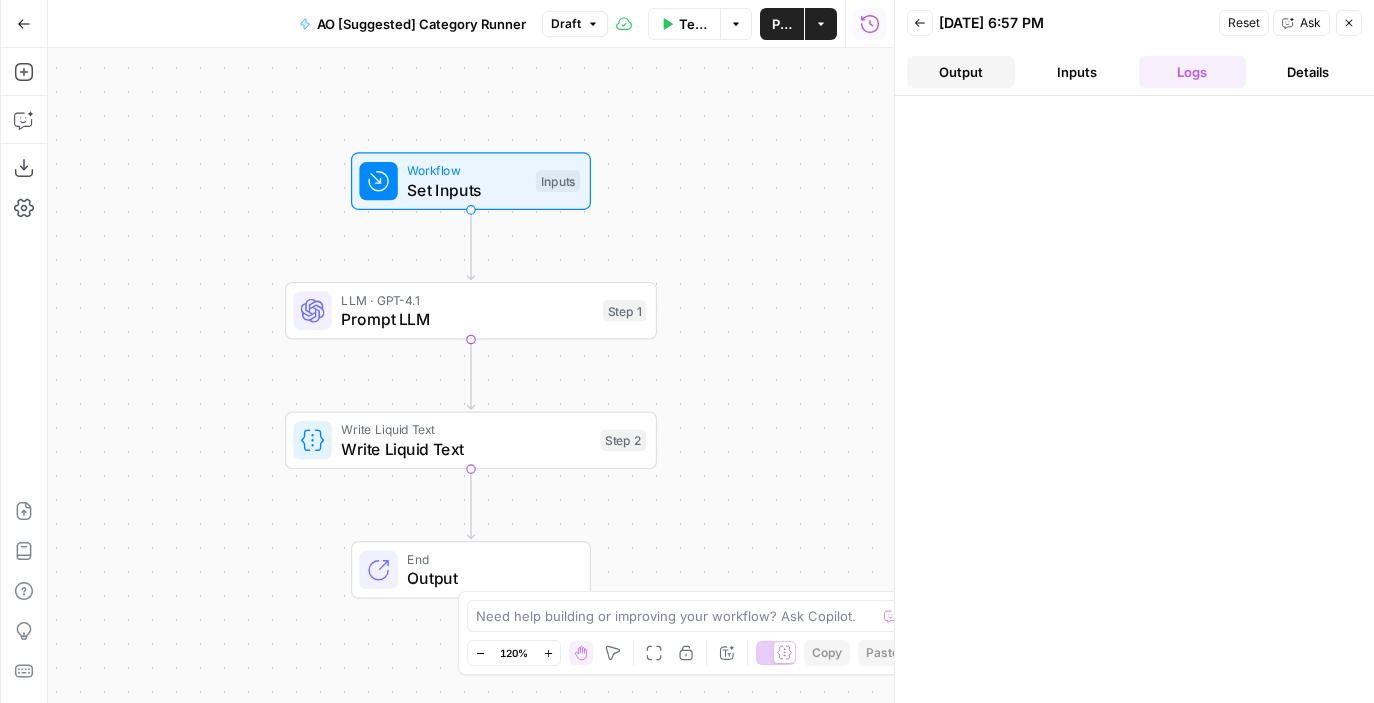 click on "Output" at bounding box center [961, 72] 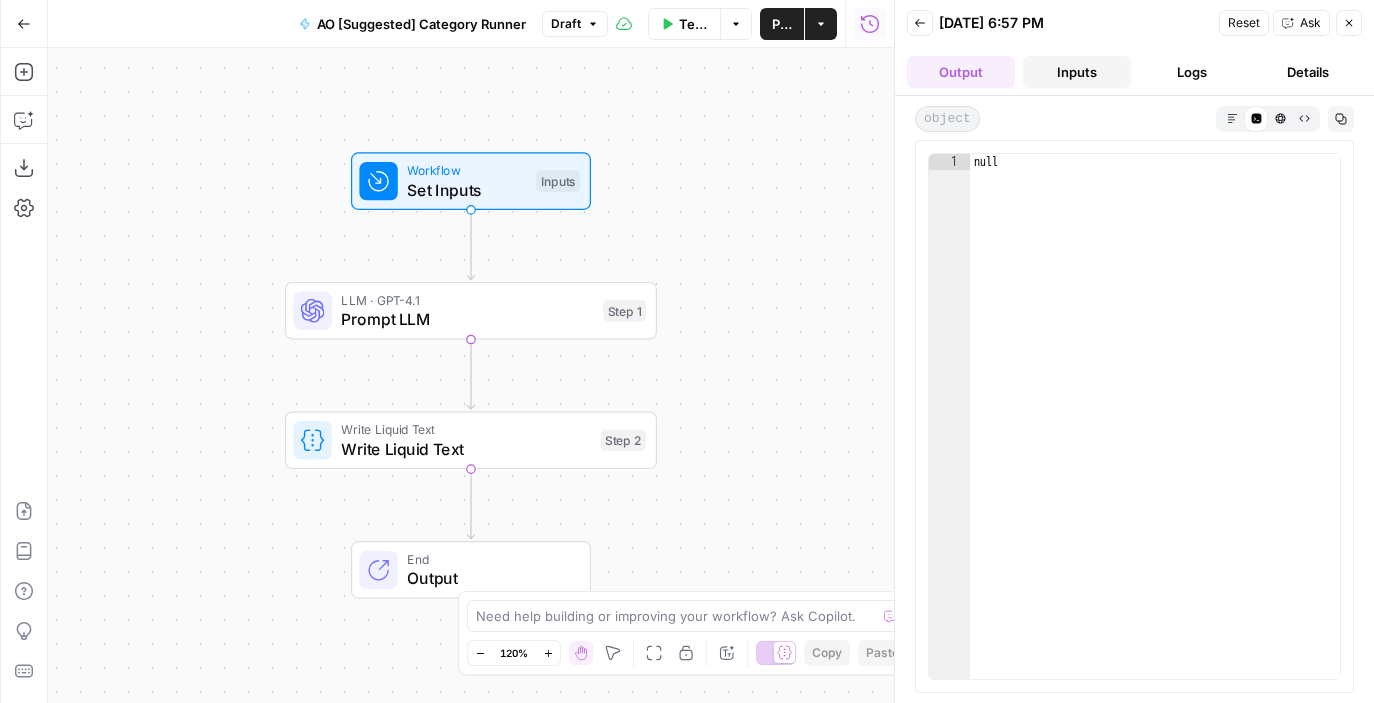 click on "Inputs" at bounding box center [1077, 72] 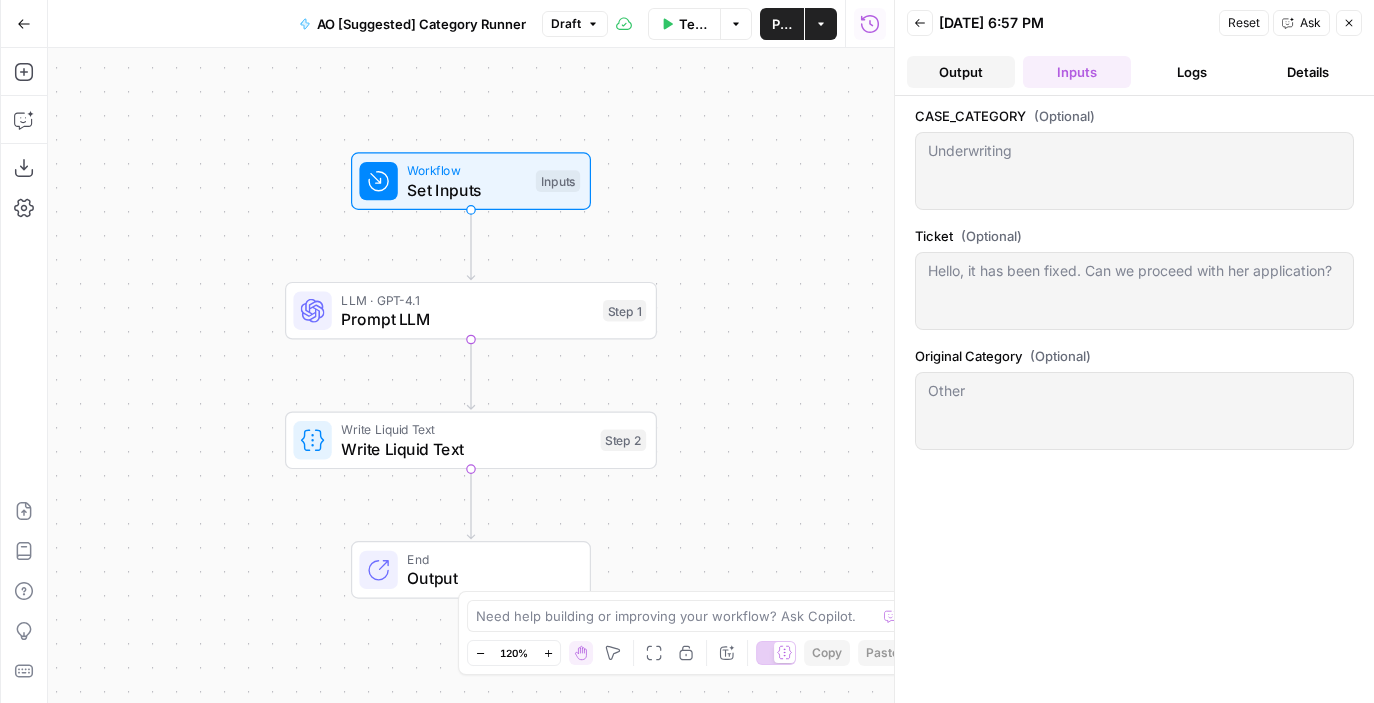 click on "Output" at bounding box center [961, 72] 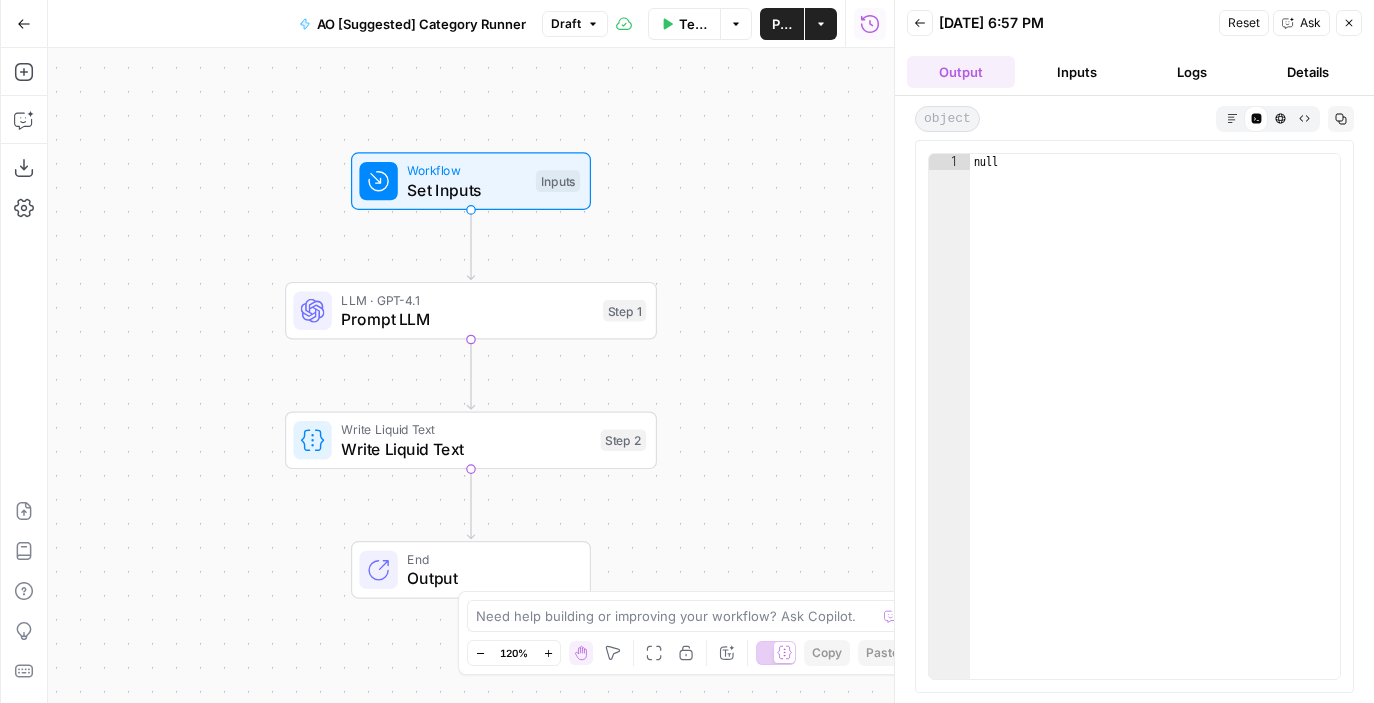 type on "****" 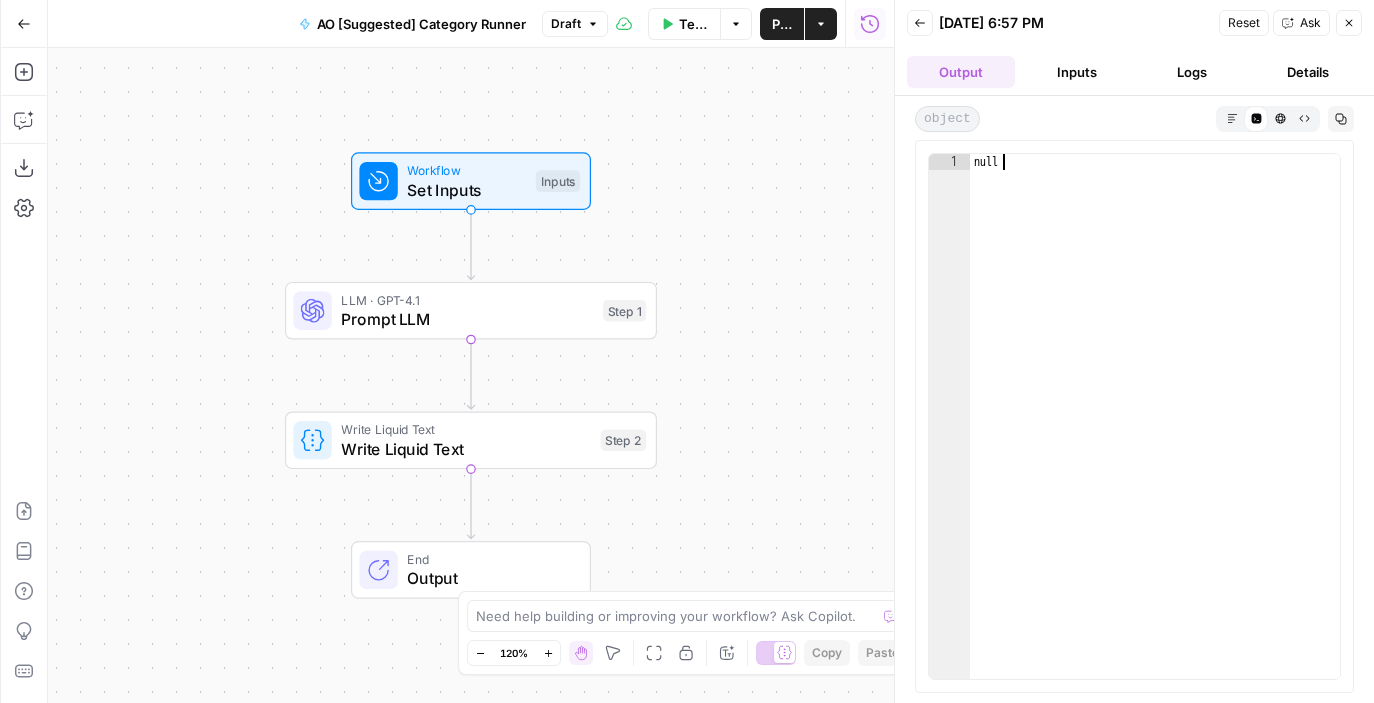 click on "null" at bounding box center (1155, 432) 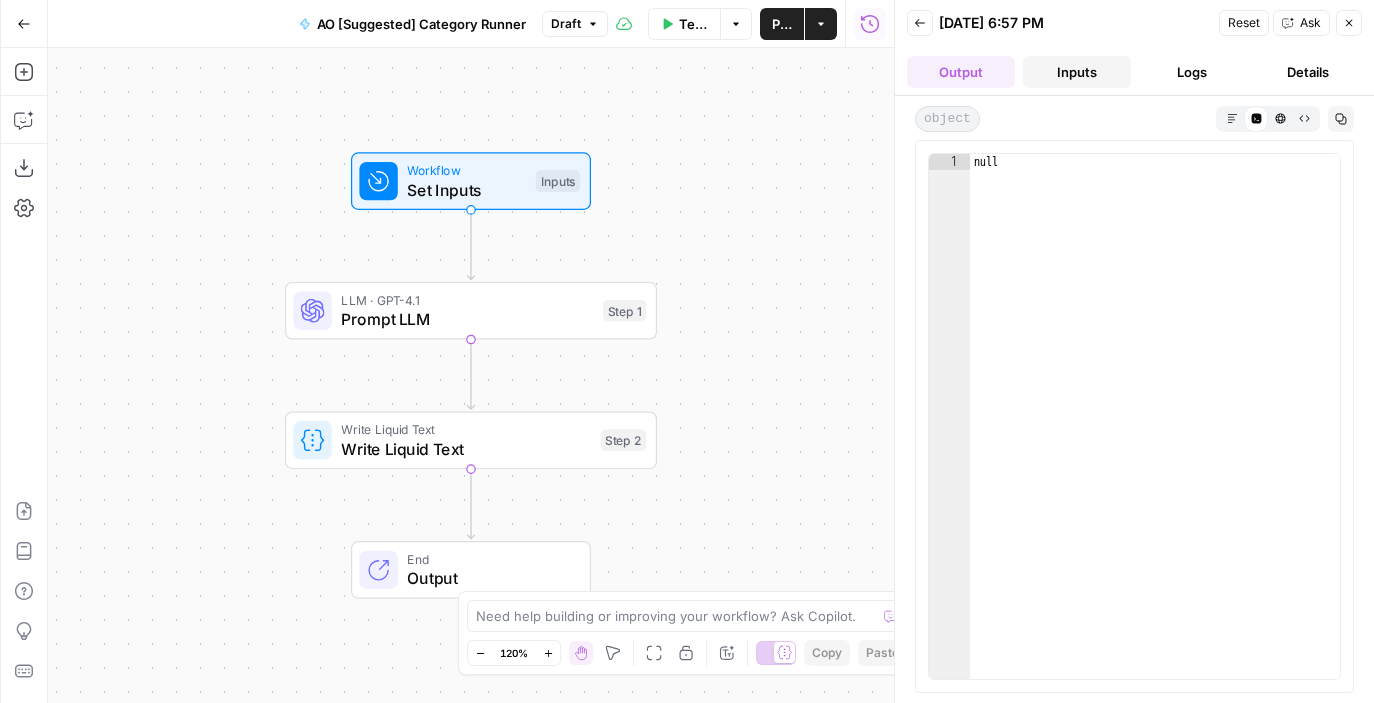click on "Inputs" at bounding box center [1077, 72] 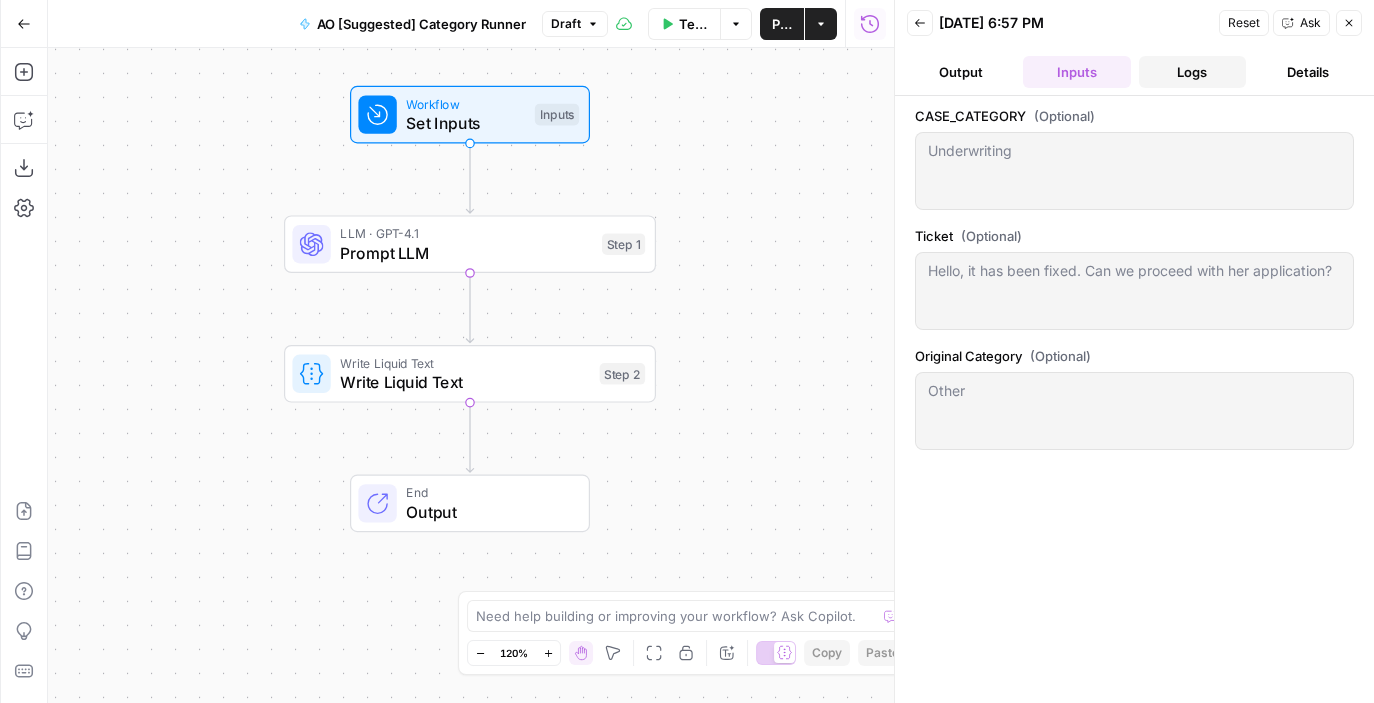 click on "Logs" at bounding box center [1193, 72] 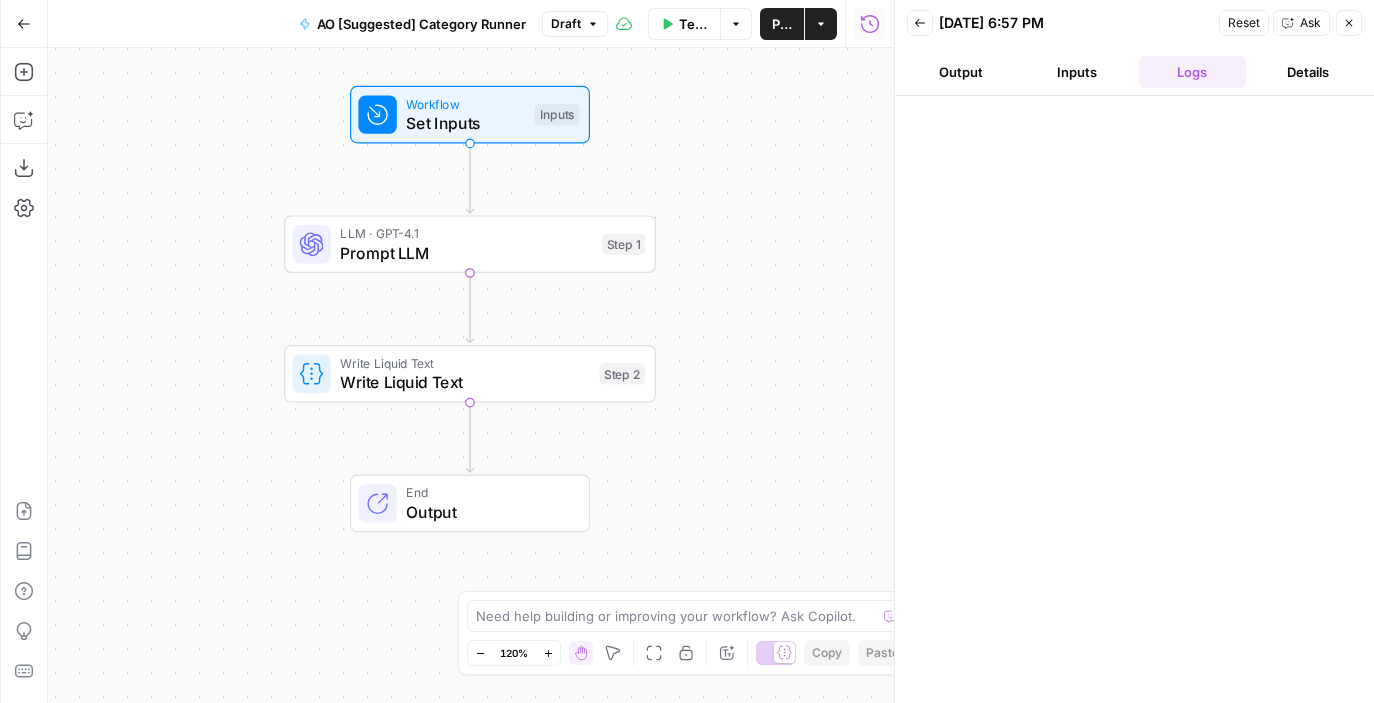 click at bounding box center (1134, 399) 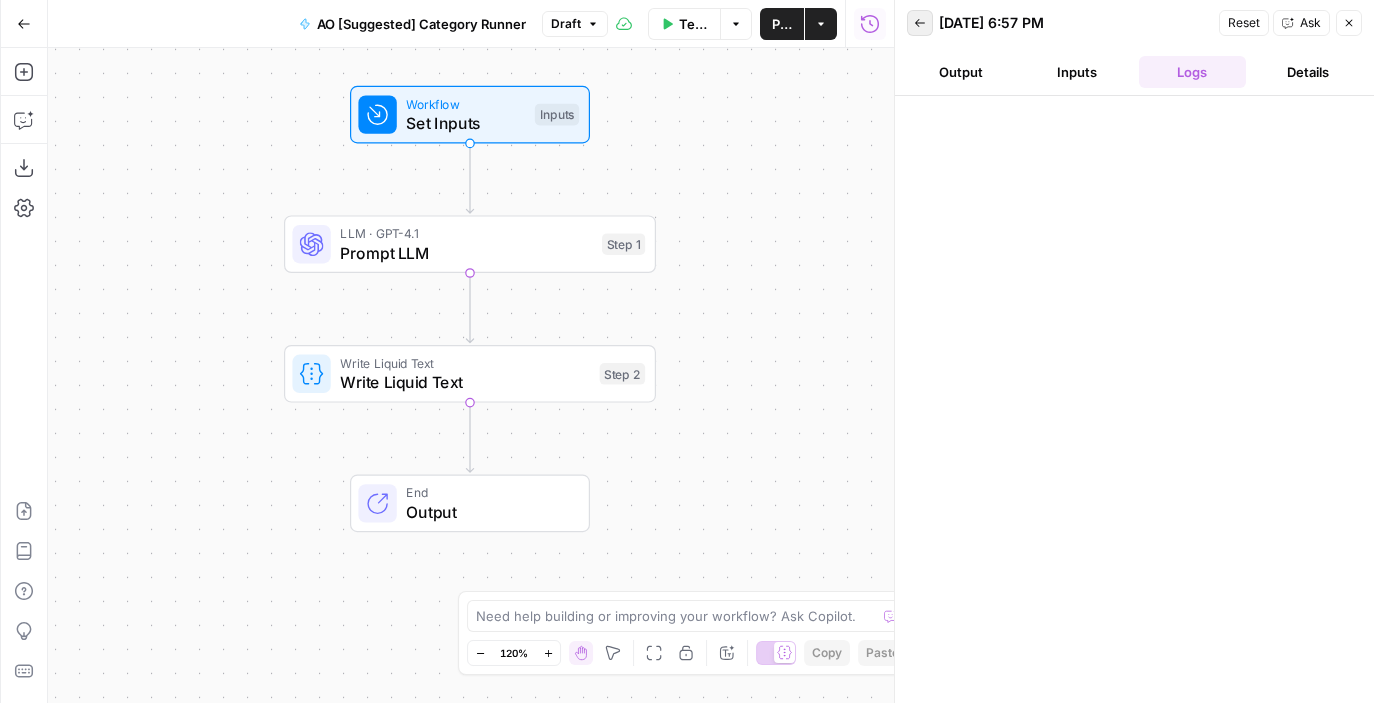 click 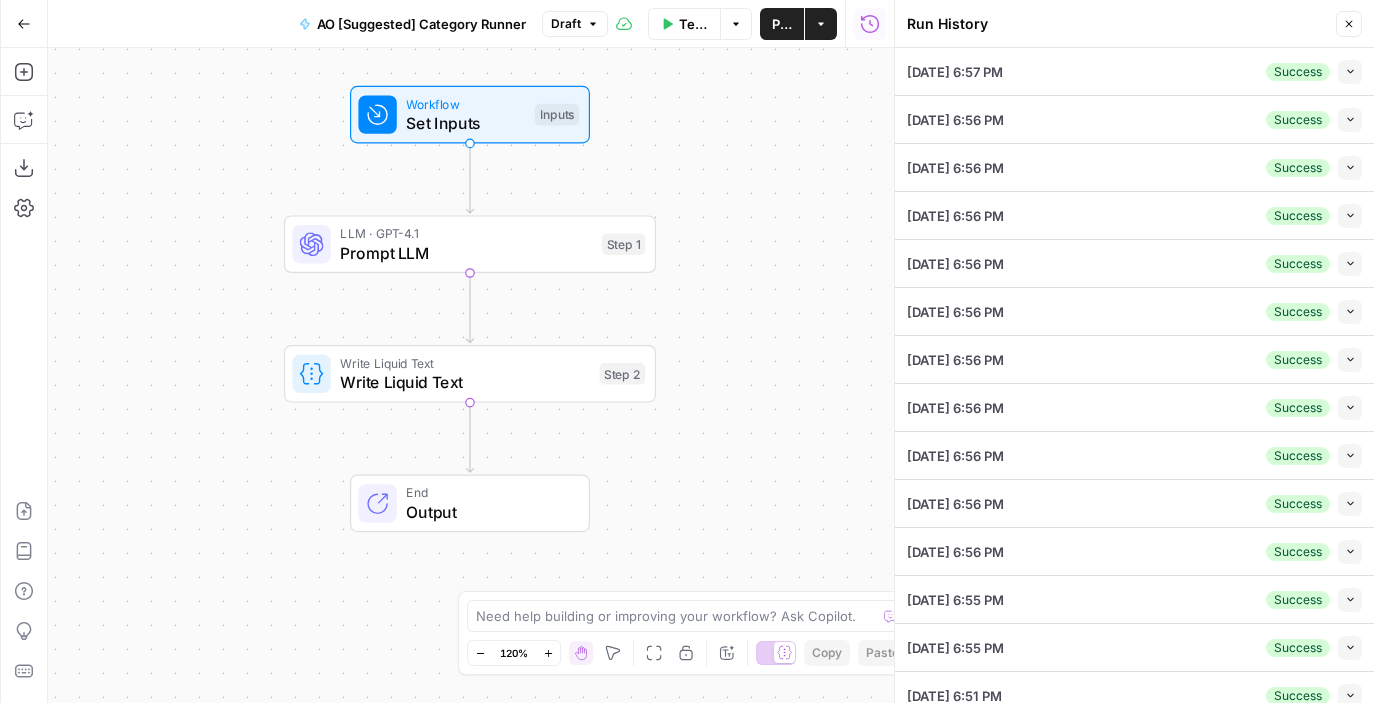 click on "Workflow Set Inputs Inputs LLM · GPT-4.1 Prompt LLM Step 1 Write Liquid Text Write Liquid Text Step 2 End Output" at bounding box center [471, 375] 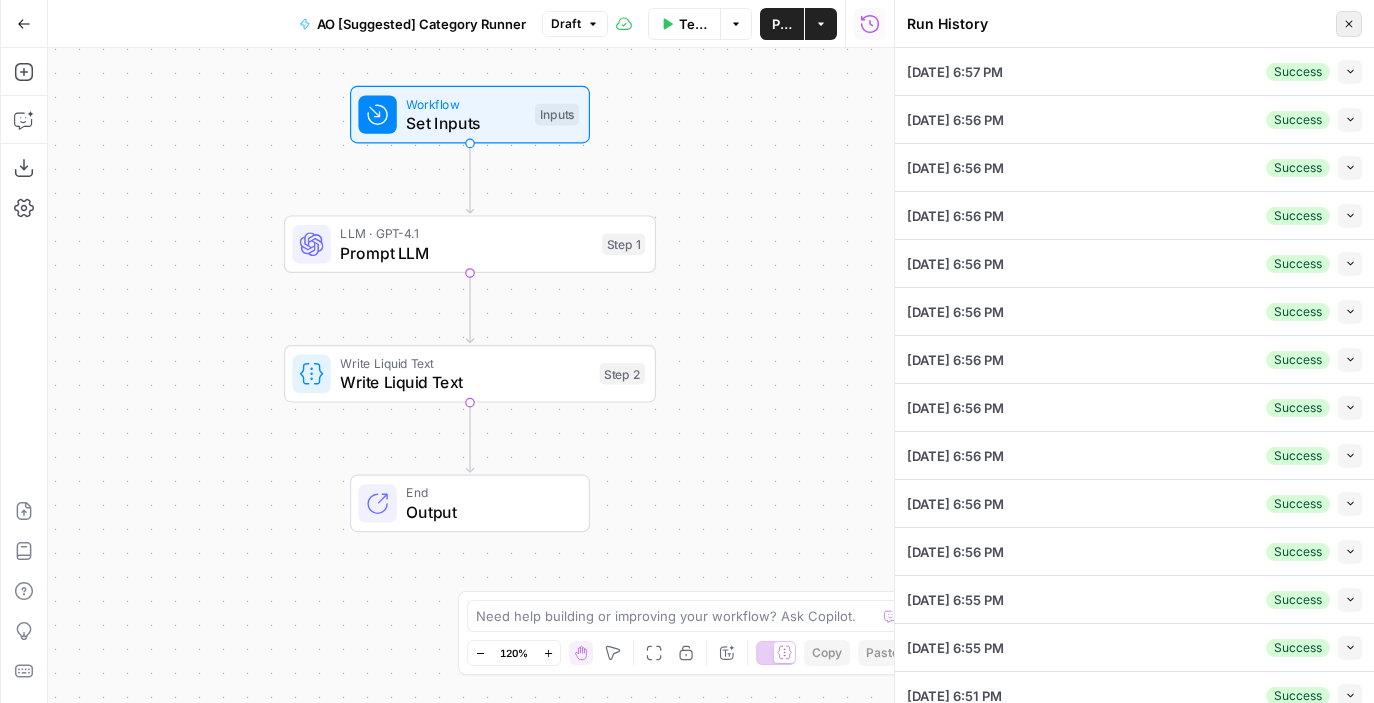 click on "Close" at bounding box center (1349, 24) 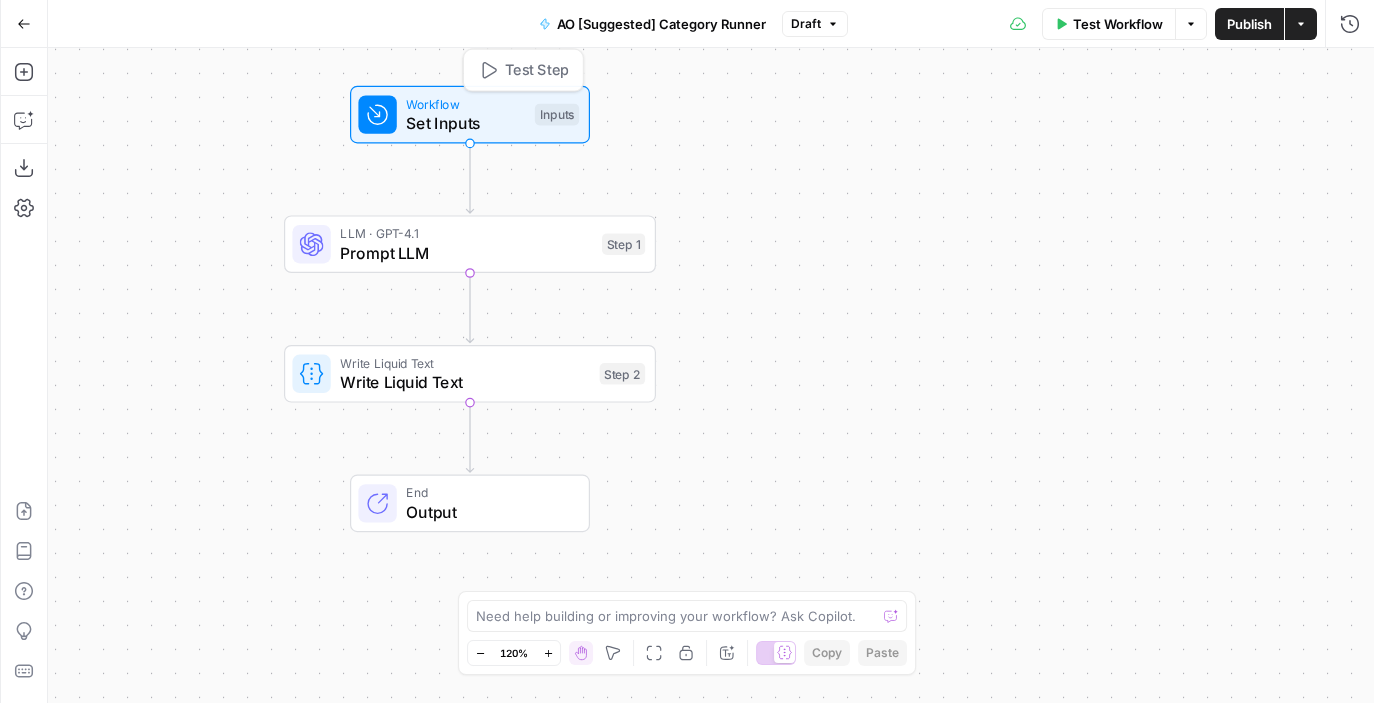 click on "LLM · GPT-4.1" at bounding box center [466, 233] 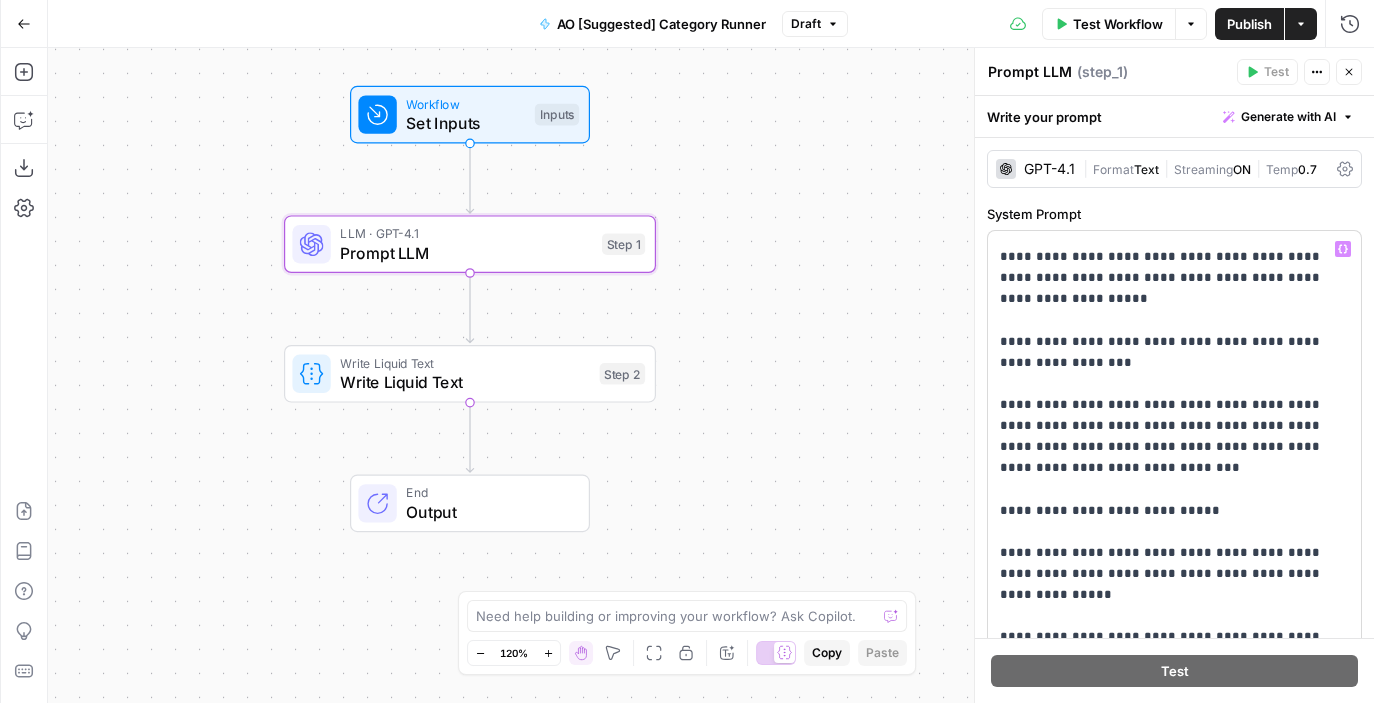 scroll, scrollTop: 2509, scrollLeft: 0, axis: vertical 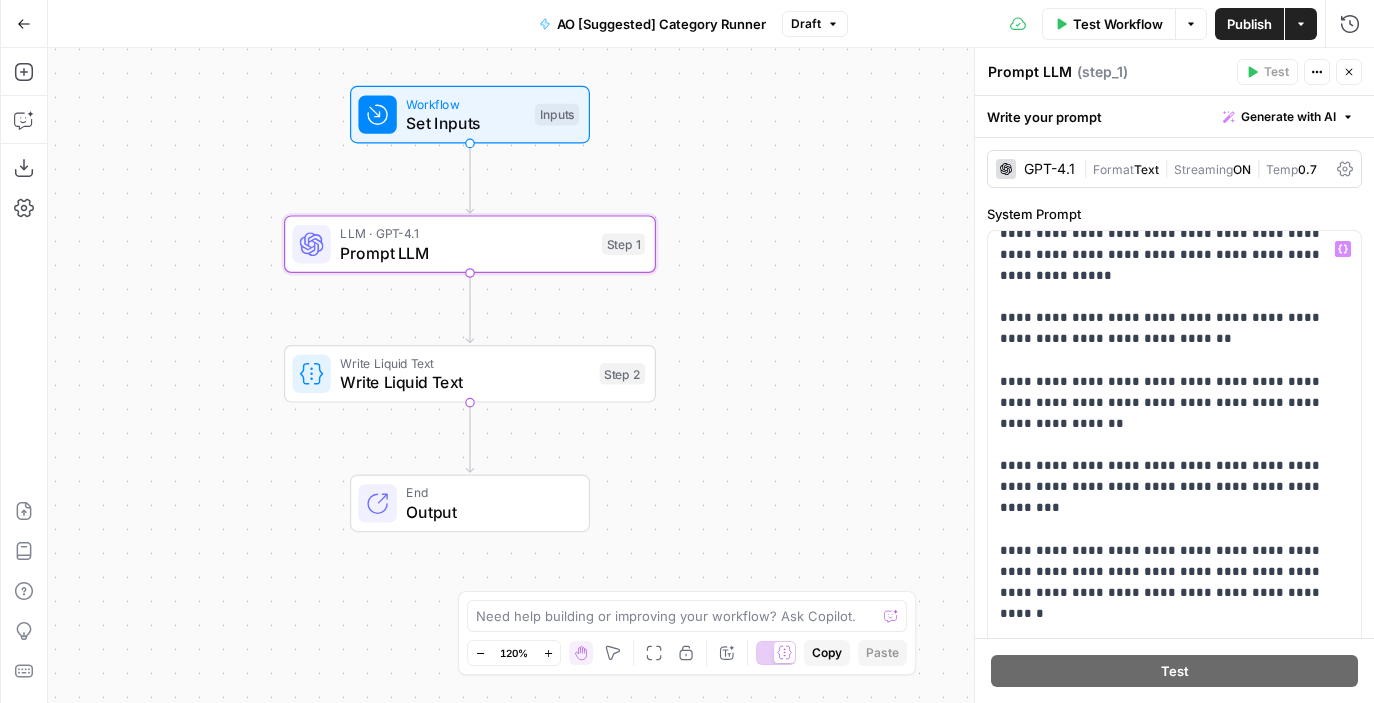 click on "Write Liquid Text" at bounding box center [465, 362] 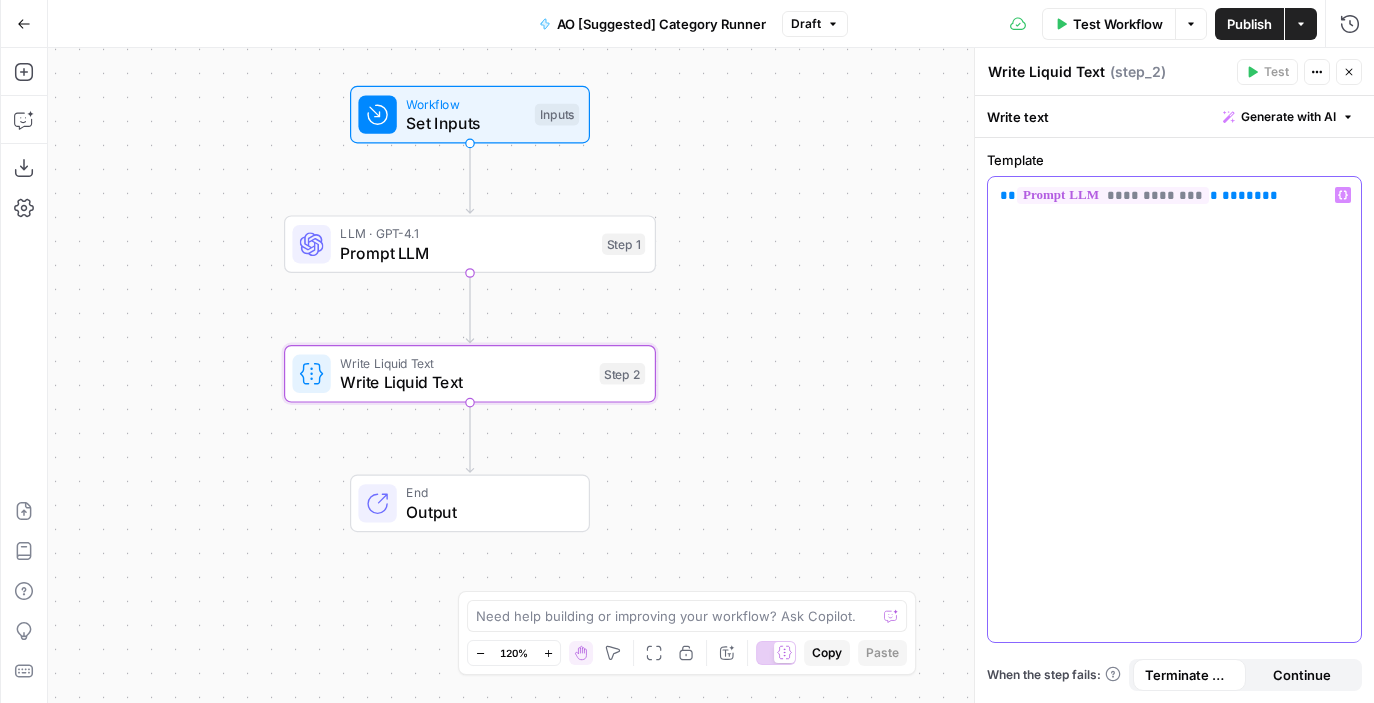click on "**********" at bounding box center (1174, 409) 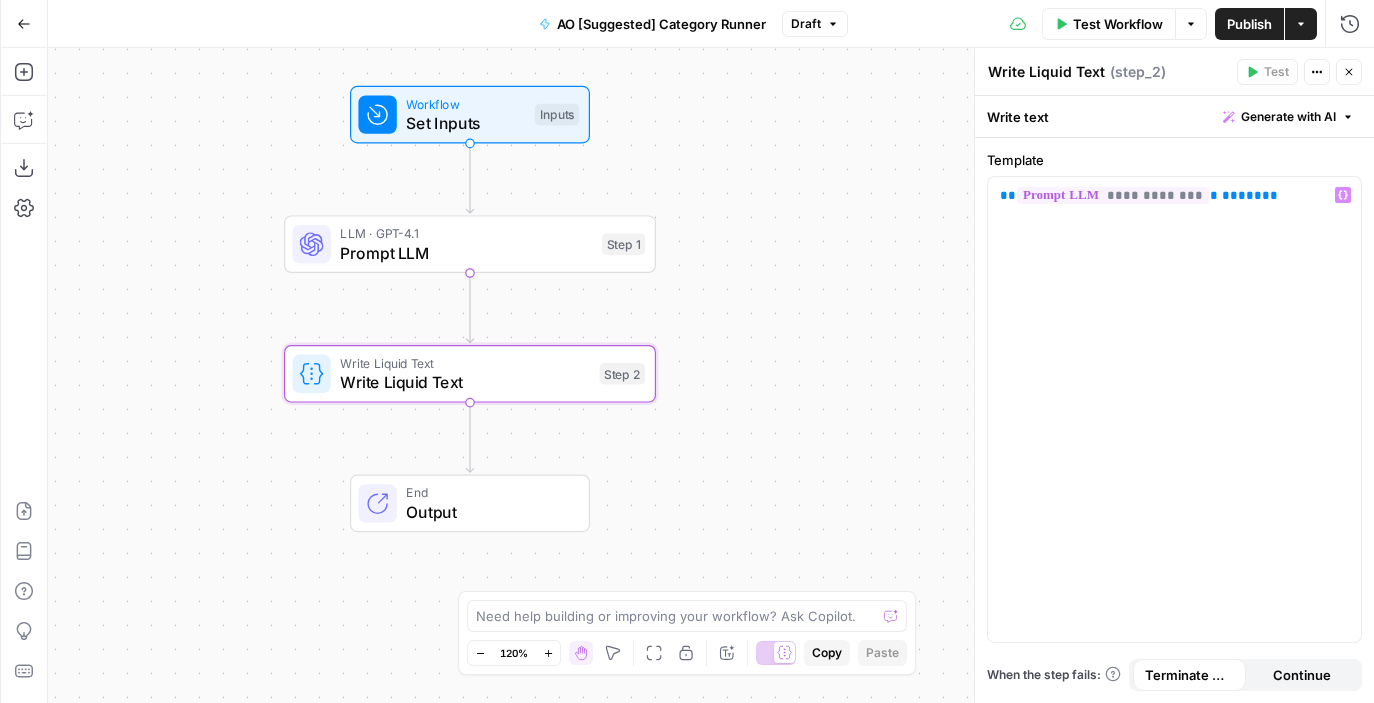 click on "Output" at bounding box center (487, 512) 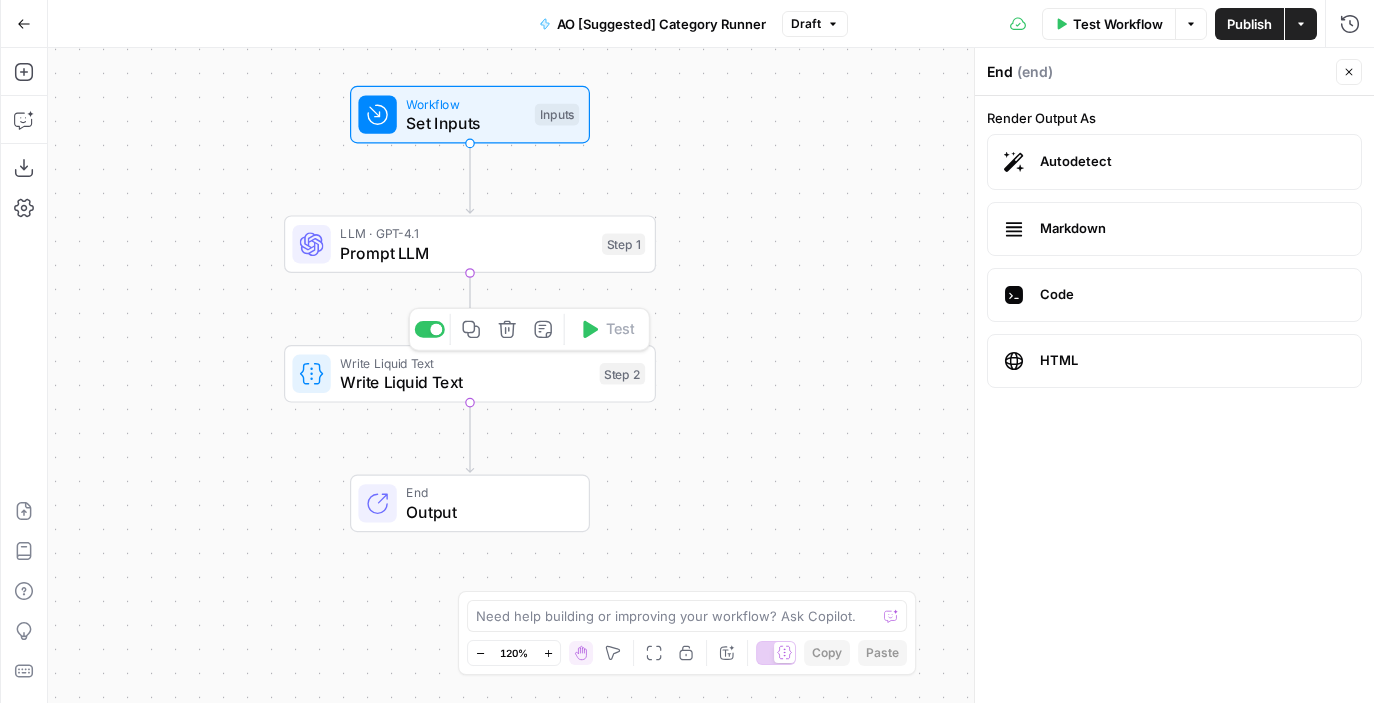 click on "Write Liquid Text" at bounding box center [465, 382] 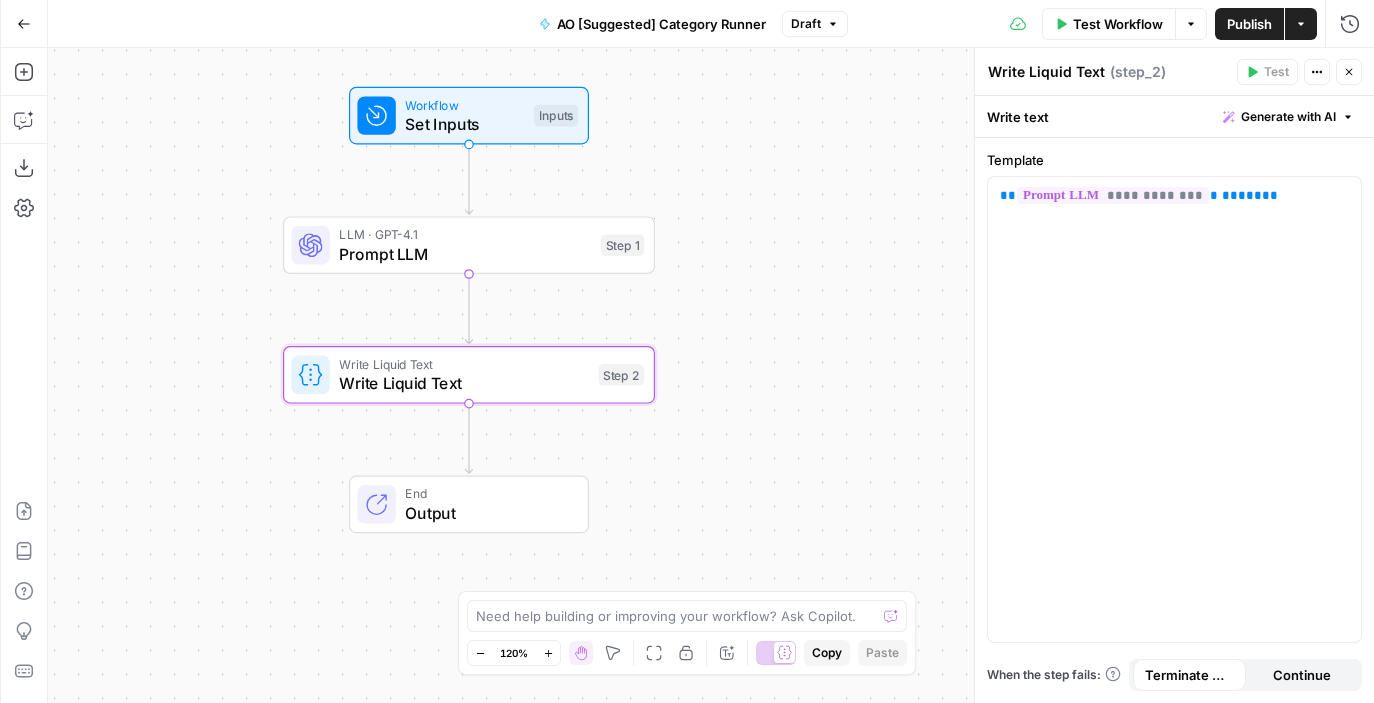 click on "Output" at bounding box center [486, 513] 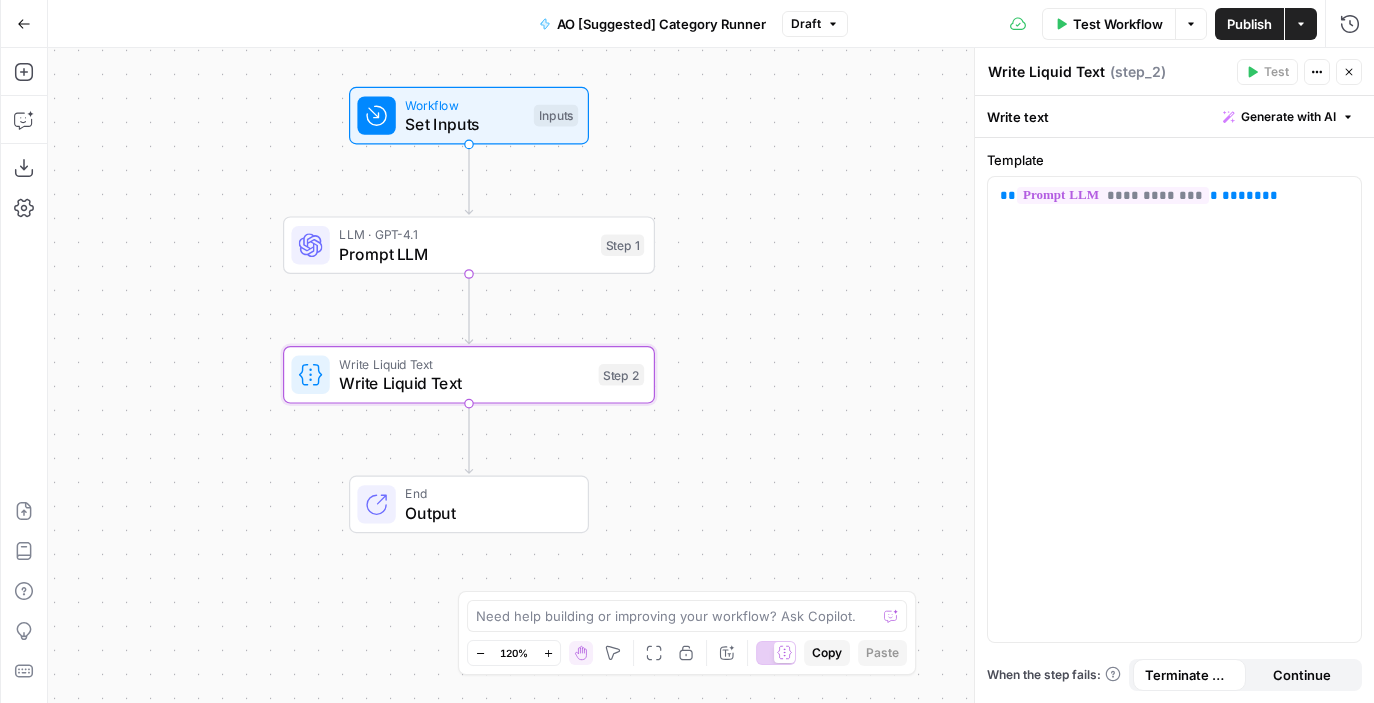 click on "Output" at bounding box center [486, 513] 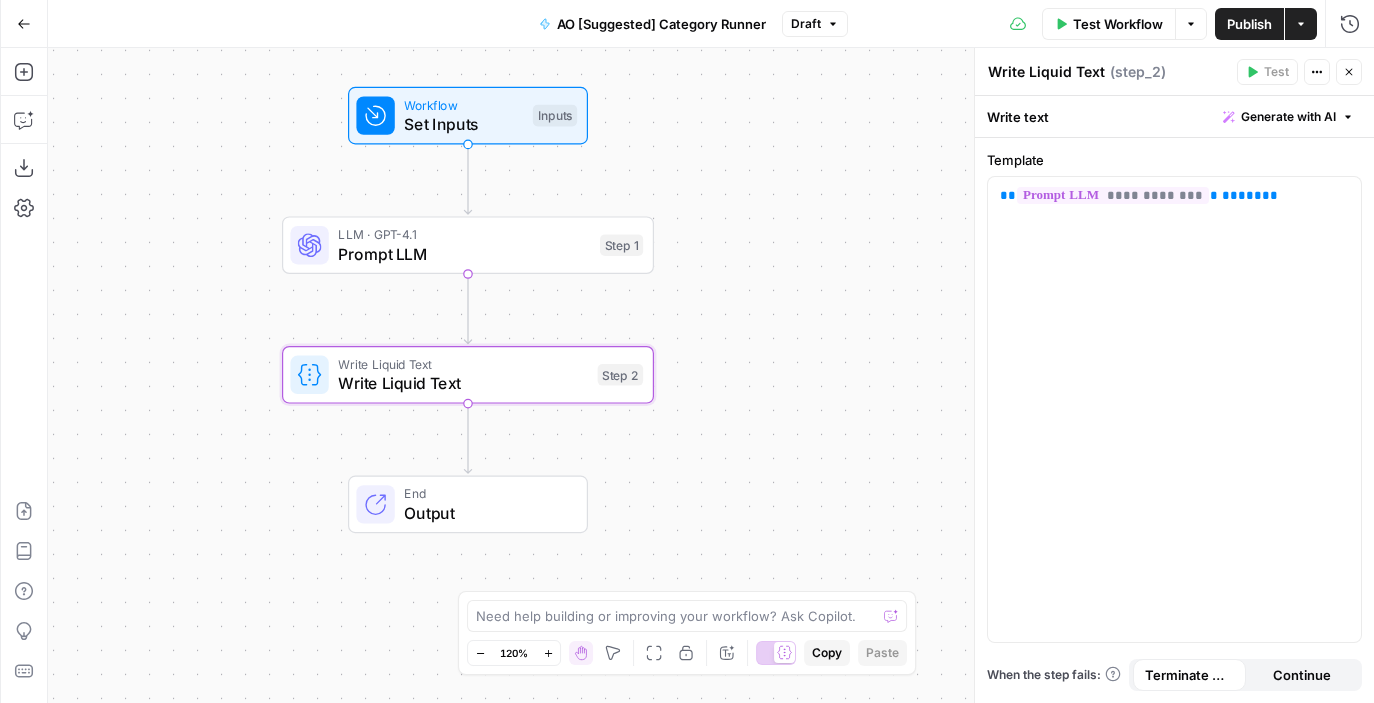 click on "End" at bounding box center [485, 493] 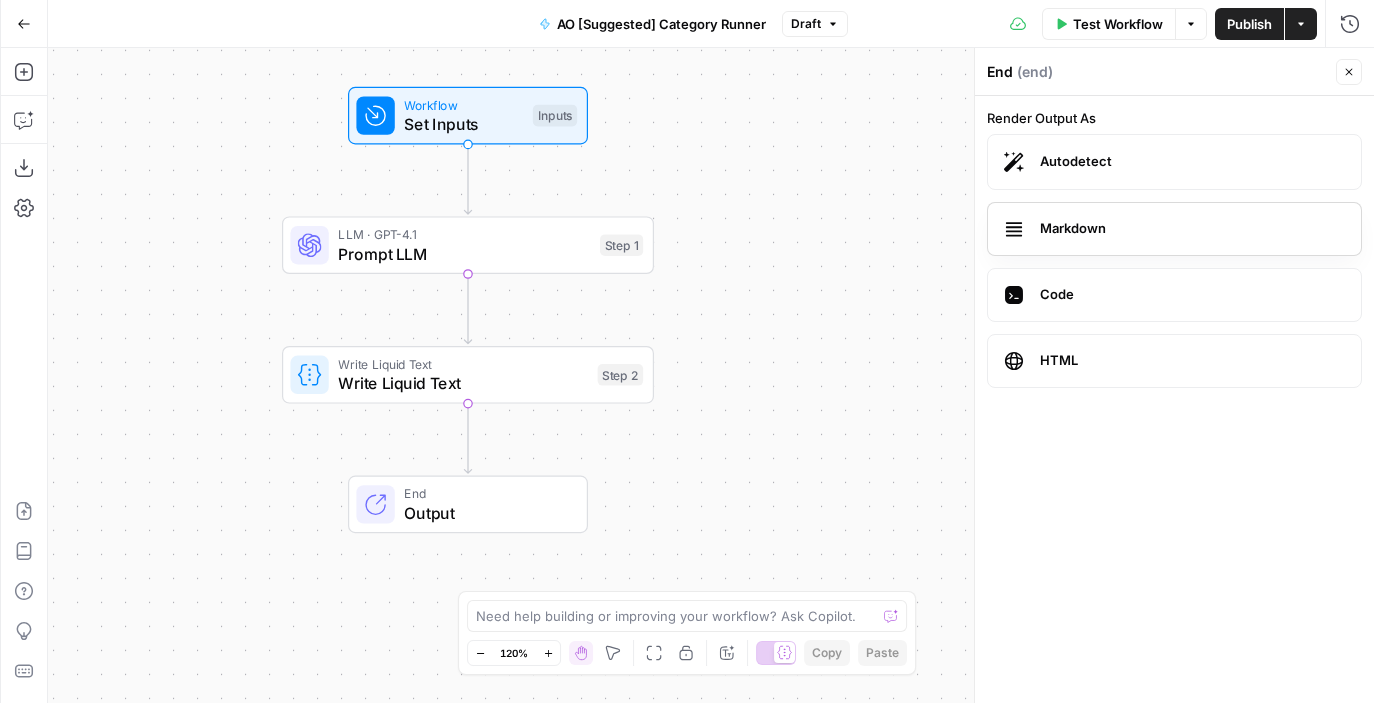 click on "Markdown" at bounding box center (1192, 229) 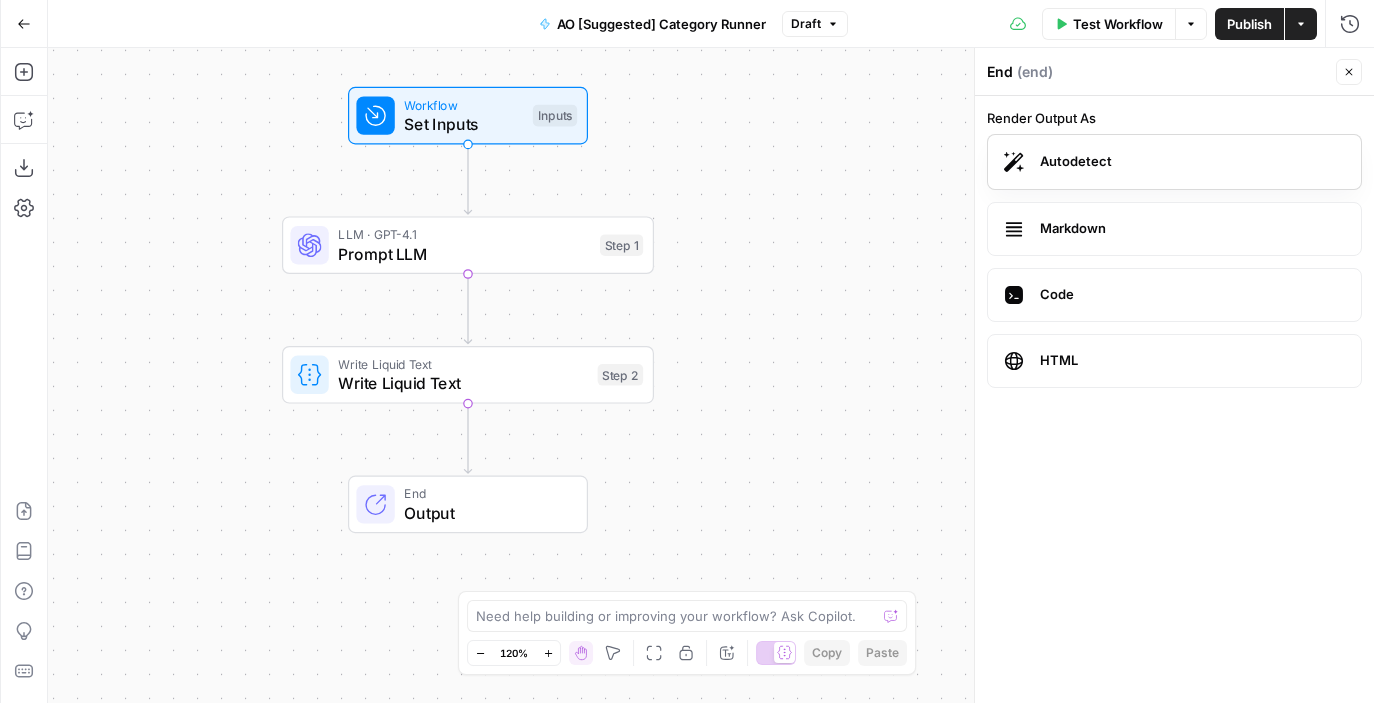 click on "Autodetect" at bounding box center [1174, 162] 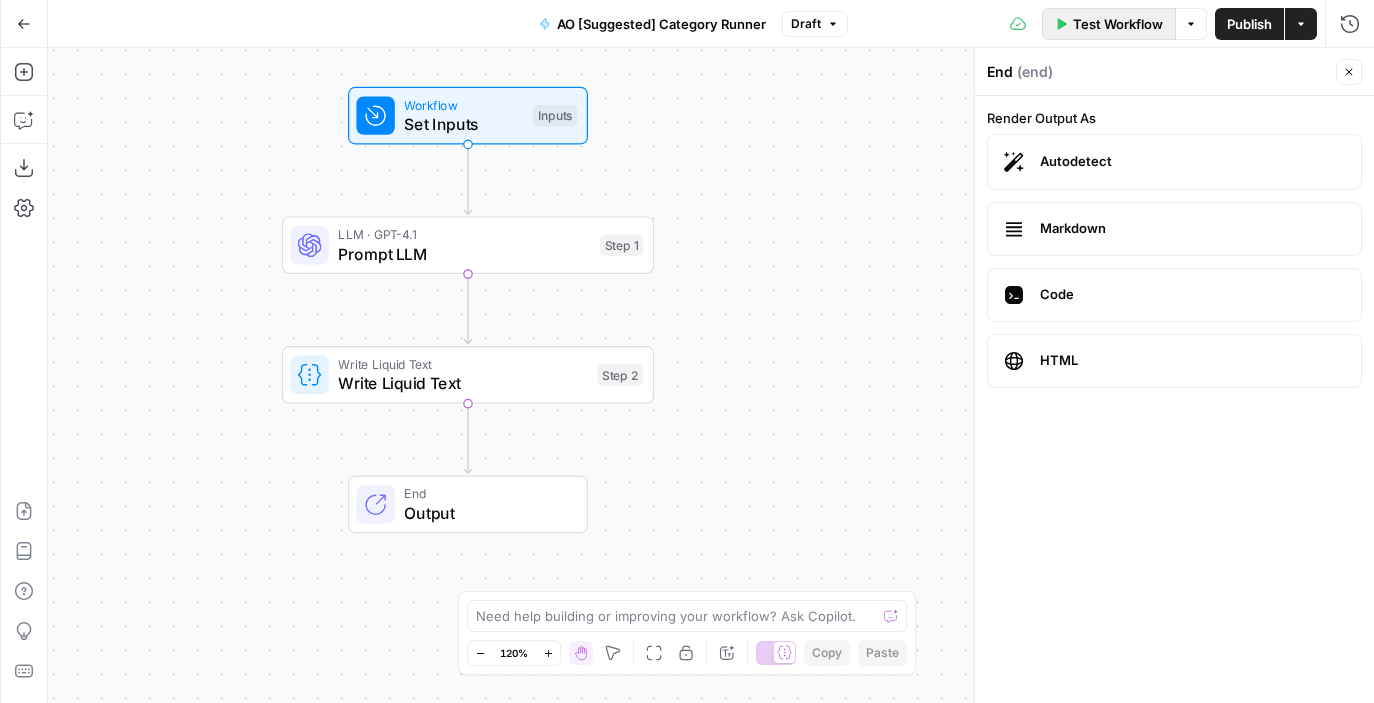 click on "Test Workflow" at bounding box center [1118, 24] 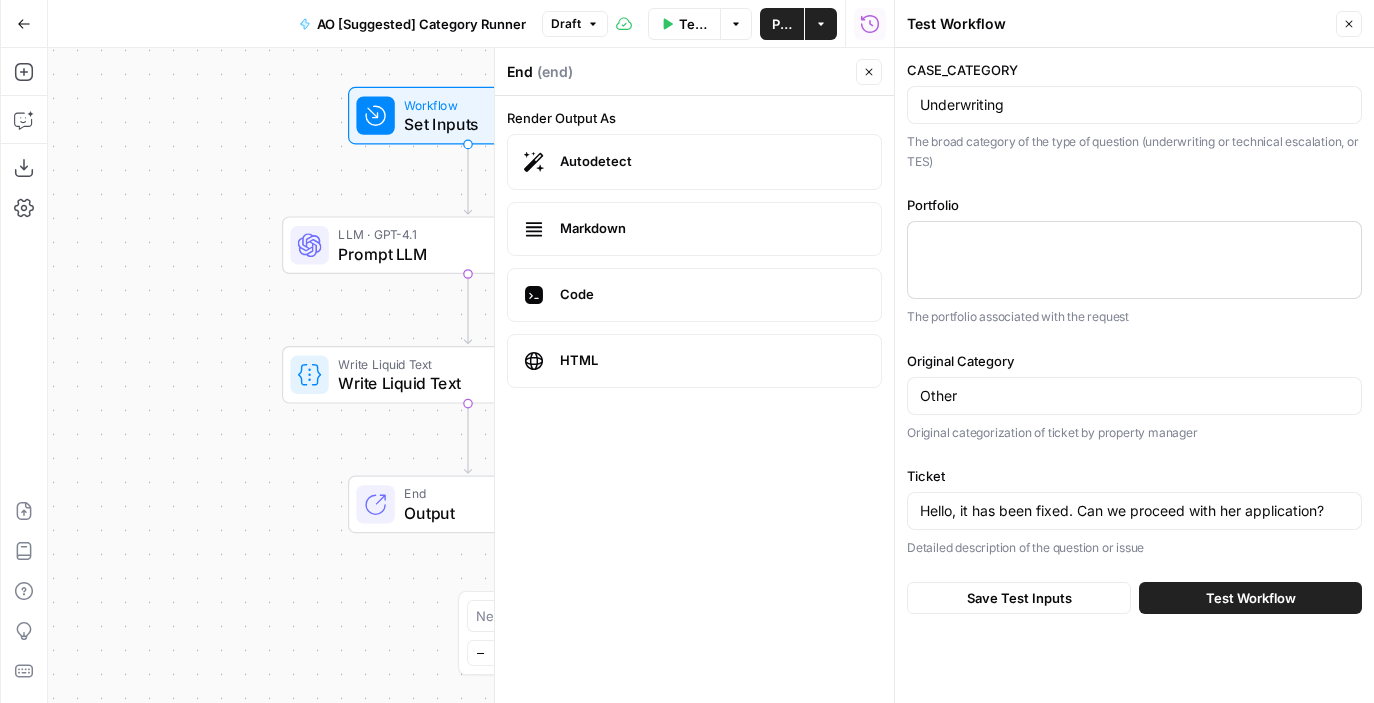 click at bounding box center (1134, 260) 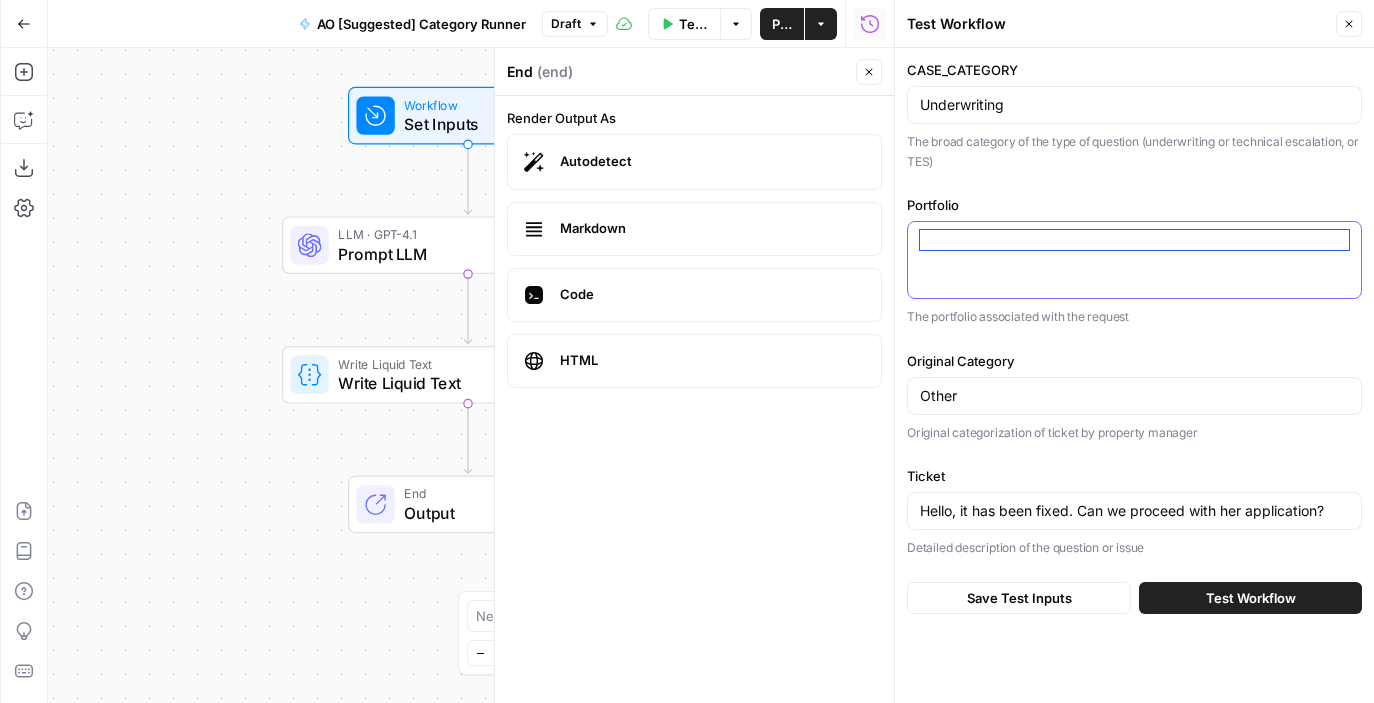 paste on "505 West" 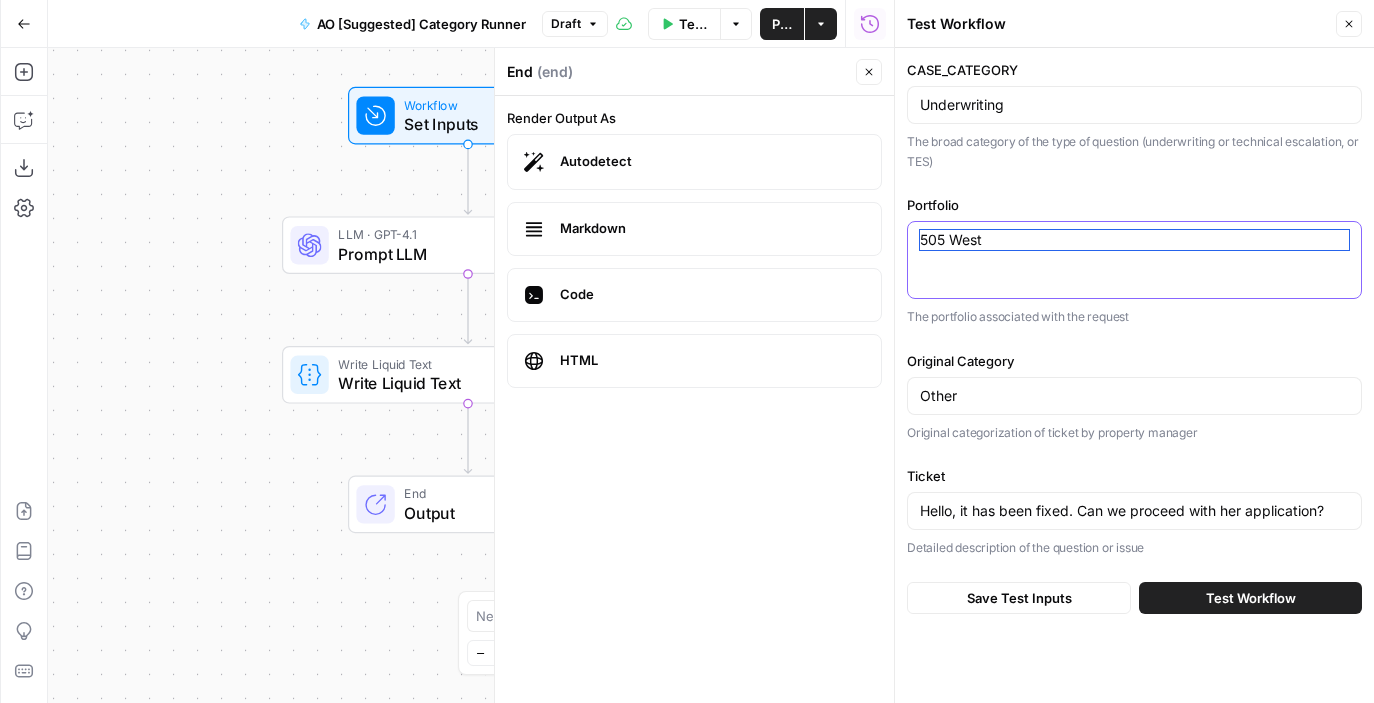 type on "505 West" 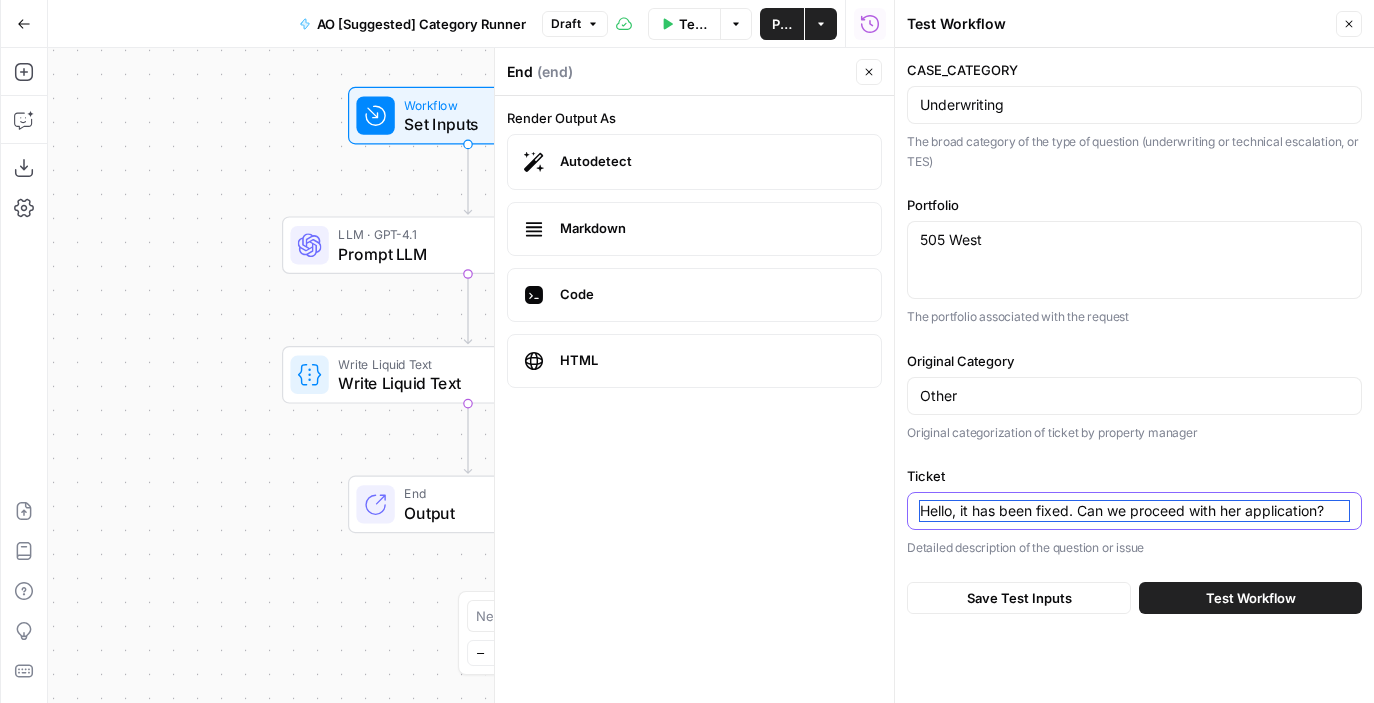 click on "Hello, it has been fixed. Can we proceed with her application?" at bounding box center (1134, 511) 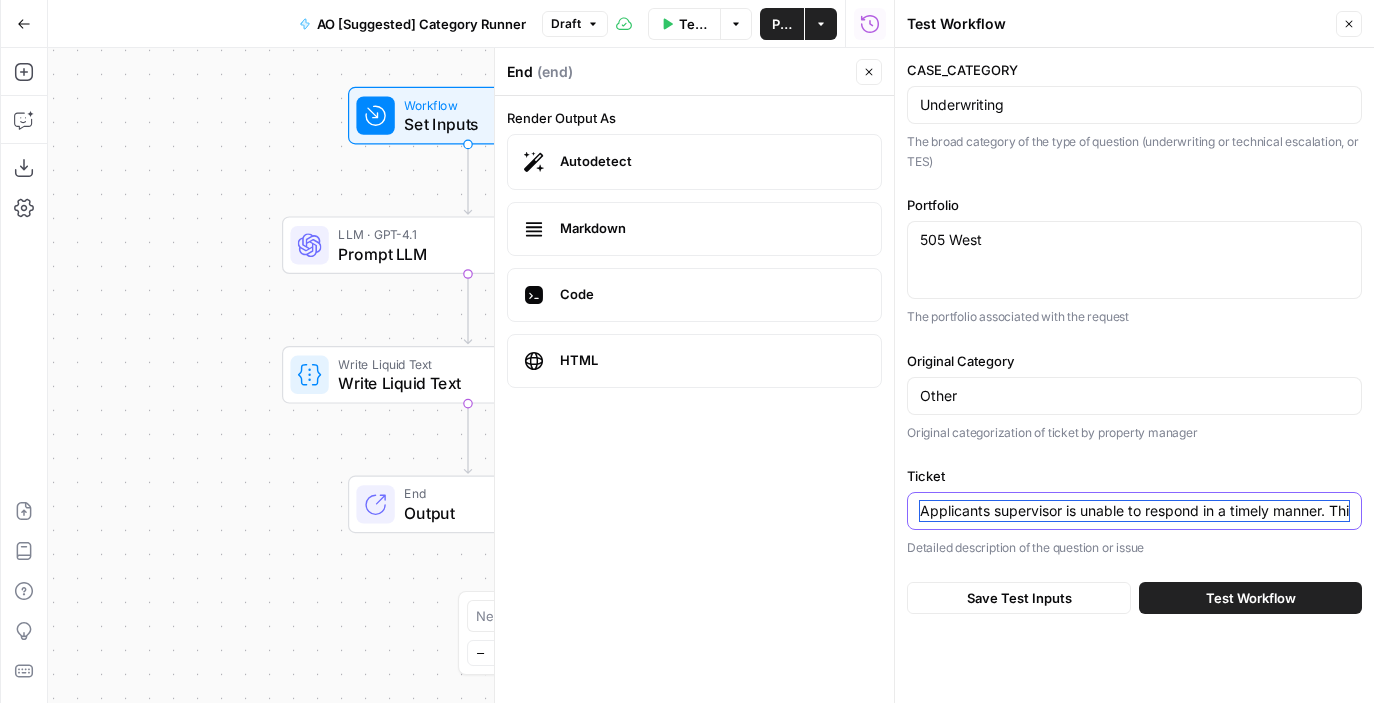 scroll, scrollTop: 0, scrollLeft: 1714, axis: horizontal 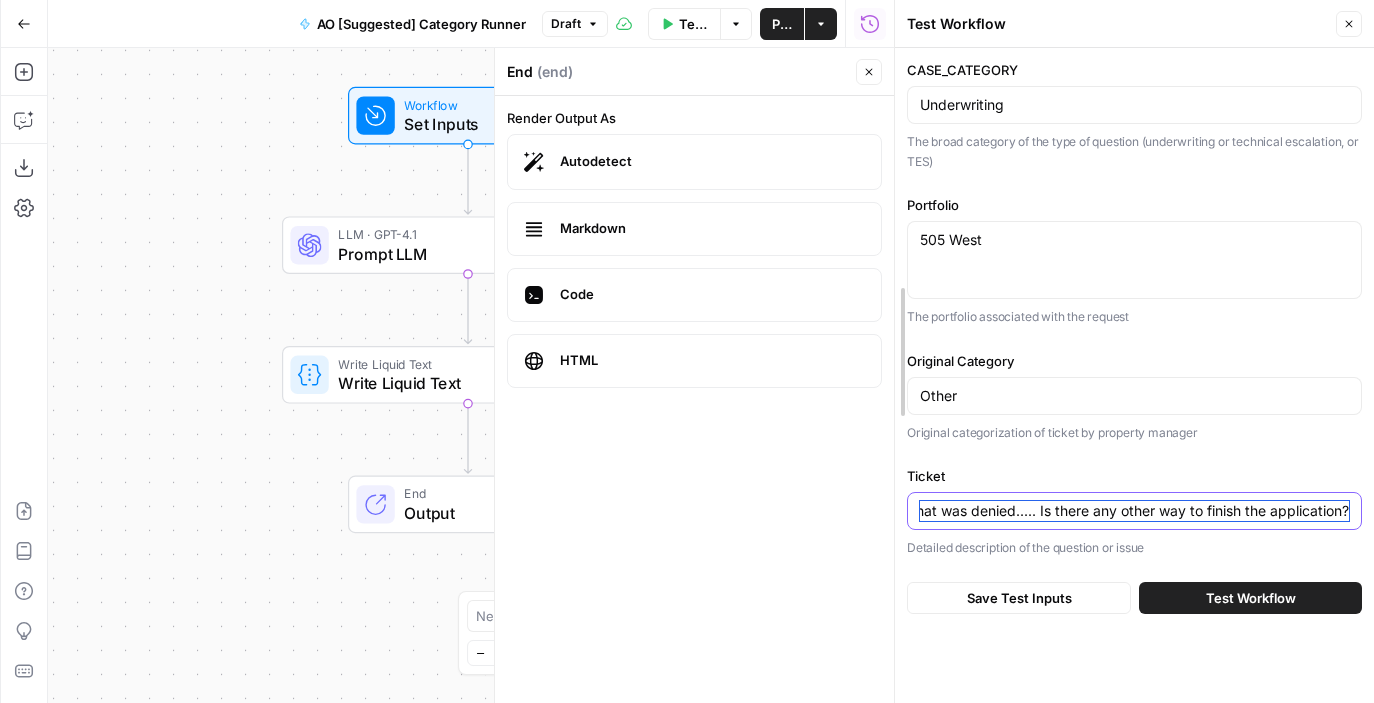 type on "Applicants supervisor is unable to respond in a timely manner. This has been very inconvenient. The applicant needed to move last week. There is an offer letter attached, She also tried to provide an HR contact for you all to verify her emploment quicker and that was denied..... Is there any other way to finish the application?" 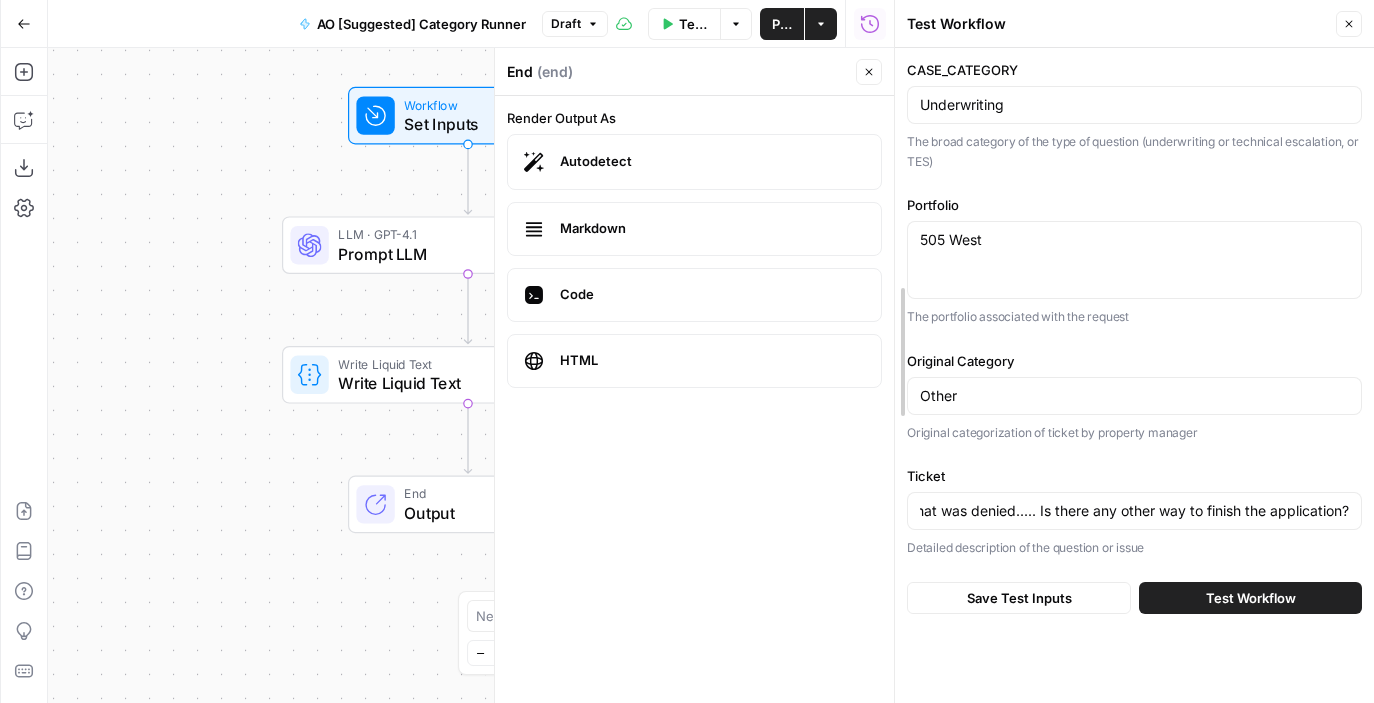 scroll, scrollTop: 0, scrollLeft: 0, axis: both 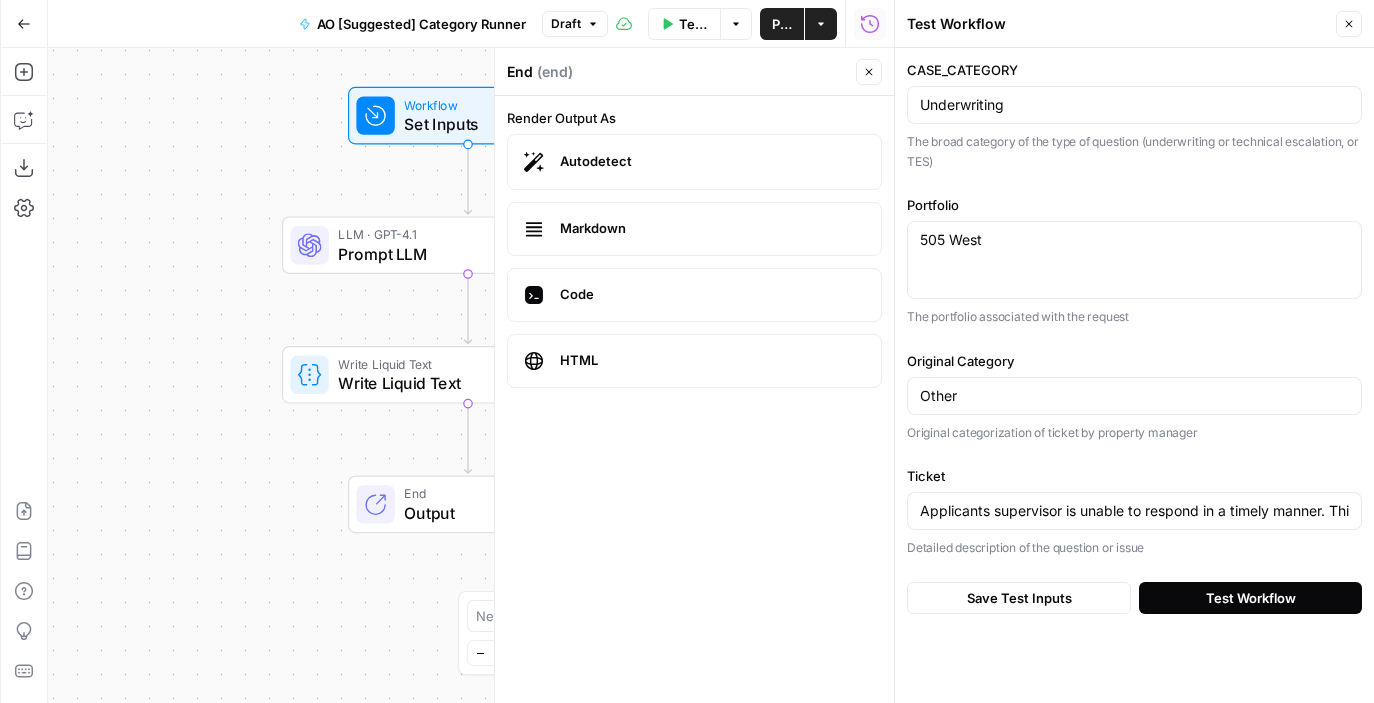 click on "Test Workflow" at bounding box center (1250, 598) 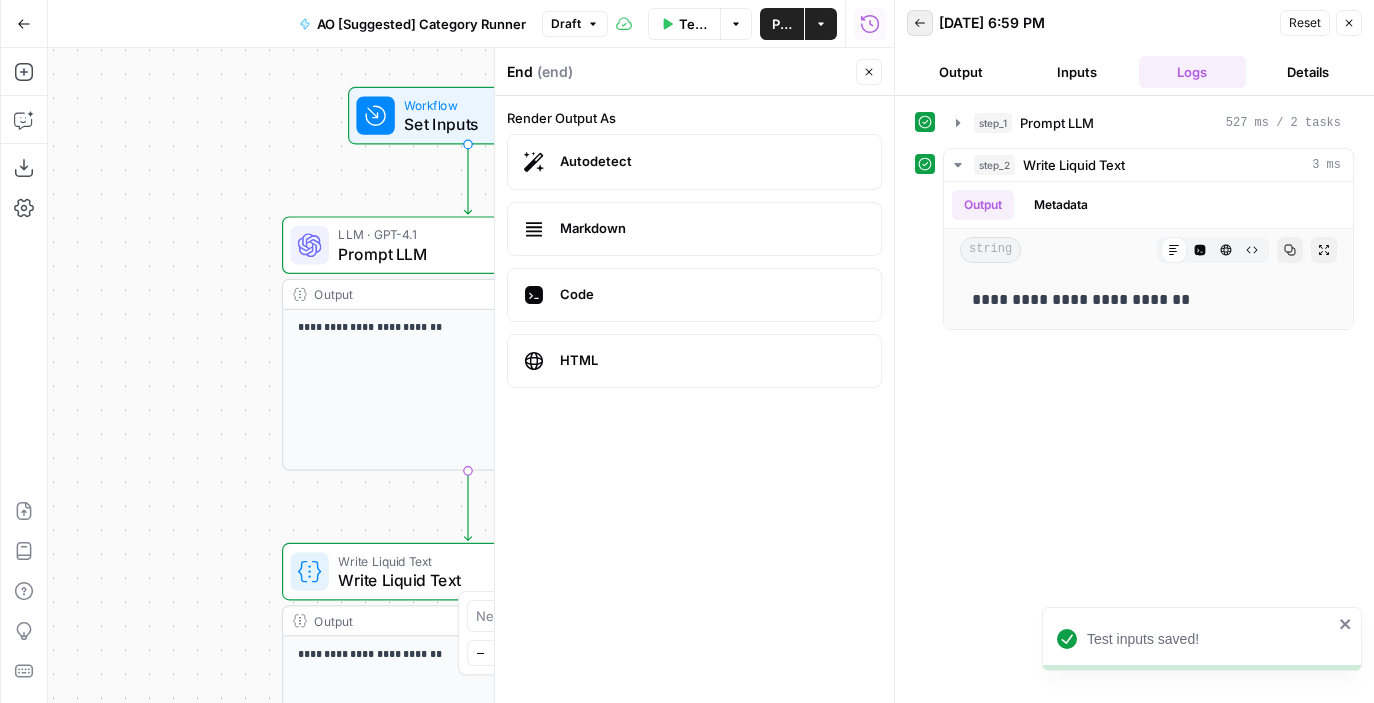click 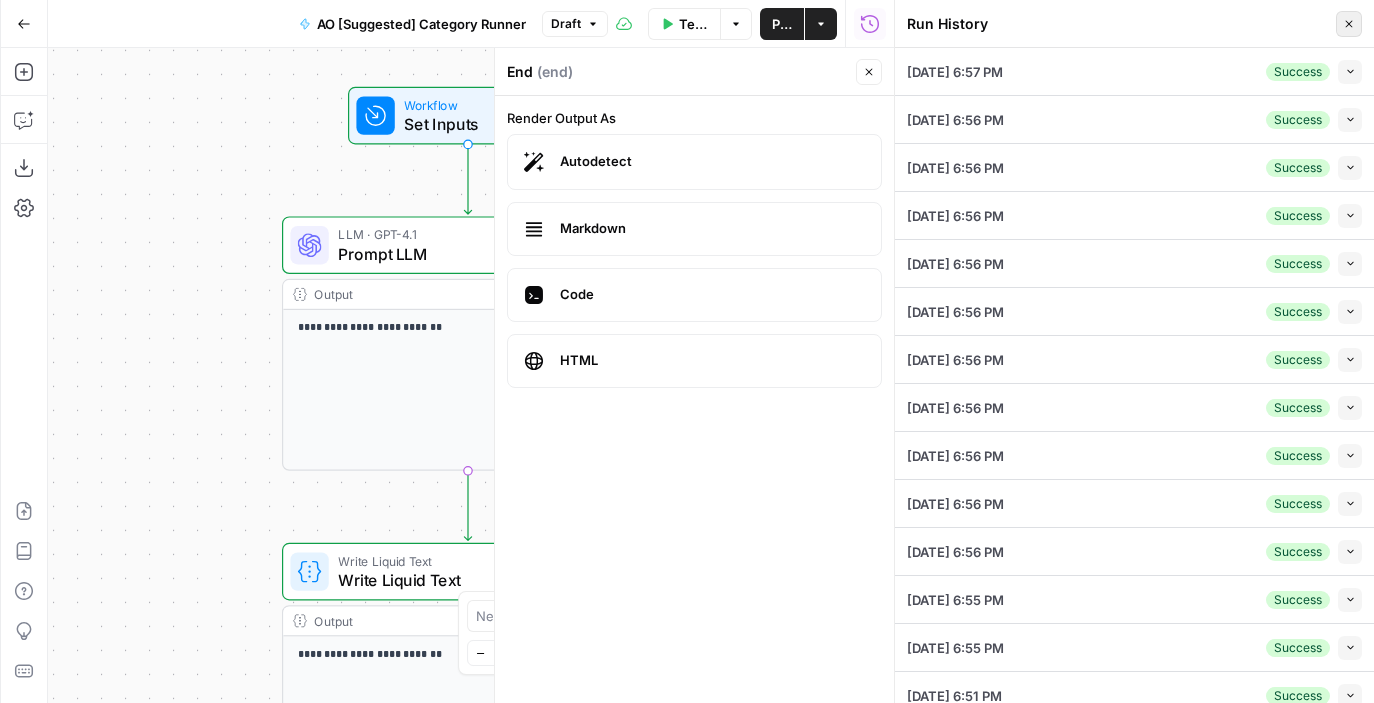 click on "Close" at bounding box center (1349, 24) 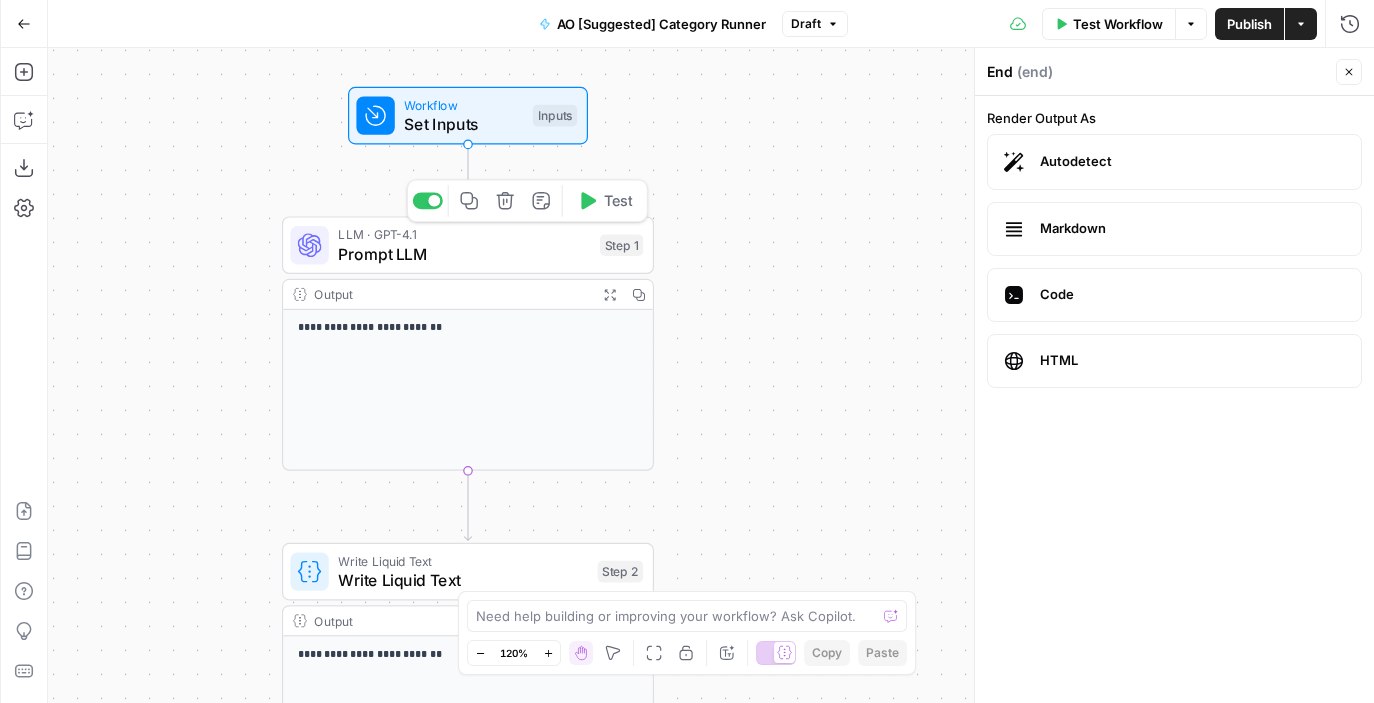 click on "Prompt LLM" at bounding box center (464, 254) 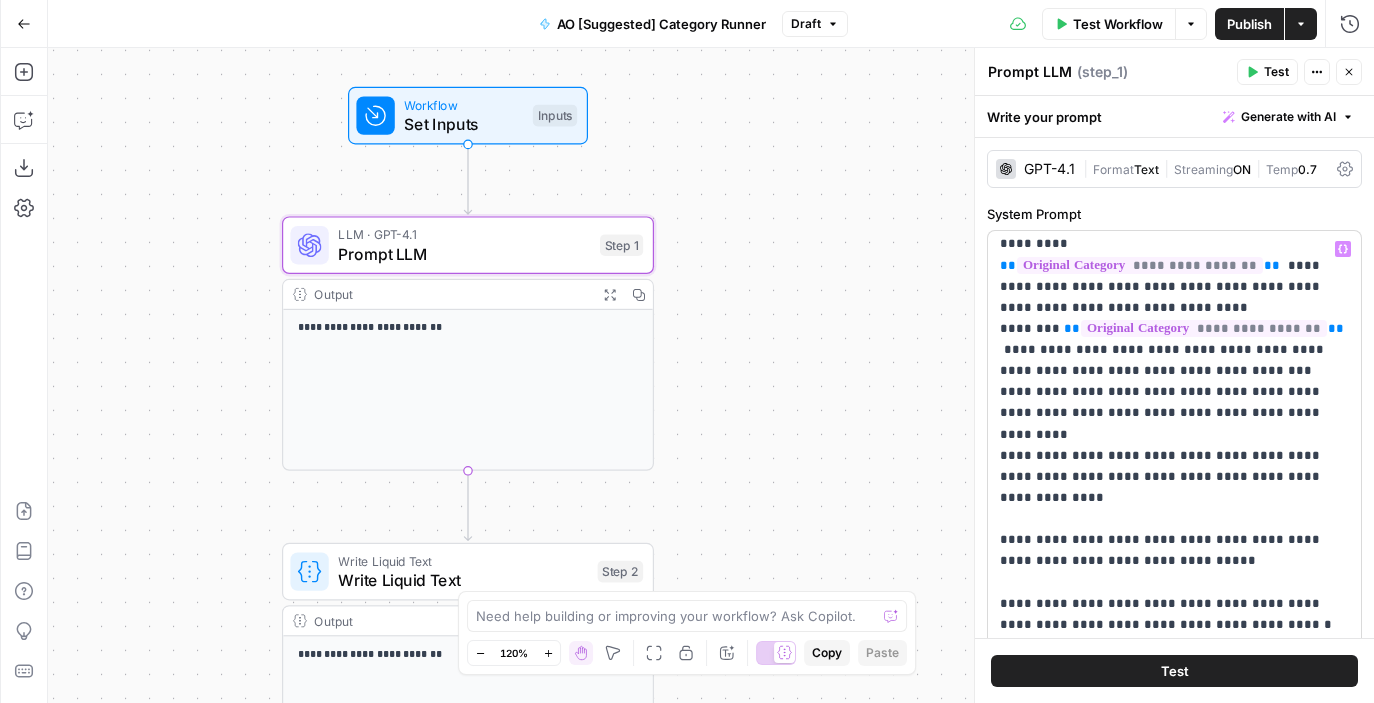 scroll, scrollTop: 724, scrollLeft: 0, axis: vertical 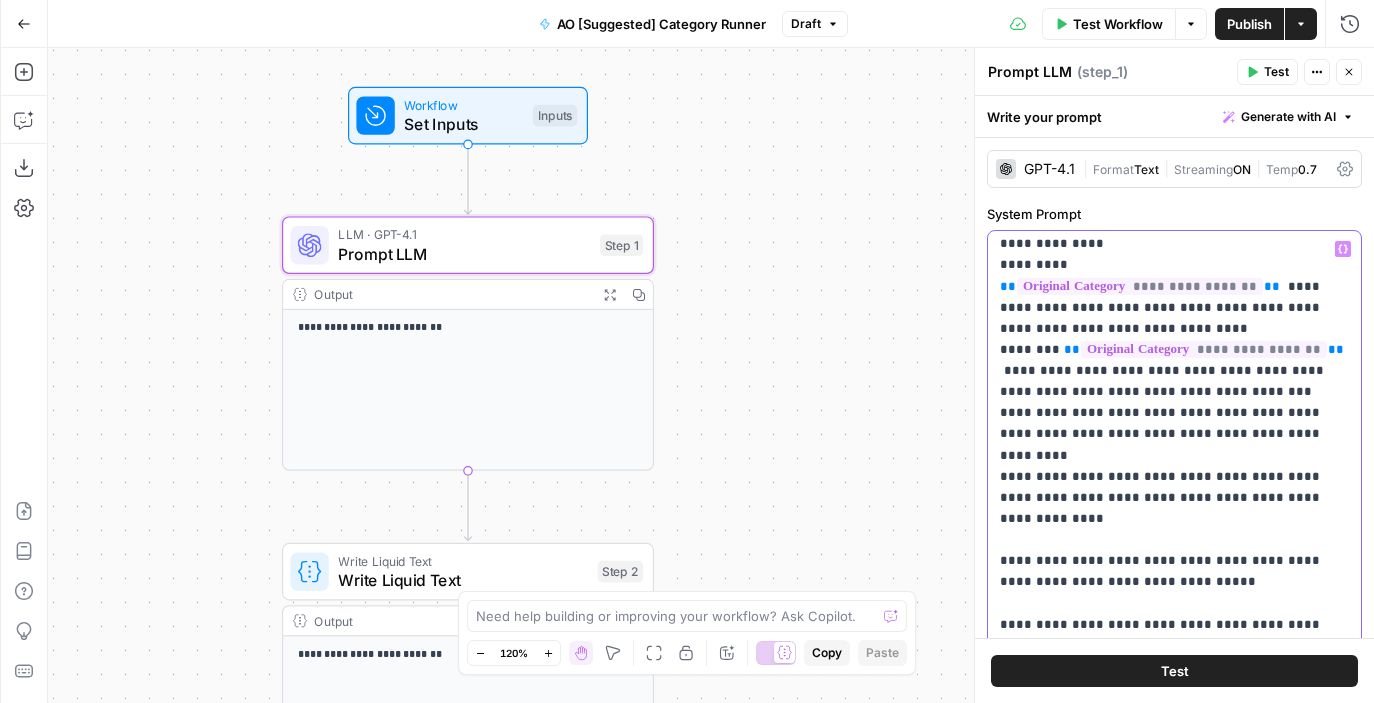 click on "**********" at bounding box center [1174, 1765] 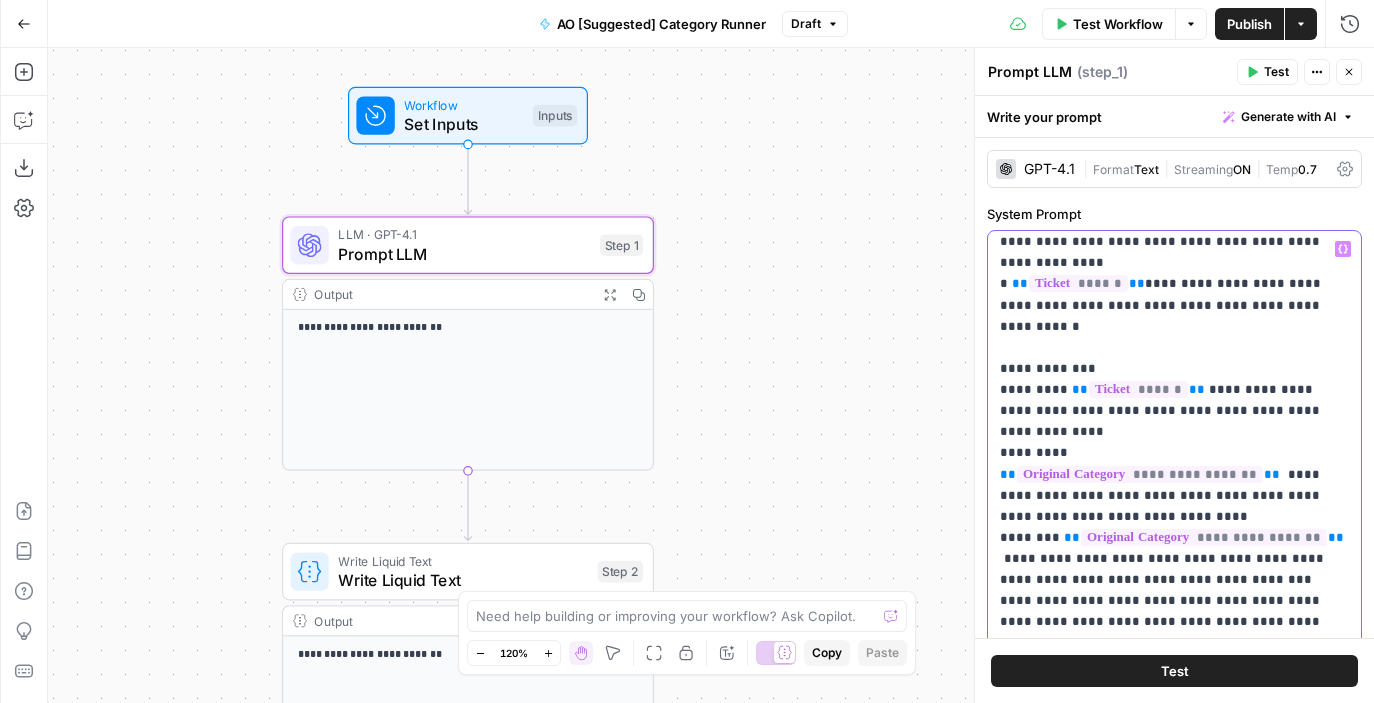 scroll, scrollTop: 508, scrollLeft: 0, axis: vertical 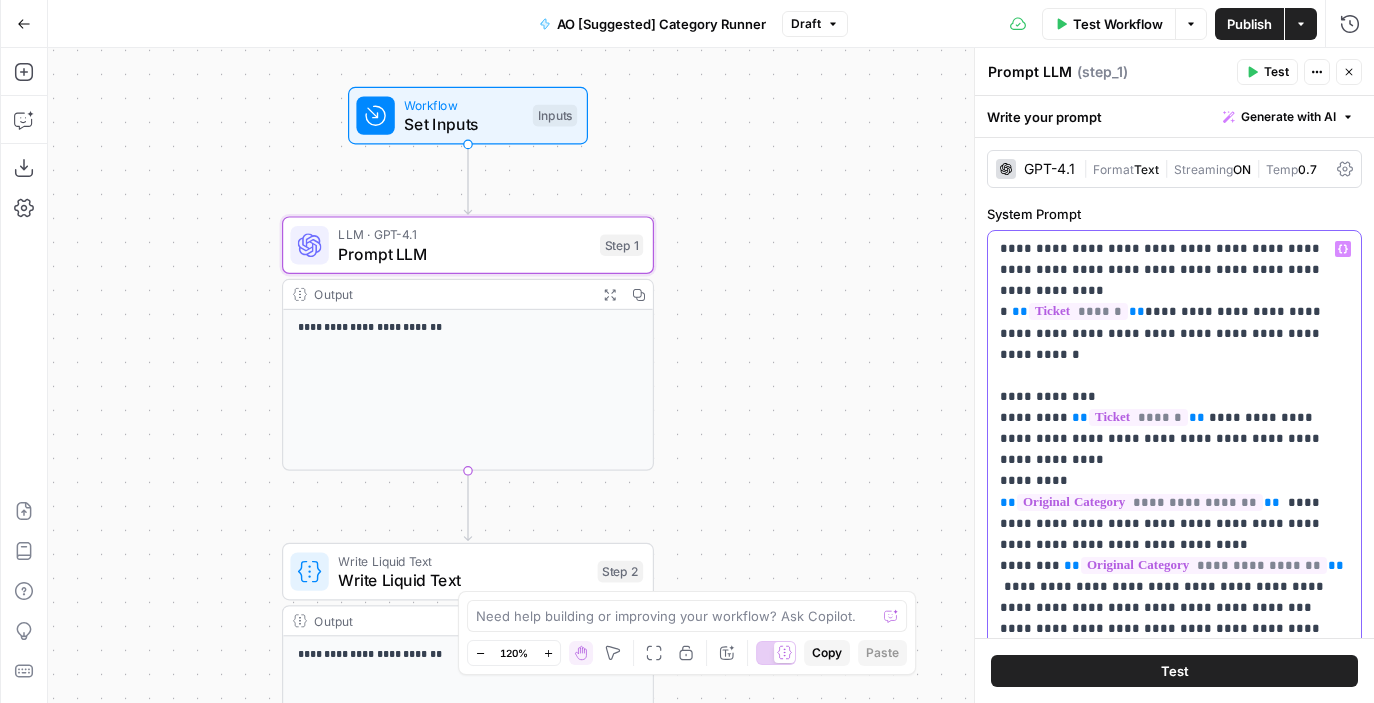 click on "**********" at bounding box center [1174, 1981] 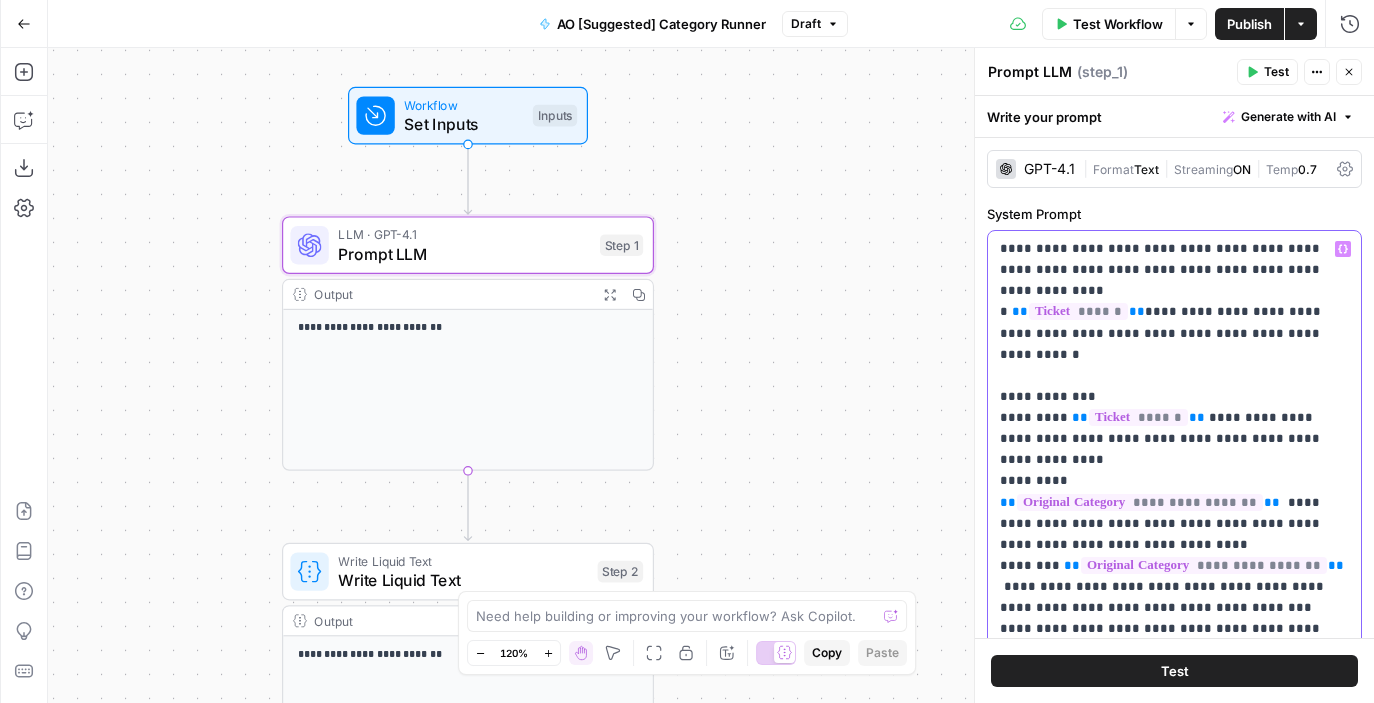 type 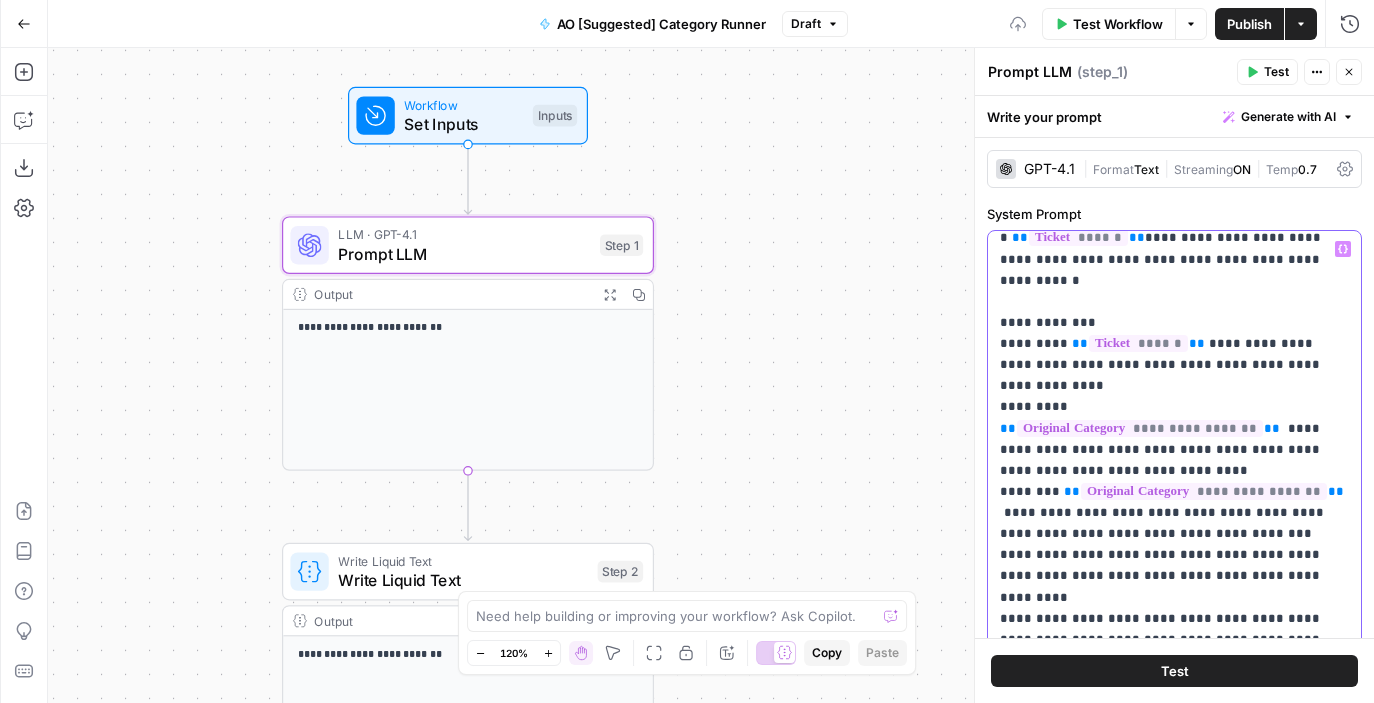 scroll, scrollTop: 643, scrollLeft: 0, axis: vertical 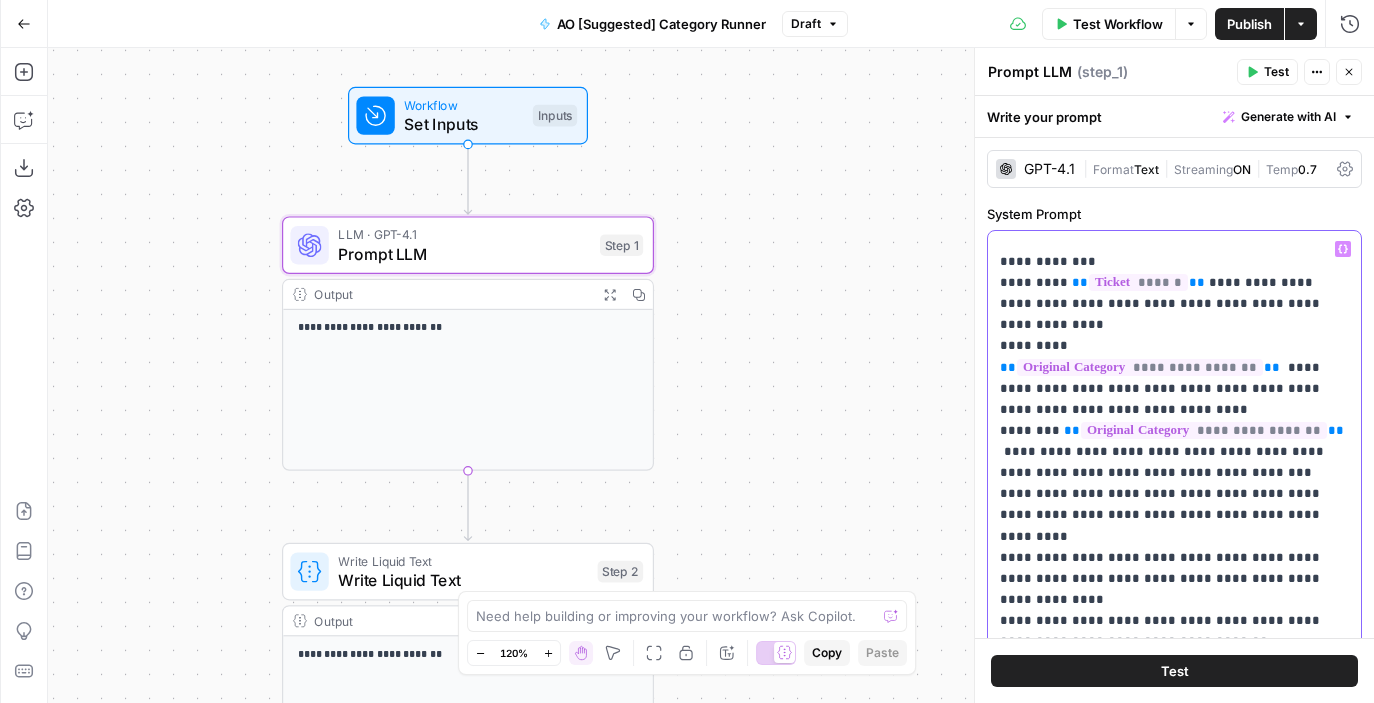 click on "**********" at bounding box center [1174, 1835] 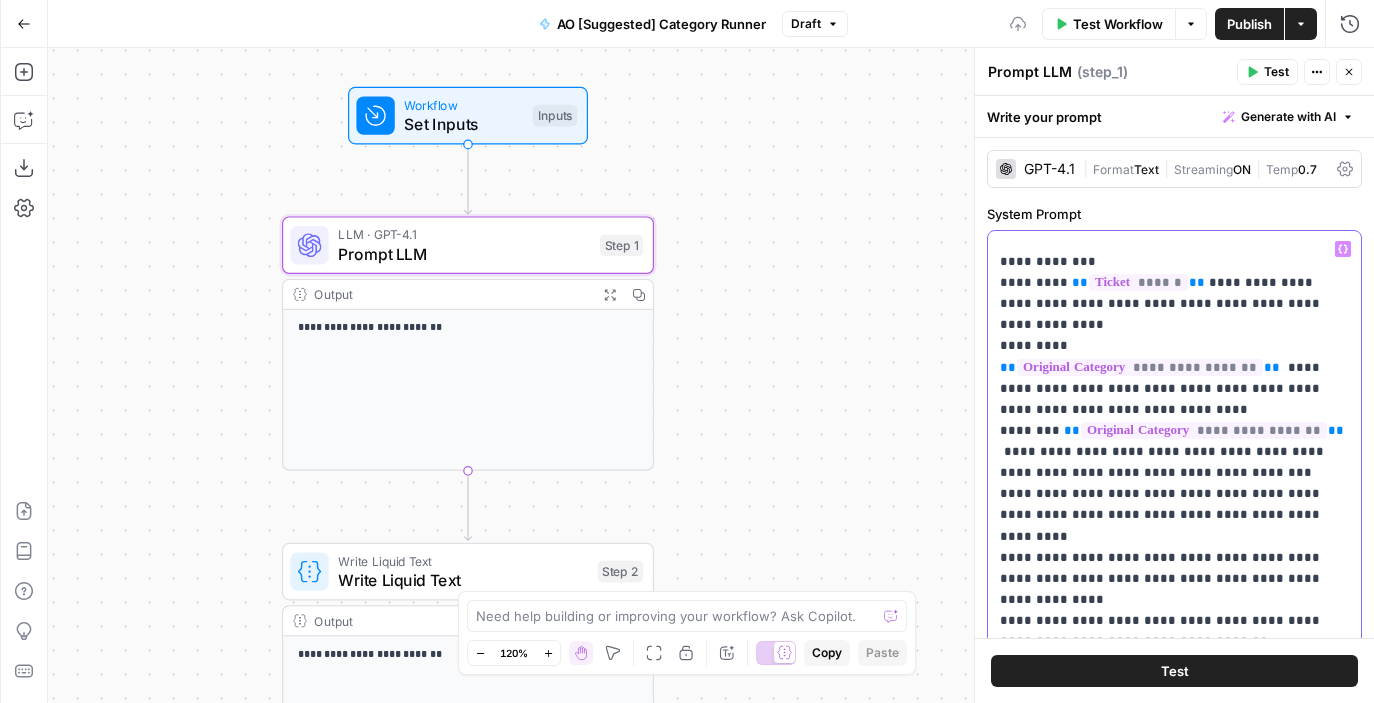 scroll, scrollTop: 674, scrollLeft: 0, axis: vertical 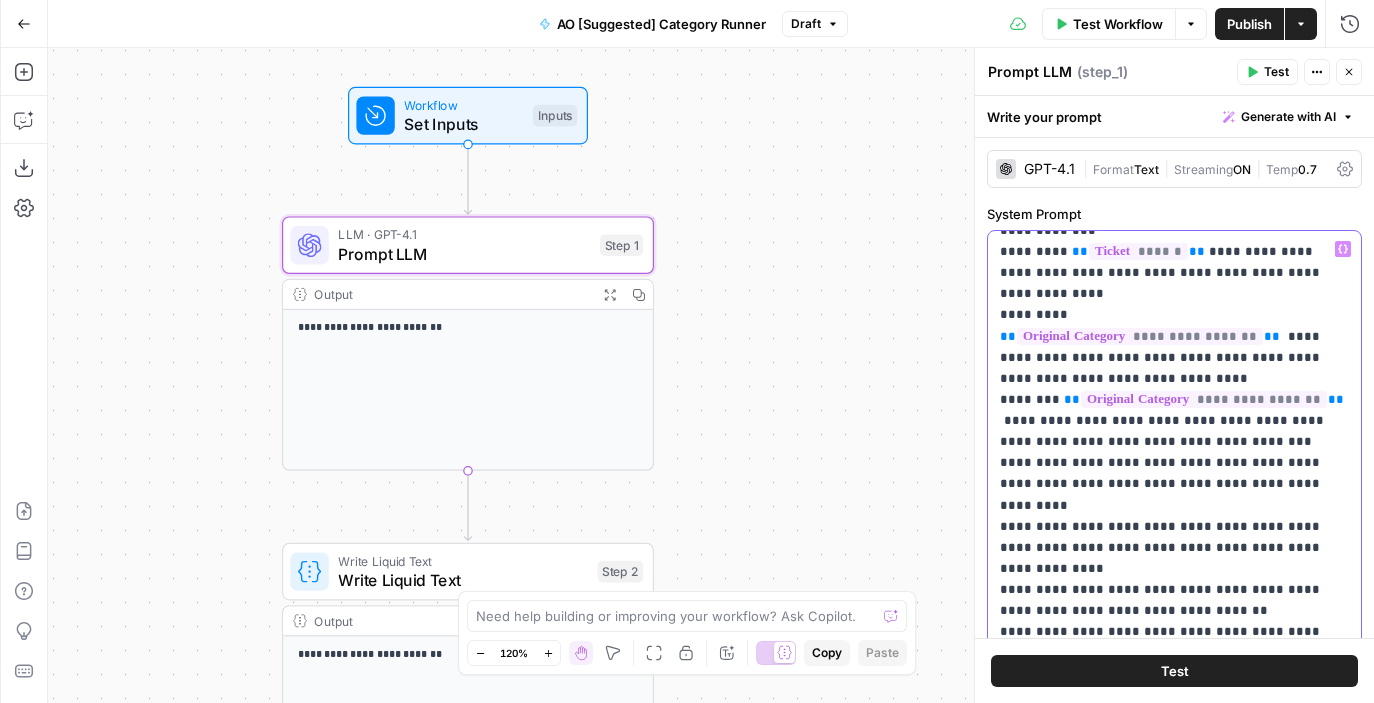 click on "**********" at bounding box center (1174, 1793) 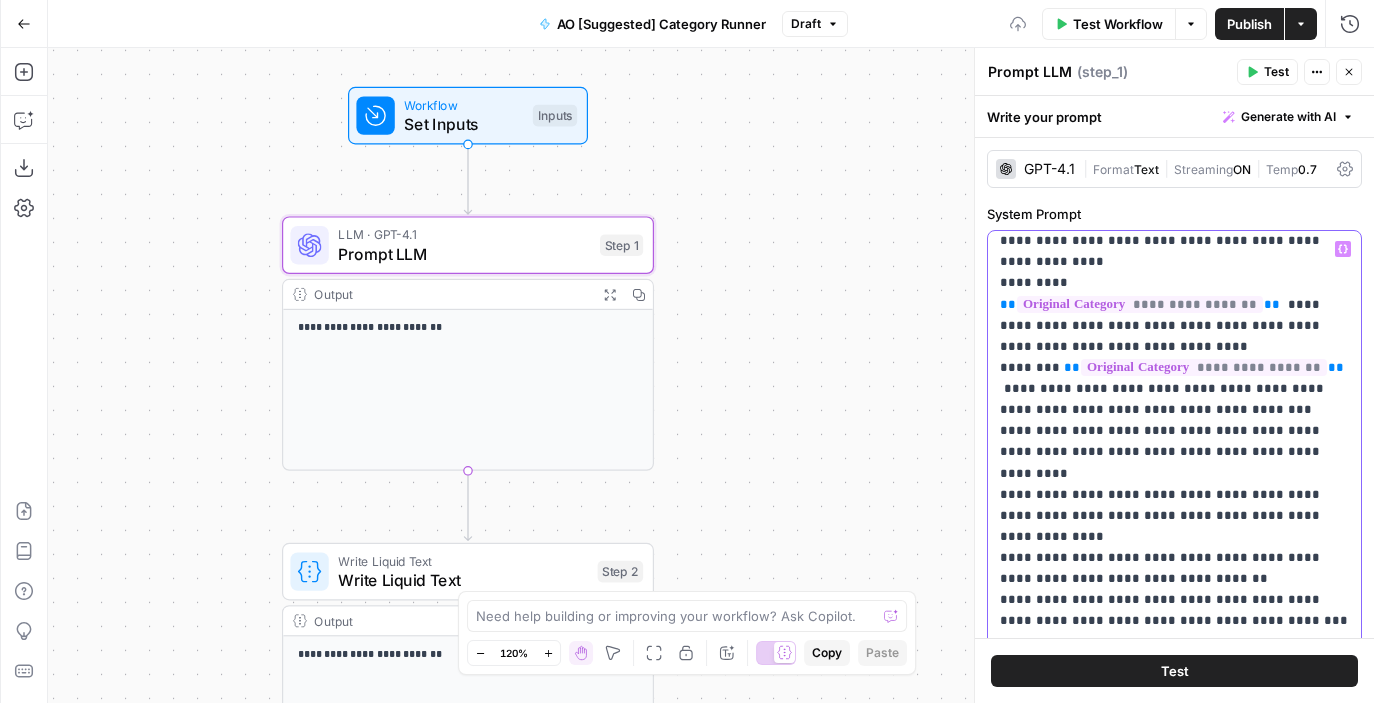 scroll, scrollTop: 722, scrollLeft: 0, axis: vertical 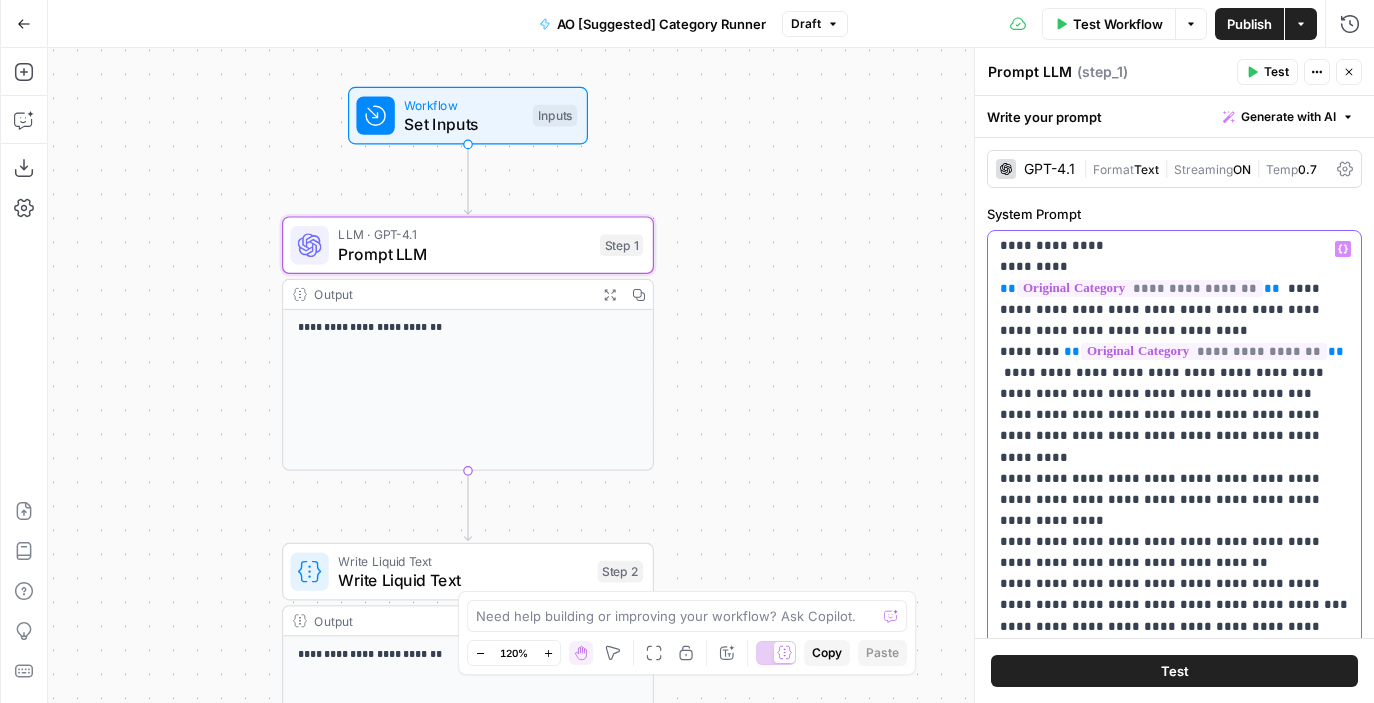 click on "**********" at bounding box center [1174, 1735] 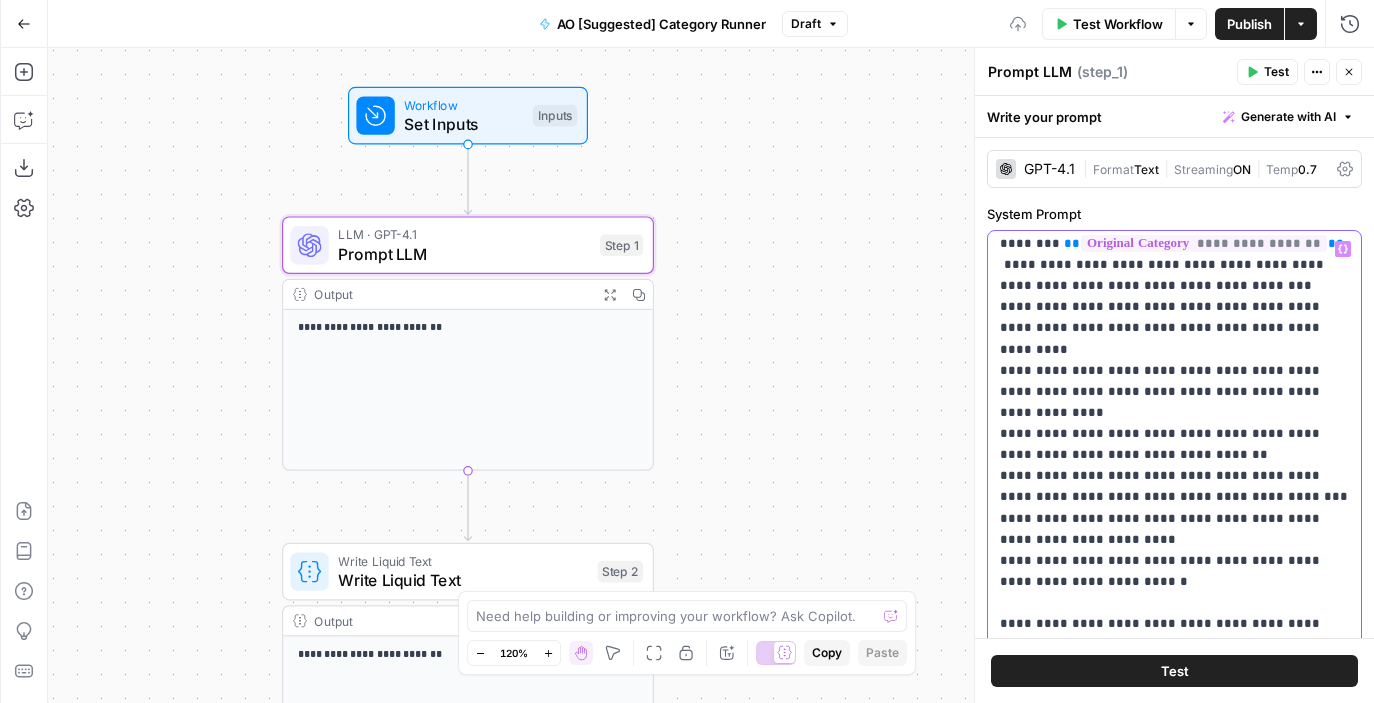 scroll, scrollTop: 835, scrollLeft: 0, axis: vertical 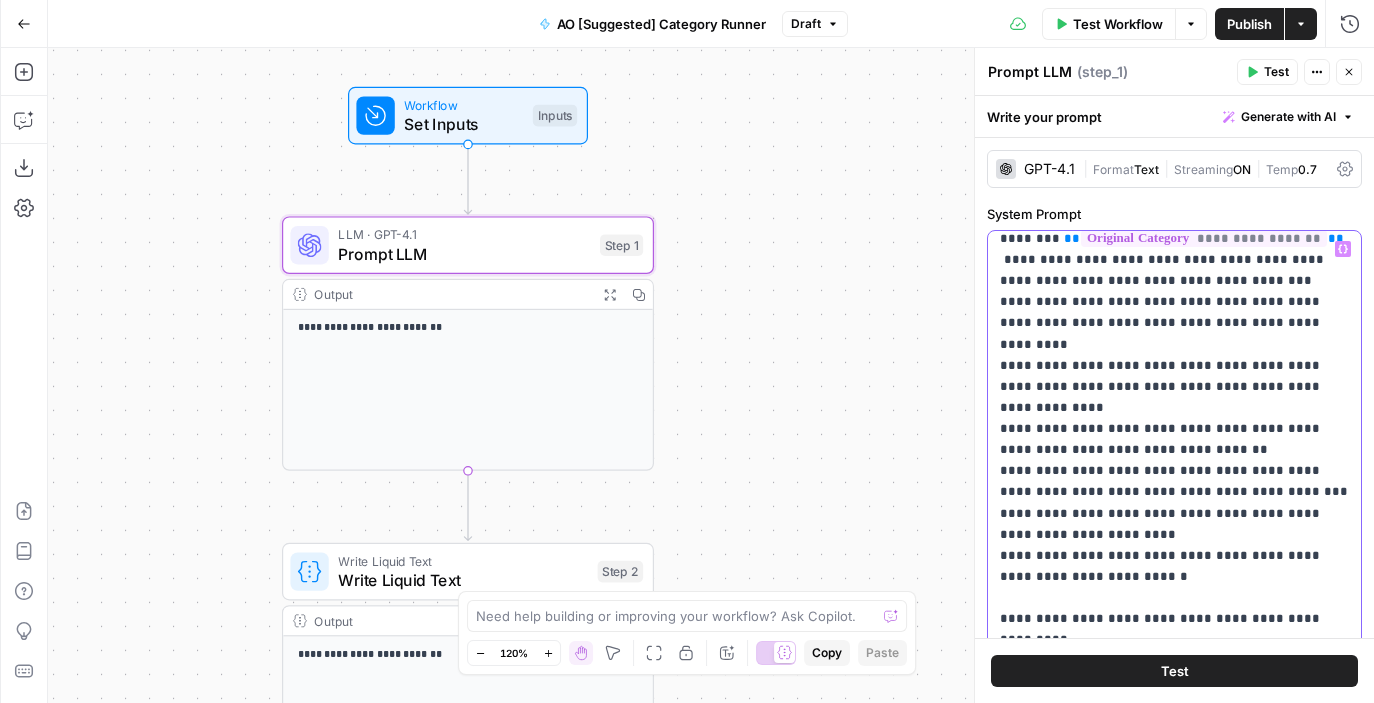 click on "**********" at bounding box center [1174, 1611] 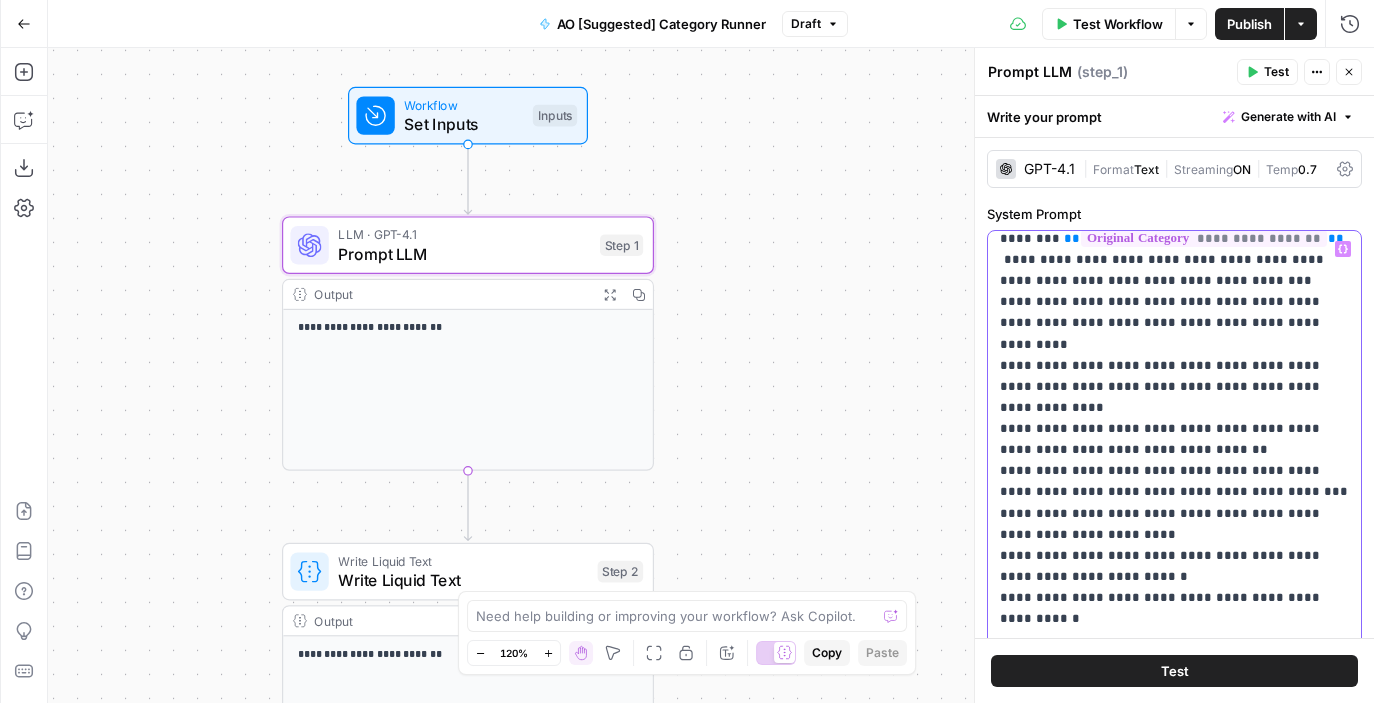click on "**********" at bounding box center (1174, 1601) 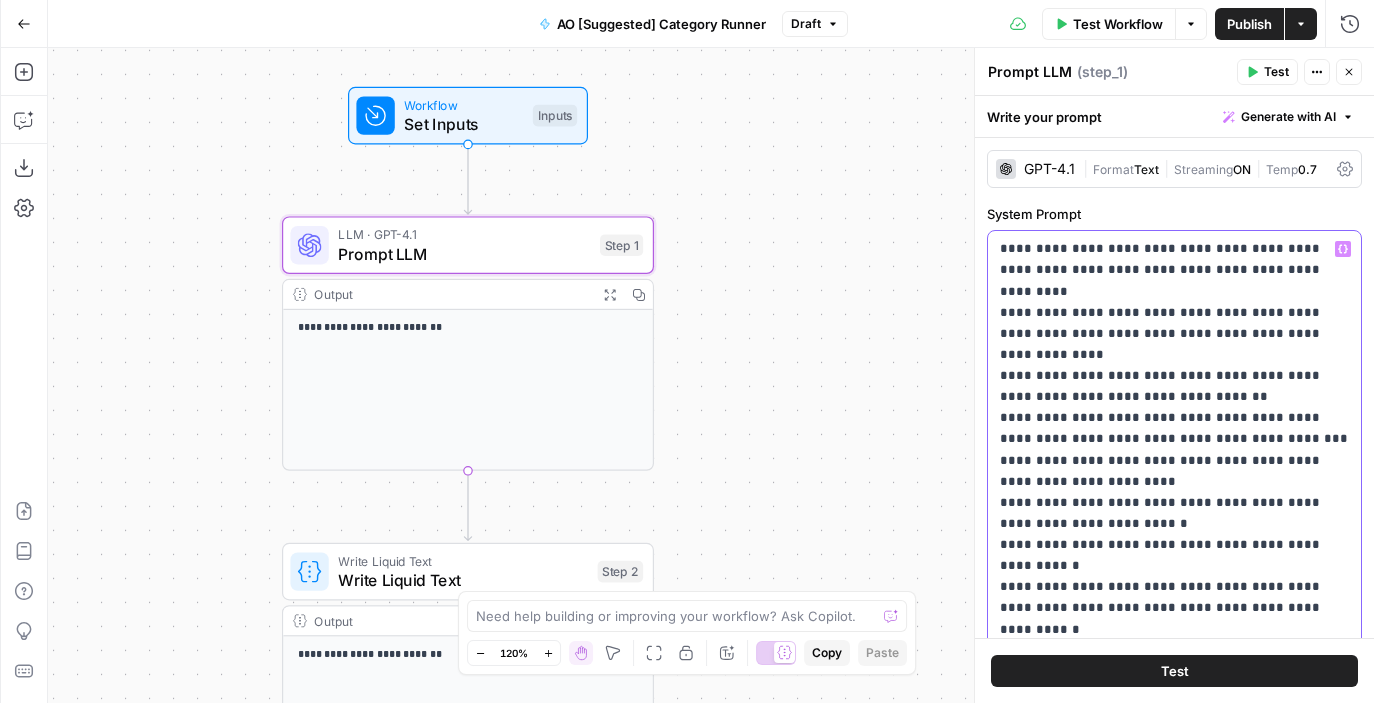 scroll, scrollTop: 891, scrollLeft: 0, axis: vertical 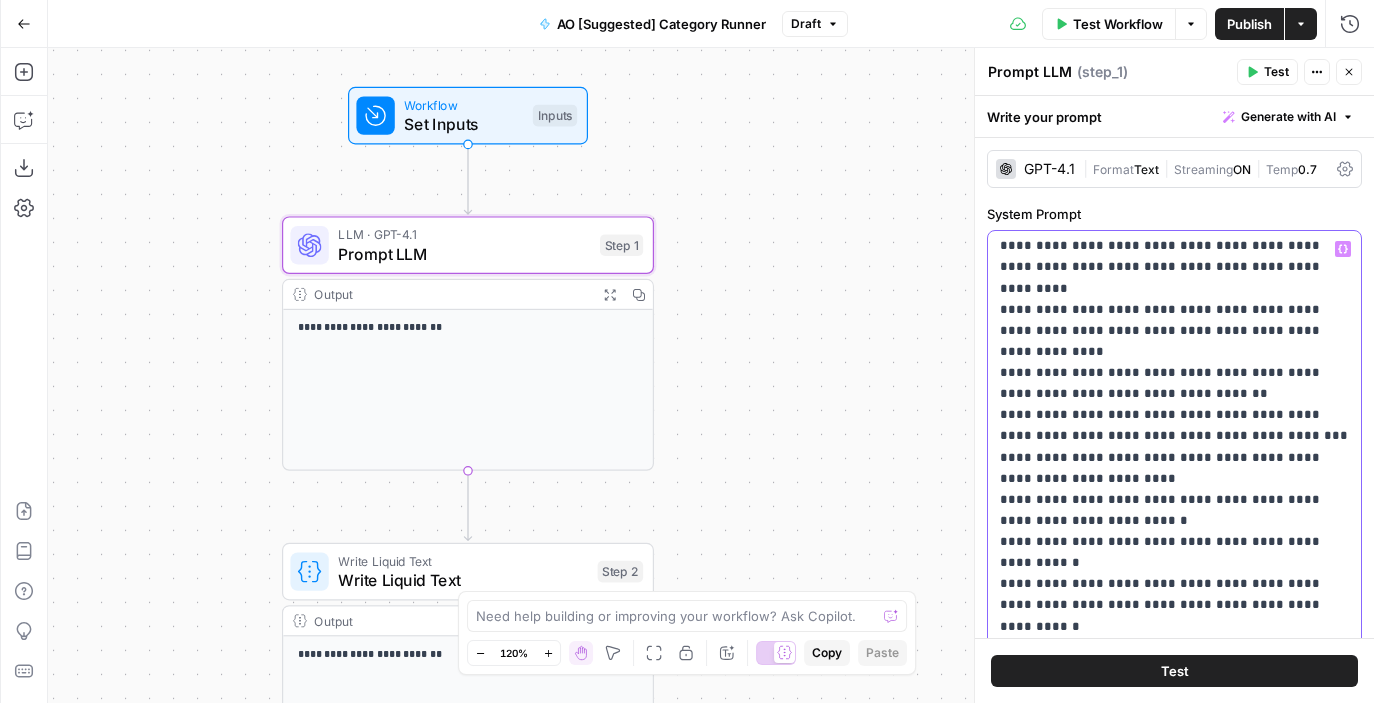 click on "**********" at bounding box center [1174, 1534] 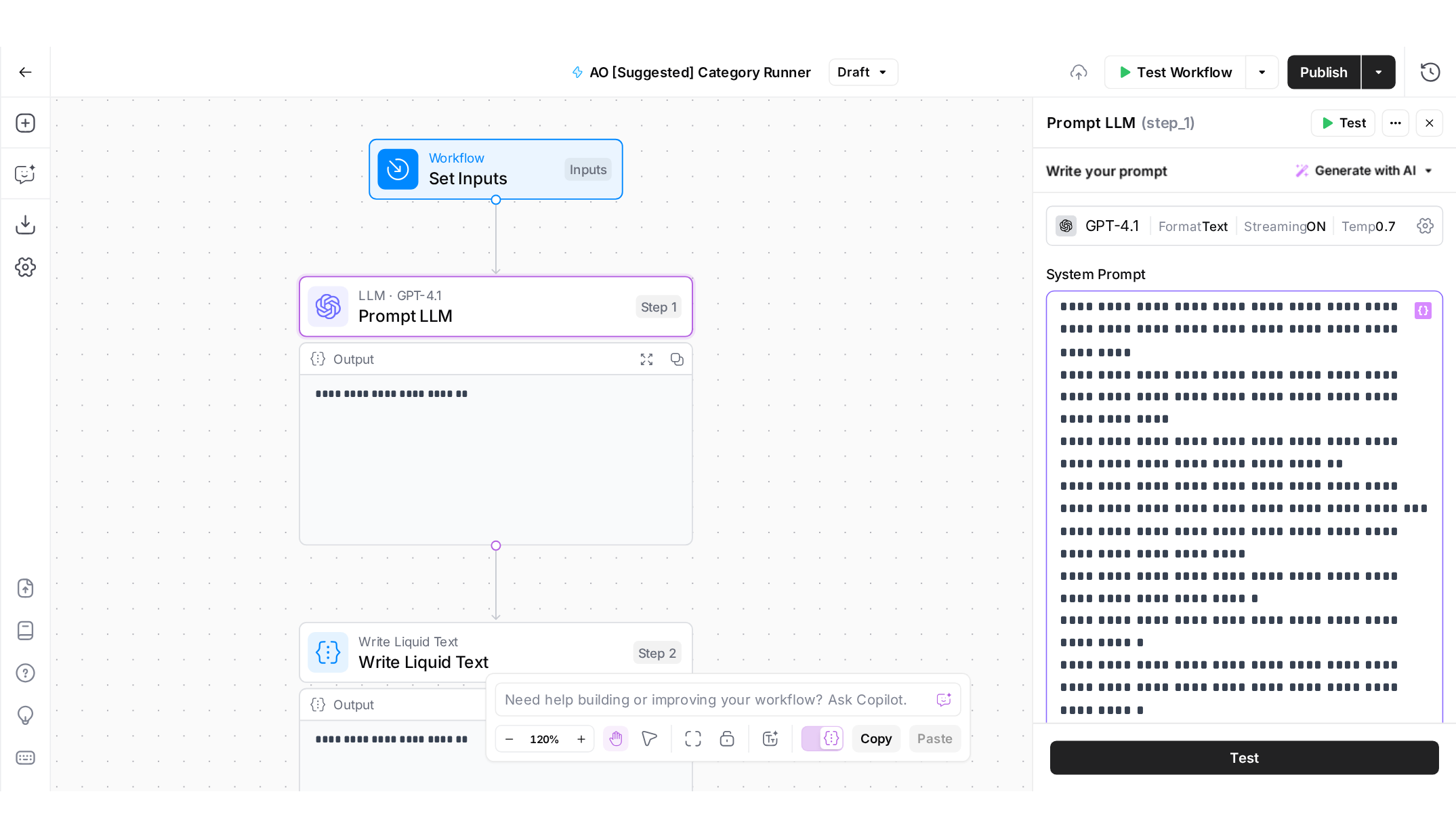 scroll, scrollTop: 615, scrollLeft: 0, axis: vertical 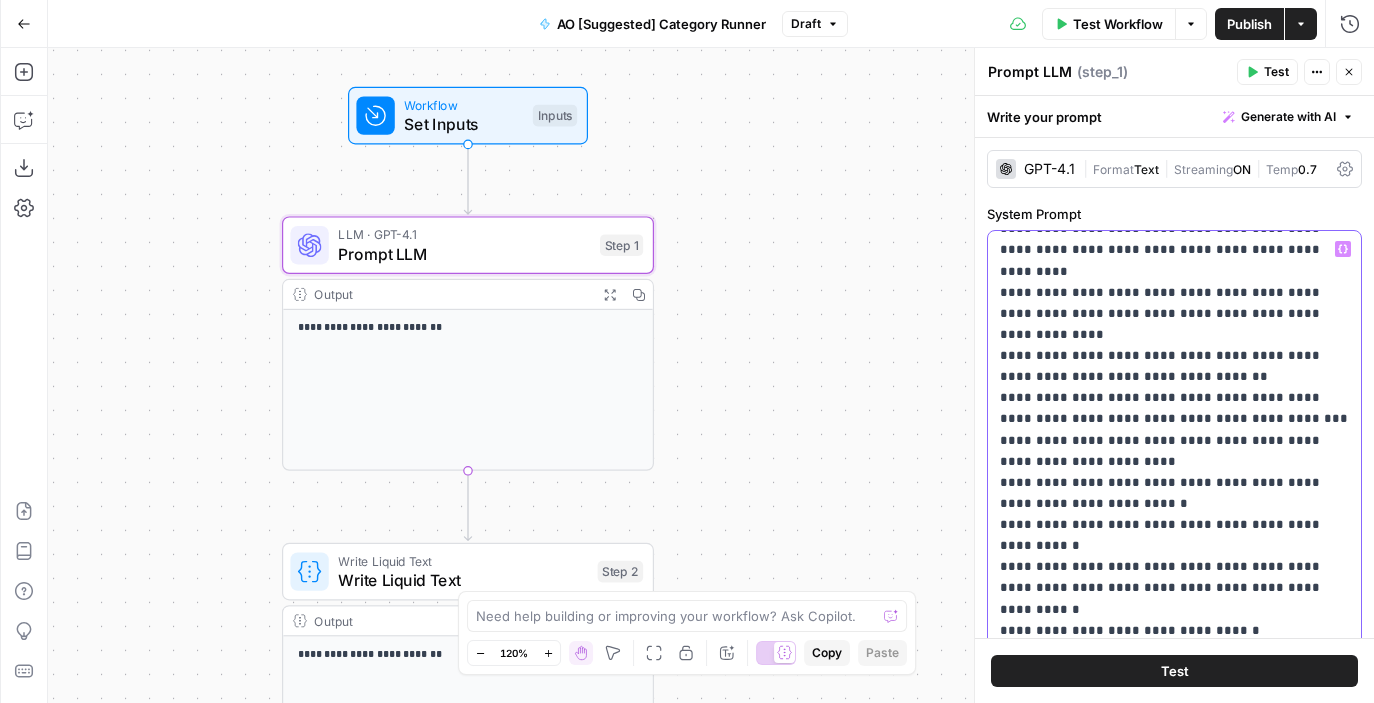 click on "**********" at bounding box center [1174, 1507] 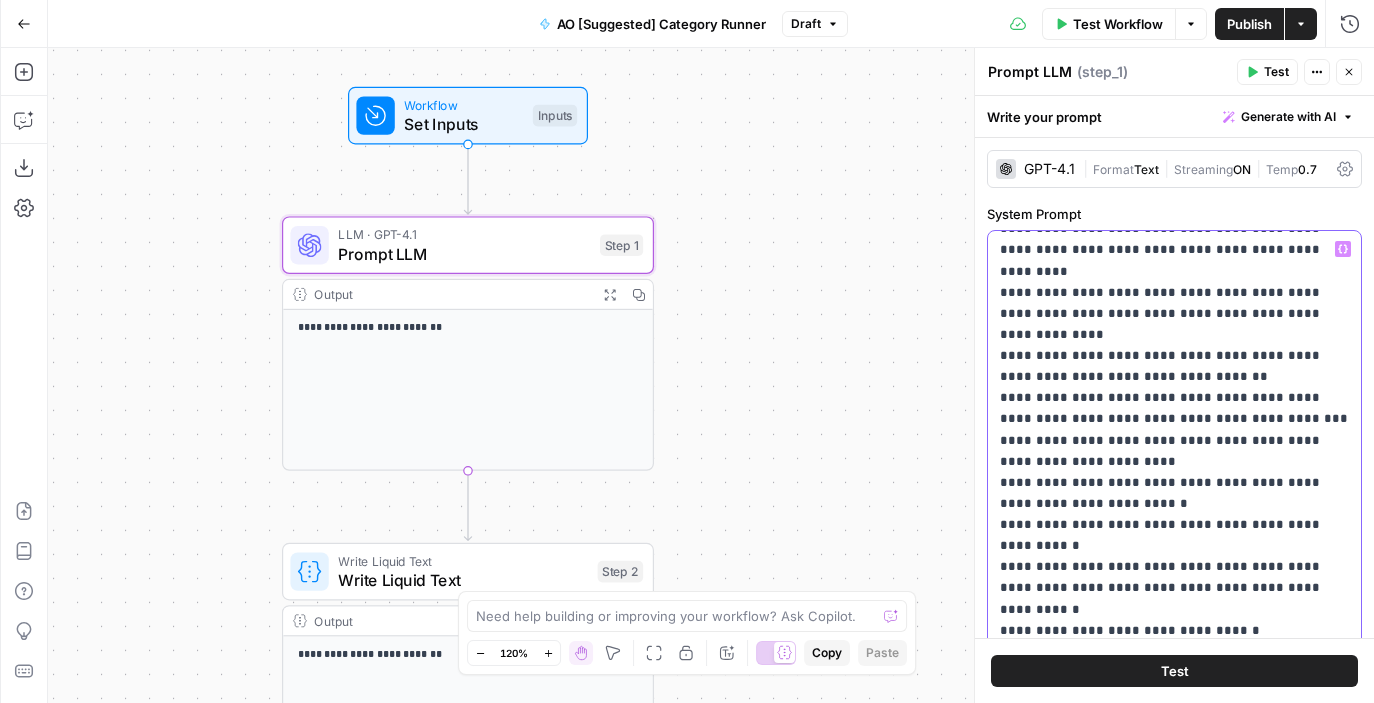 click on "**********" at bounding box center [1174, 1496] 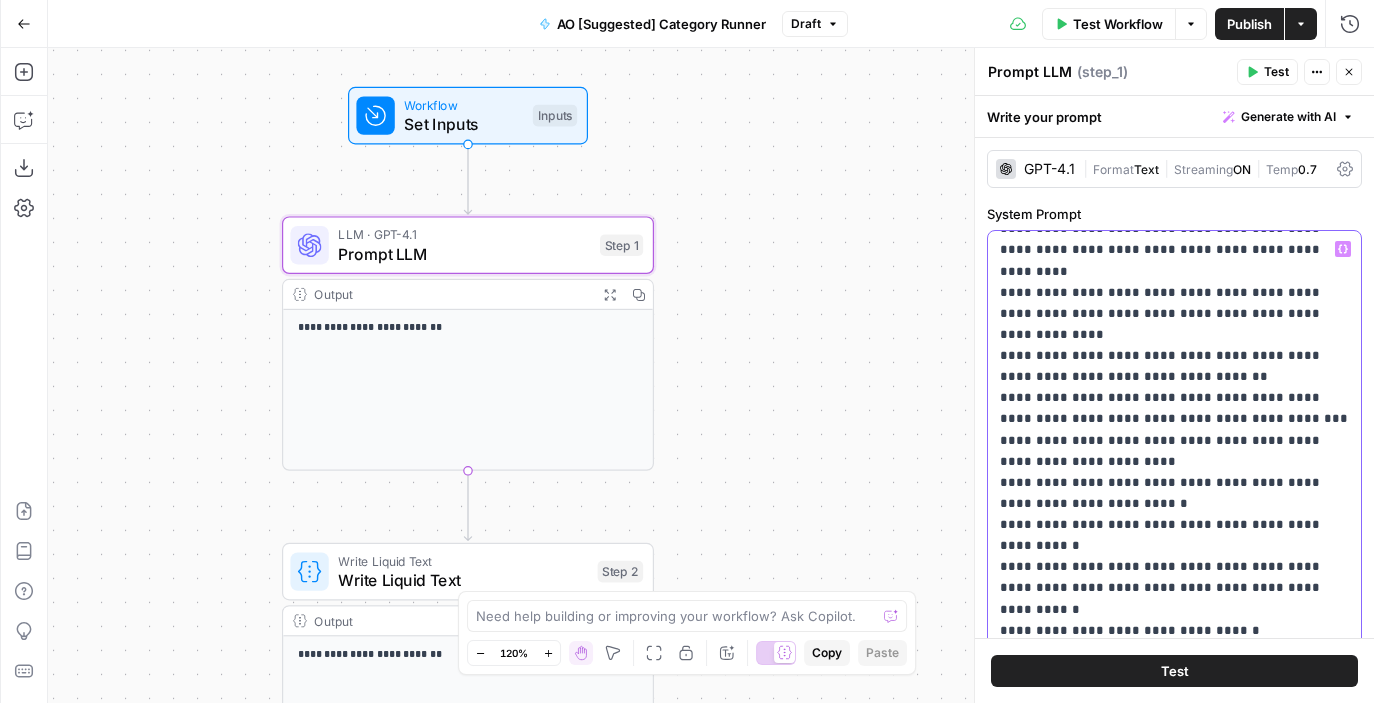 click on "**********" at bounding box center [1174, 1496] 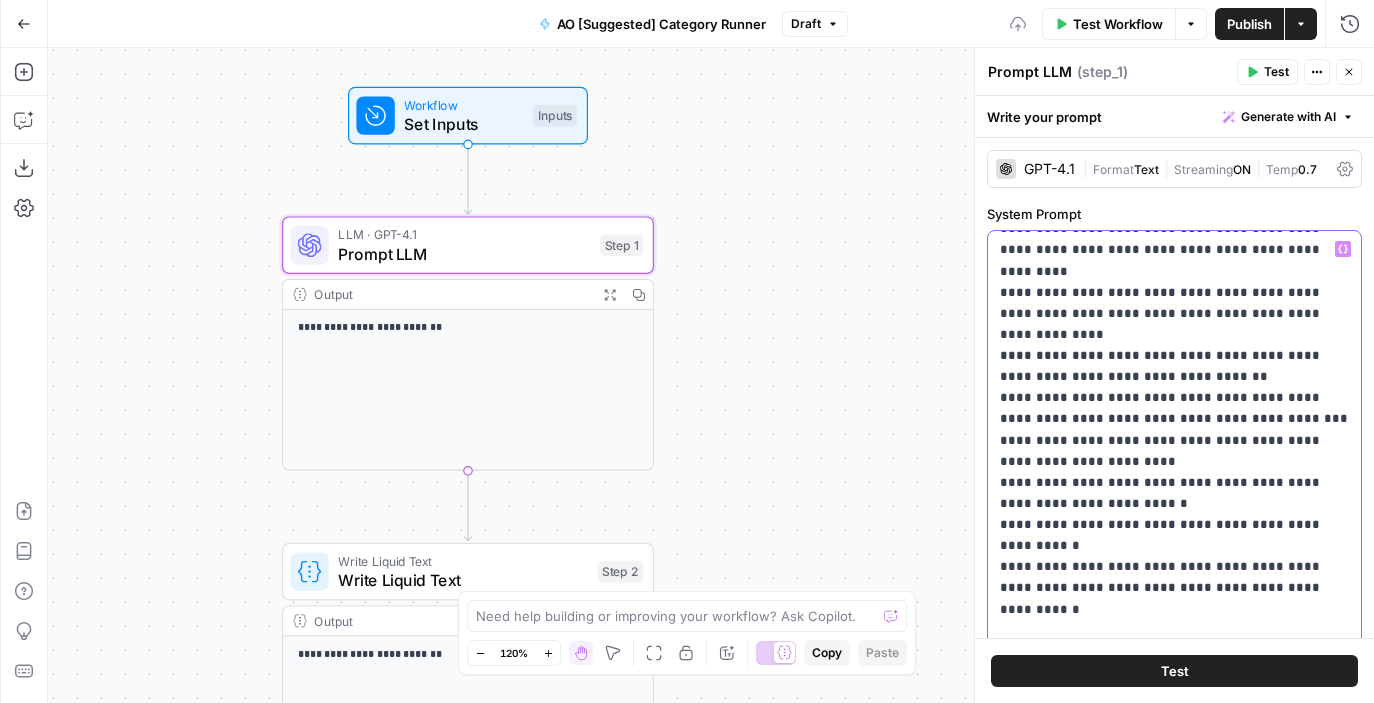 click on "**********" at bounding box center [1174, 1507] 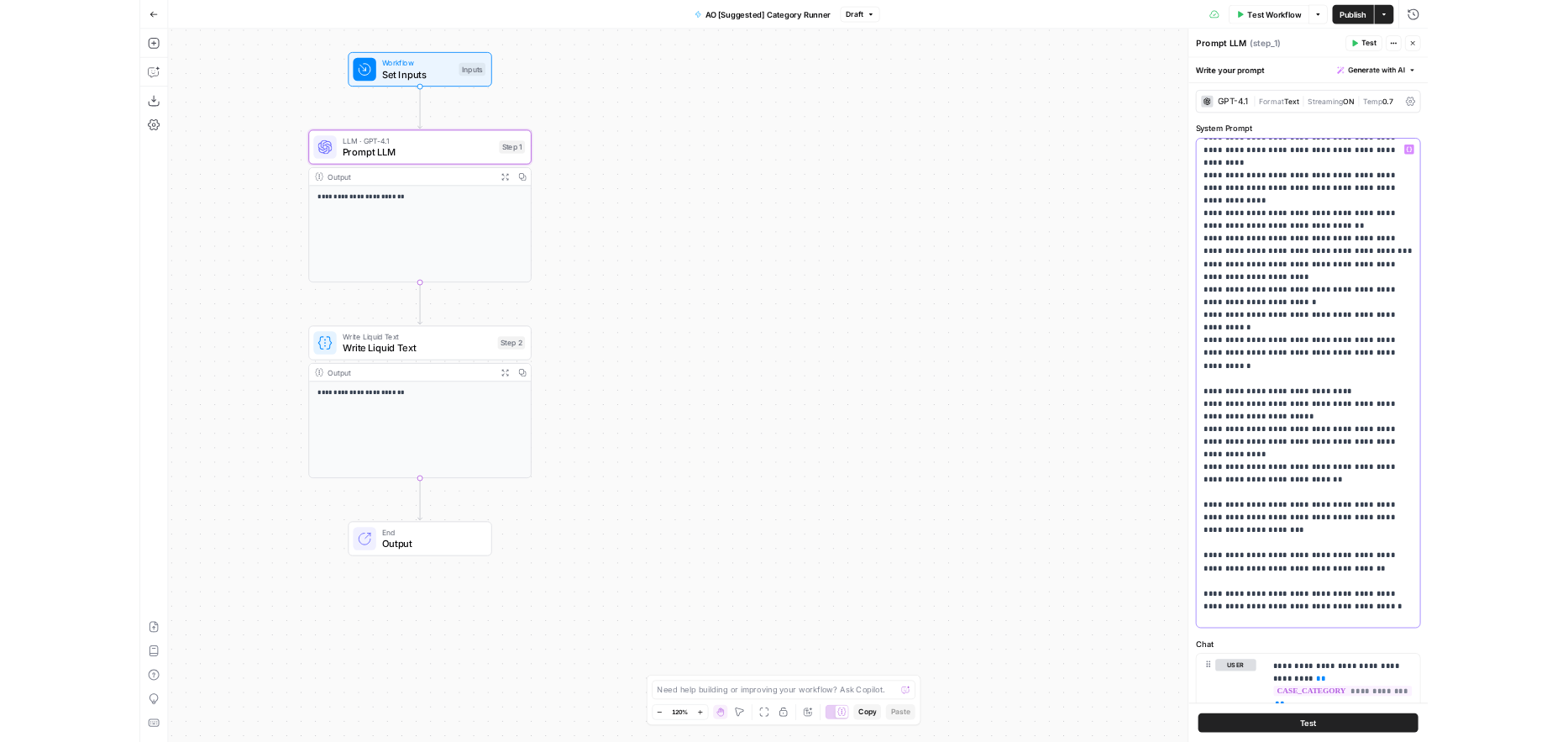 scroll, scrollTop: 763, scrollLeft: 0, axis: vertical 